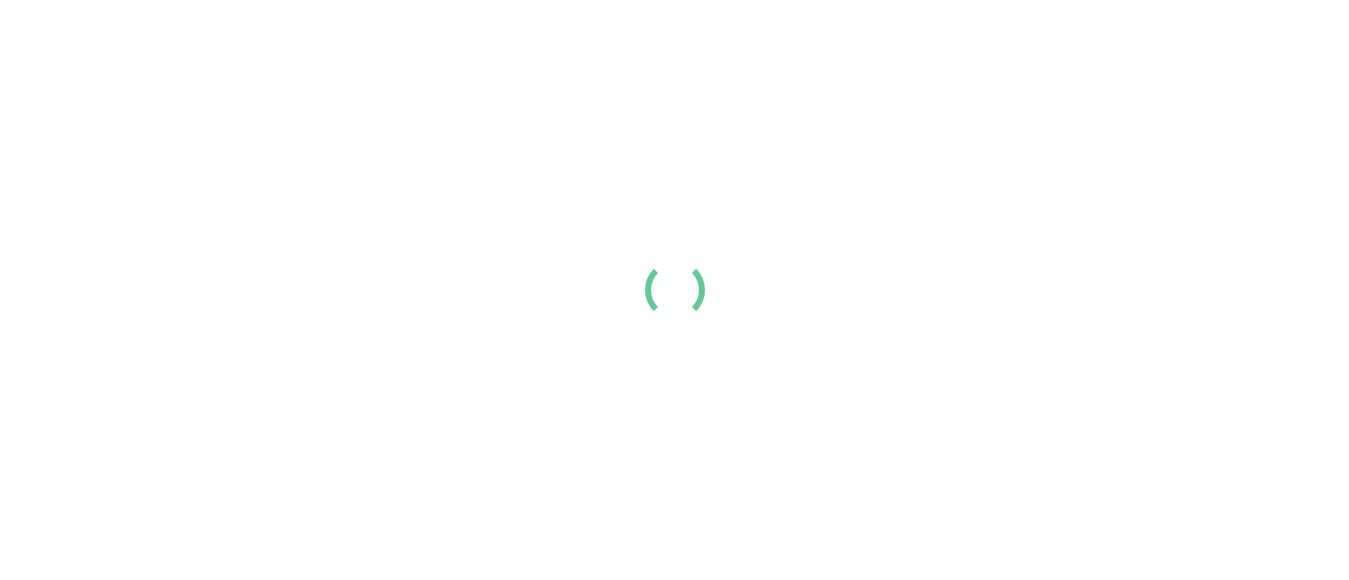 scroll, scrollTop: 0, scrollLeft: 0, axis: both 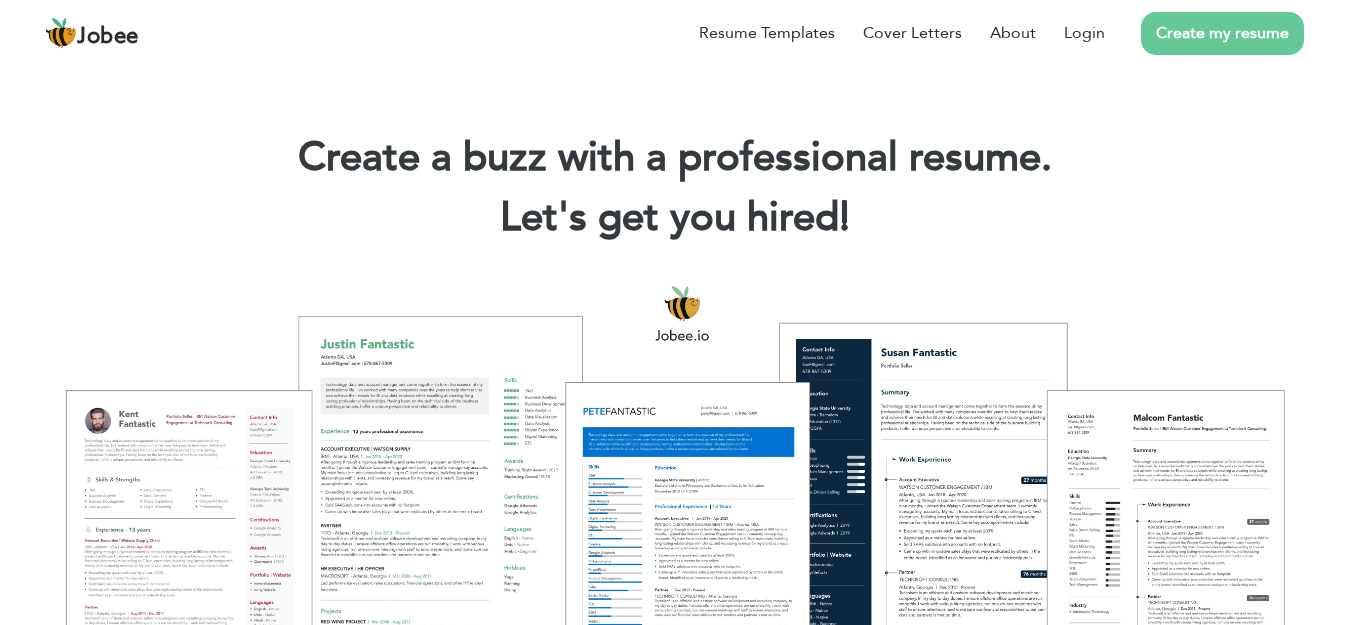 click on "Create my resume" at bounding box center (1222, 33) 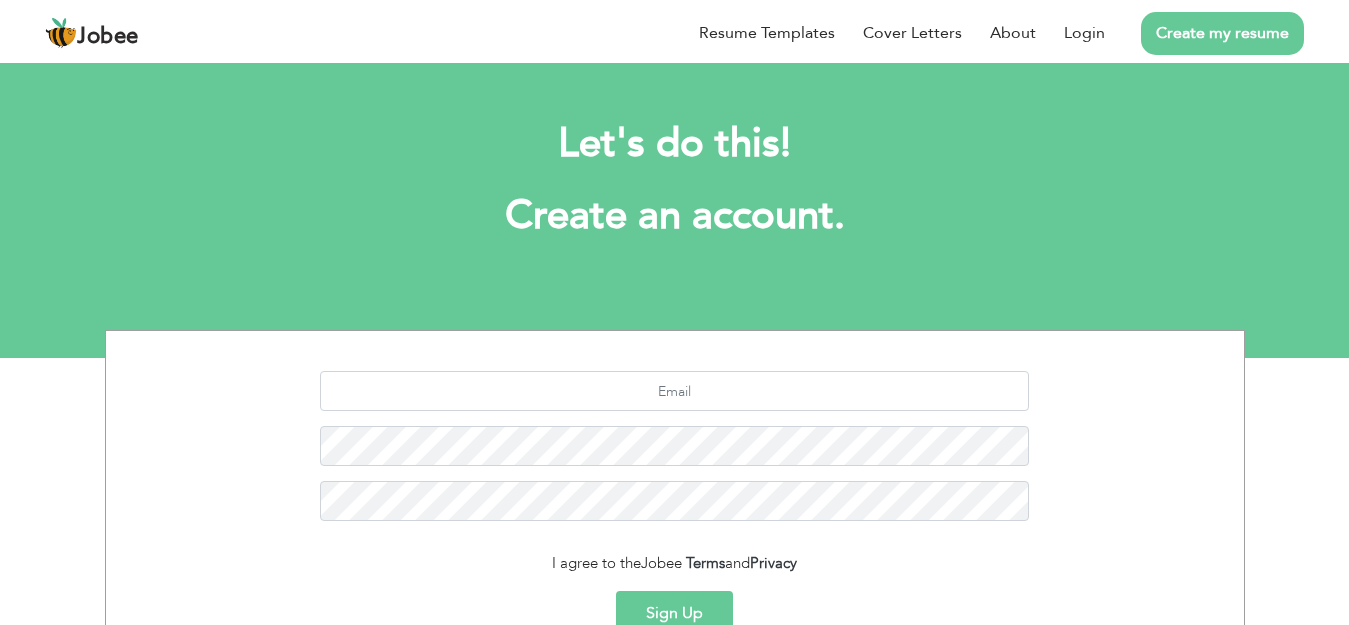 scroll, scrollTop: 0, scrollLeft: 0, axis: both 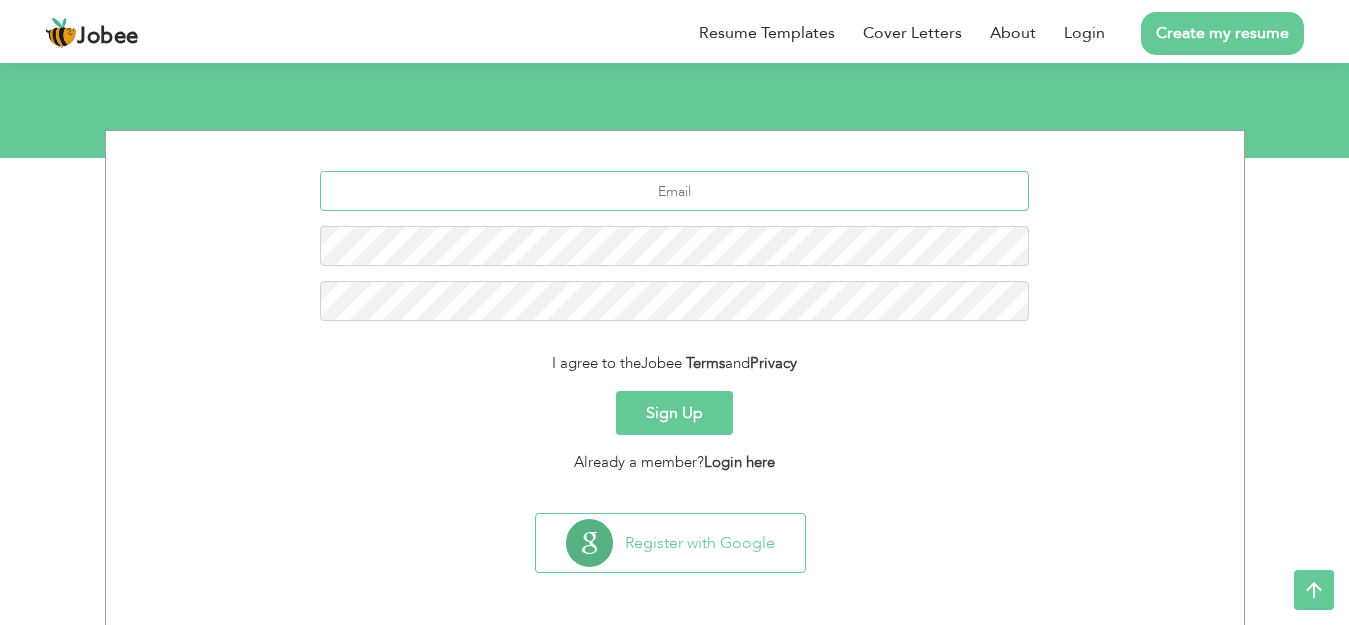 click at bounding box center (674, 191) 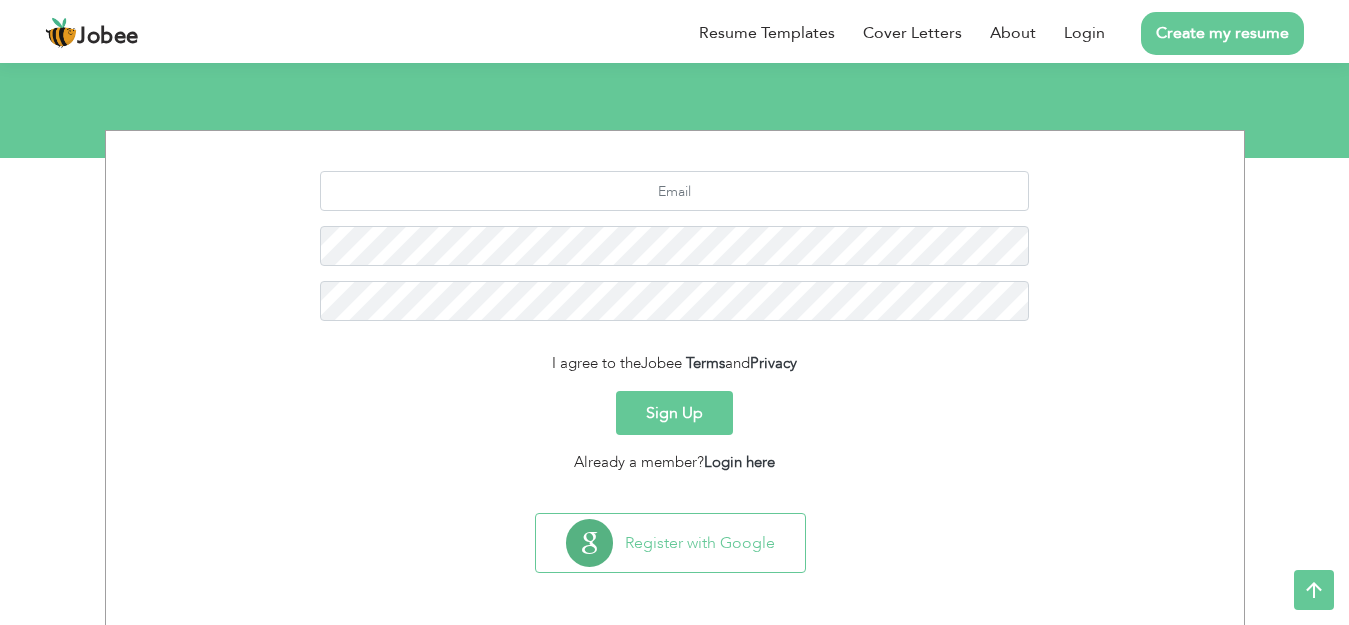 click on "Sign Up" at bounding box center [675, 413] 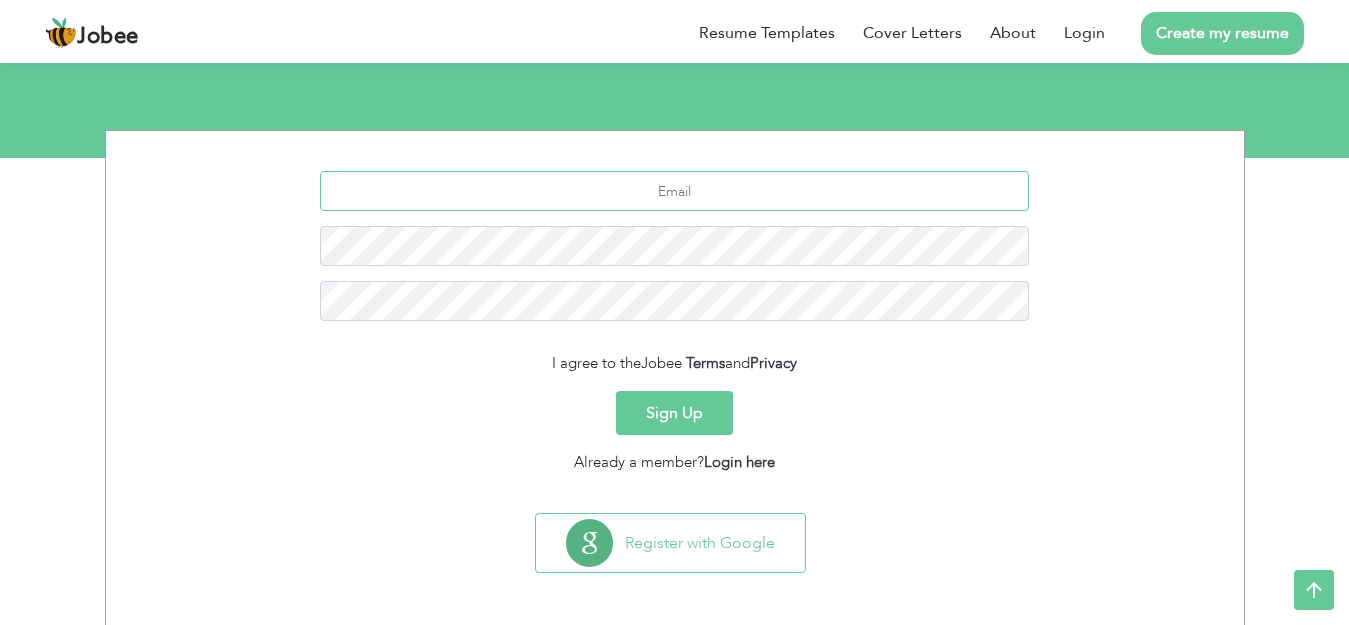 click at bounding box center [674, 191] 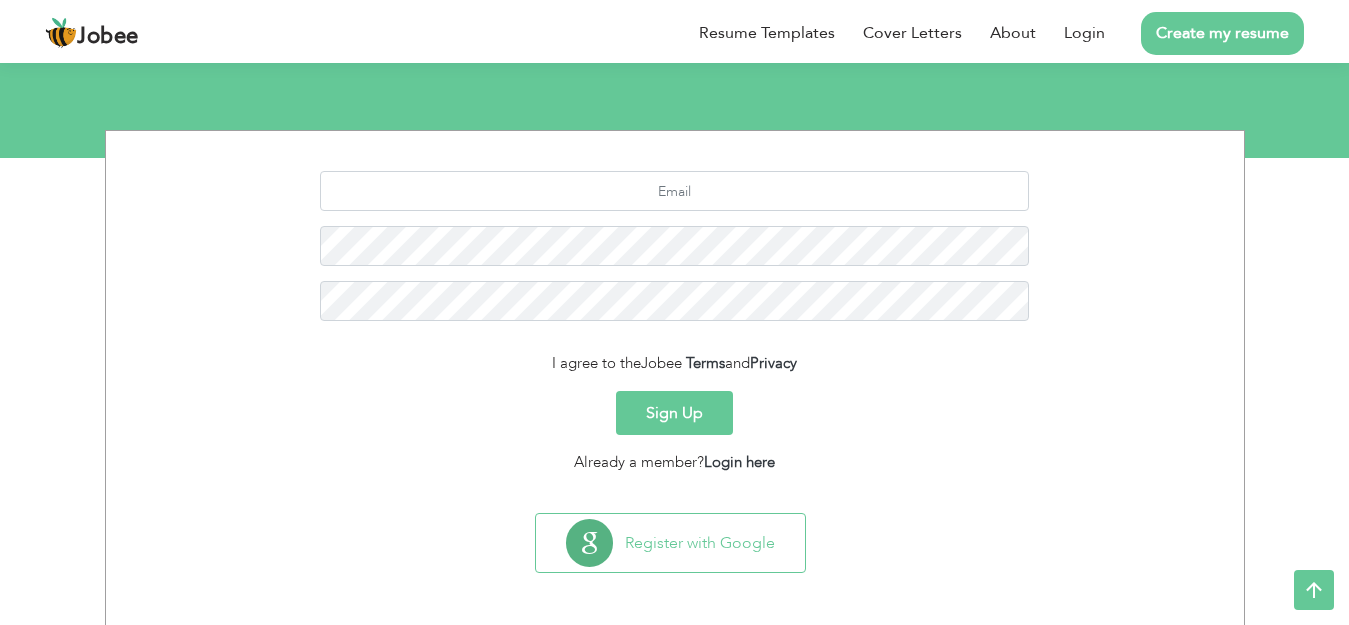 click on "Let's do this!
Create an account.
I agree to the  Jobee   Terms  and  Privacy
Sign Up
Already a member?  Login here
Register with Google" at bounding box center [674, 8] 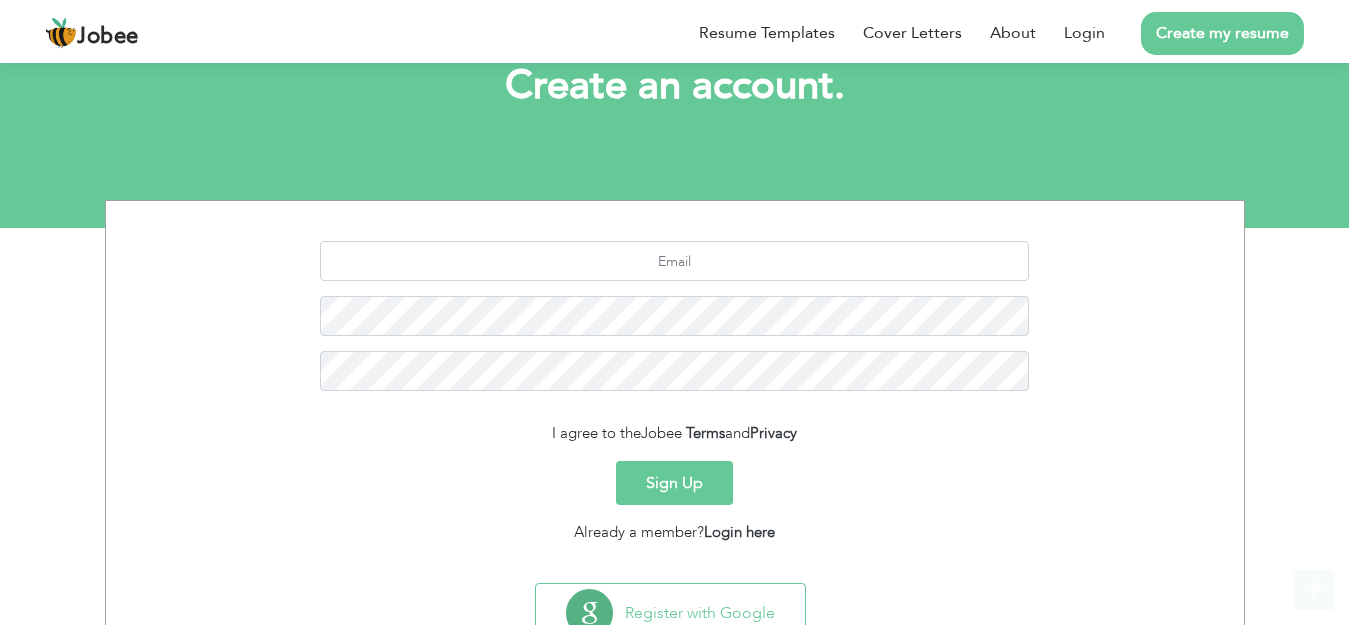 scroll, scrollTop: 205, scrollLeft: 0, axis: vertical 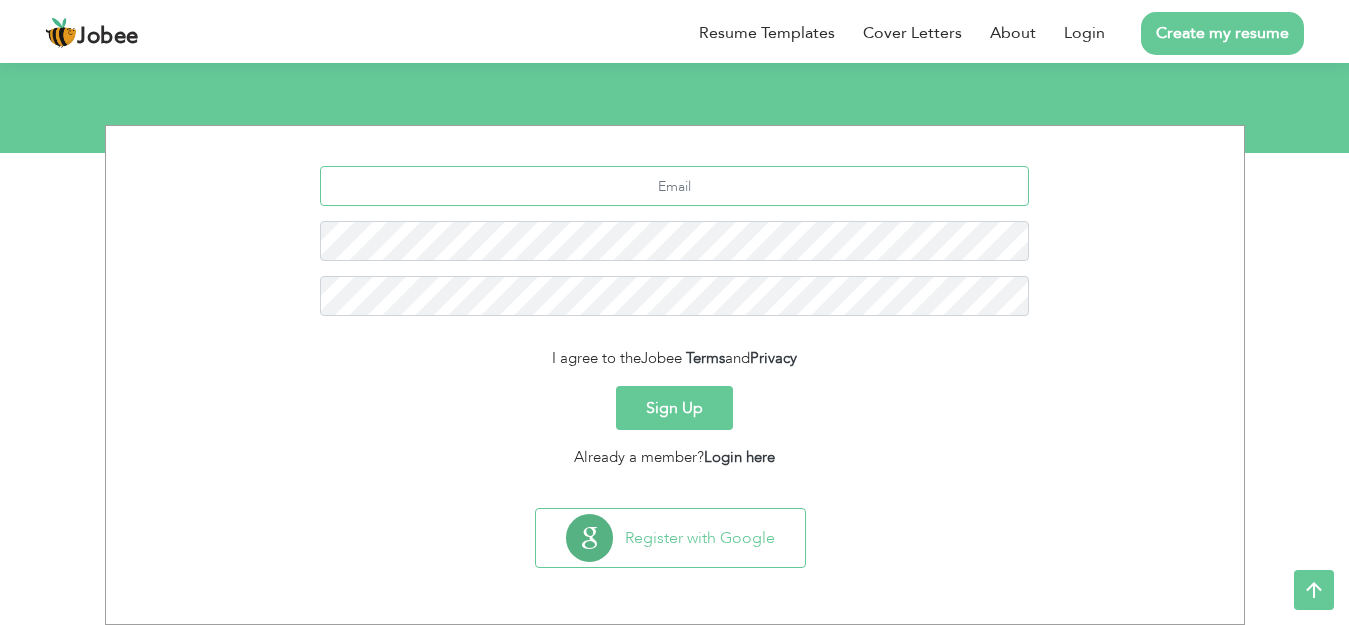 drag, startPoint x: 631, startPoint y: 176, endPoint x: 664, endPoint y: 168, distance: 33.955853 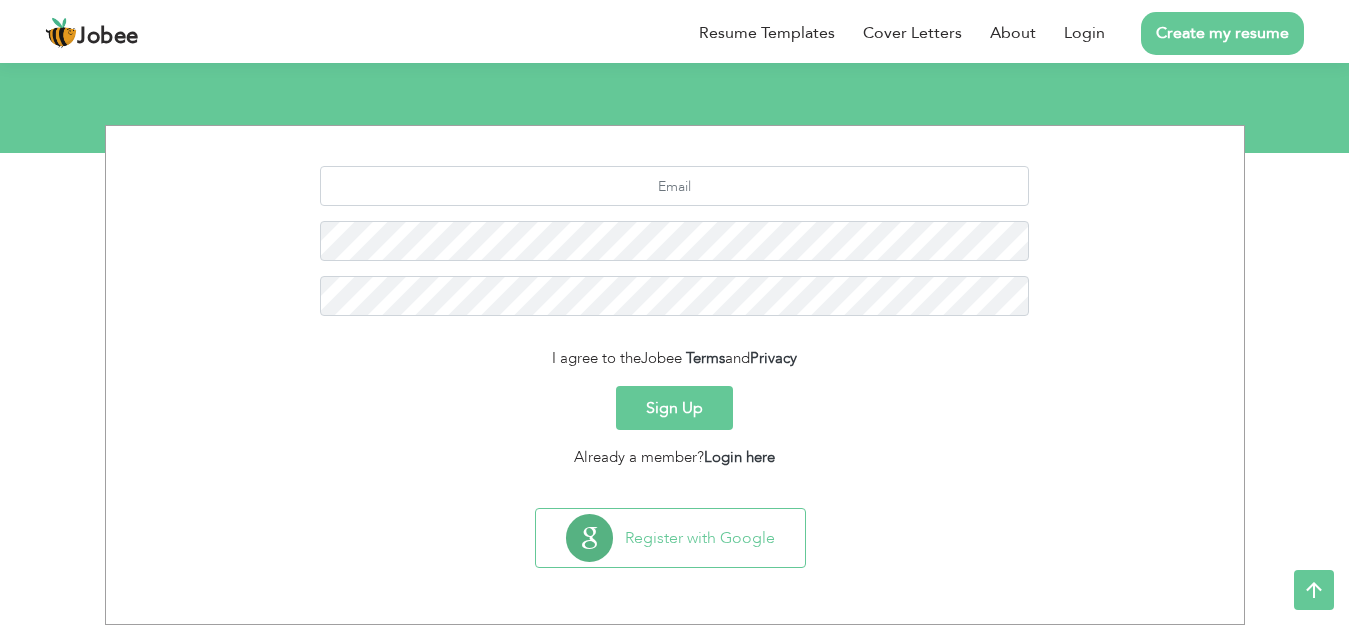 click at bounding box center (675, 248) 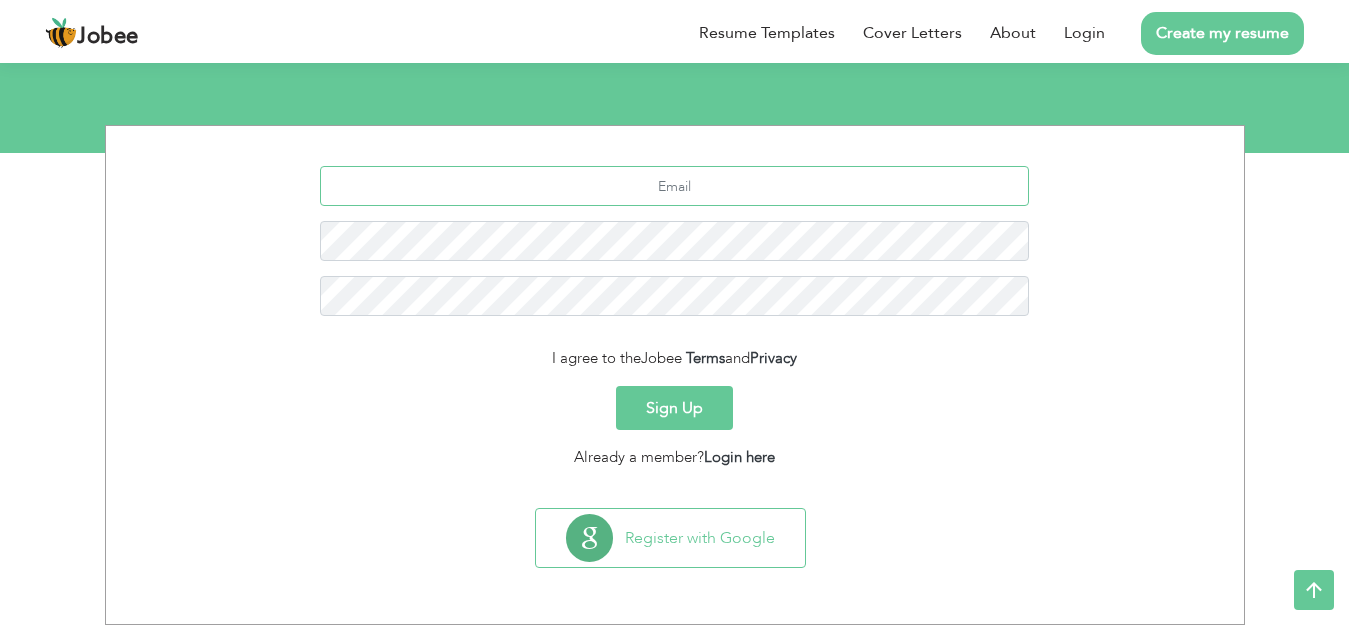 click at bounding box center (674, 186) 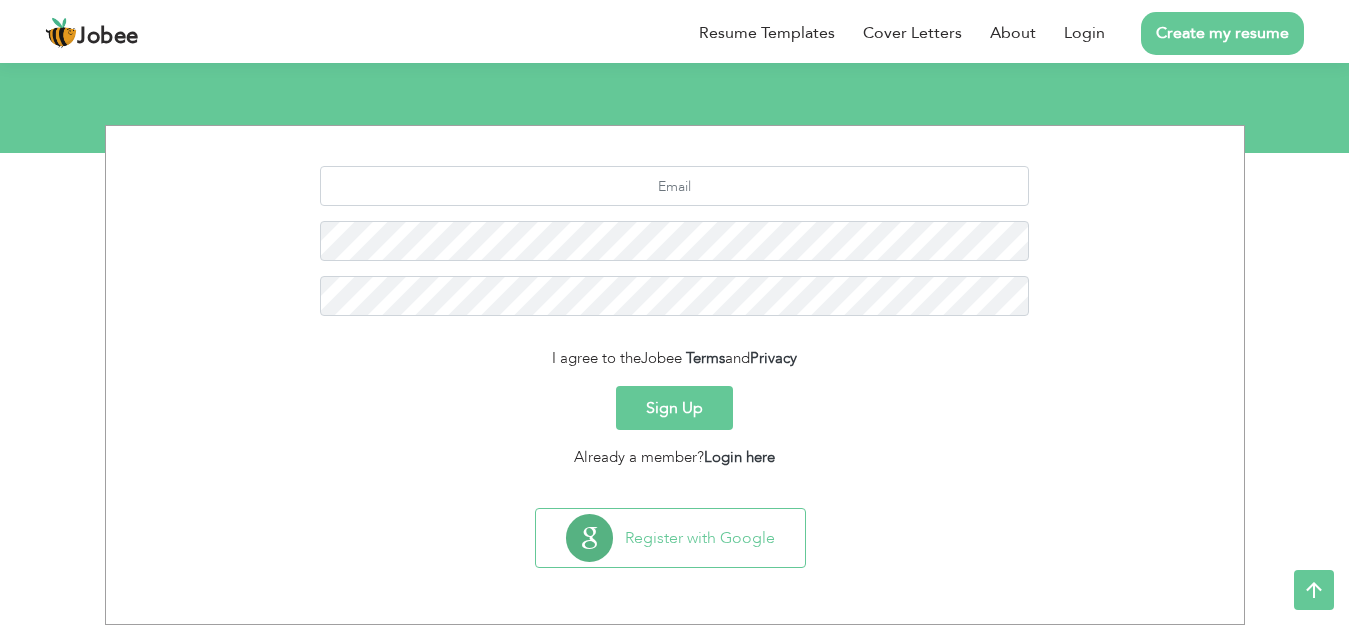 click at bounding box center [675, 248] 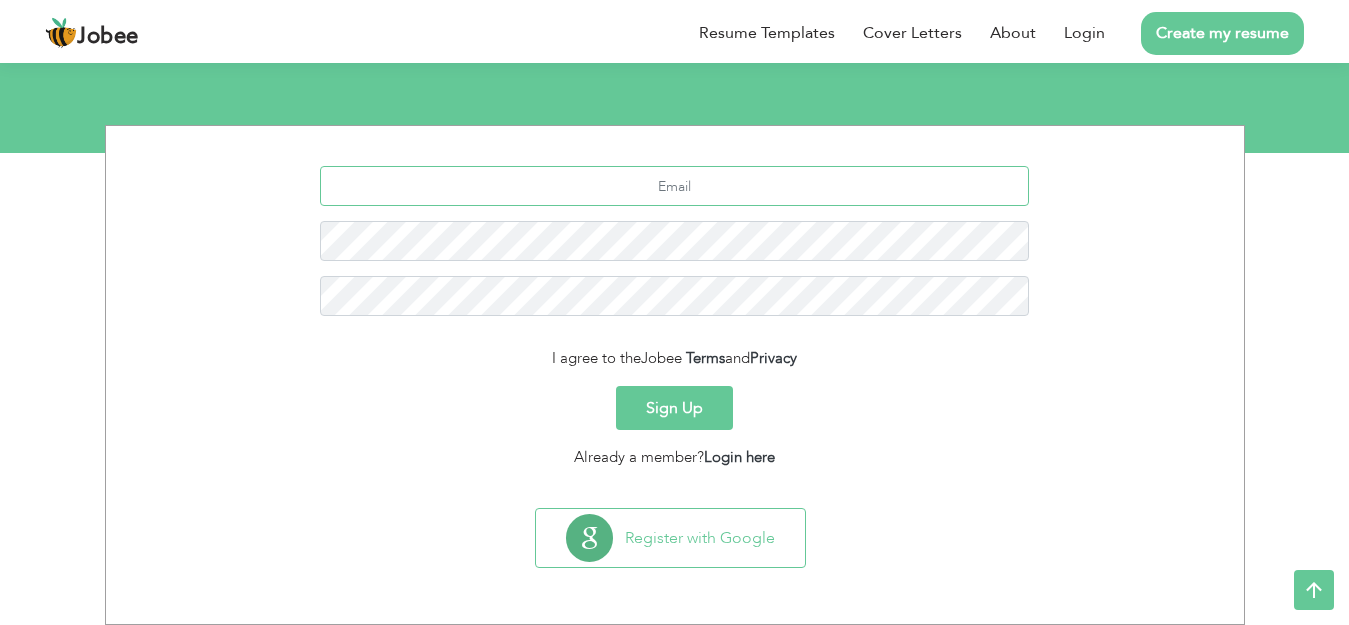 click at bounding box center (674, 186) 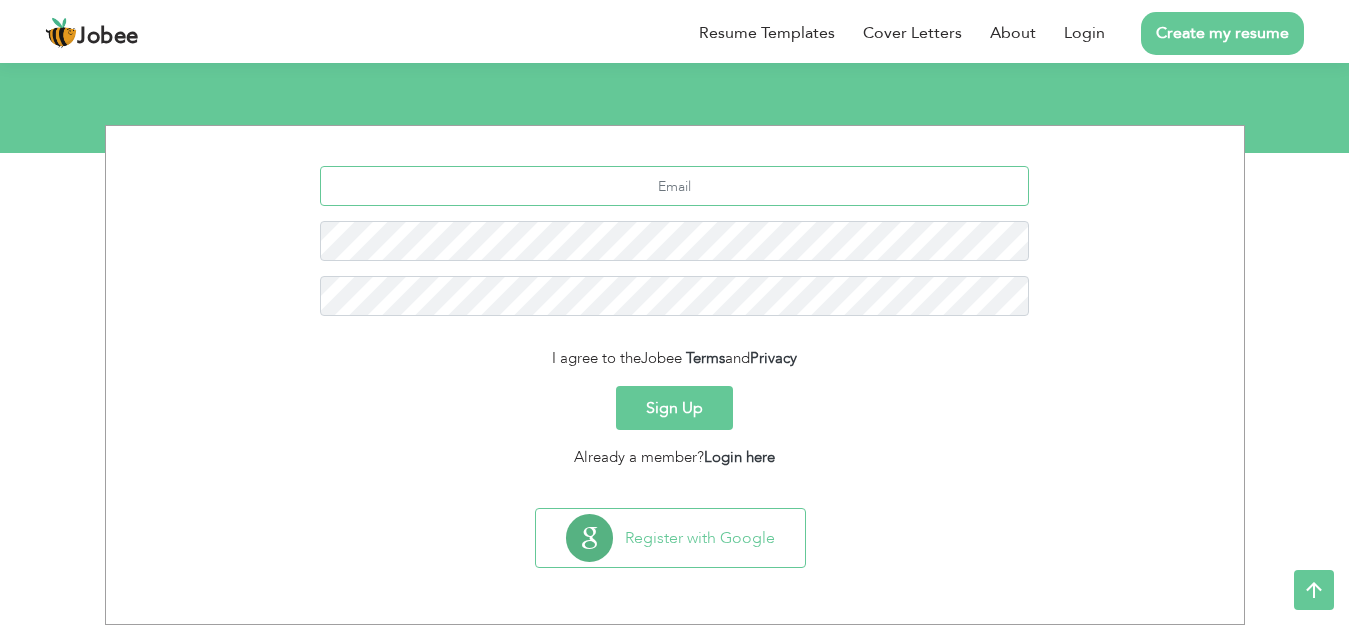 click at bounding box center [674, 186] 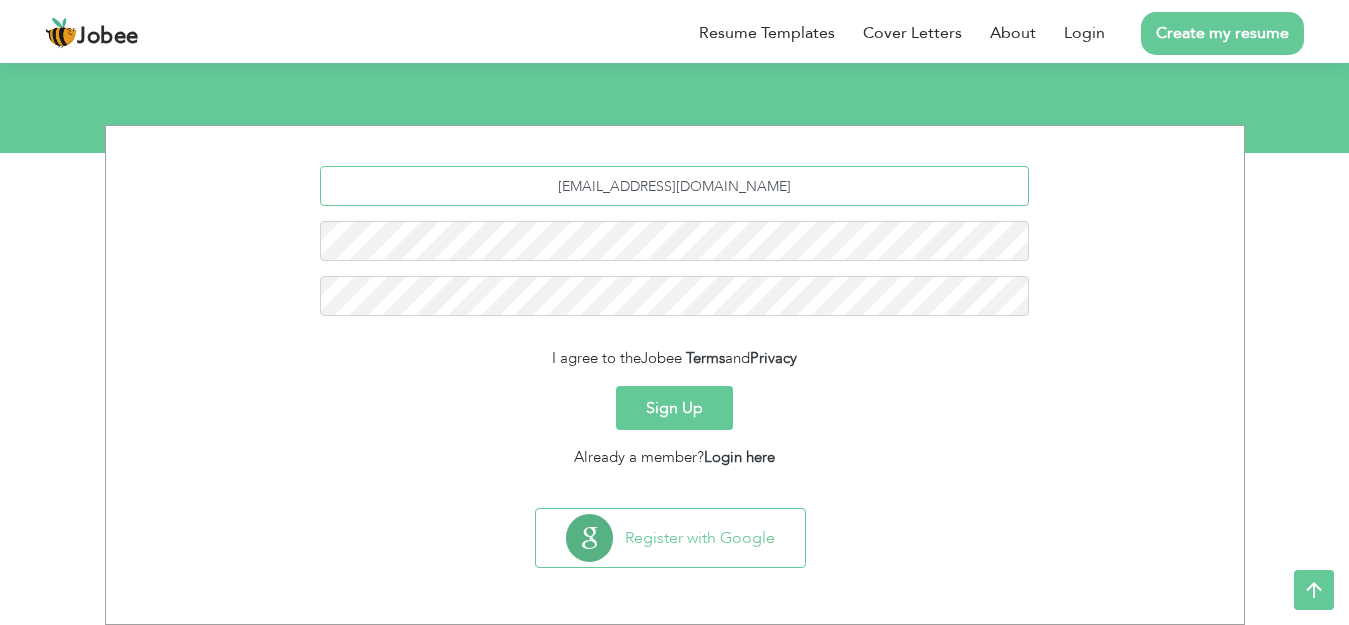 type on "nidaakbar59@gmail.com" 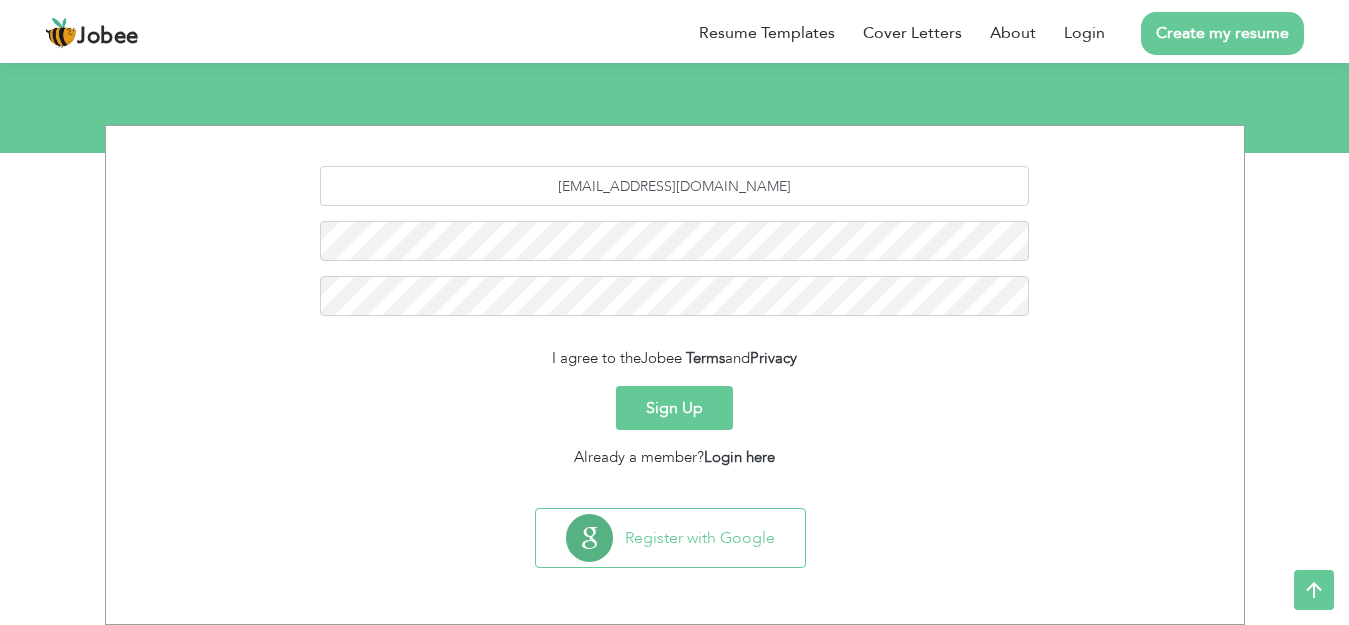 click on "Sign Up" at bounding box center [674, 408] 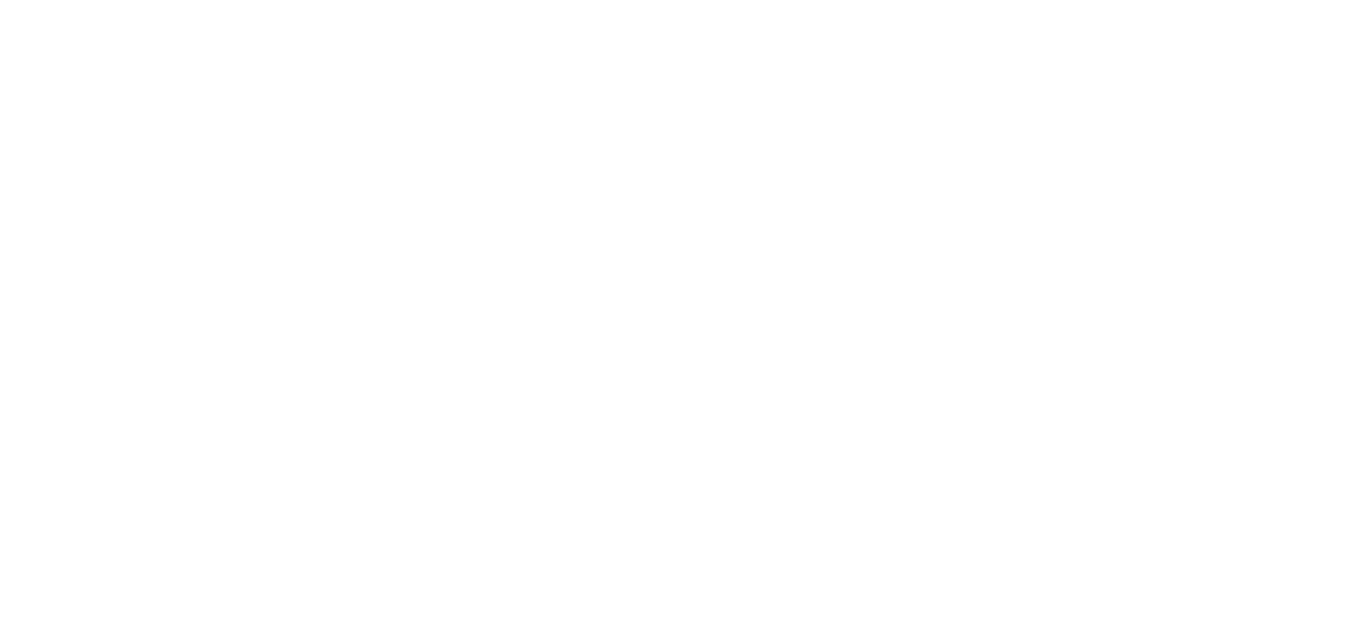 scroll, scrollTop: 0, scrollLeft: 0, axis: both 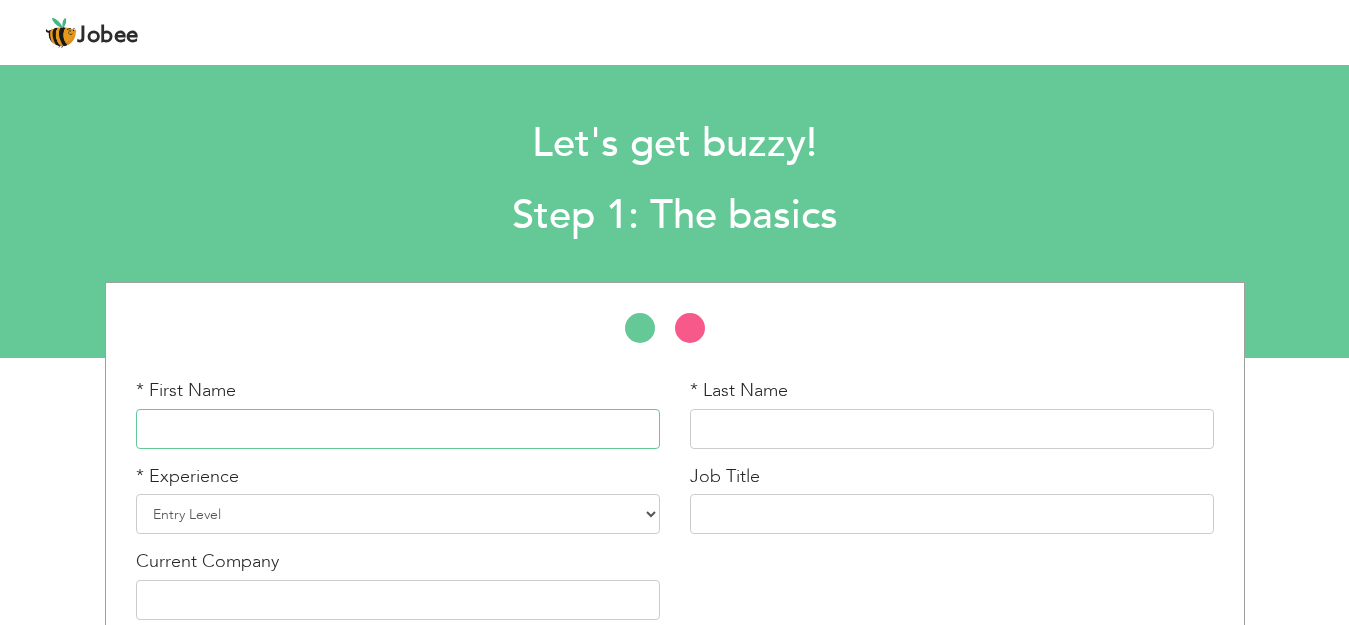 click at bounding box center [398, 429] 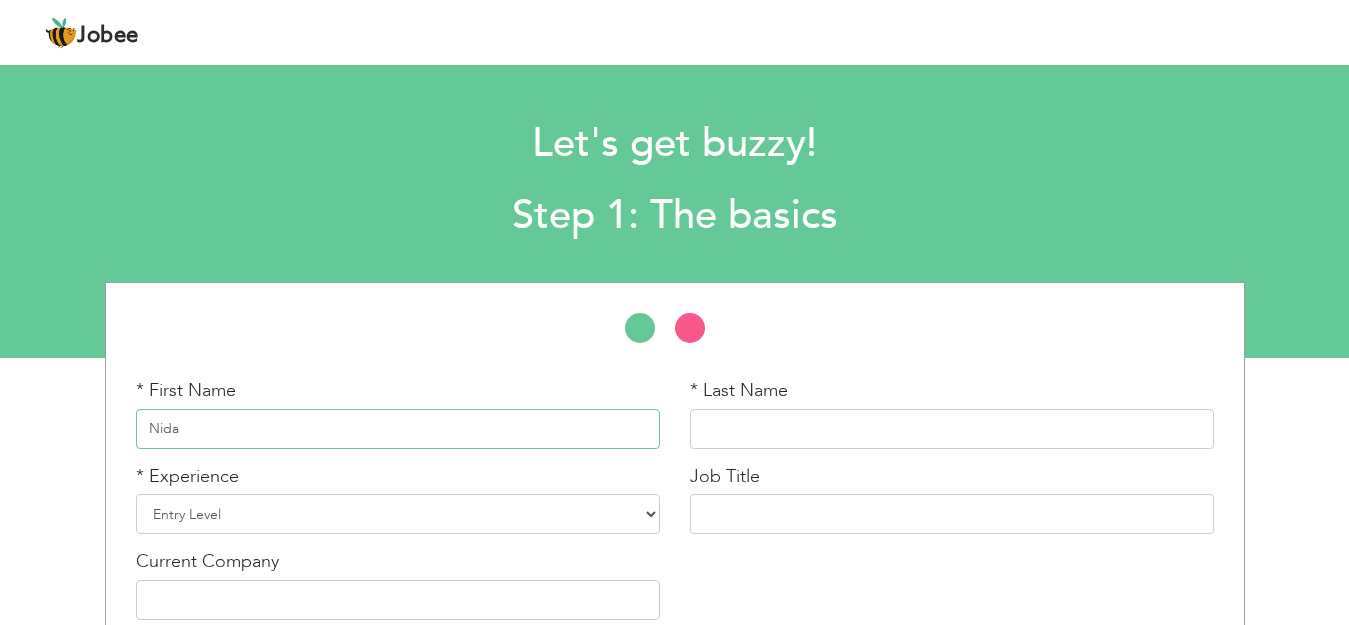 type on "Nida" 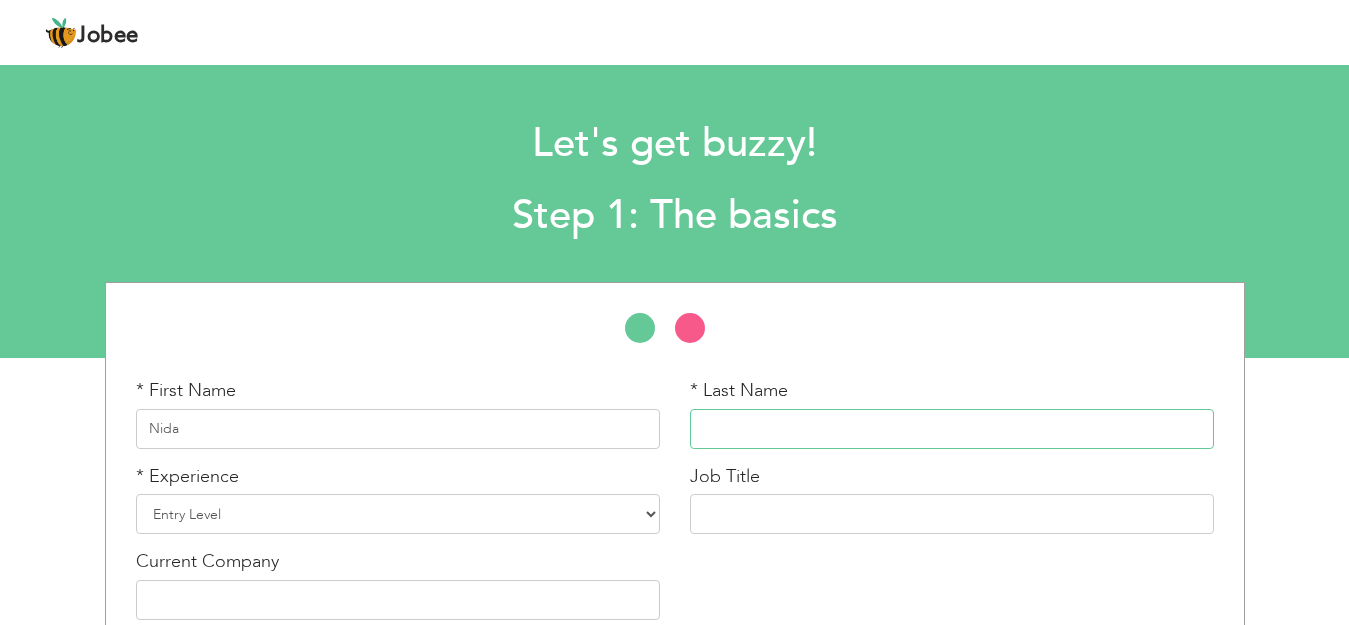 click at bounding box center (952, 429) 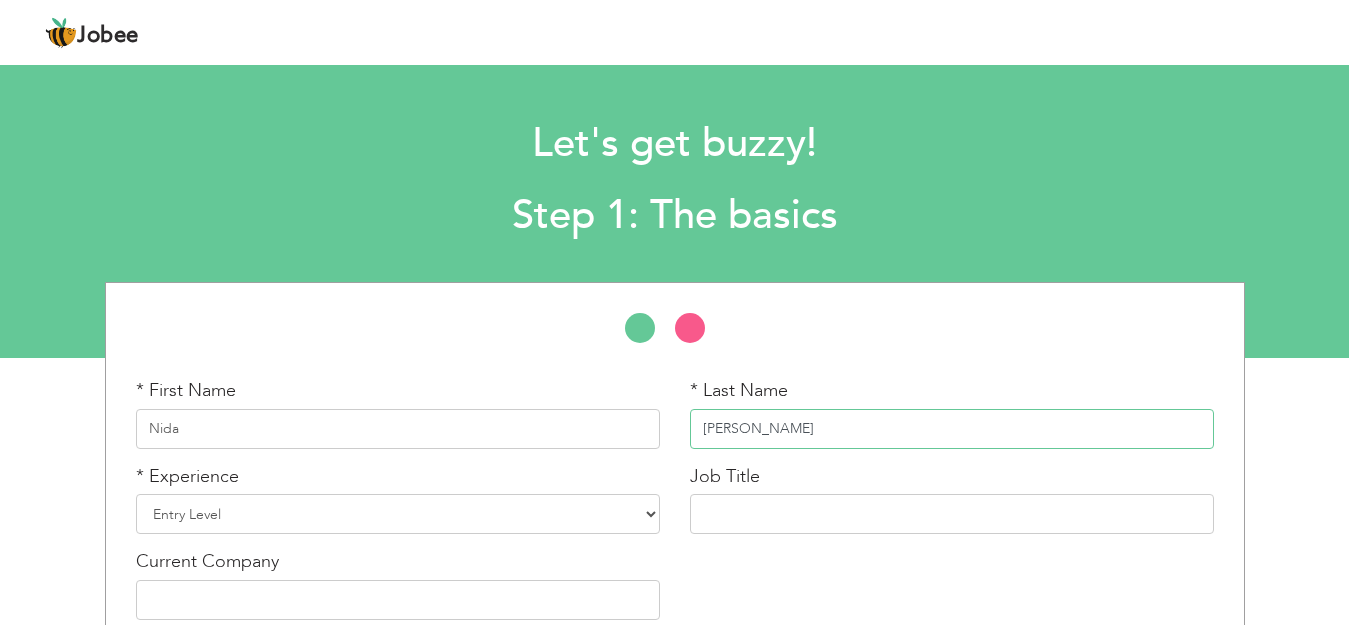 type on "[PERSON_NAME]" 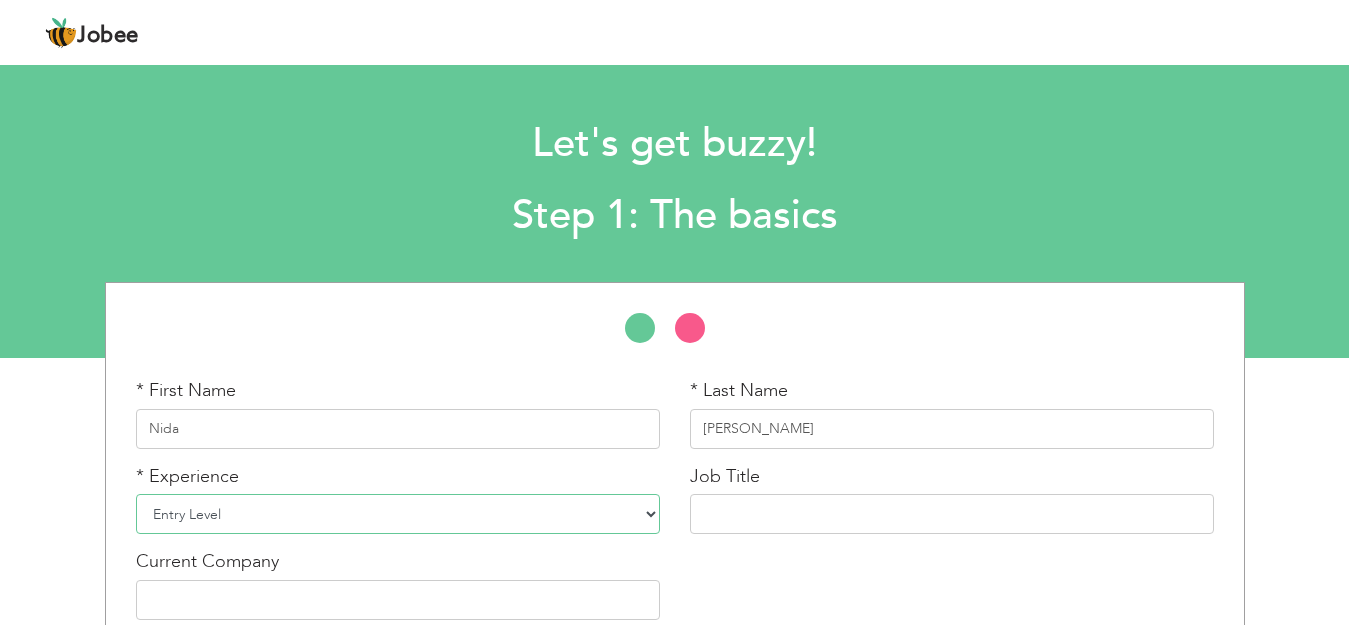 click on "Entry Level
Less than 1 Year
1 Year
2 Years
3 Years
4 Years
5 Years
6 Years
7 Years
8 Years
9 Years
10 Years
11 Years
12 Years
13 Years
14 Years
15 Years
16 Years
17 Years
18 Years
19 Years
20 Years
21 Years
22 Years
23 Years
24 Years
25 Years
26 Years
27 Years
28 Years
29 Years
30 Years
31 Years
32 Years
33 Years
34 Years
35 Years
More than 35 Years" at bounding box center (398, 514) 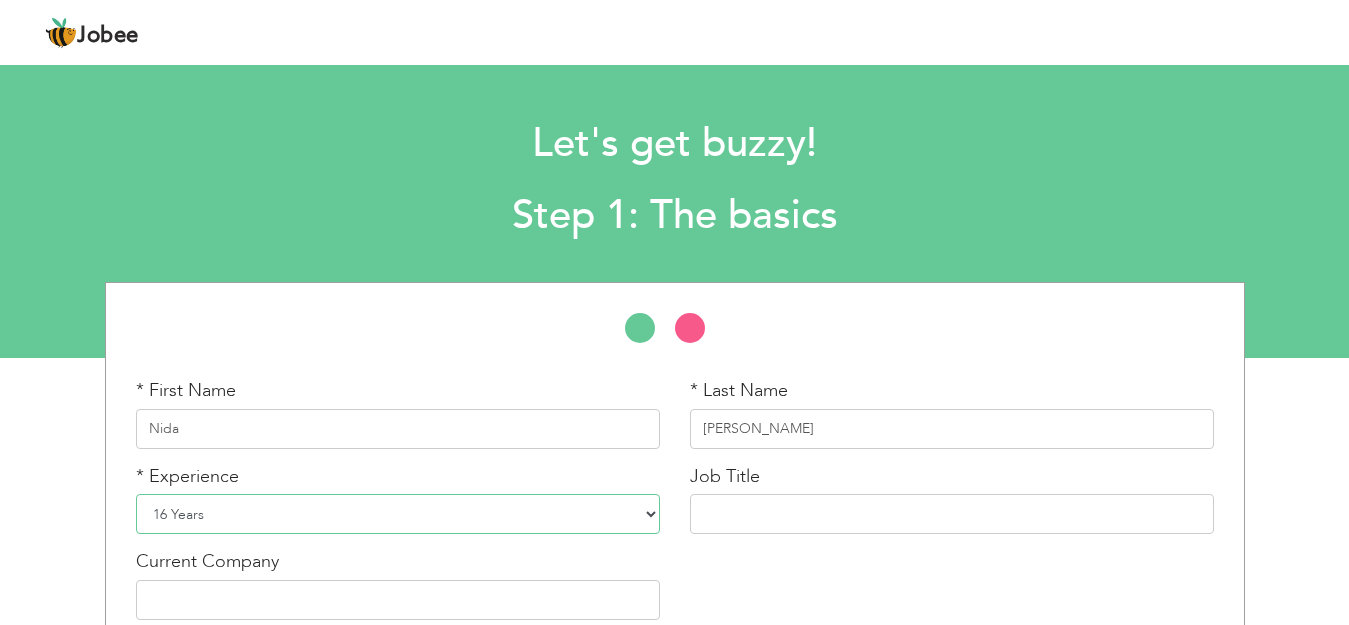 click on "Entry Level
Less than 1 Year
1 Year
2 Years
3 Years
4 Years
5 Years
6 Years
7 Years
8 Years
9 Years
10 Years
11 Years
12 Years
13 Years
14 Years
15 Years
16 Years
17 Years
18 Years
19 Years
20 Years
21 Years
22 Years
23 Years
24 Years
25 Years
26 Years
27 Years
28 Years
29 Years
30 Years
31 Years
32 Years
33 Years
34 Years
35 Years
More than 35 Years" at bounding box center (398, 514) 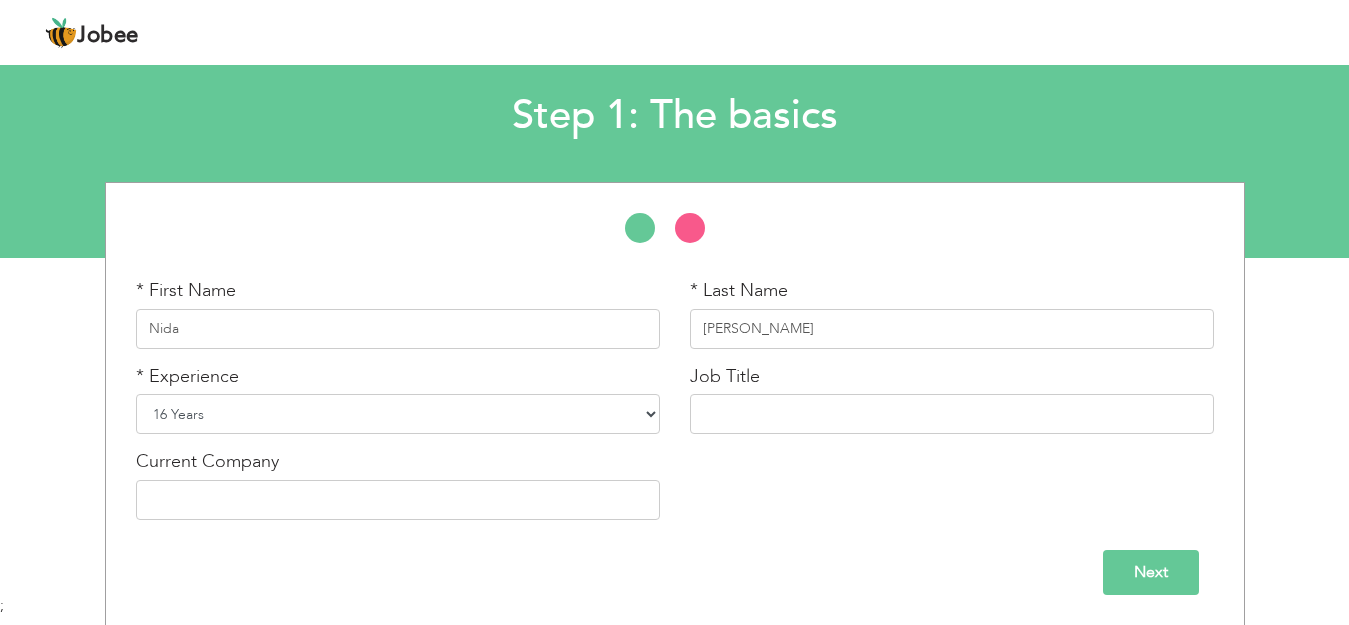 scroll, scrollTop: 101, scrollLeft: 0, axis: vertical 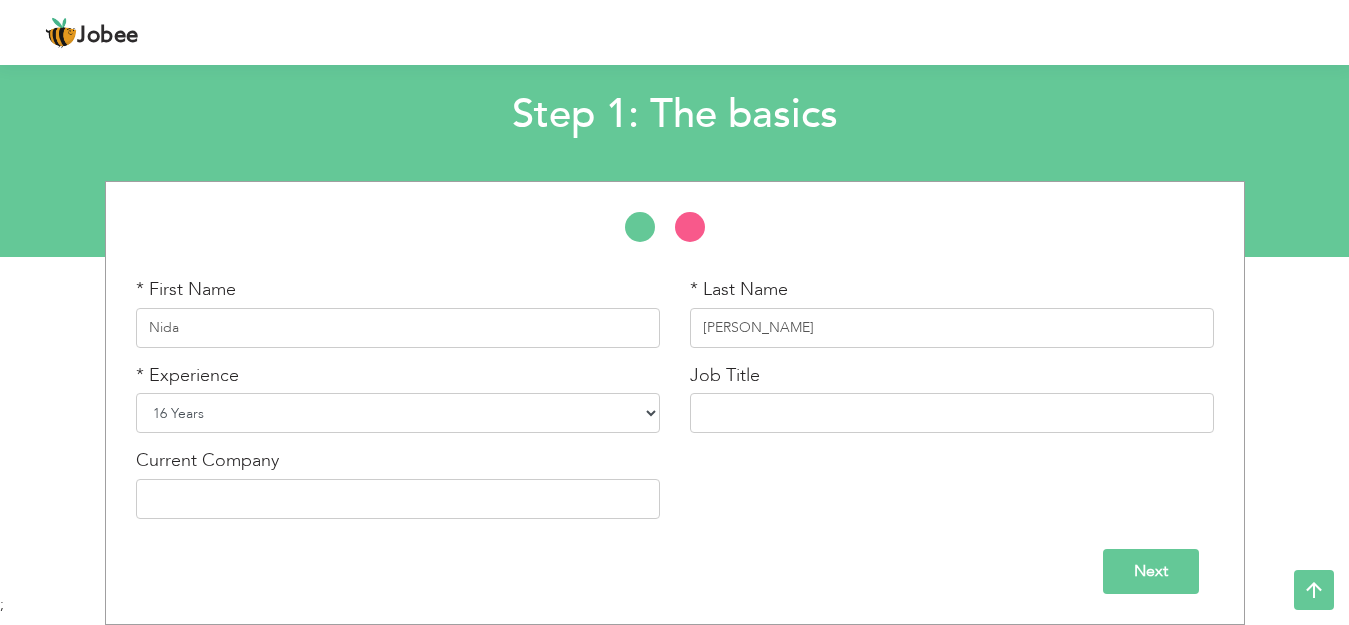 click on "Entry Level
Less than 1 Year
1 Year
2 Years
3 Years
4 Years
5 Years
6 Years
7 Years
8 Years
9 Years
10 Years
11 Years
12 Years
13 Years
14 Years
15 Years
16 Years
17 Years
18 Years
19 Years
20 Years
21 Years
22 Years
23 Years
24 Years
25 Years
26 Years
27 Years
28 Years
29 Years
30 Years
31 Years
32 Years
33 Years
34 Years
35 Years
More than 35 Years" at bounding box center [398, 413] 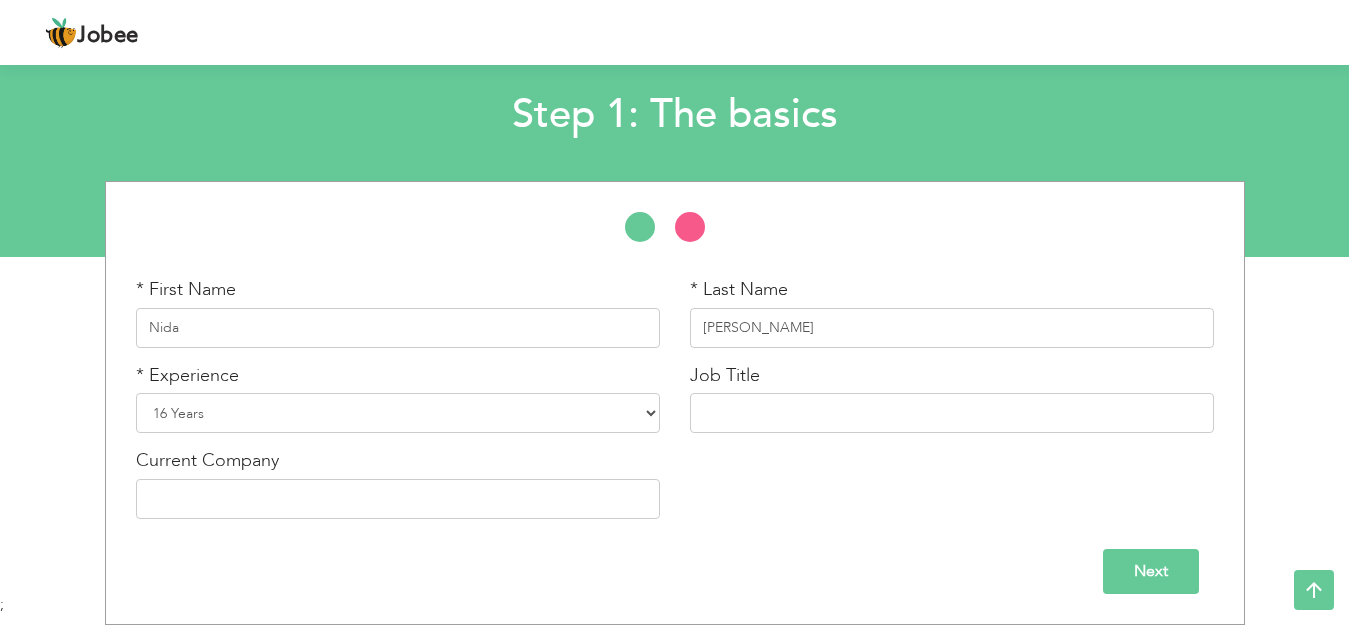 click on "* First Name
Nida
* Last Name
Akbar
* Experience
Entry Level
Less than 1 Year
1 Year
2 Years
3 Years
4 Years
5 Years
6 Years
7 Years
8 Years
9 Years
10 Years
11 Years
12 Years
13 Years
14 Years
15 Years
16 Years
17 Years
18 Years
19 Years
20 Years
21 Years
22 Years
23 Years
24 Years
25 Years
26 Years
27 Years
28 Years
29 Years
30 Years
31 Years
32 Years
33 Years
34 Years
35 Years
More than 35 Years" at bounding box center (675, 405) 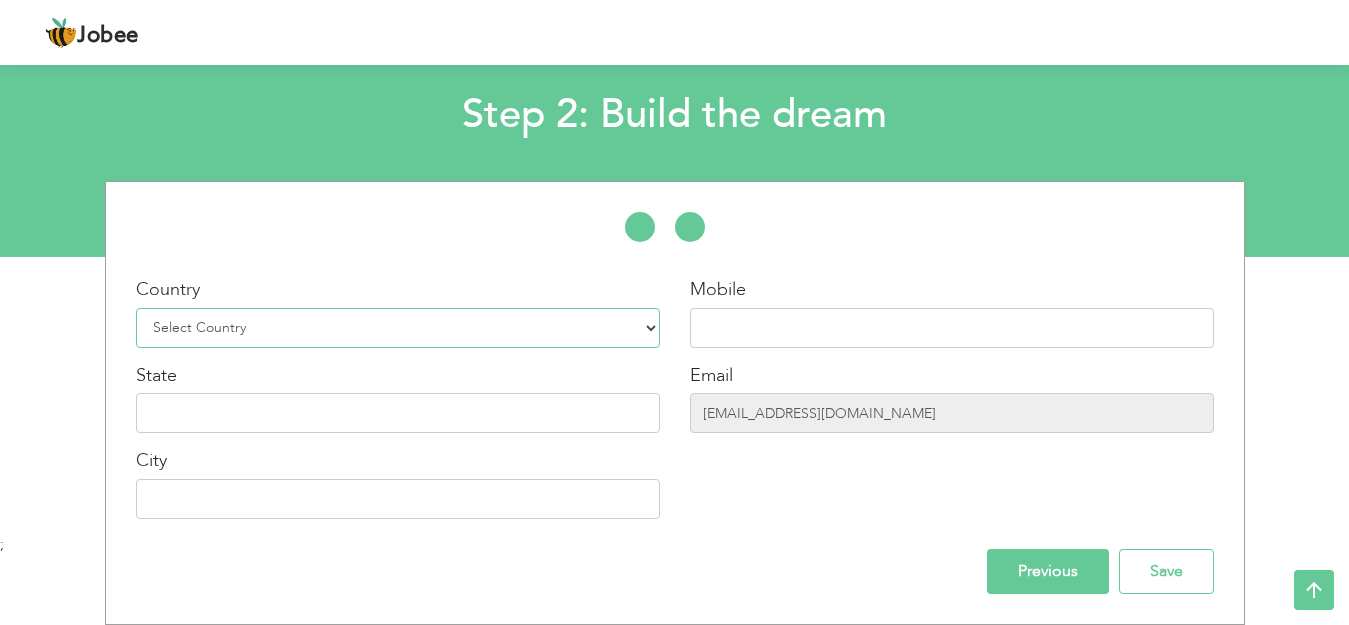 click on "Select Country
Afghanistan
Albania
Algeria
American Samoa
Andorra
Angola
Anguilla
Antarctica
Antigua and Barbuda
Argentina
Armenia
Aruba
Australia
Austria
Azerbaijan
Bahamas
Bahrain
Bangladesh
Barbados
Belarus
Belgium
Belize
Benin
Bermuda
Bhutan
Bolivia
Bosnia-Herzegovina
Botswana
Bouvet Island
Brazil
British Indian Ocean Territory
Brunei Darussalam
Bulgaria
Burkina Faso
Burundi
Cambodia
Cameroon
Canada
Cape Verde
Cayman Islands
Central African Republic
Chad
Chile
China
Christmas Island
Cocos (Keeling) Islands
Colombia
Comoros
Congo
Congo, Dem. Republic
Cook Islands
Costa Rica
Croatia
Cuba
Cyprus
Czech Rep
Denmark
Djibouti
Dominica
Dominican Republic
Ecuador
Egypt
El Salvador
Equatorial Guinea
Eritrea
Estonia
Ethiopia
European Union
Falkland Islands (Malvinas)
Faroe Islands
Fiji
Finland
France
French Guiana
French Southern Territories
Gabon
Gambia
Georgia" at bounding box center [398, 328] 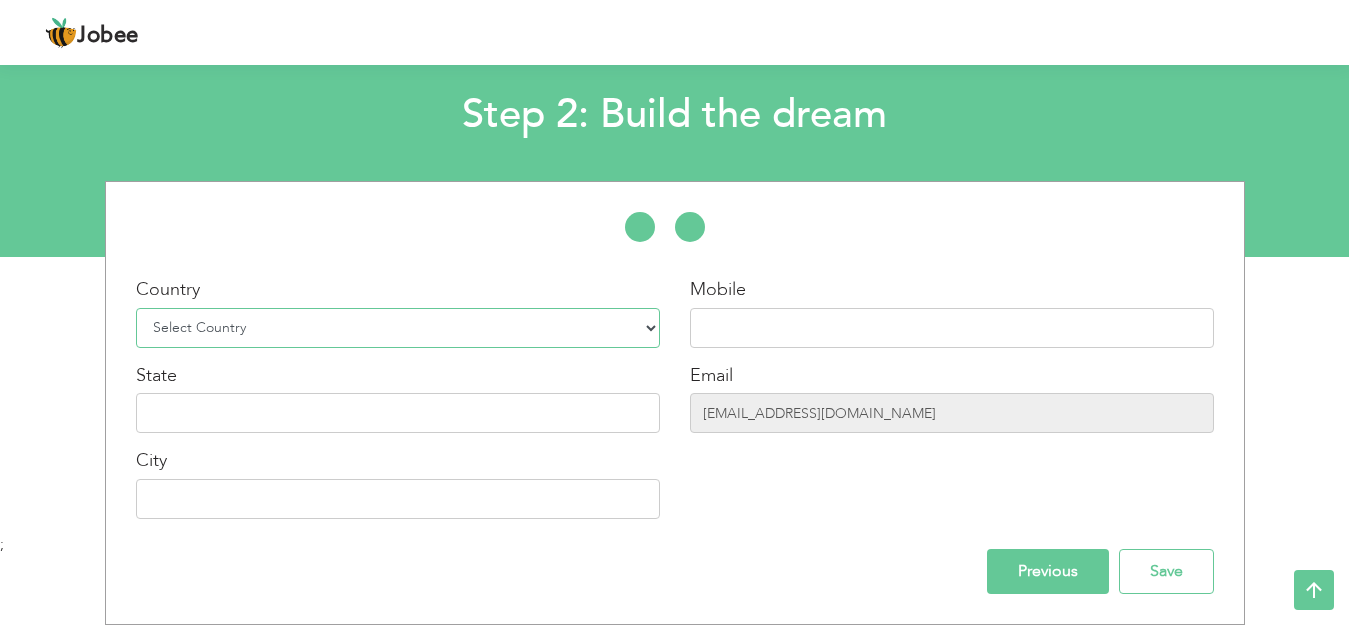 select on "166" 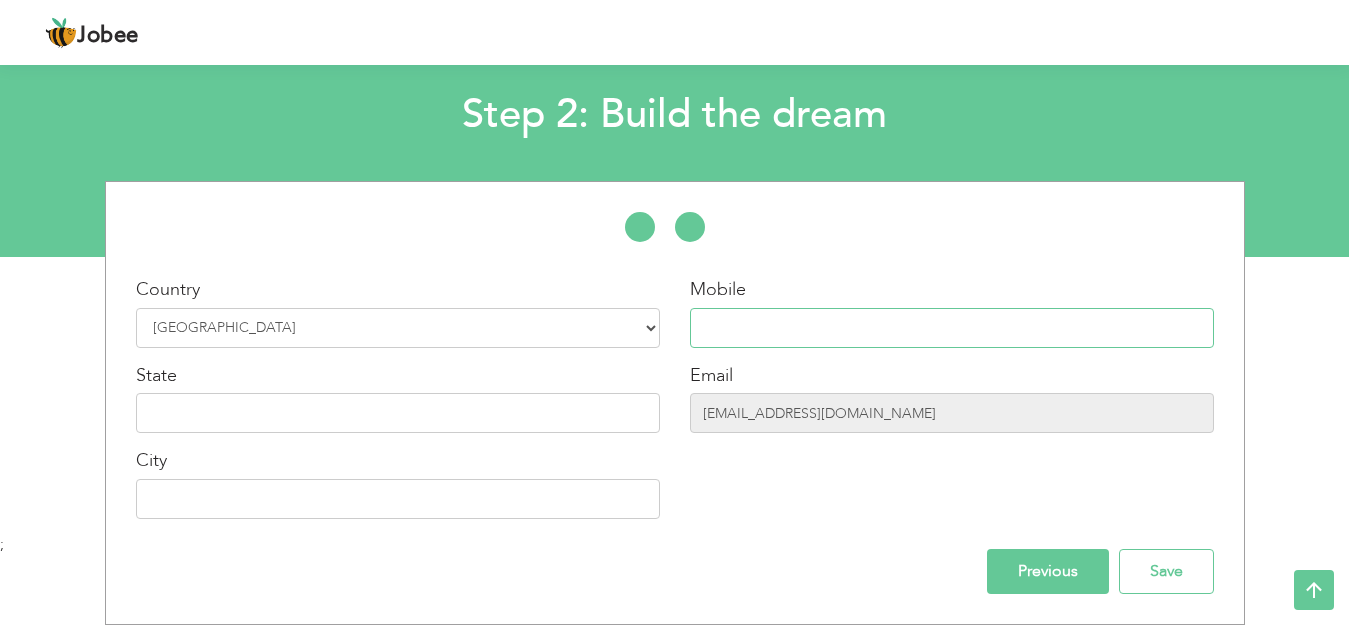 click at bounding box center (952, 328) 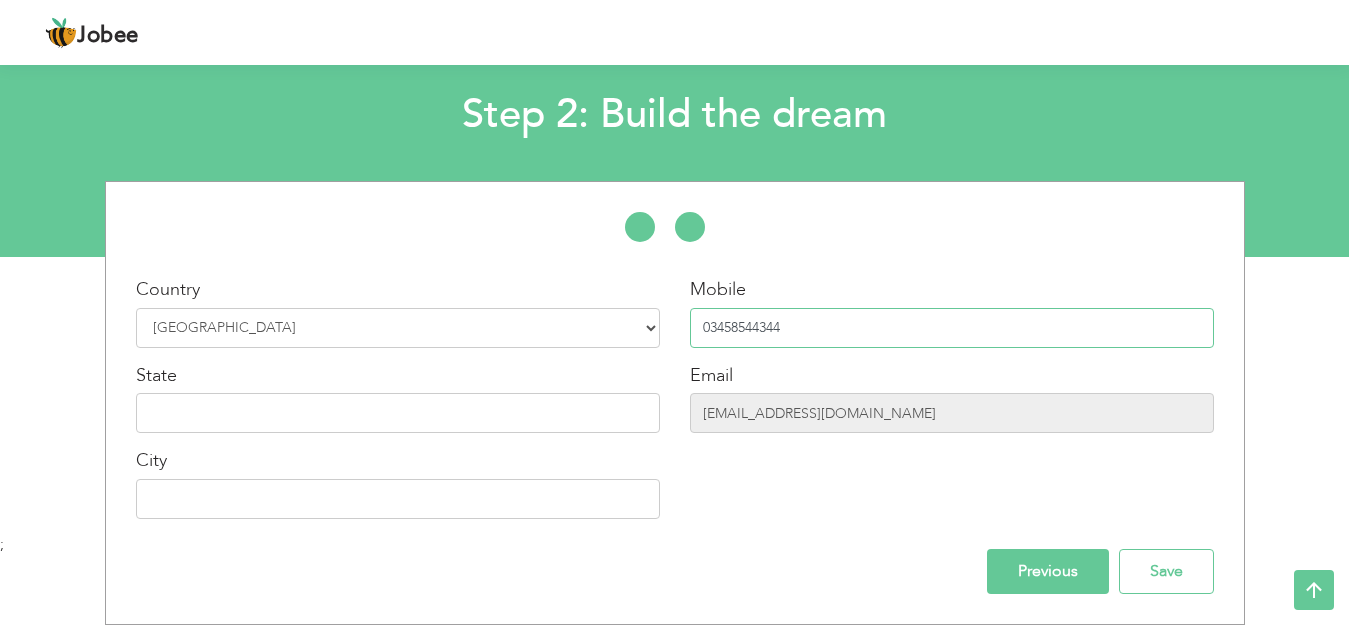 type on "03458544344" 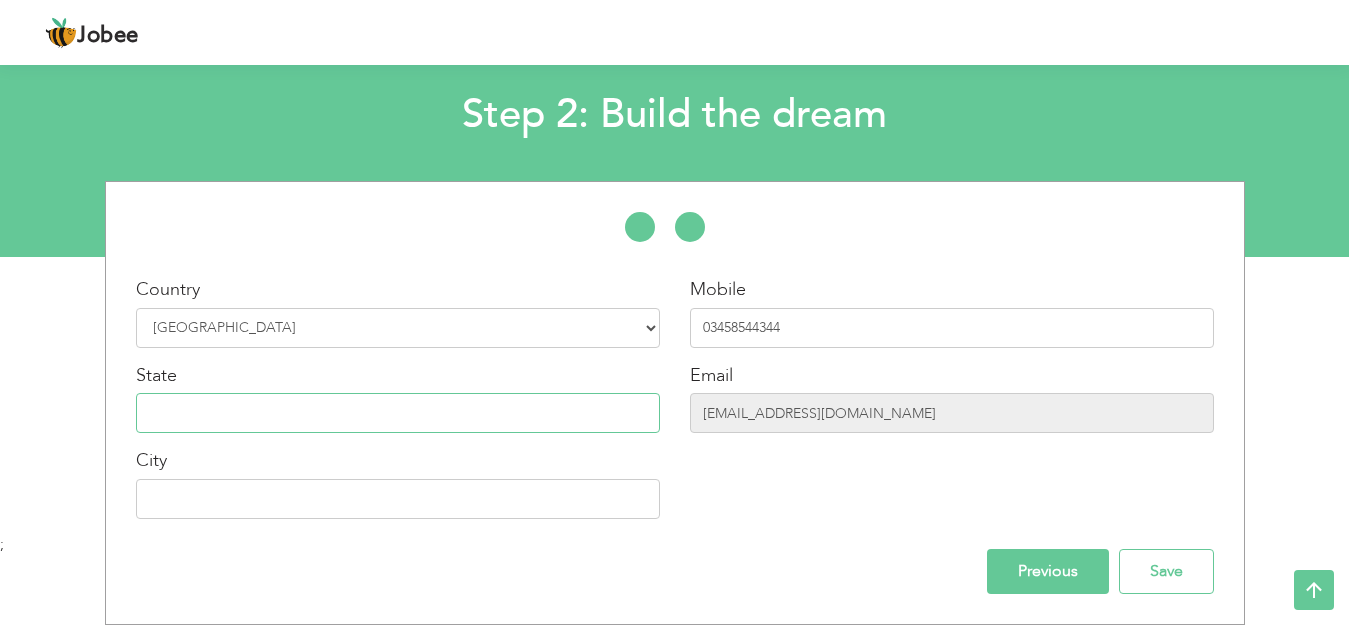 click at bounding box center (398, 413) 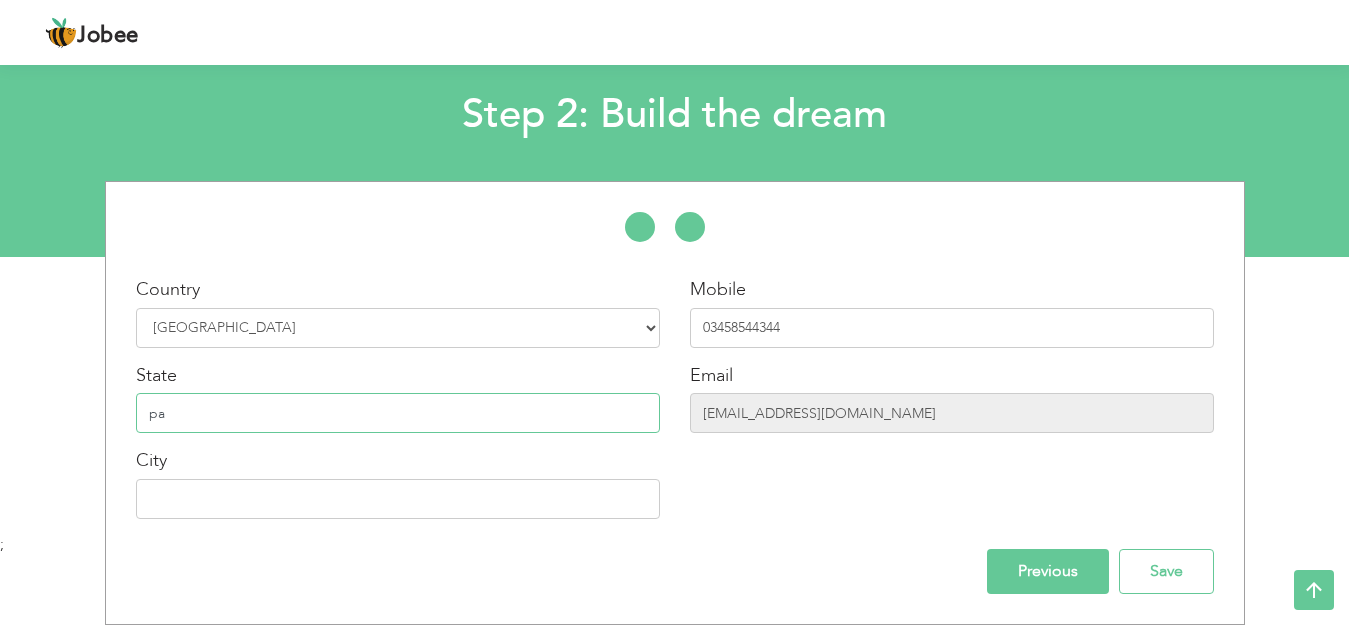 type on "p" 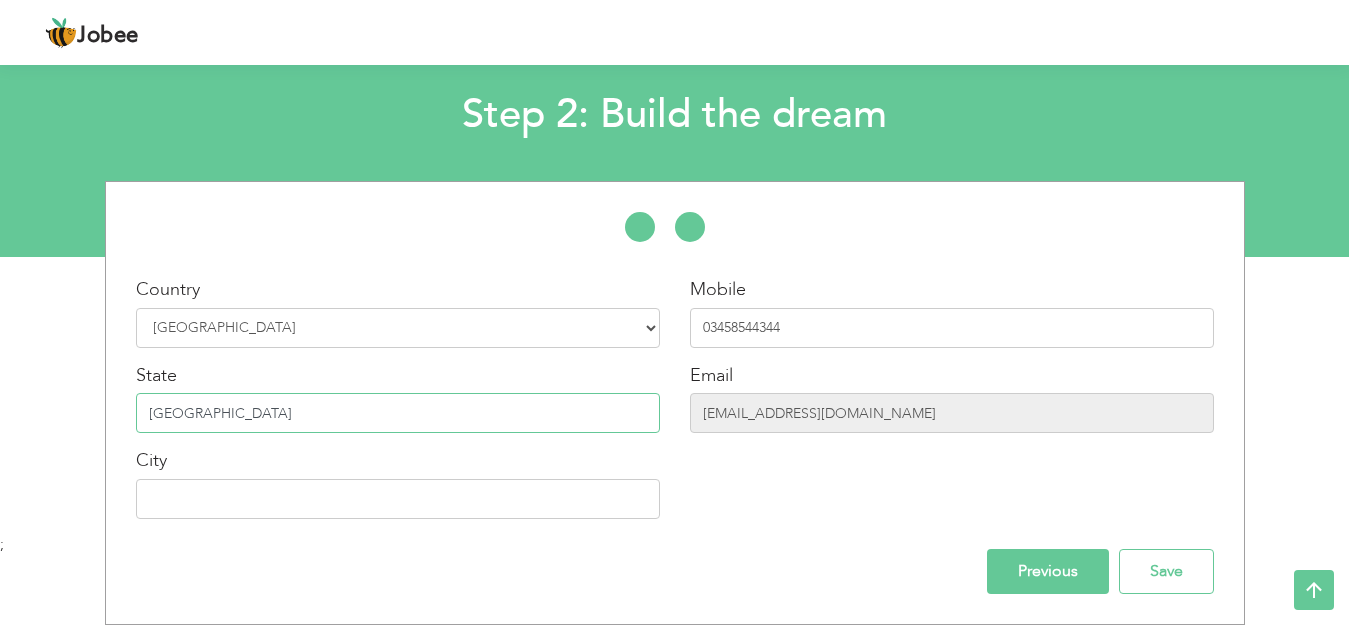 type on "[GEOGRAPHIC_DATA]" 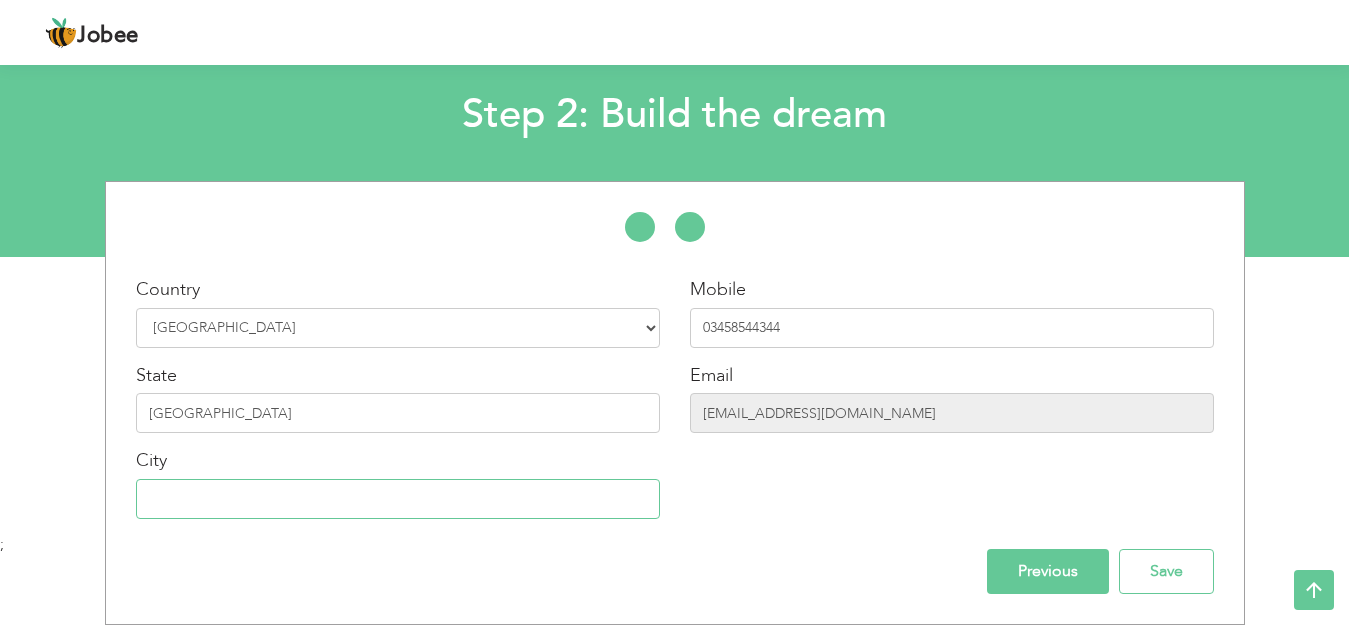click at bounding box center (398, 499) 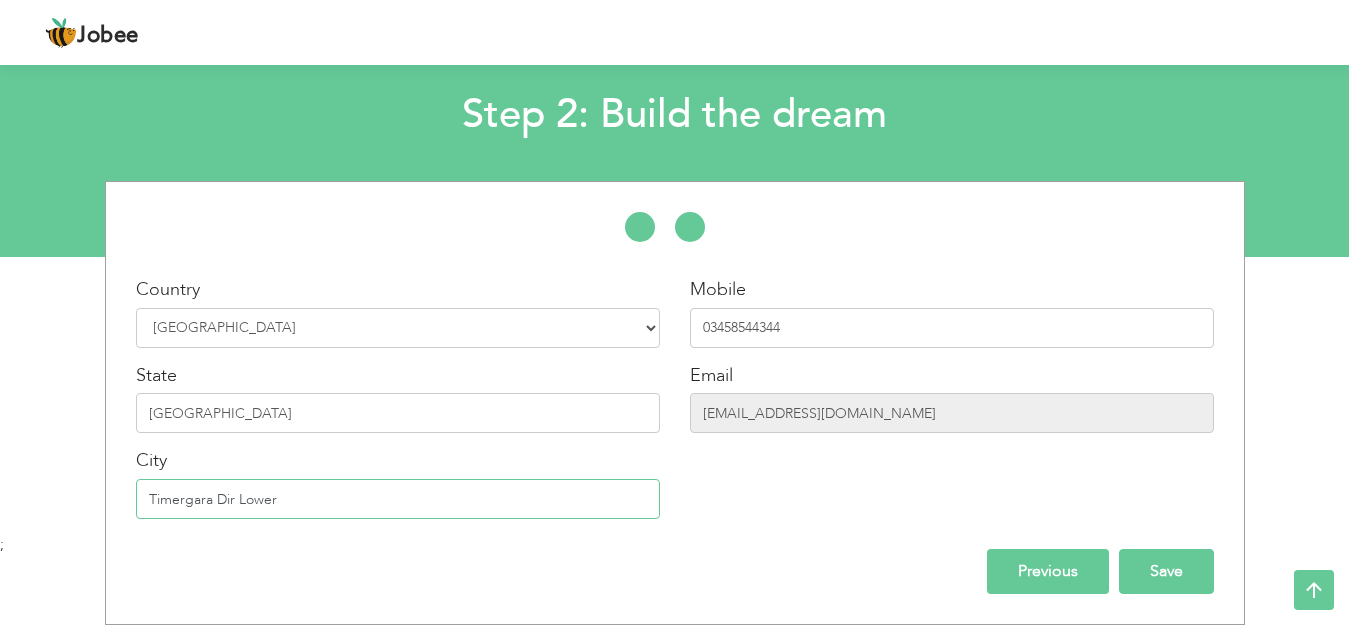 type on "Timergara Dir Lower" 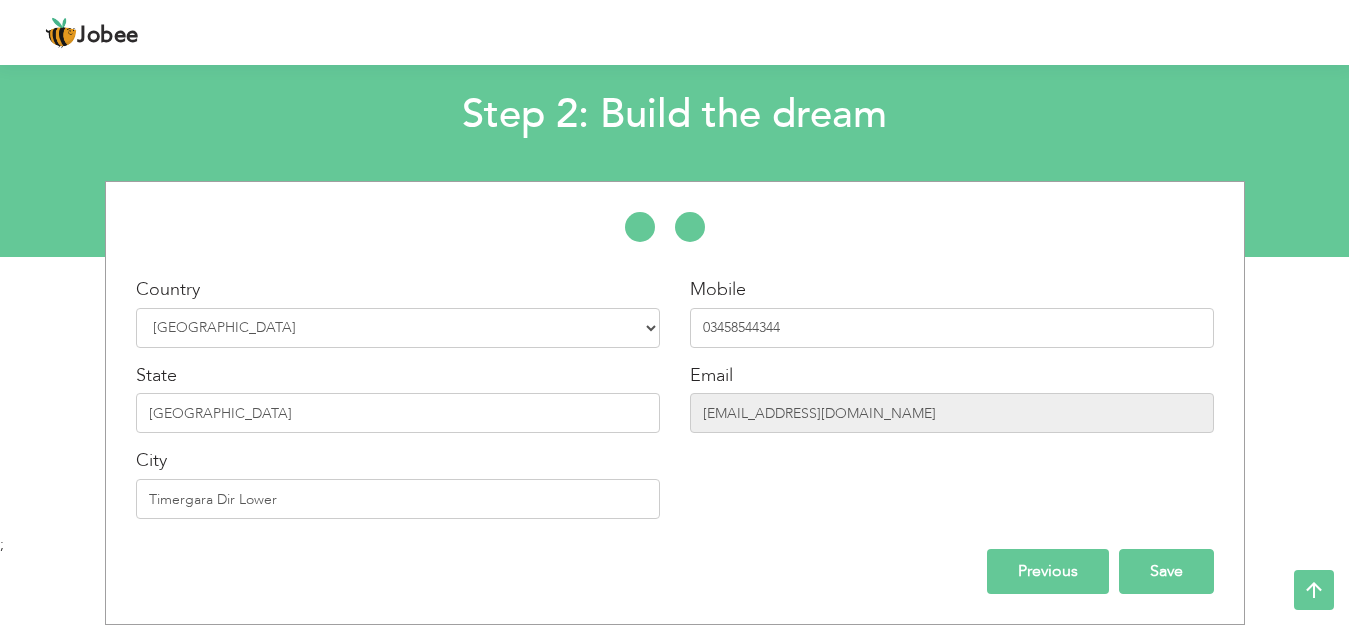 click on "Save" at bounding box center [1166, 571] 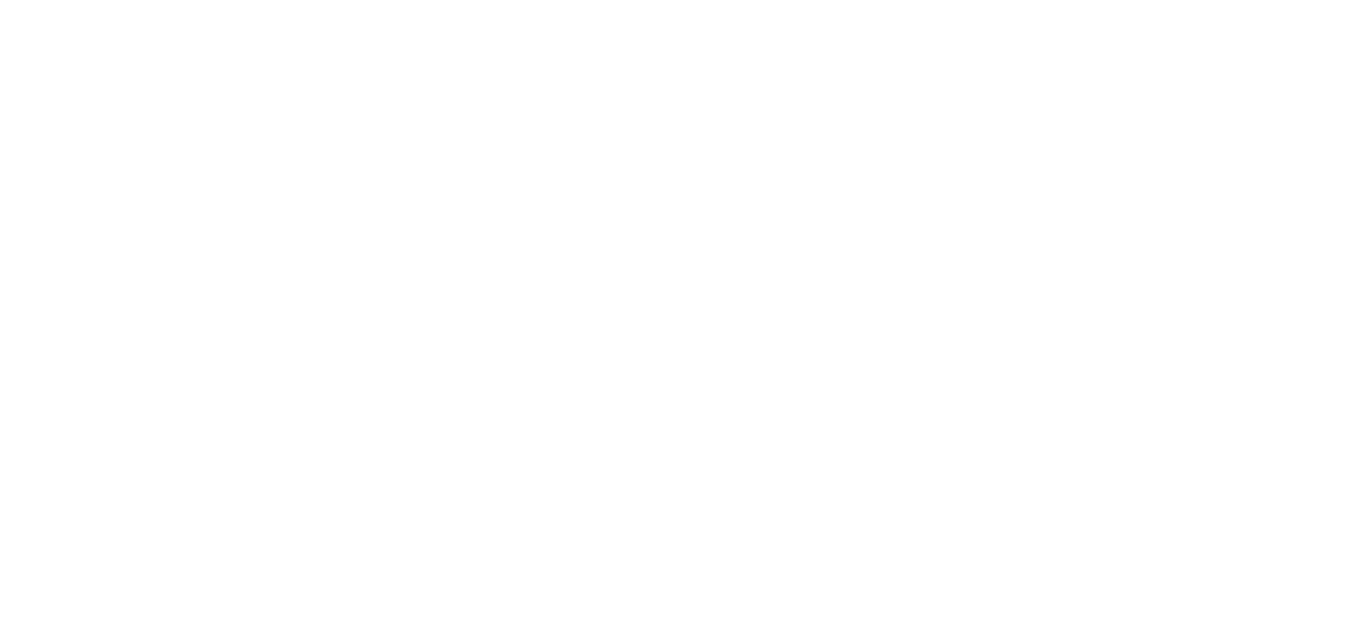scroll, scrollTop: 0, scrollLeft: 0, axis: both 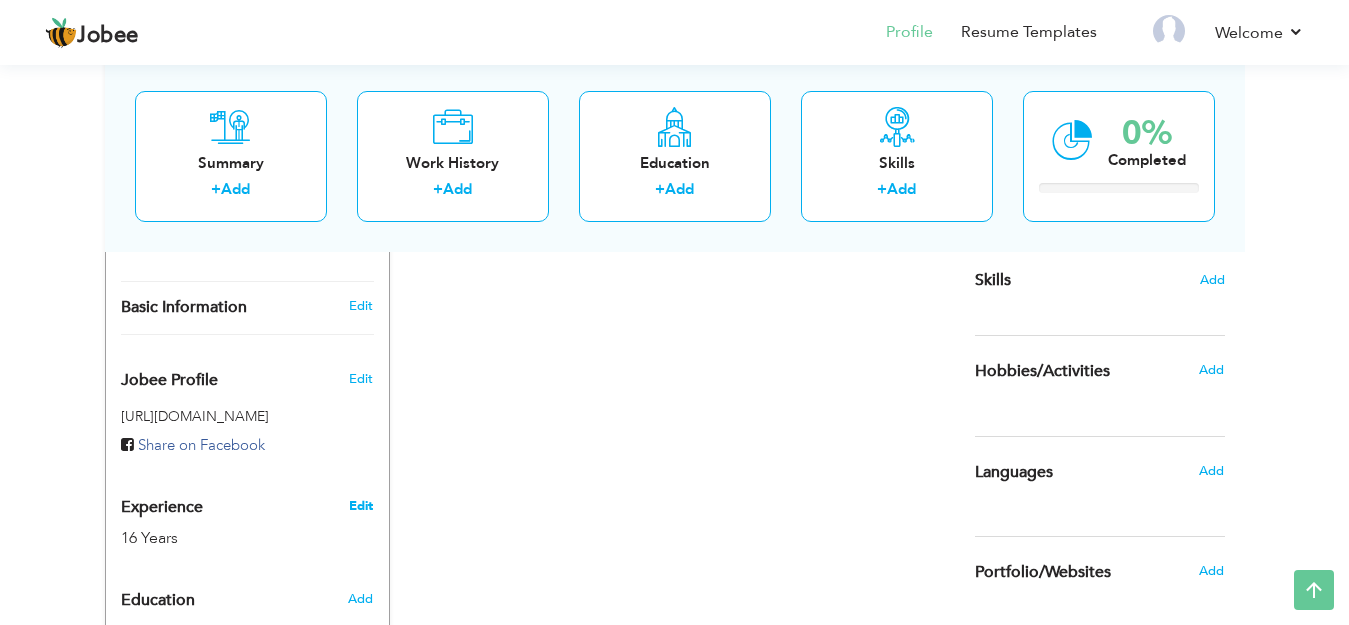 click on "Edit" at bounding box center (361, 506) 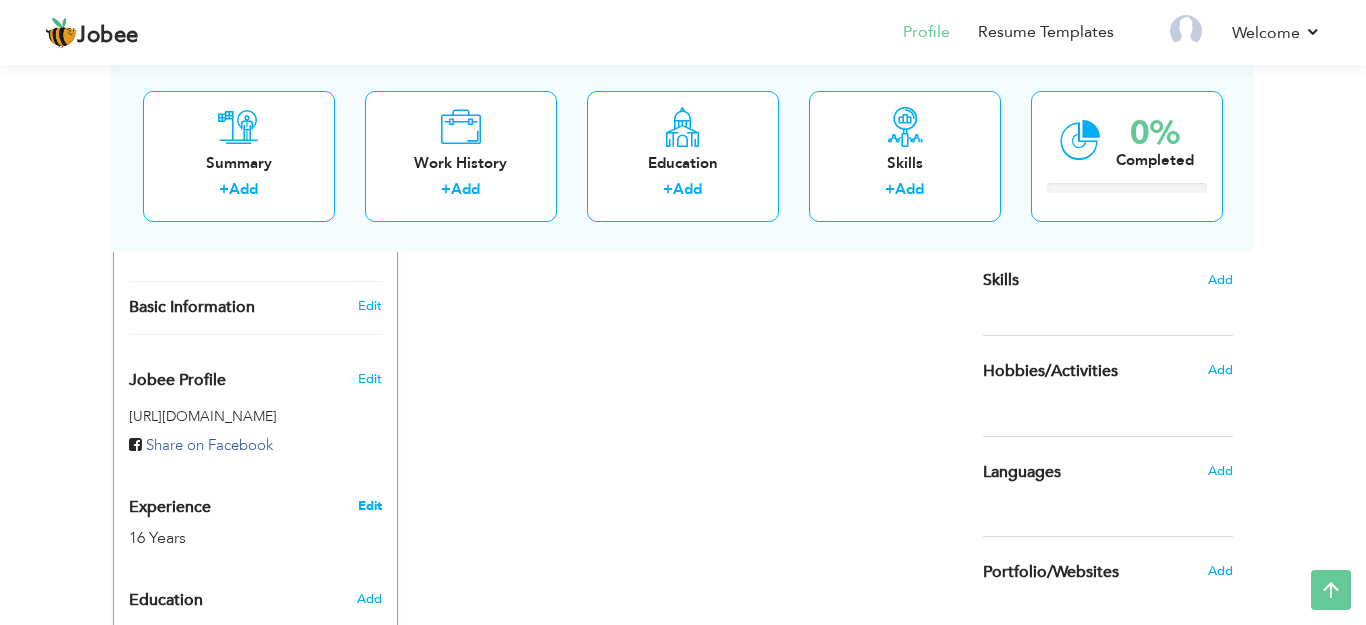 type on "Nida" 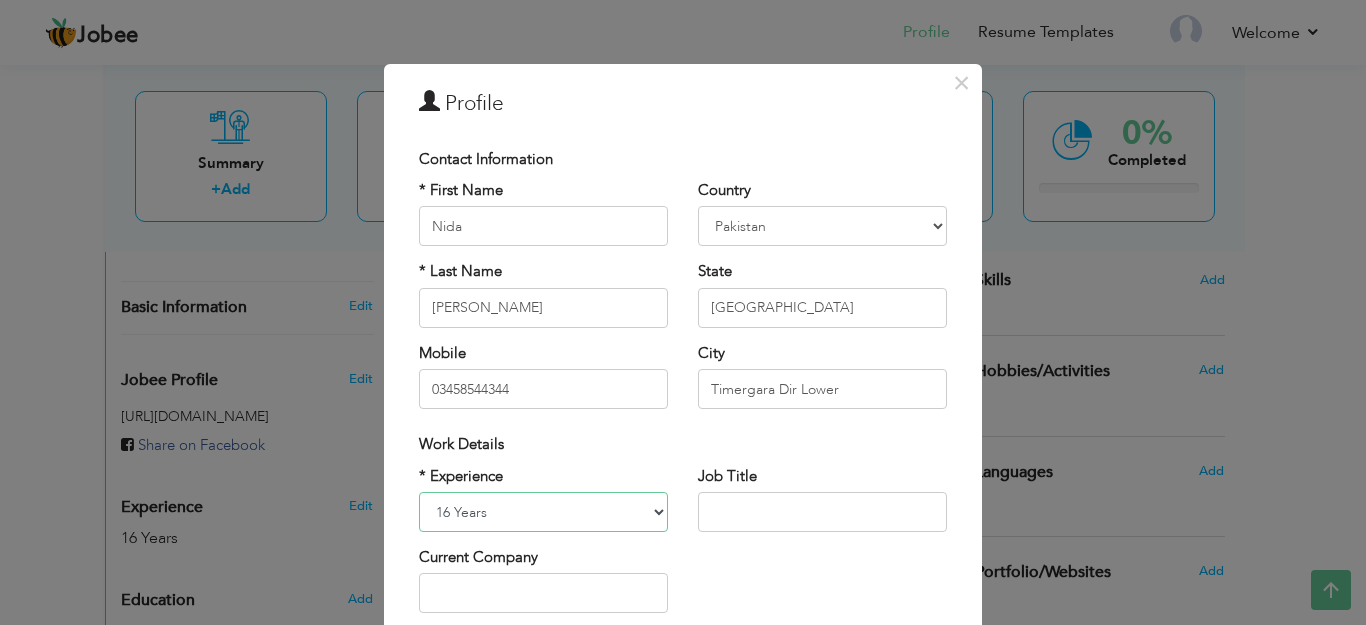 click on "Entry Level Less than 1 Year 1 Year 2 Years 3 Years 4 Years 5 Years 6 Years 7 Years 8 Years 9 Years 10 Years 11 Years 12 Years 13 Years 14 Years 15 Years 16 Years 17 Years 18 Years 19 Years 20 Years 21 Years 22 Years 23 Years 24 Years 25 Years 26 Years 27 Years 28 Years 29 Years 30 Years 31 Years 32 Years 33 Years 34 Years 35 Years More than 35 Years" at bounding box center [543, 512] 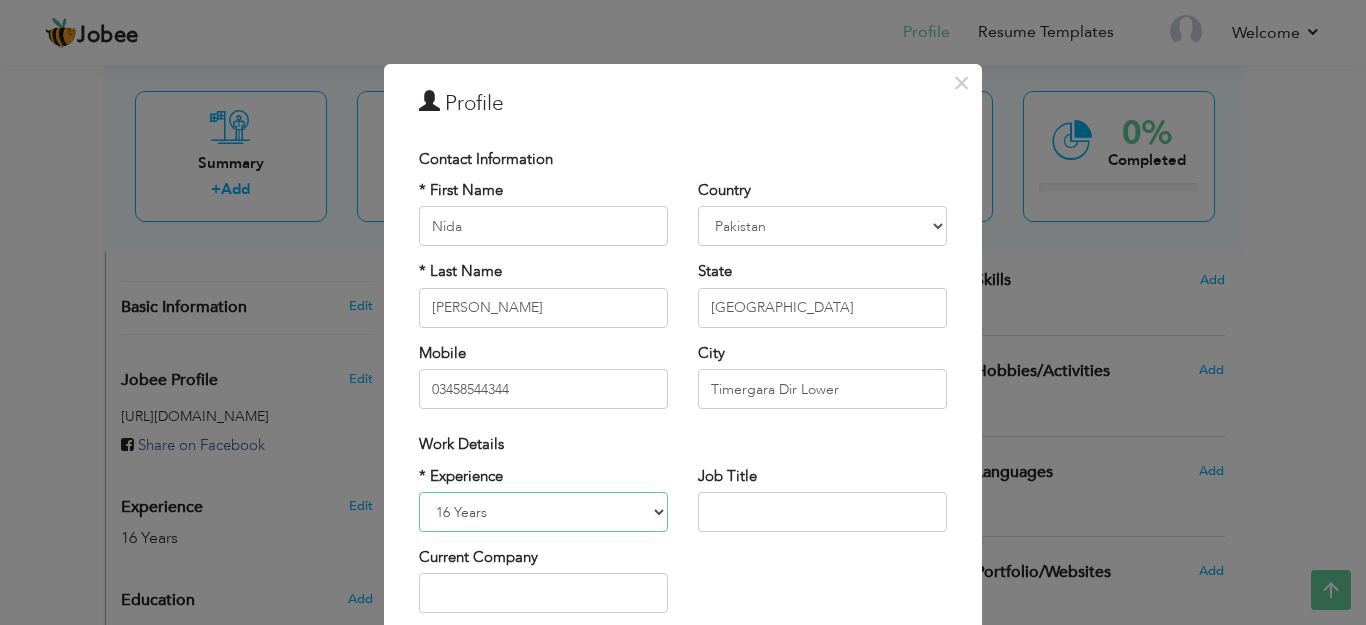 select on "number:7" 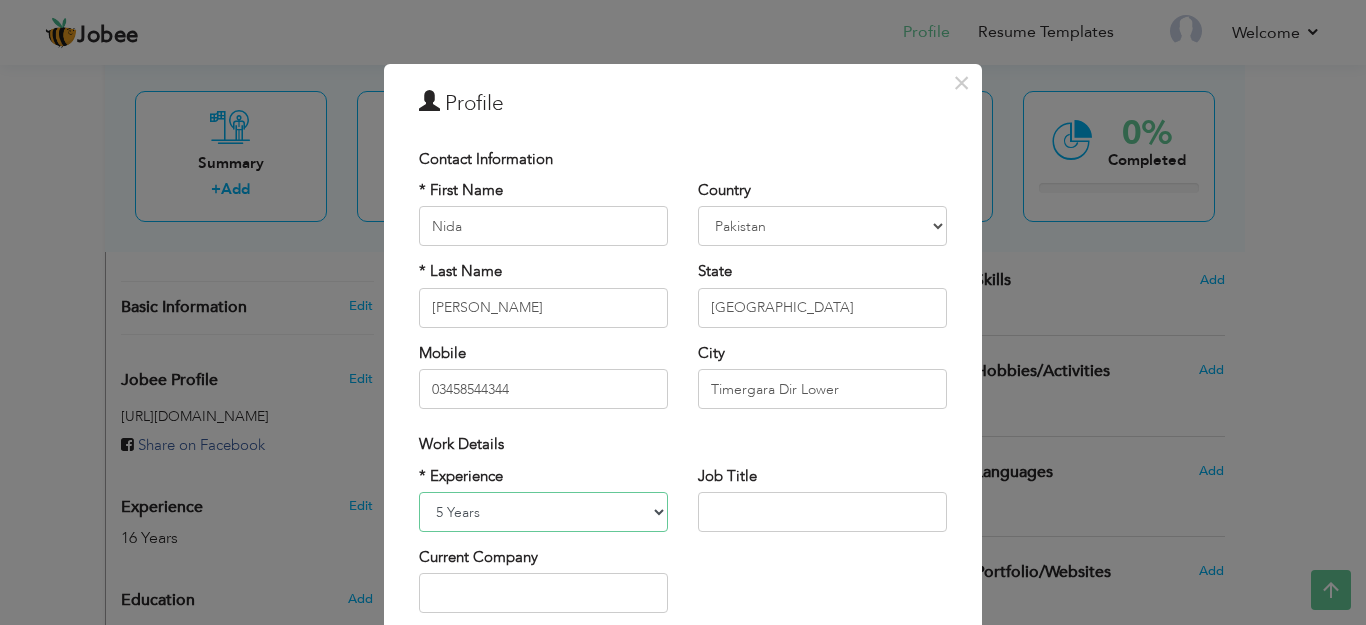 click on "Entry Level Less than 1 Year 1 Year 2 Years 3 Years 4 Years 5 Years 6 Years 7 Years 8 Years 9 Years 10 Years 11 Years 12 Years 13 Years 14 Years 15 Years 16 Years 17 Years 18 Years 19 Years 20 Years 21 Years 22 Years 23 Years 24 Years 25 Years 26 Years 27 Years 28 Years 29 Years 30 Years 31 Years 32 Years 33 Years 34 Years 35 Years More than 35 Years" at bounding box center [543, 512] 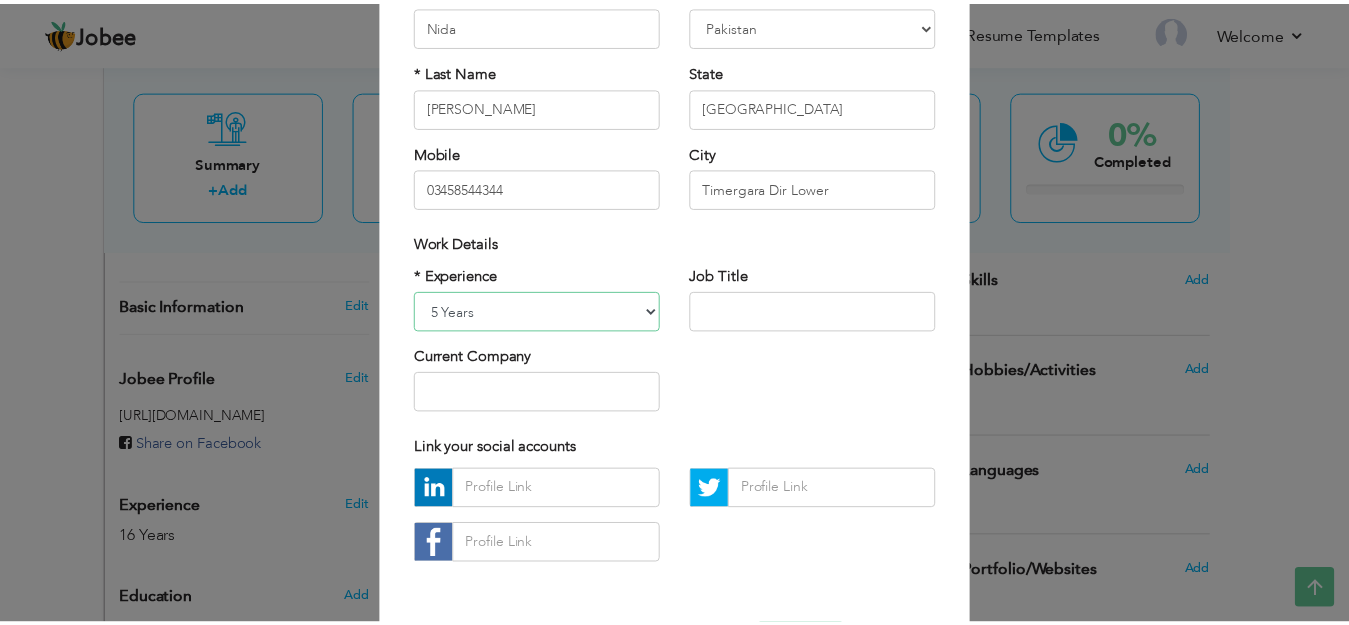scroll, scrollTop: 276, scrollLeft: 0, axis: vertical 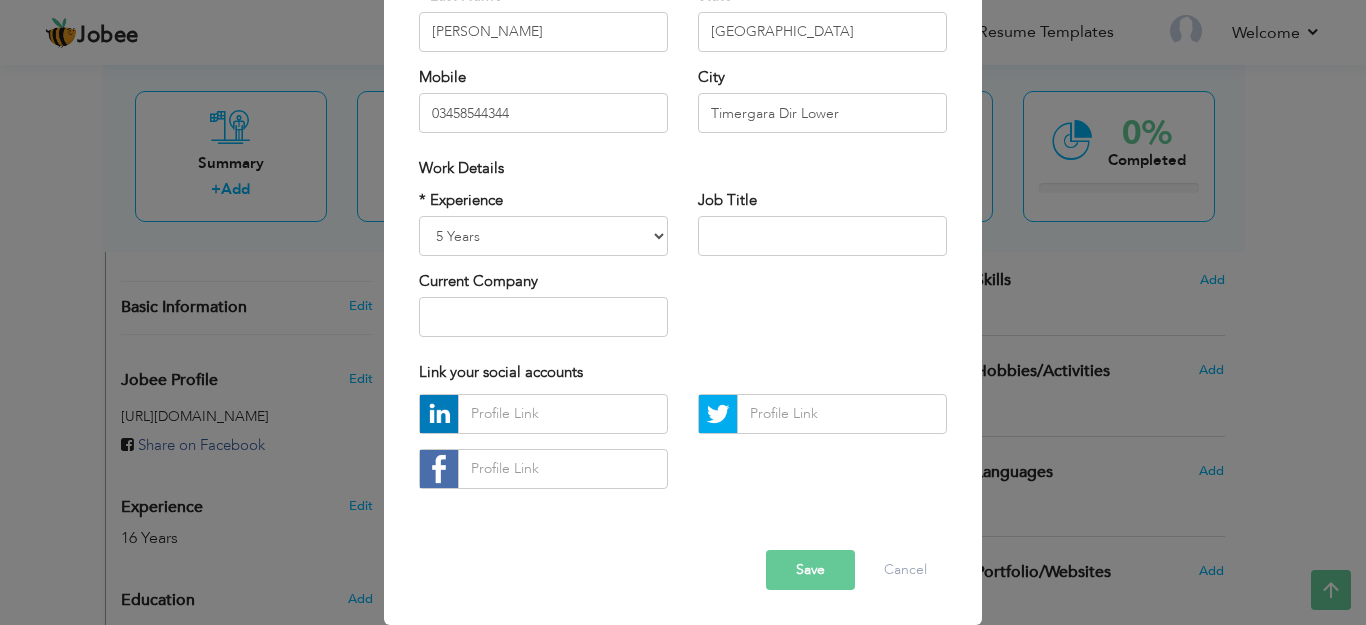 click on "Save" at bounding box center (810, 570) 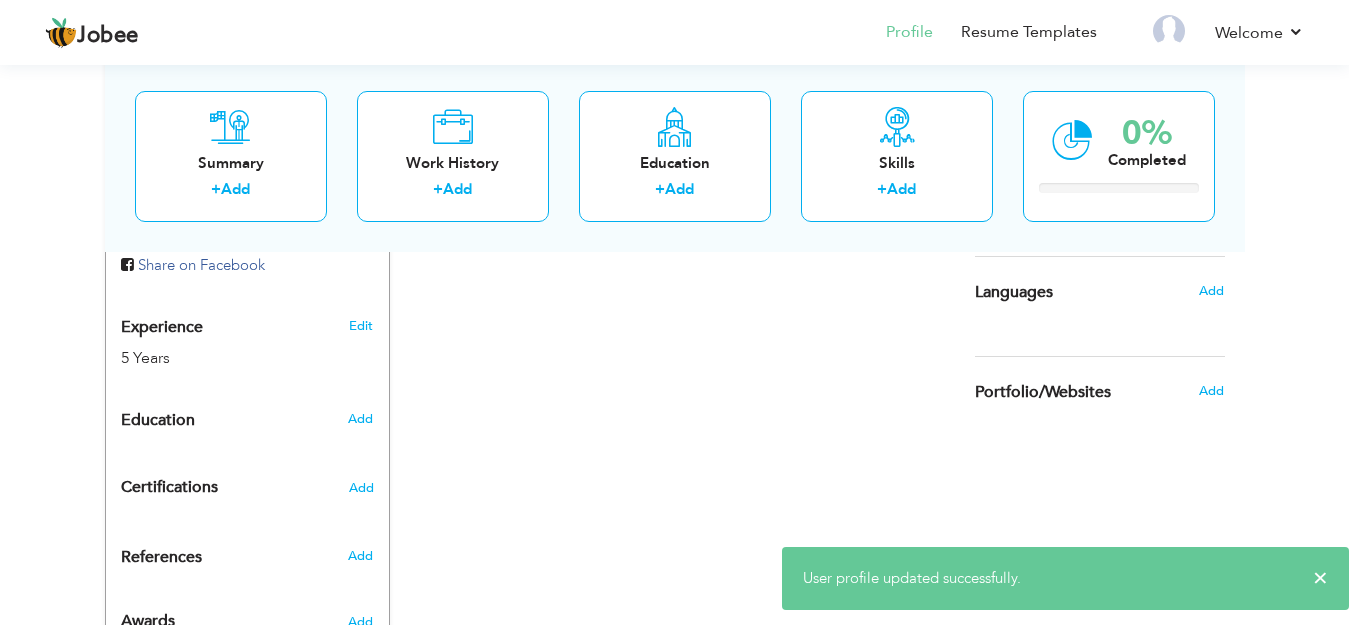 scroll, scrollTop: 700, scrollLeft: 0, axis: vertical 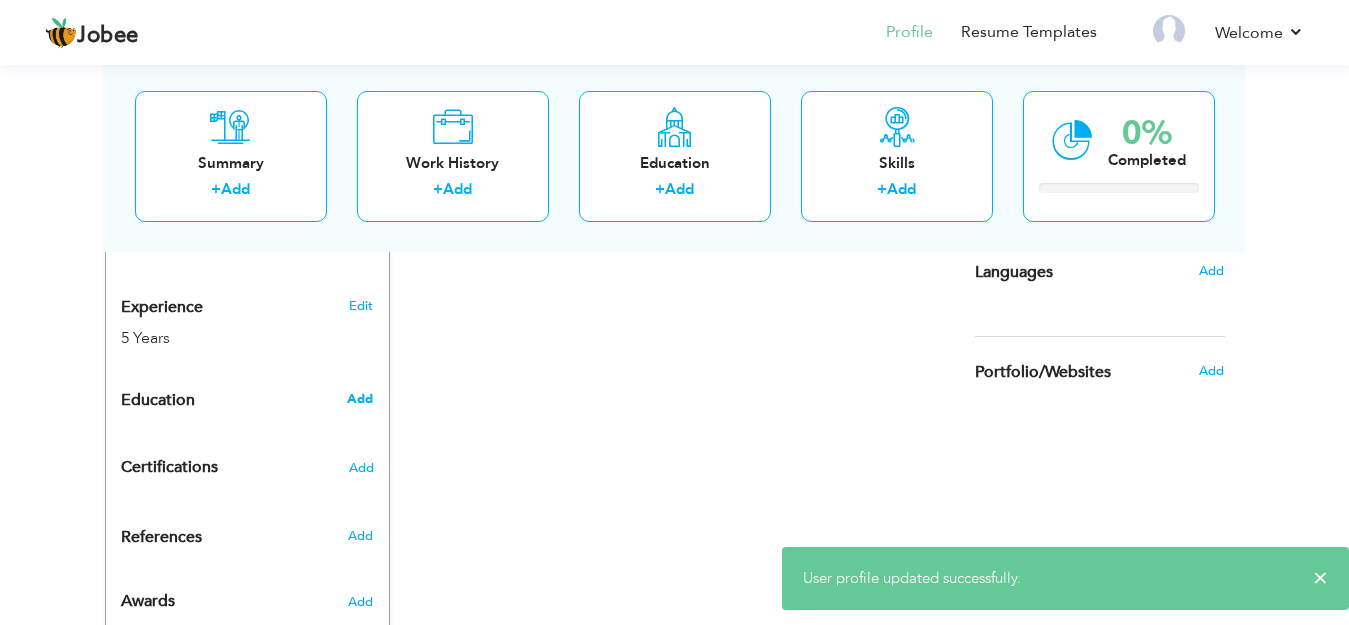 click on "Add" at bounding box center [360, 399] 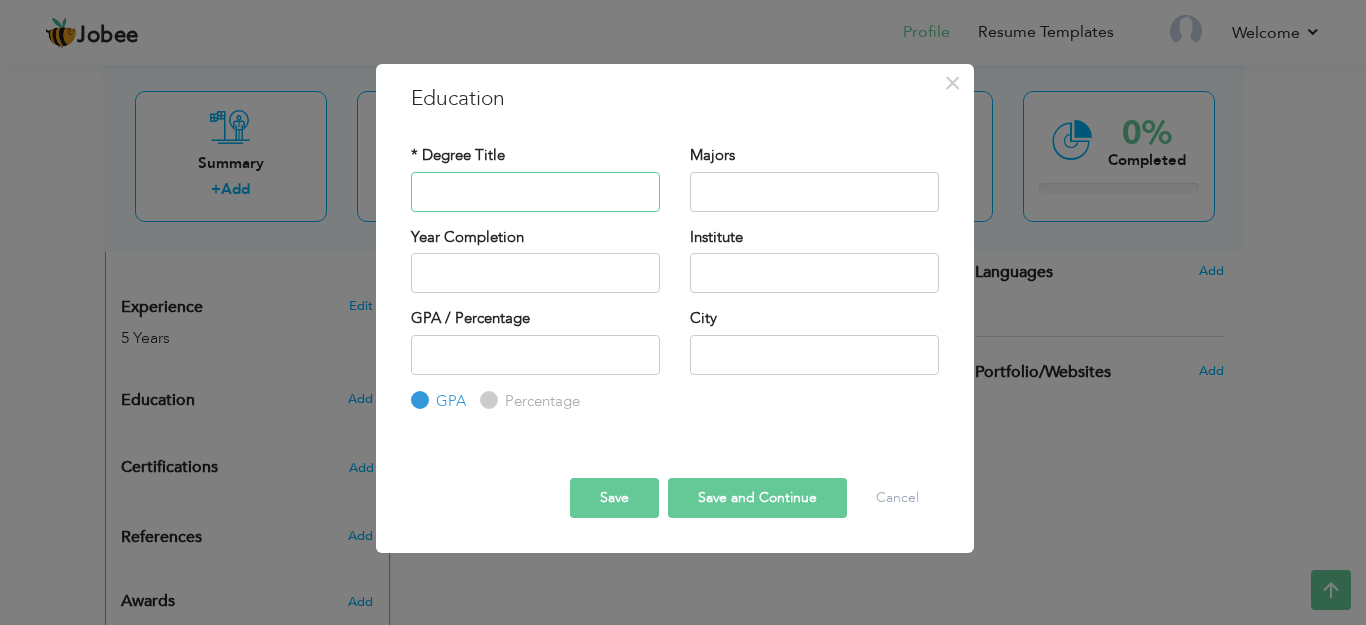 click at bounding box center (535, 192) 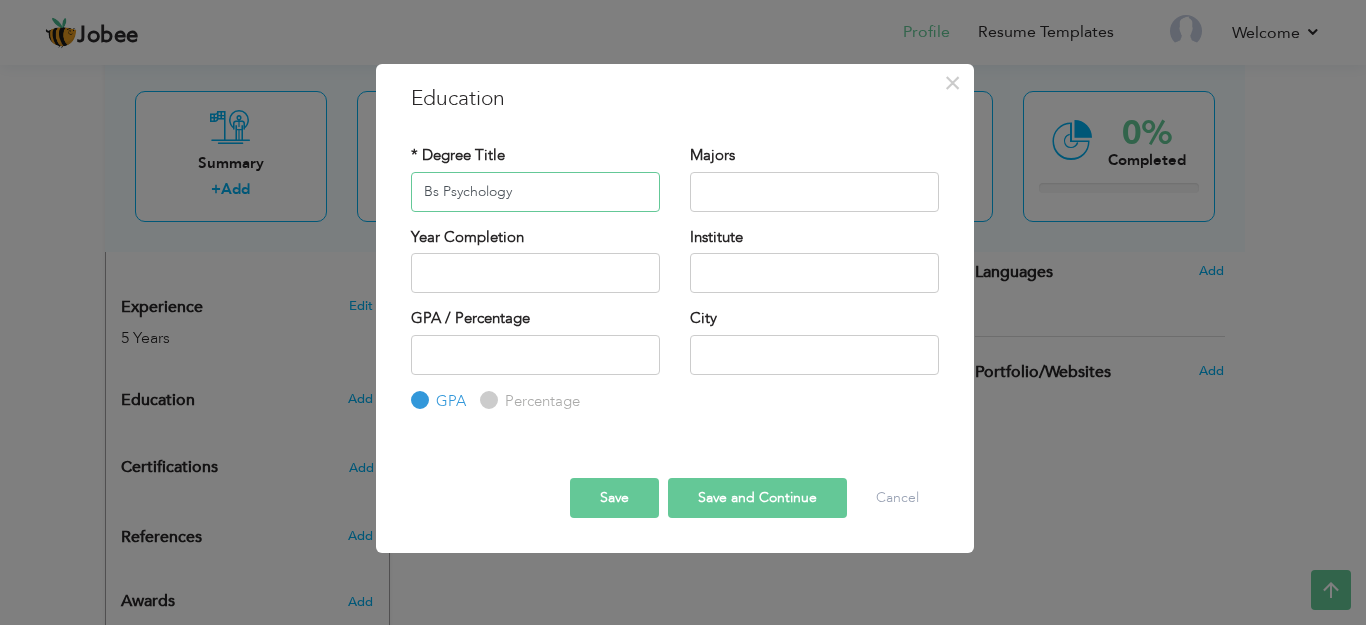 type on "Bs Psychology" 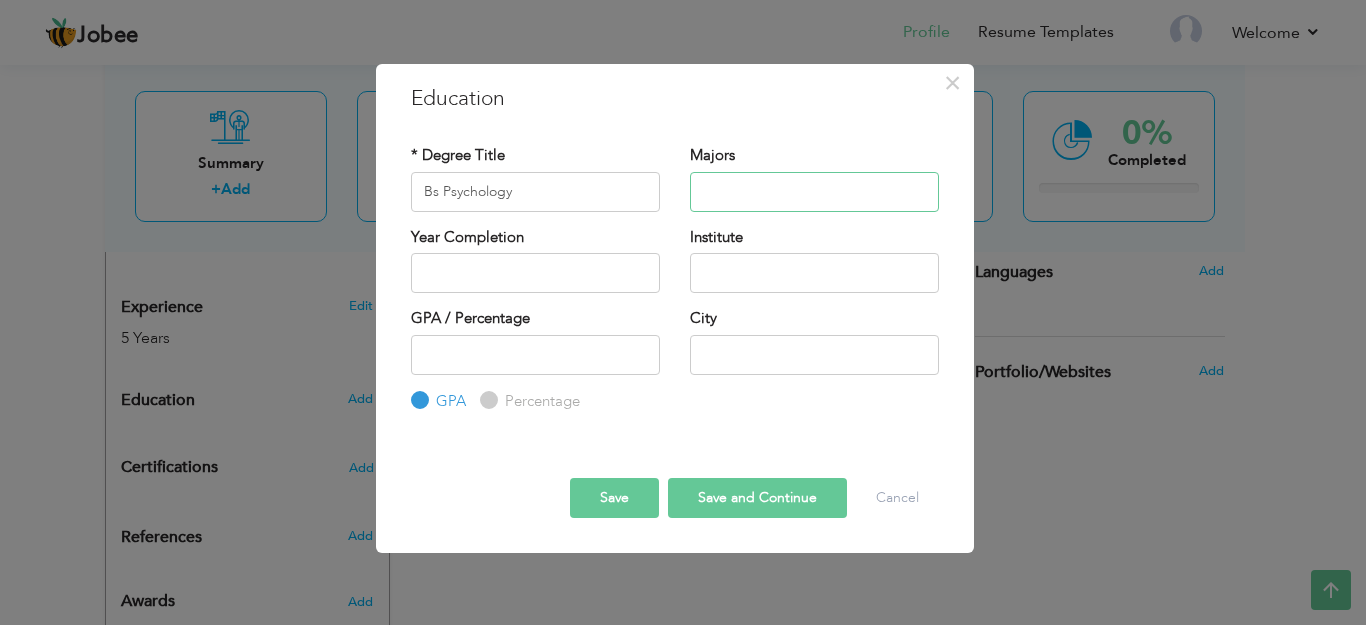 click at bounding box center [814, 192] 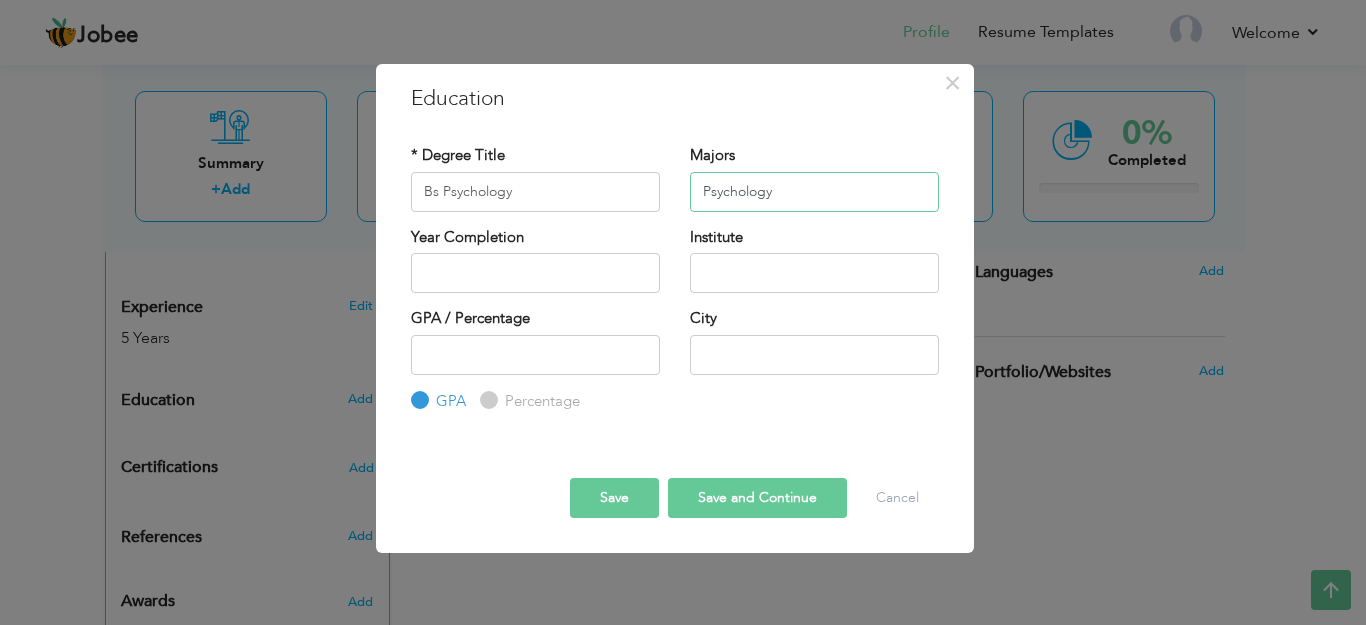 type on "Psychology" 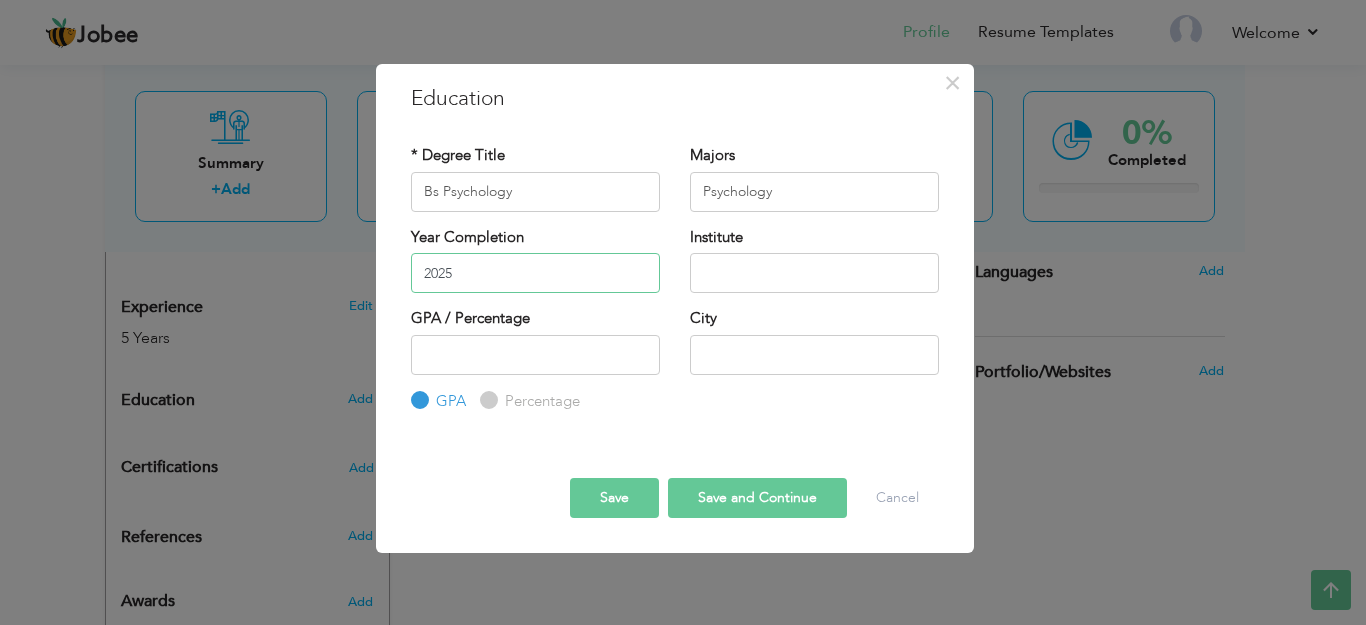 click on "2025" at bounding box center (535, 273) 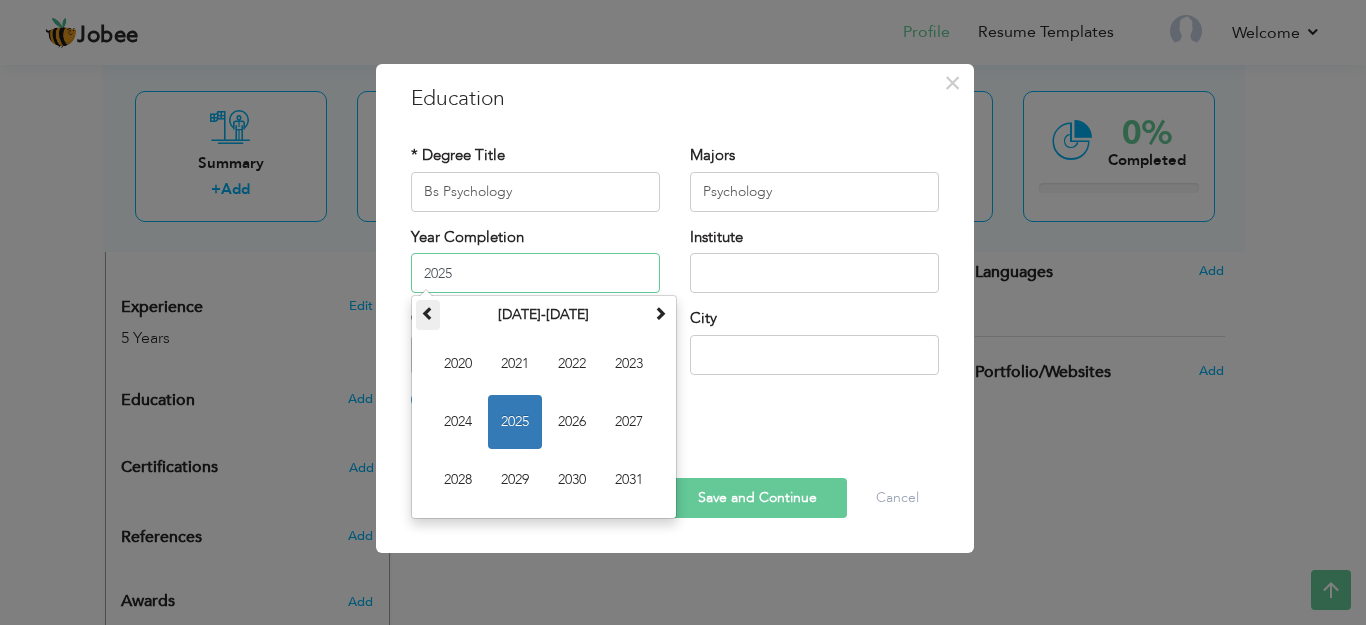 click at bounding box center [428, 315] 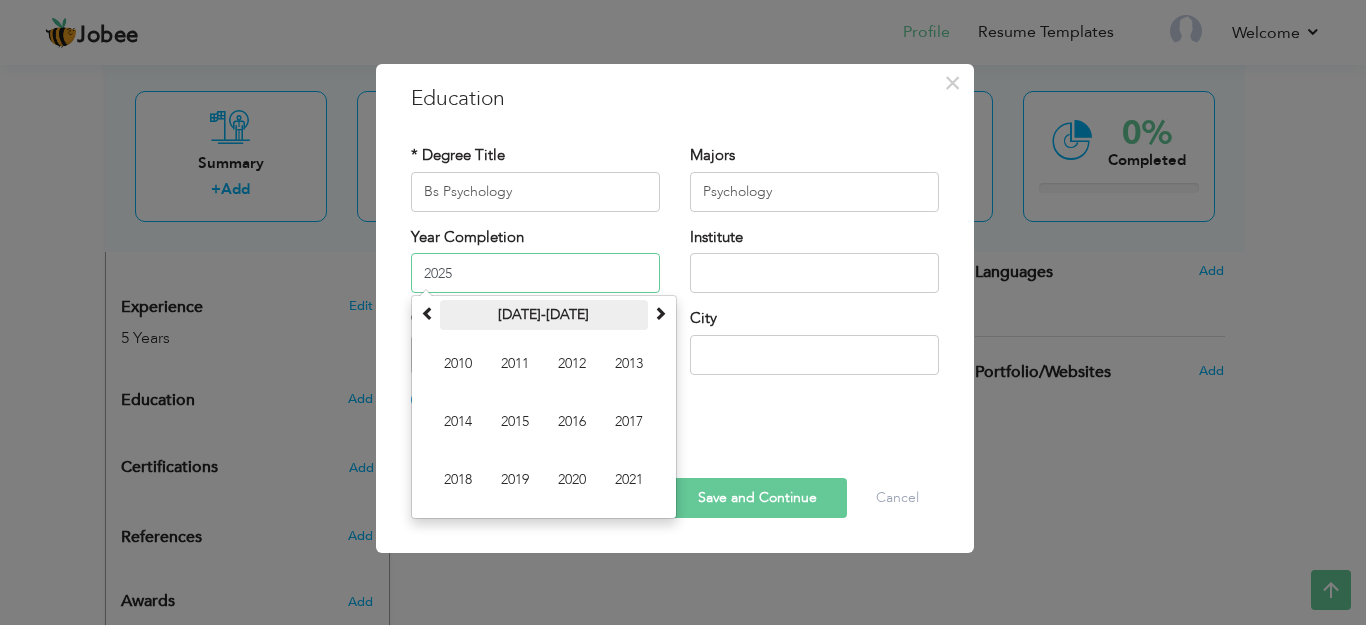 click on "2010-2021" at bounding box center (544, 315) 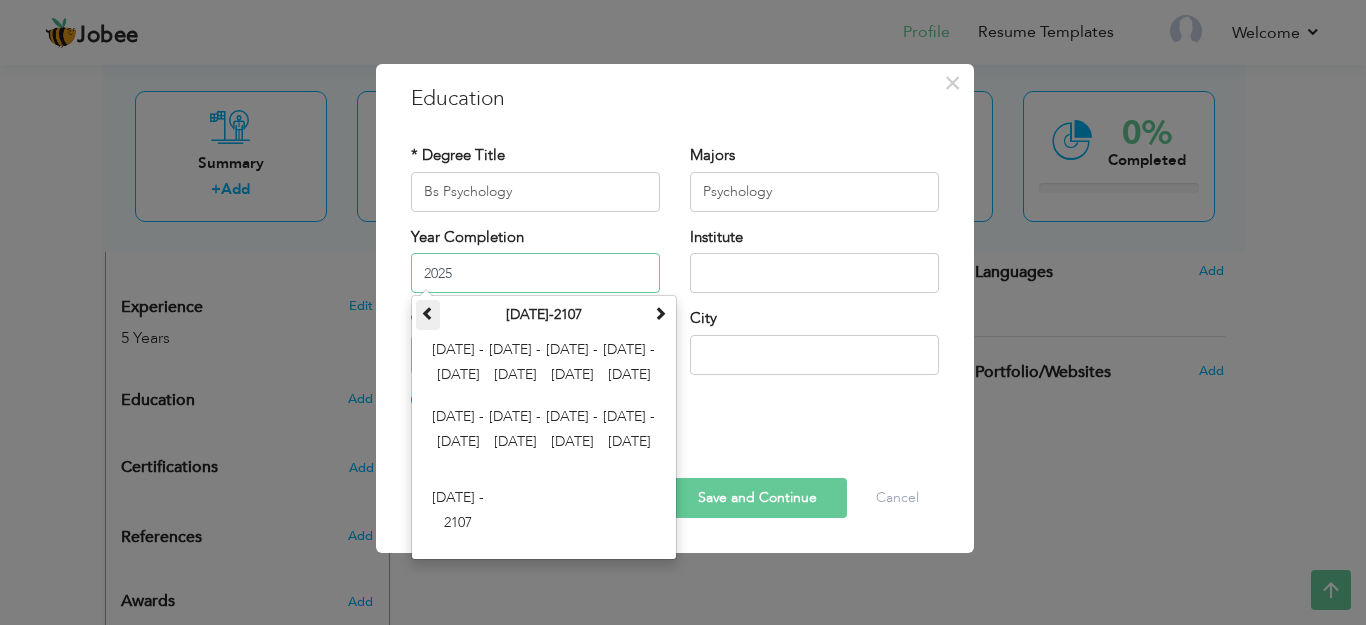 click at bounding box center (428, 313) 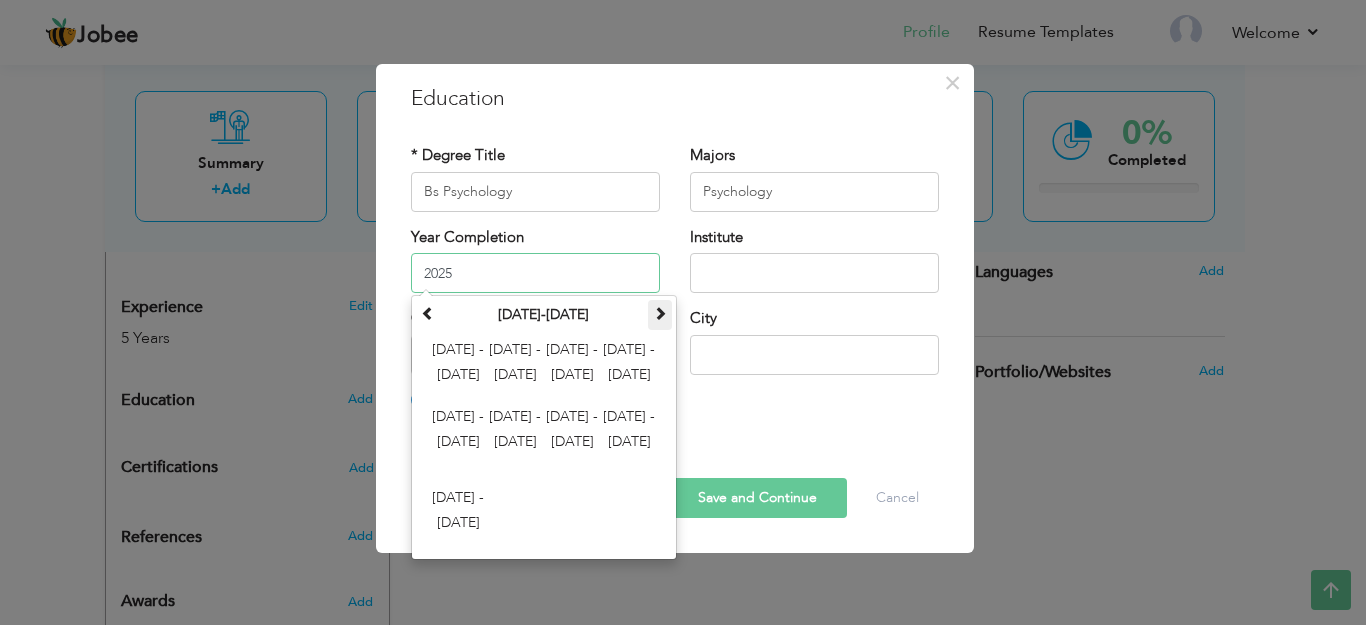 click at bounding box center [660, 313] 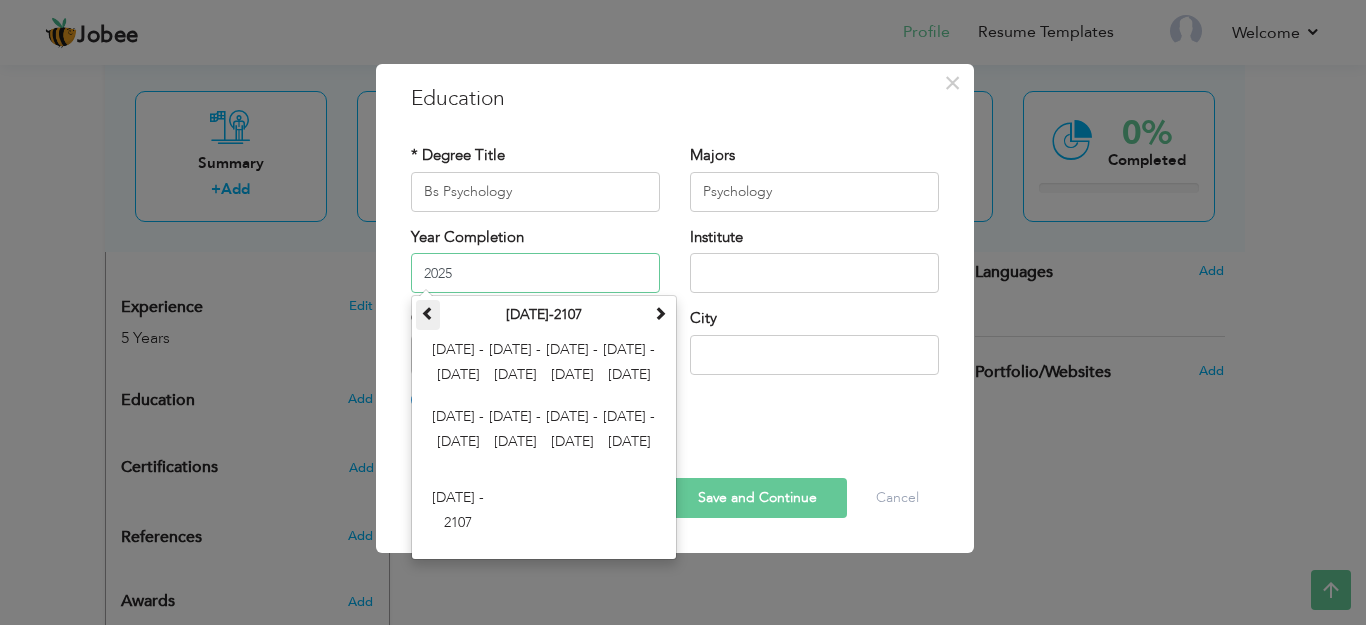 click at bounding box center [428, 313] 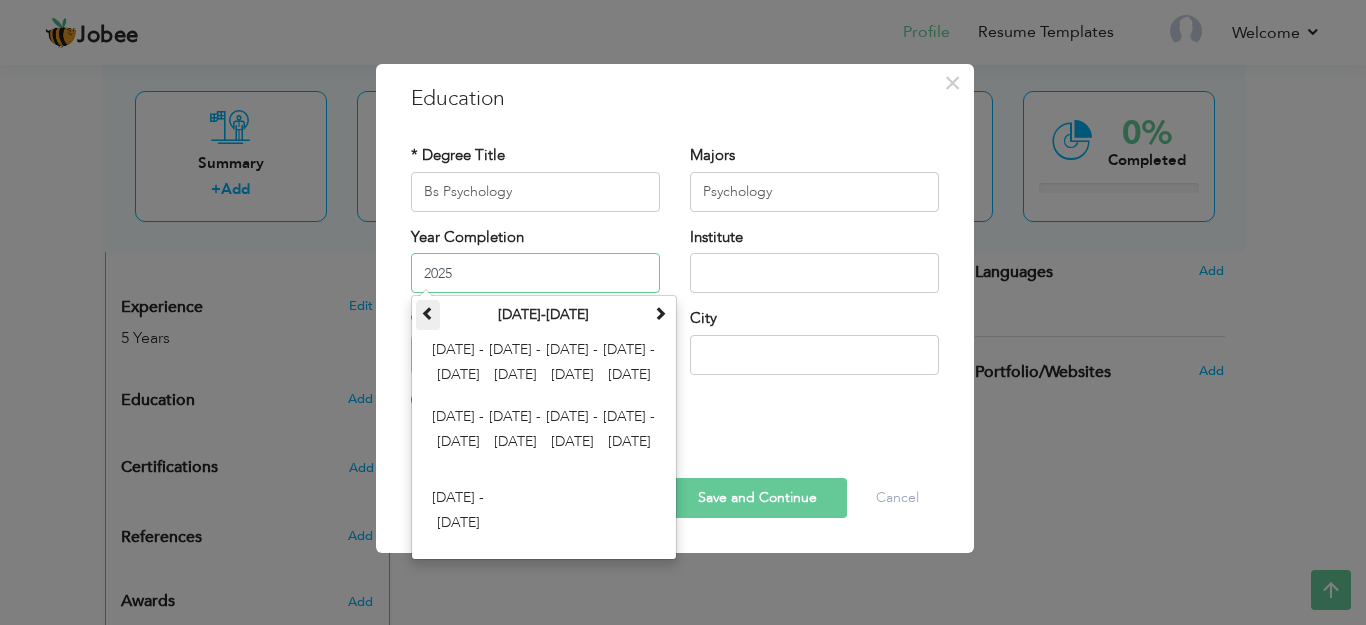 click at bounding box center (428, 313) 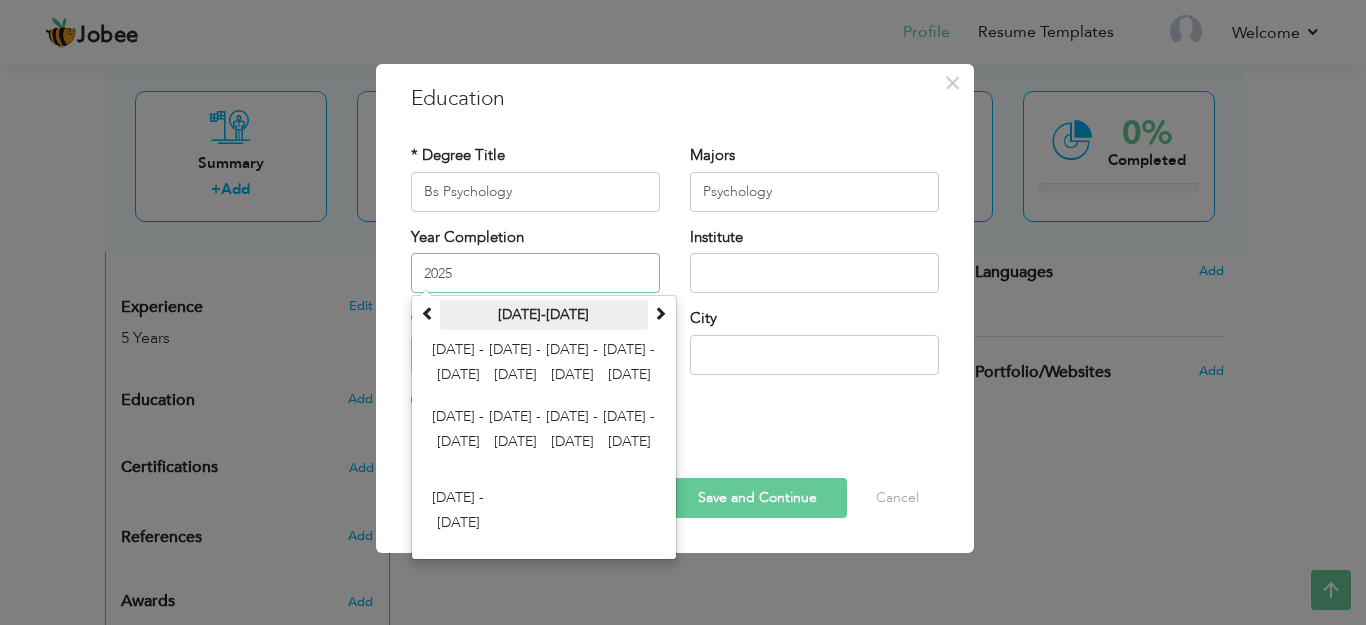 click on "1500-1607" at bounding box center [544, 315] 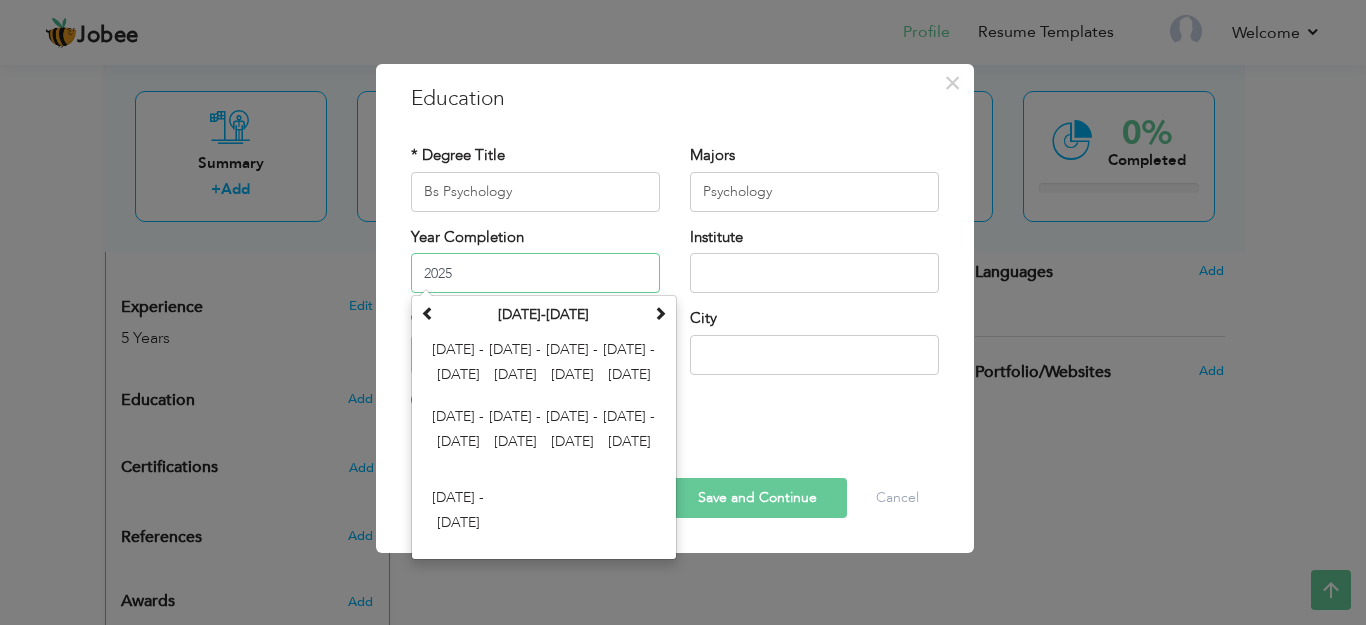 drag, startPoint x: 472, startPoint y: 271, endPoint x: 421, endPoint y: 274, distance: 51.088158 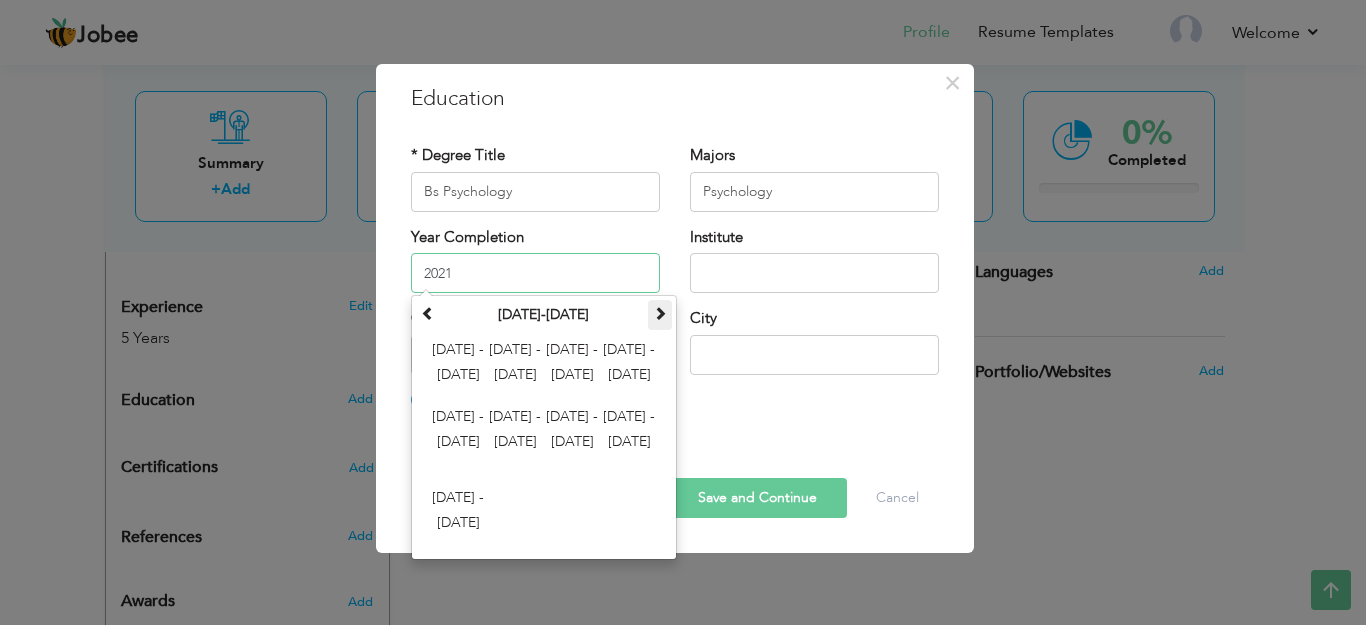 click at bounding box center (660, 313) 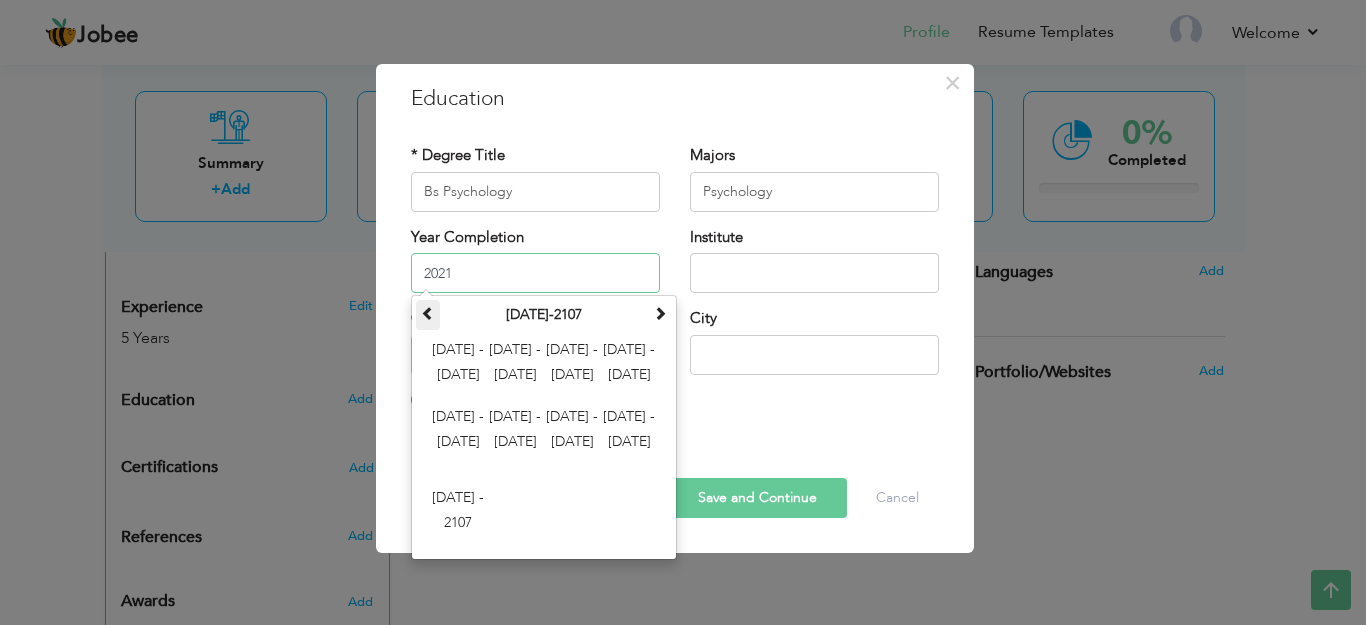 click at bounding box center (428, 313) 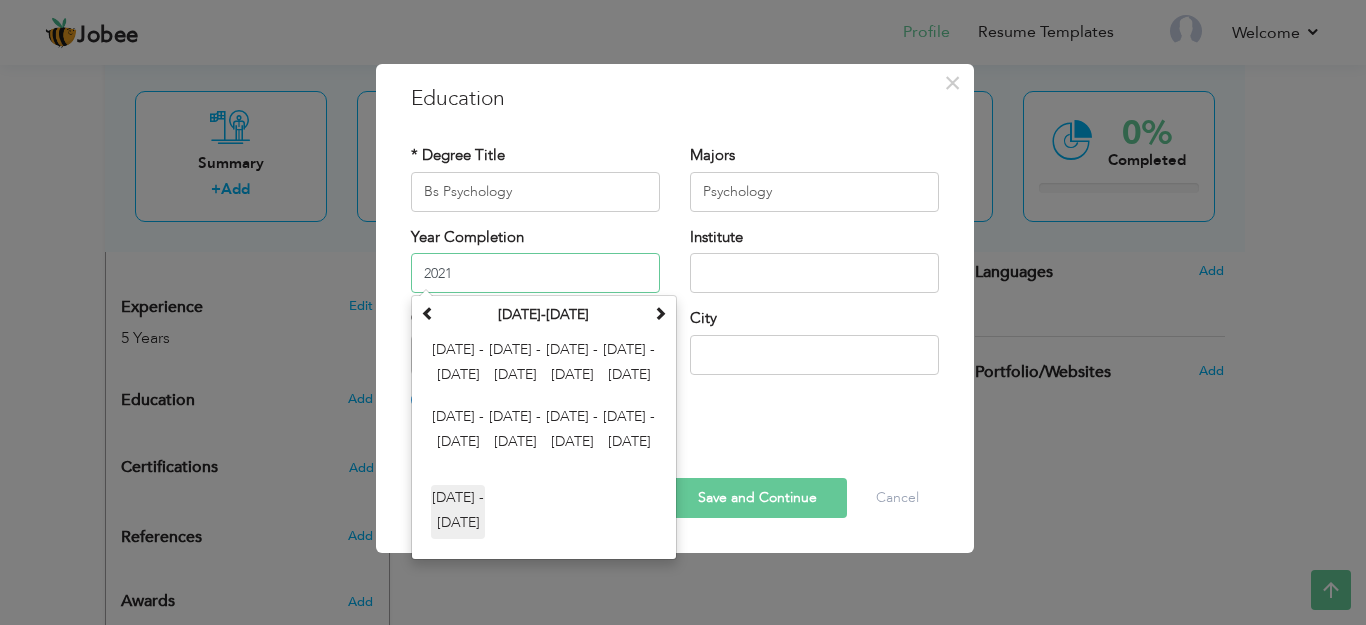 click on "1996 - 2007" at bounding box center [458, 512] 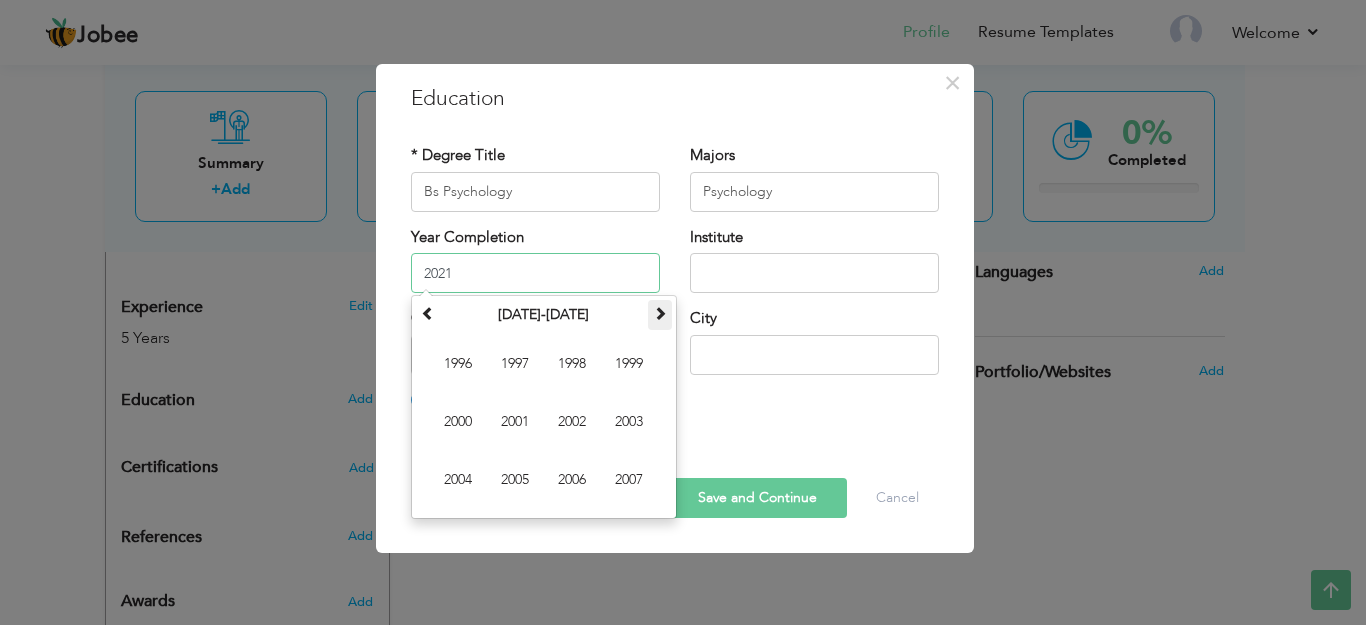 click at bounding box center [660, 313] 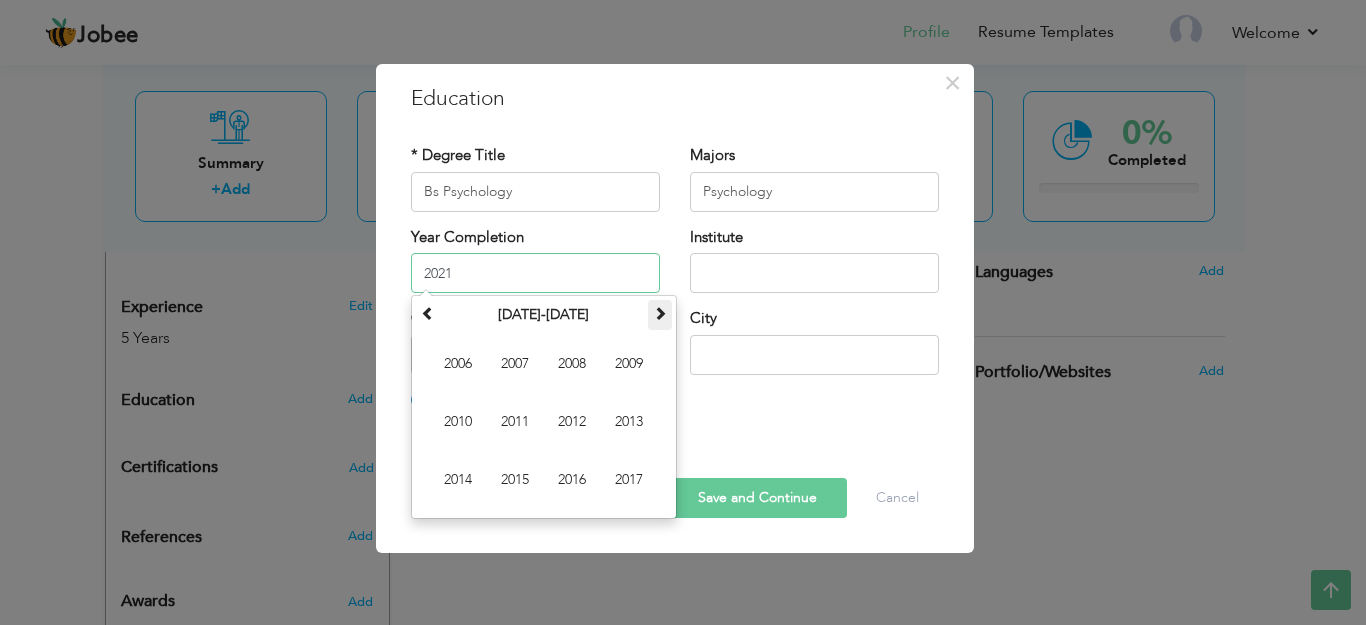 click at bounding box center [660, 313] 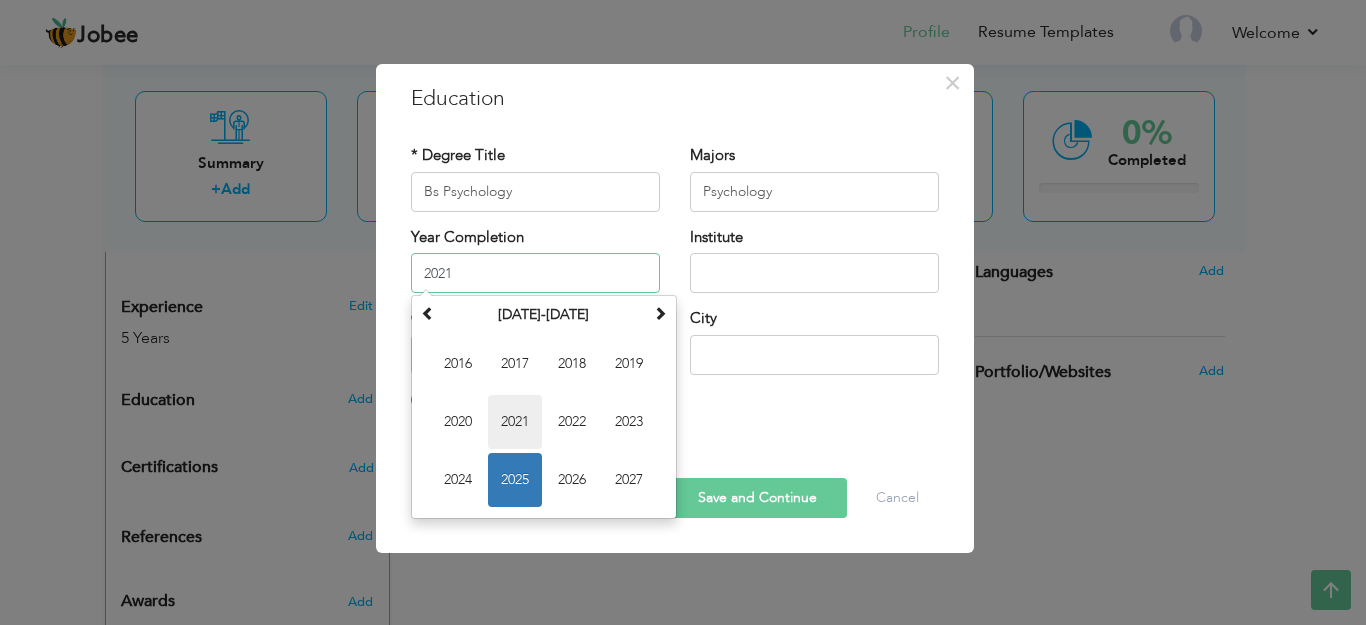 click on "2021" at bounding box center (515, 422) 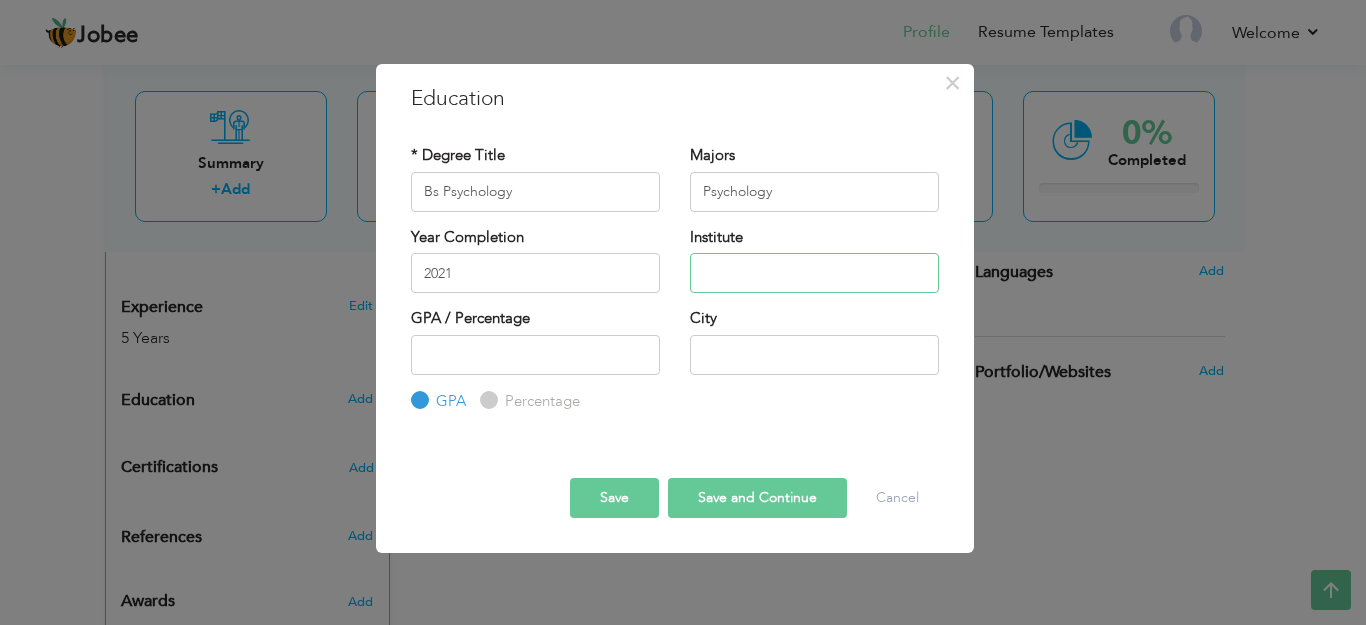 click at bounding box center (814, 273) 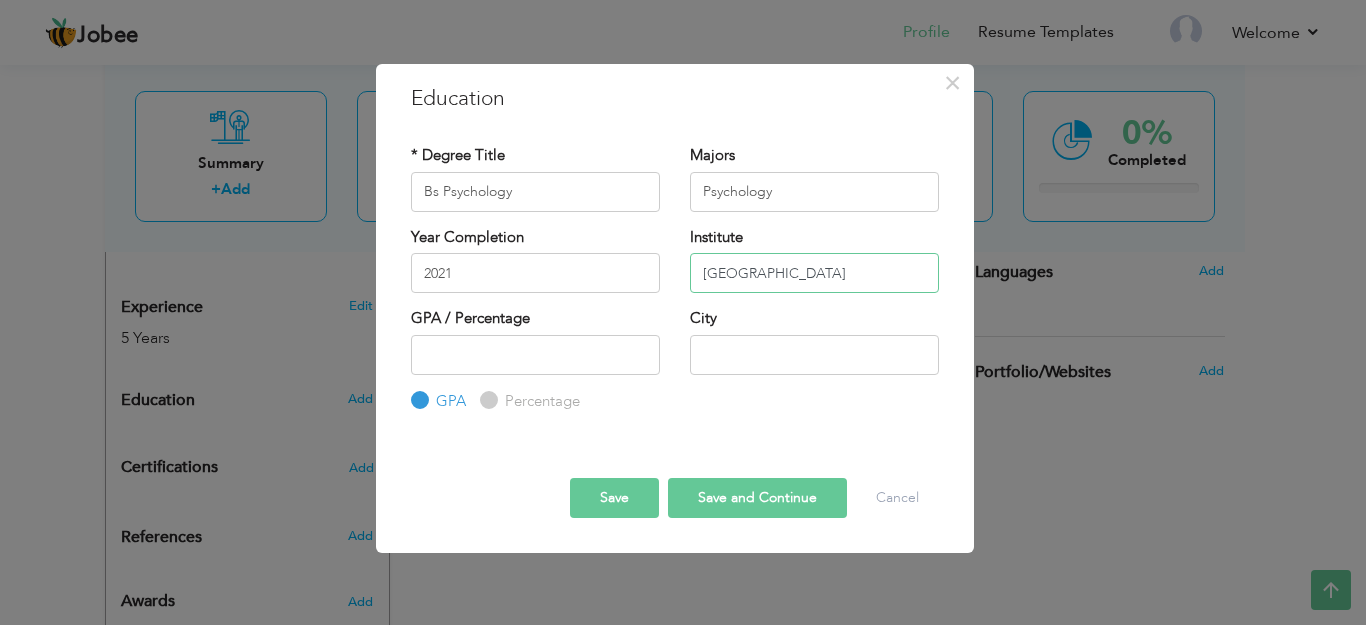 type on "[GEOGRAPHIC_DATA]" 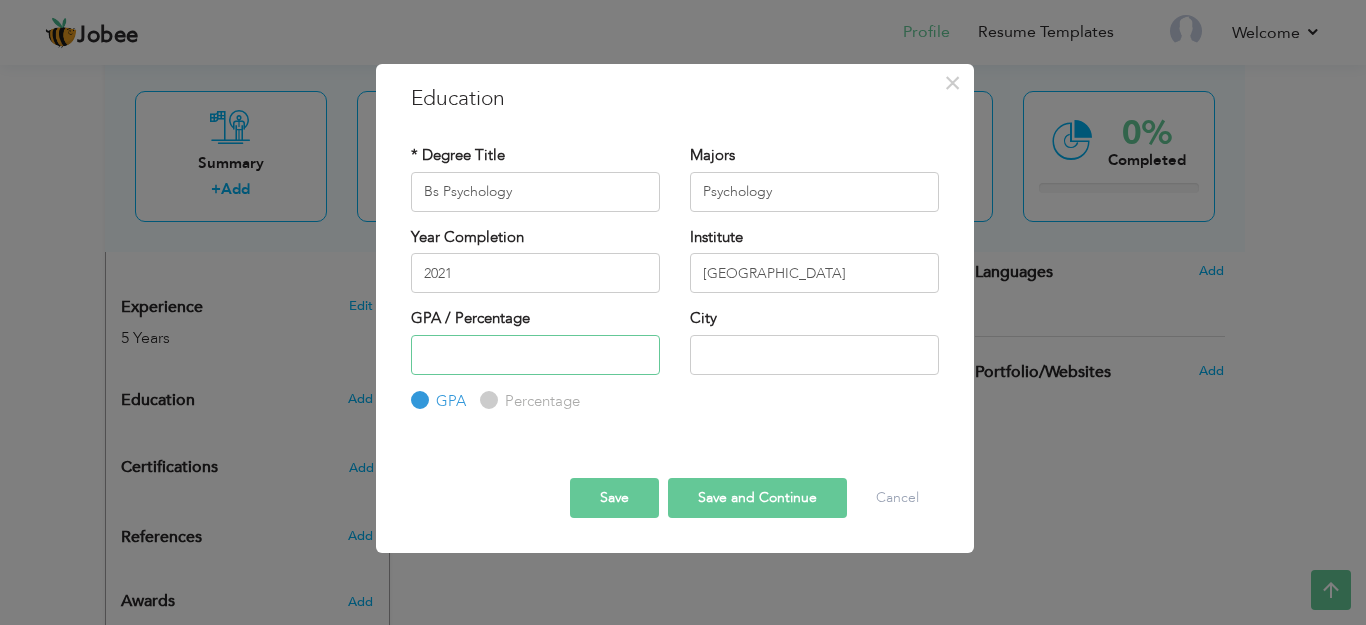 click at bounding box center (535, 355) 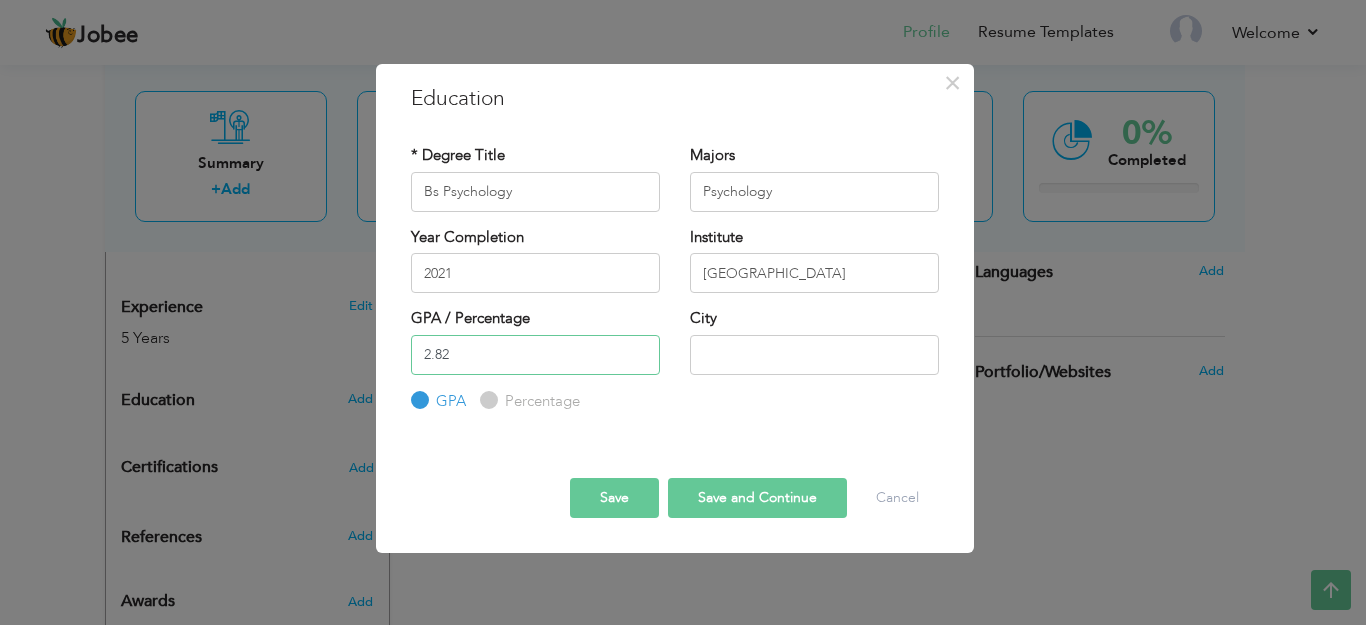 type on "2.82" 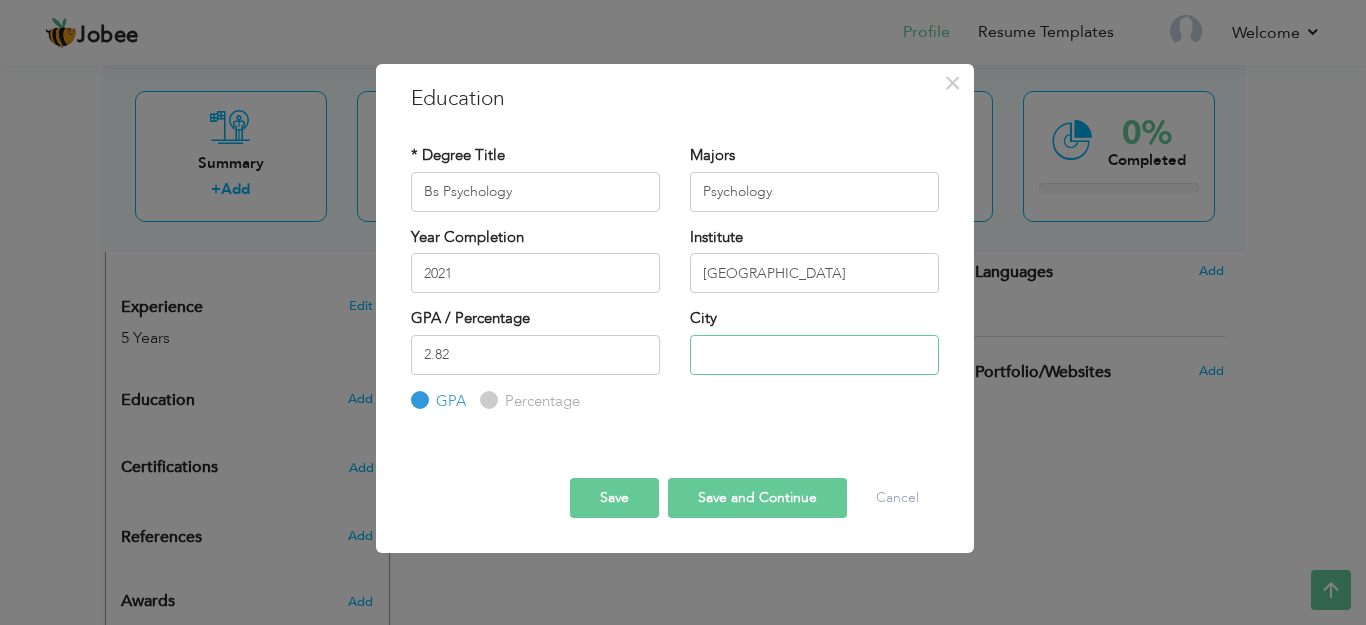 click at bounding box center (814, 355) 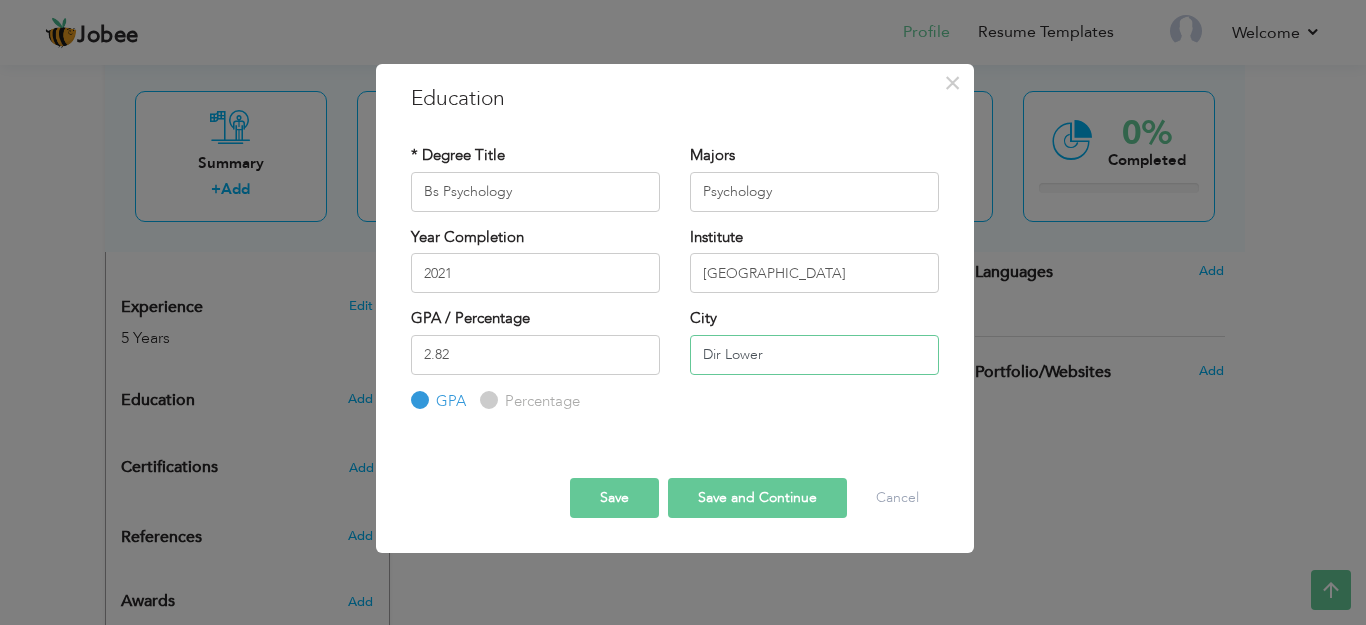type on "Dir Lower" 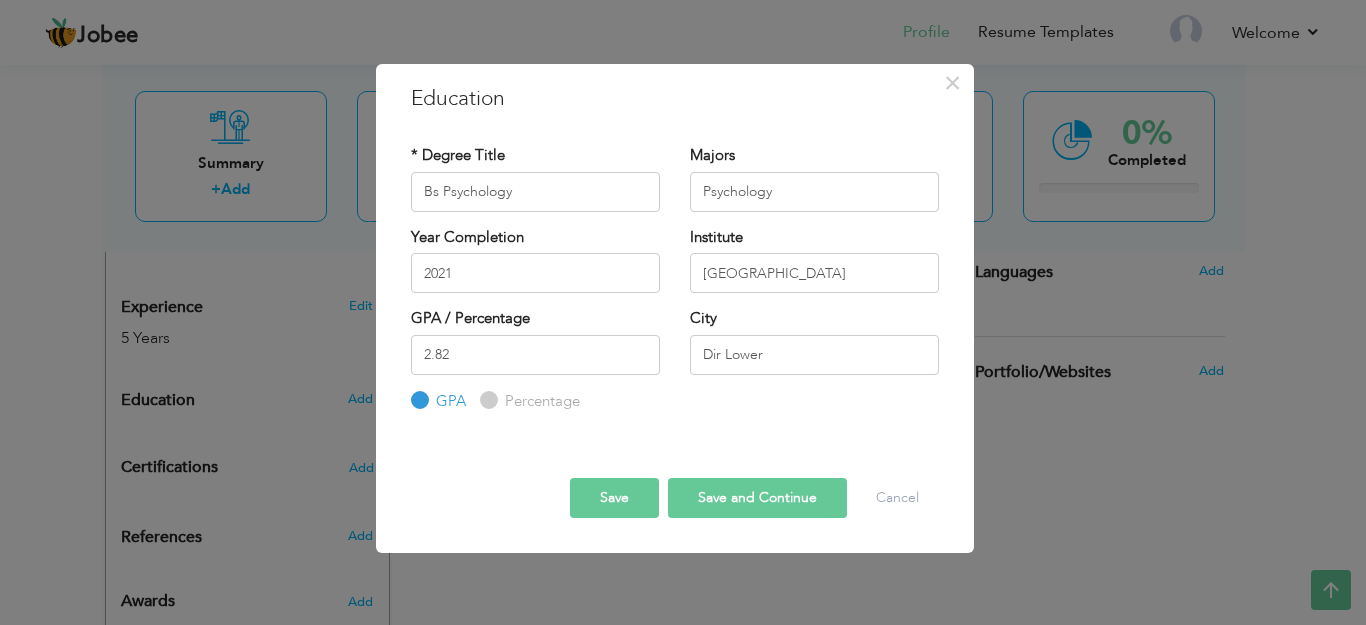 click on "Save and Continue" at bounding box center [757, 498] 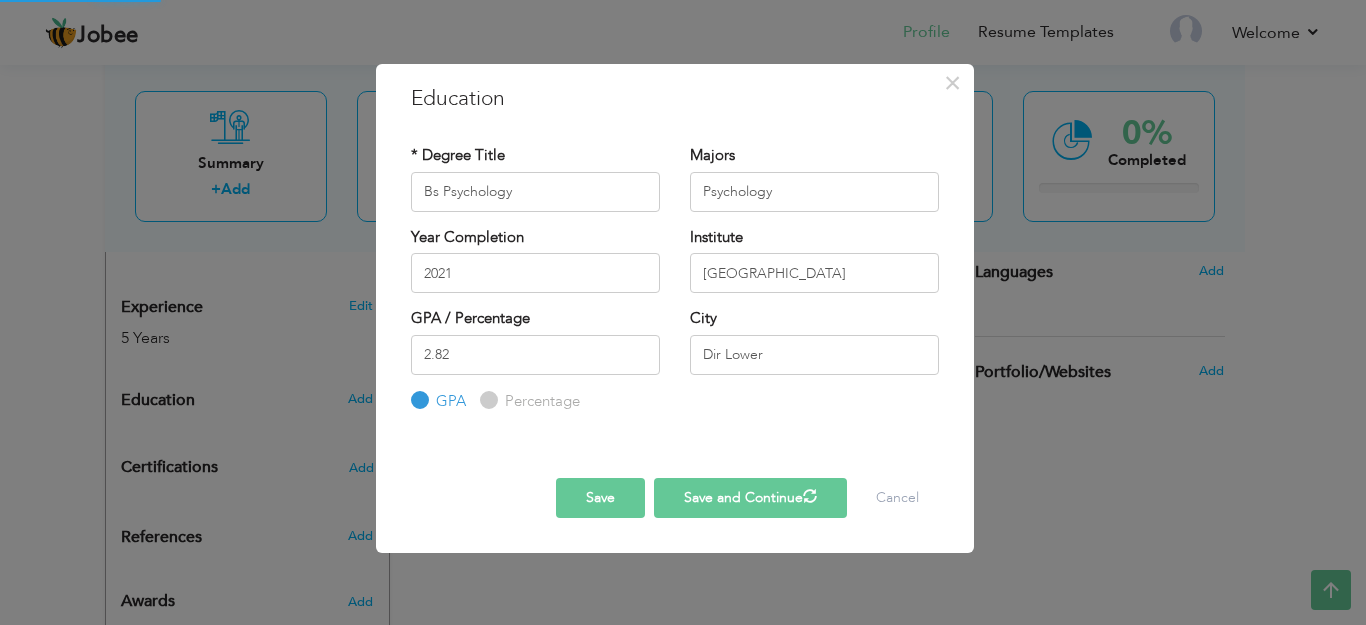 type 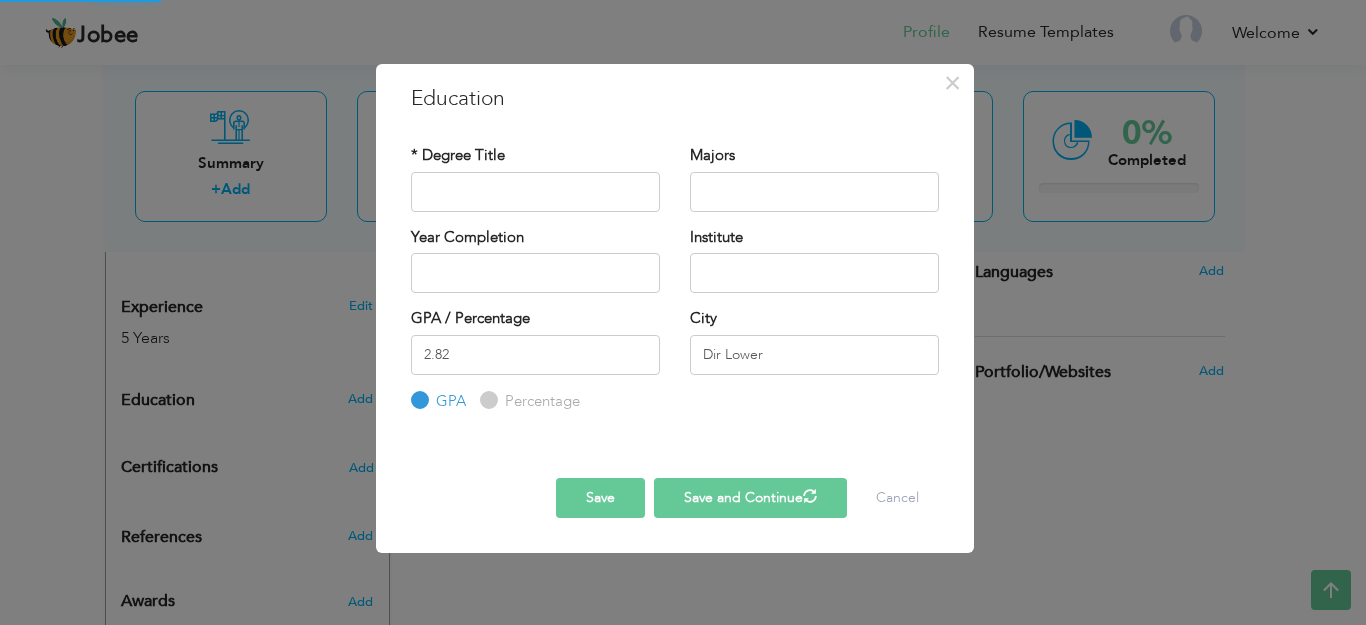 type 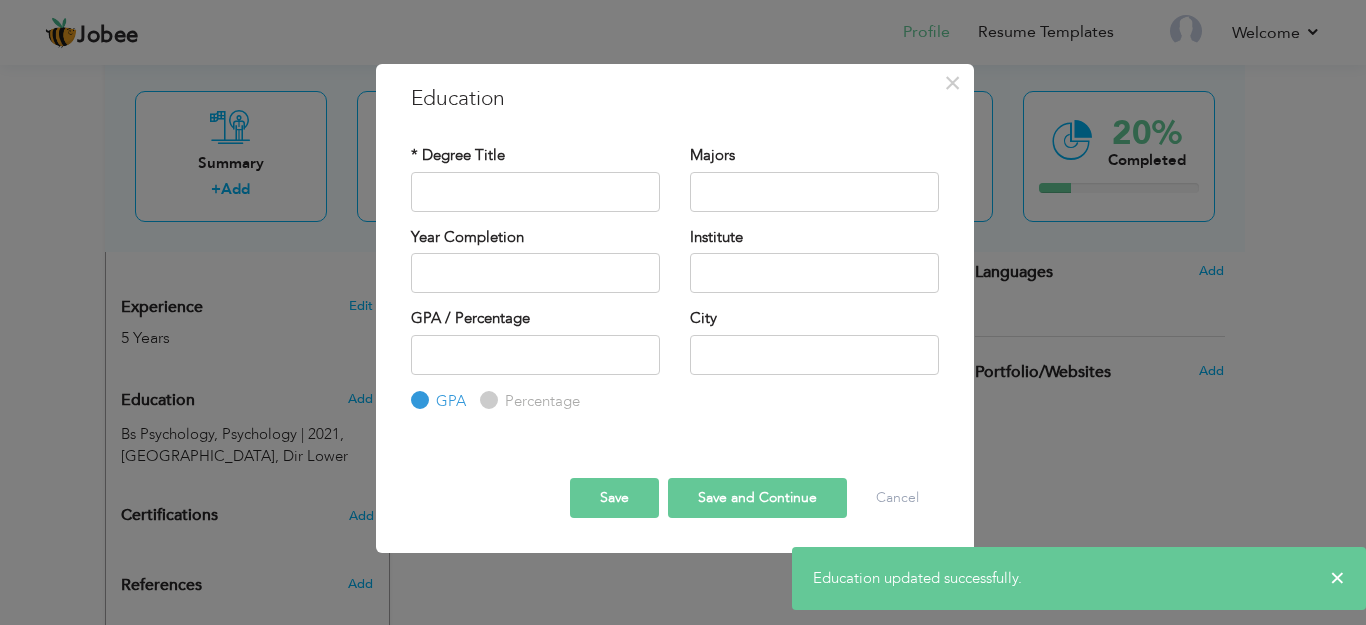 click on "Save" at bounding box center (614, 498) 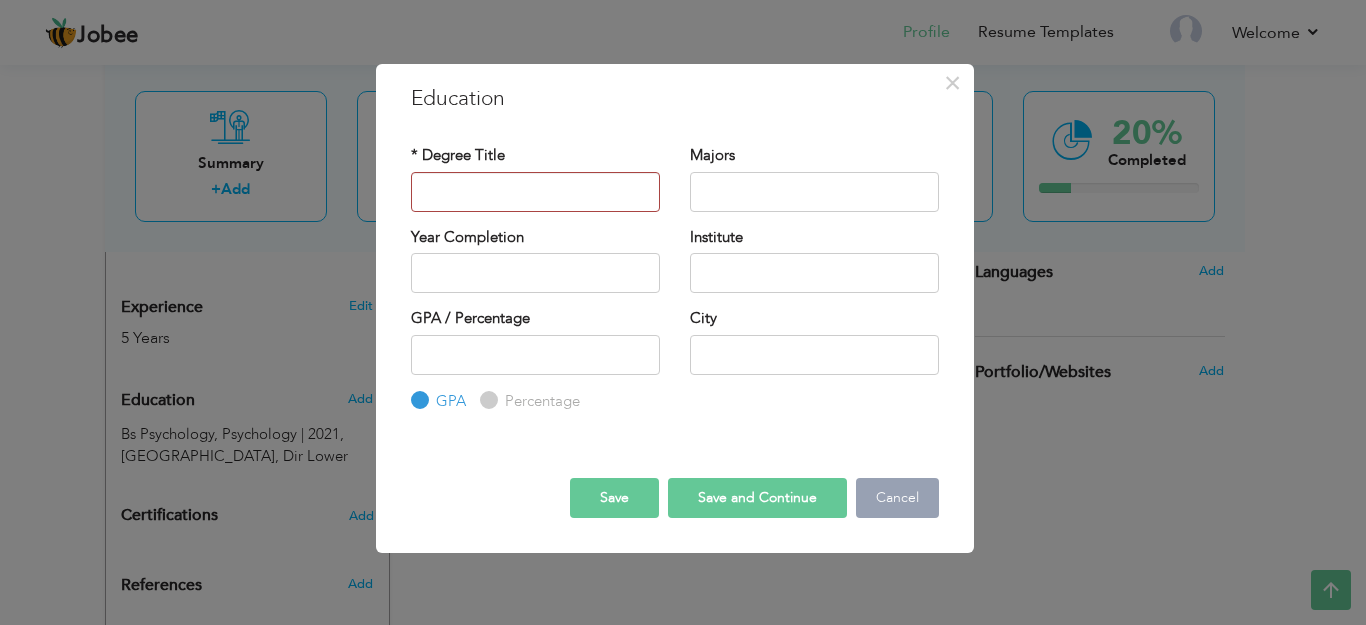 click on "Cancel" at bounding box center [897, 498] 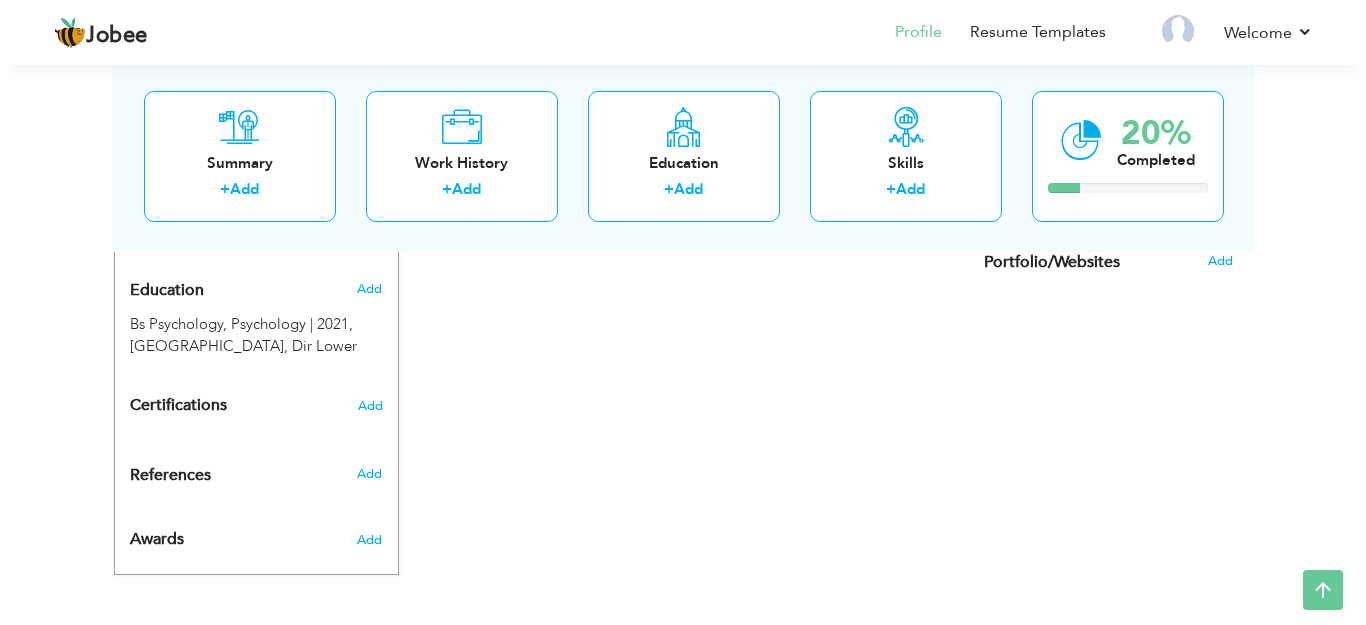 scroll, scrollTop: 813, scrollLeft: 0, axis: vertical 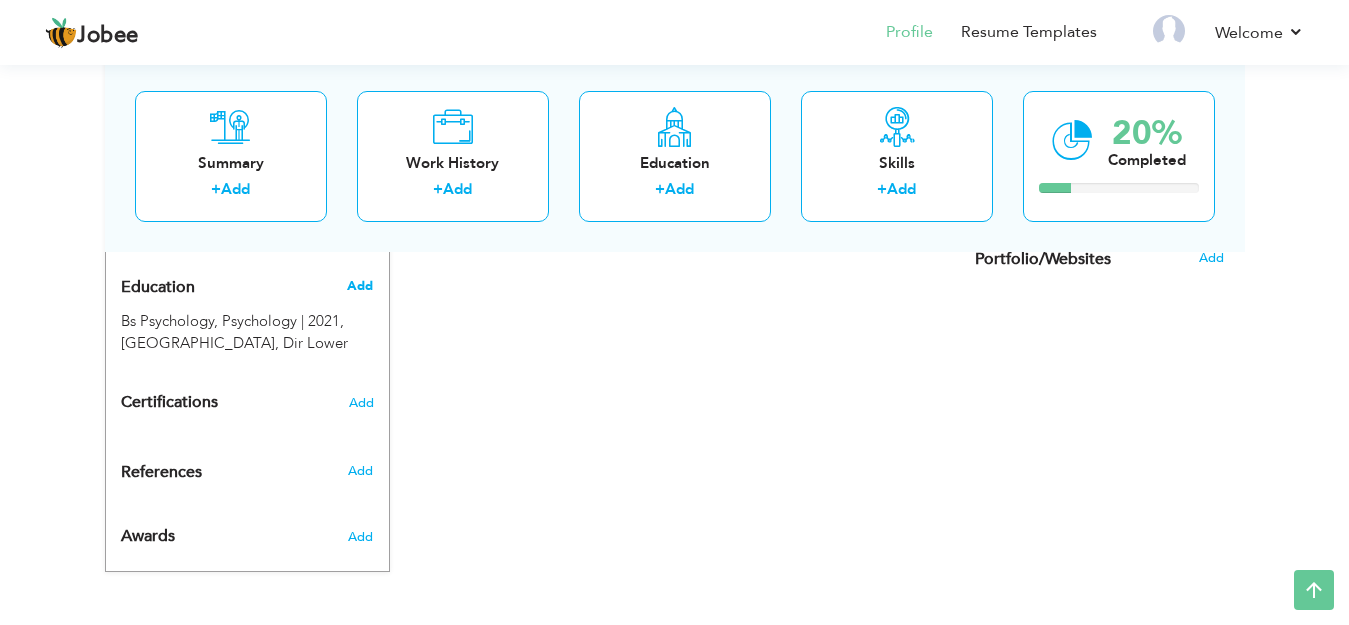 click on "Add" at bounding box center (360, 286) 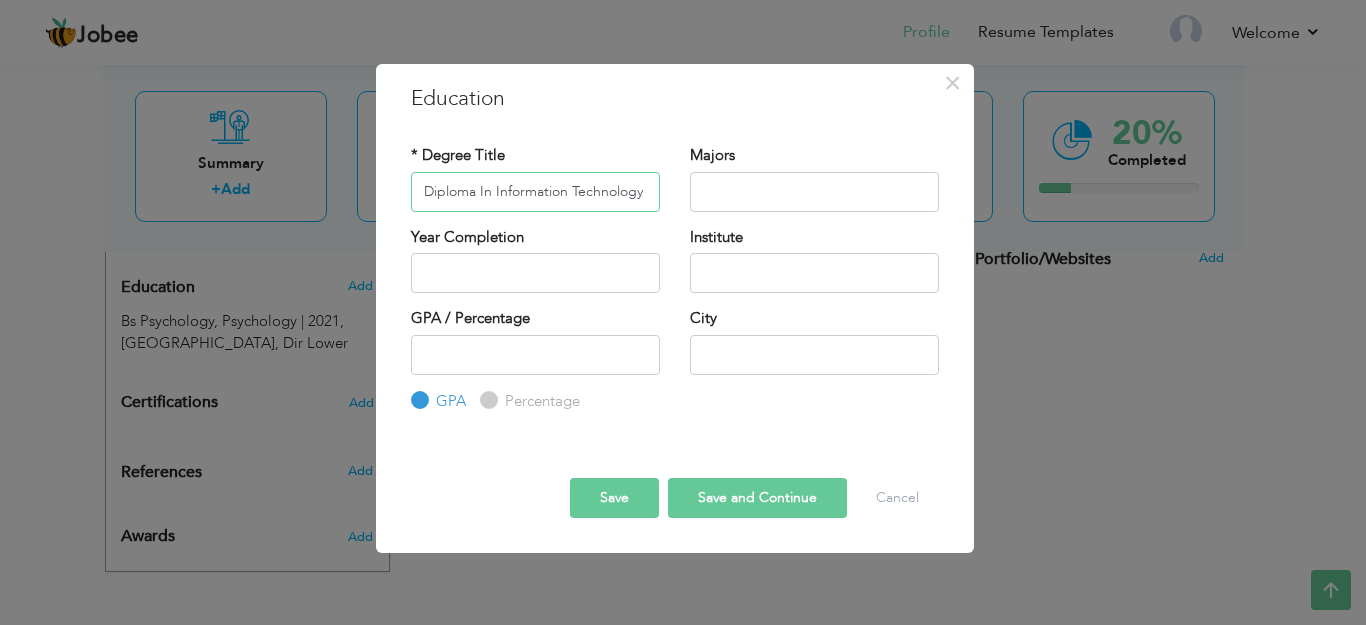 type on "Diploma In Information Technology" 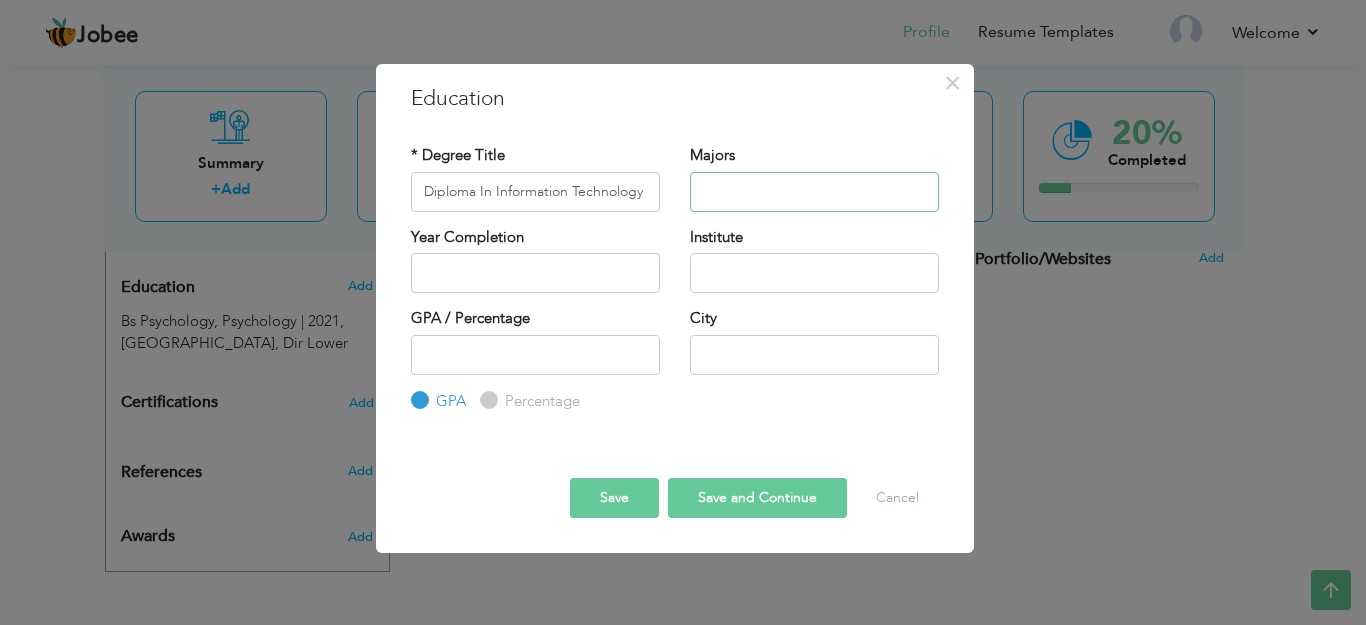 click at bounding box center (814, 192) 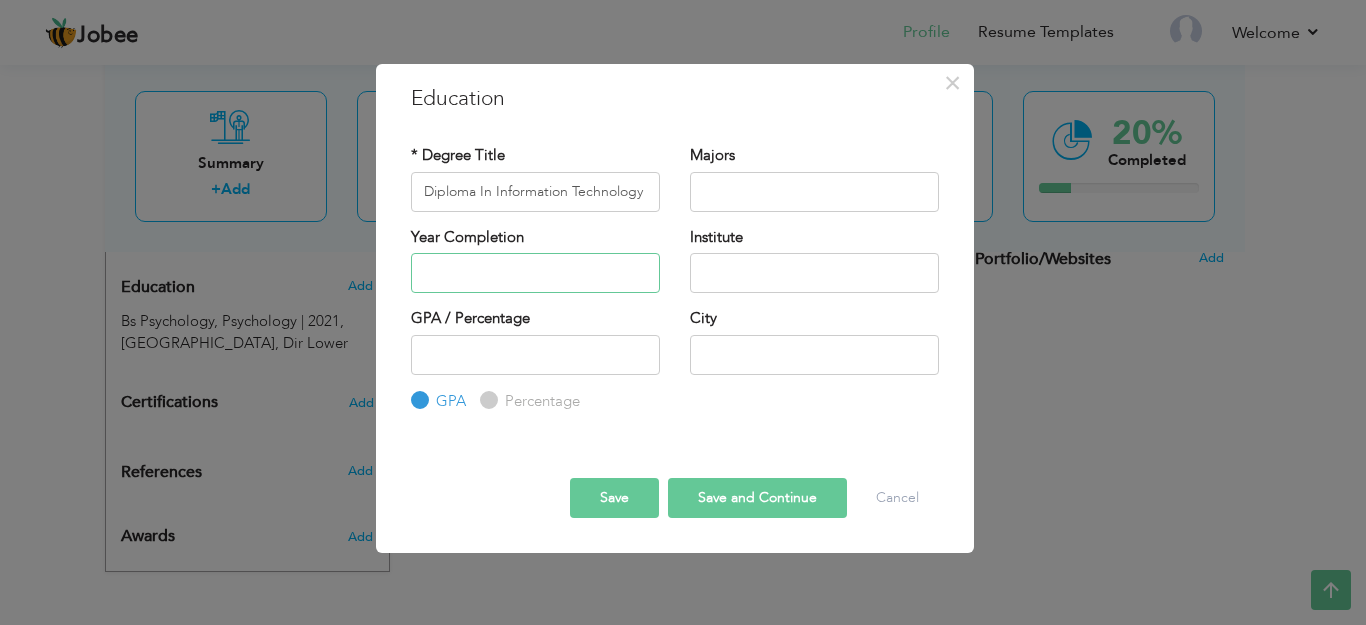 click at bounding box center [535, 273] 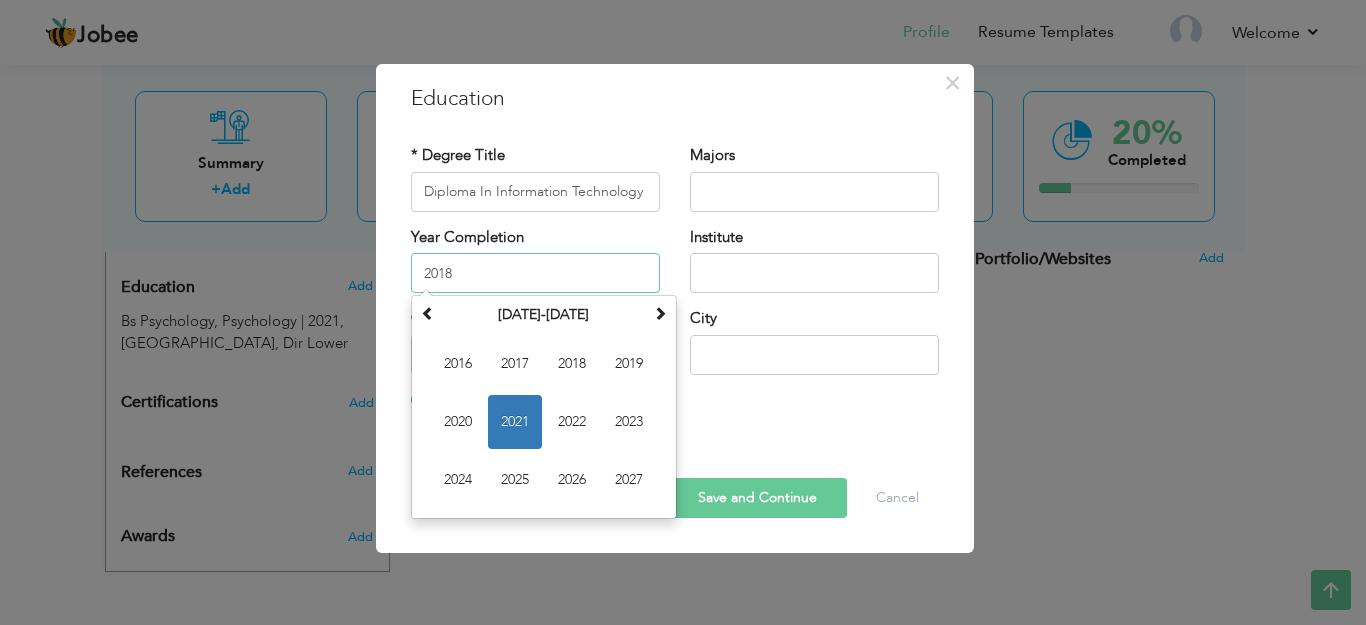 type on "2018" 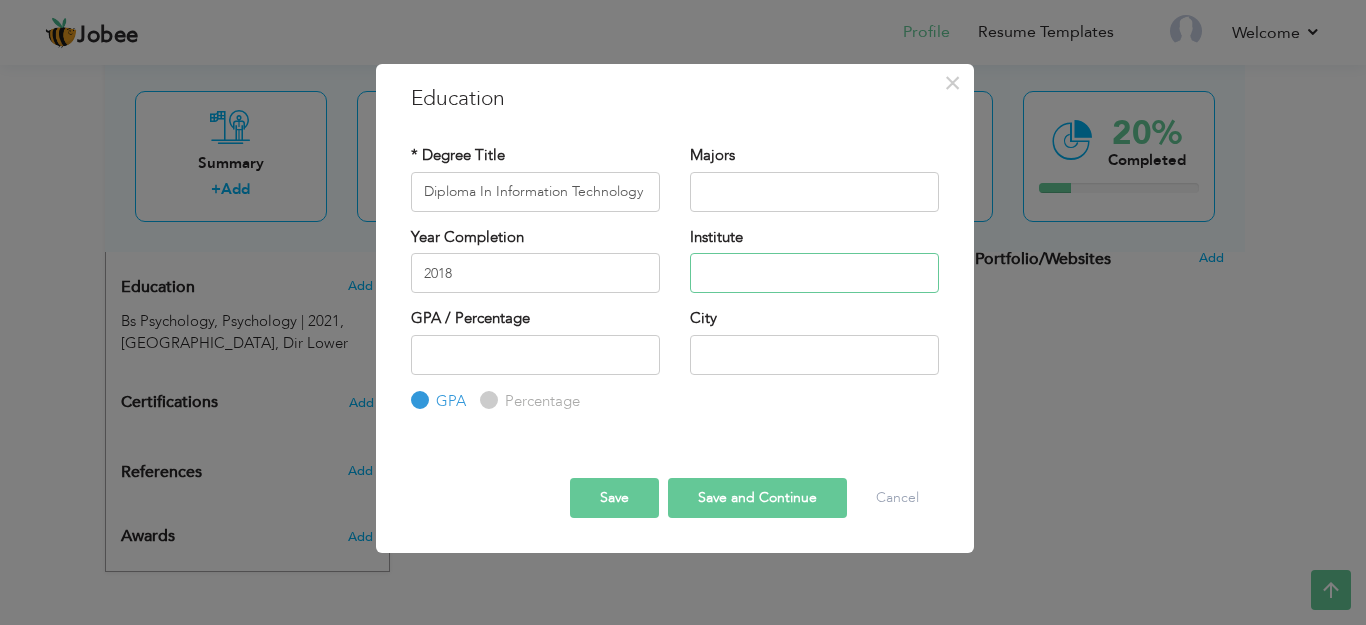 click at bounding box center (814, 273) 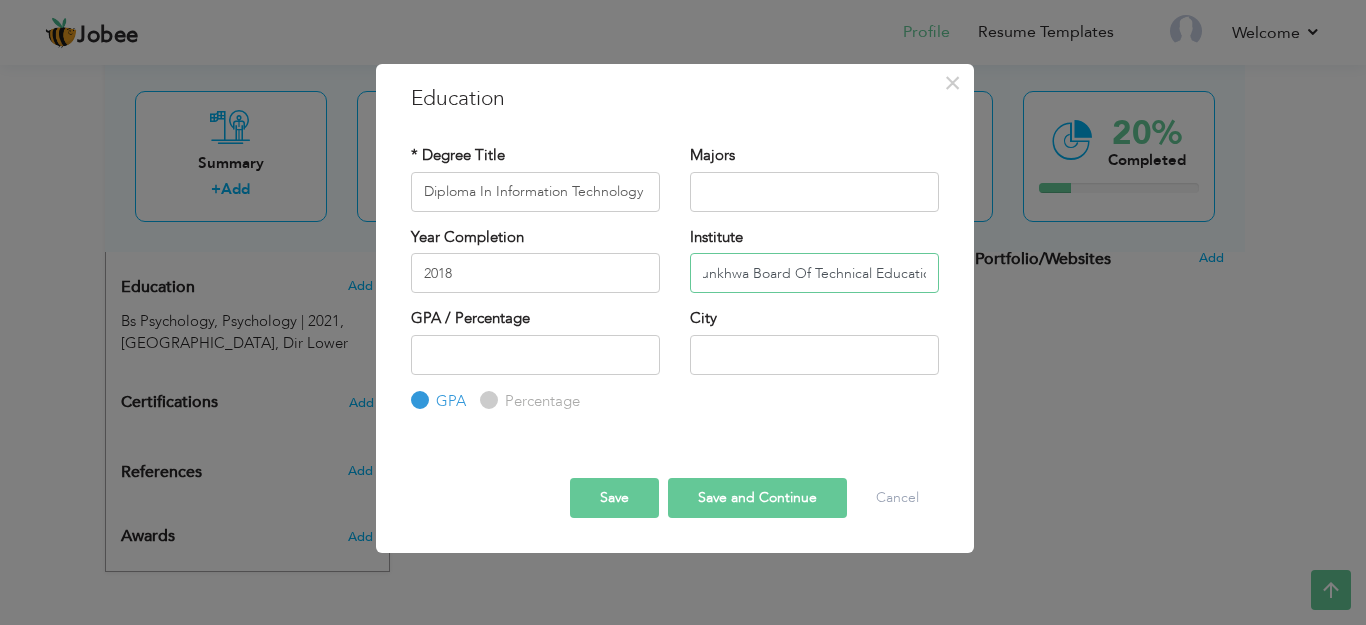 scroll, scrollTop: 0, scrollLeft: 94, axis: horizontal 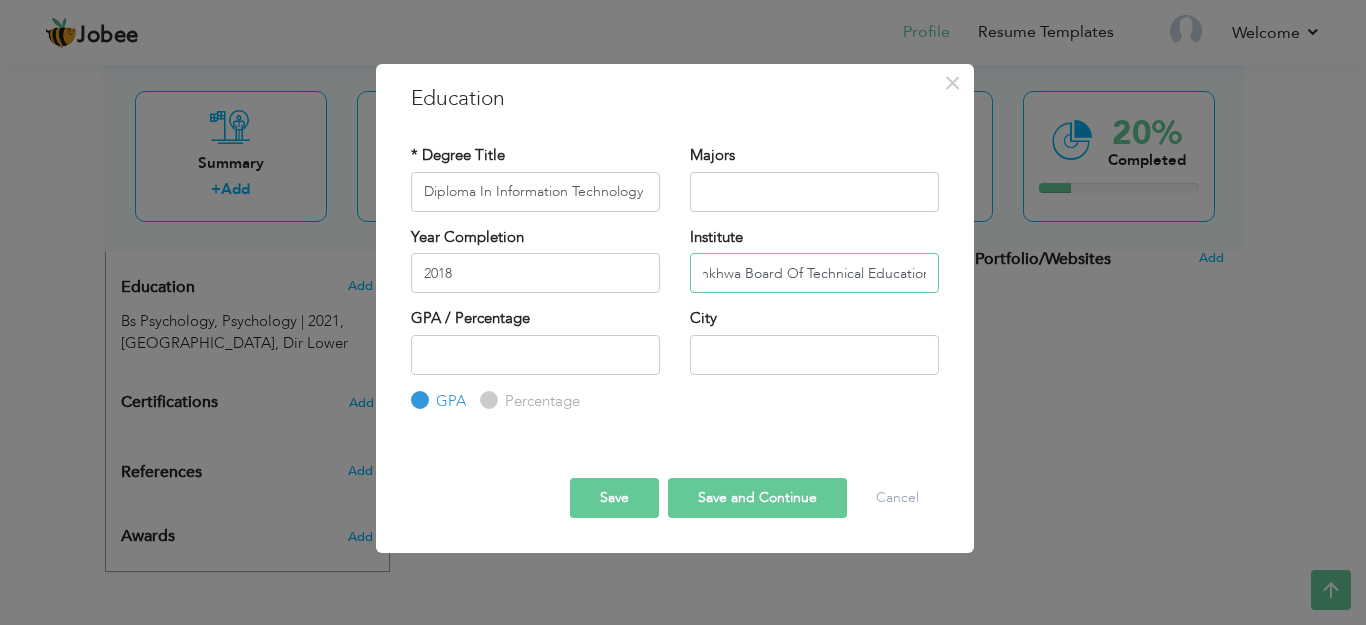 type on "Khyber Pakhtunkhwa Board Of Technical Education" 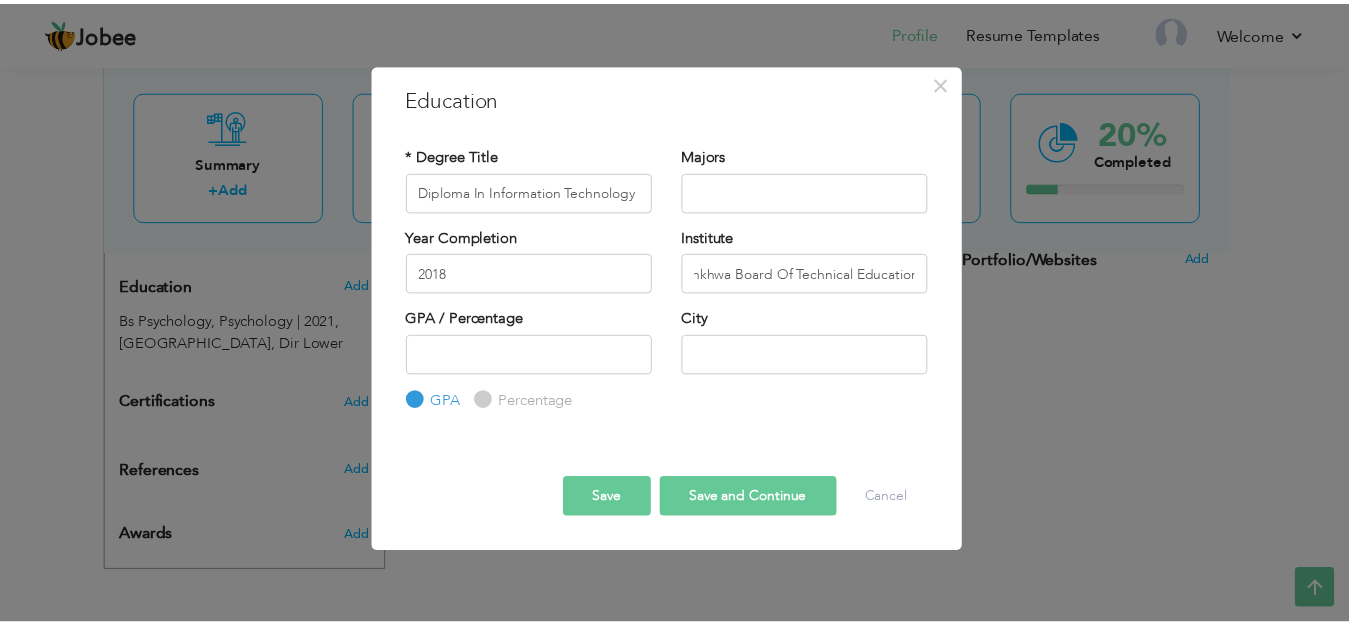 scroll, scrollTop: 0, scrollLeft: 0, axis: both 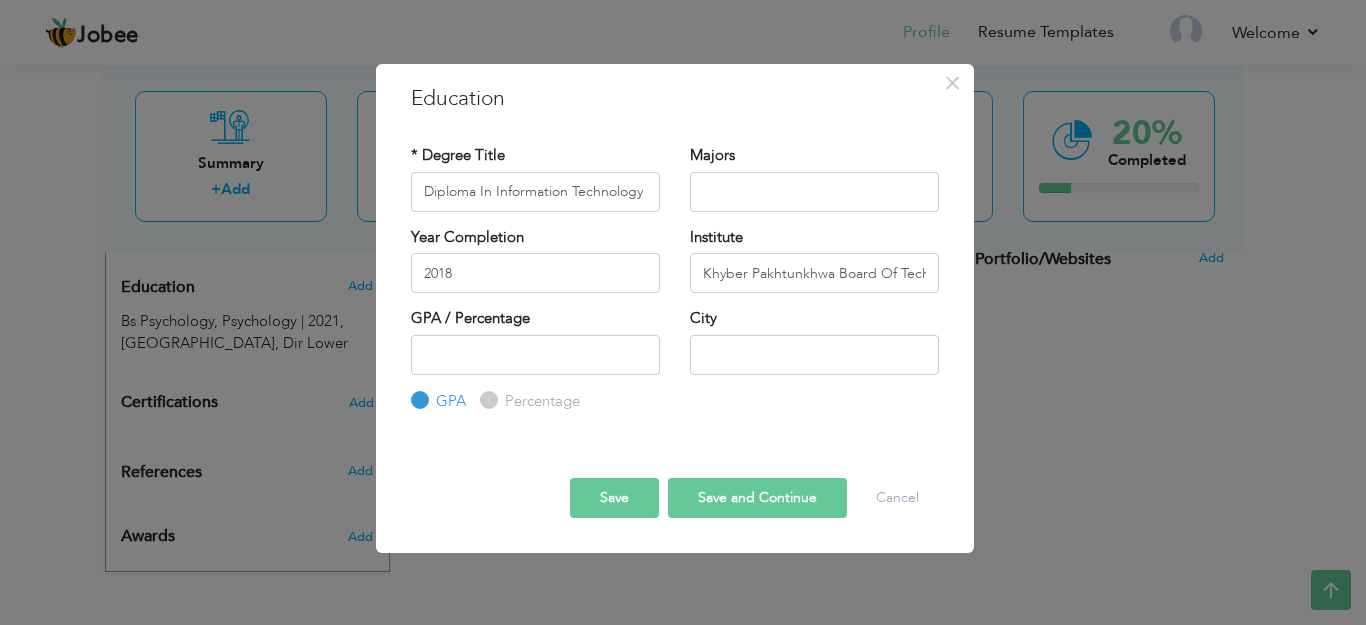click on "Percentage" at bounding box center [540, 401] 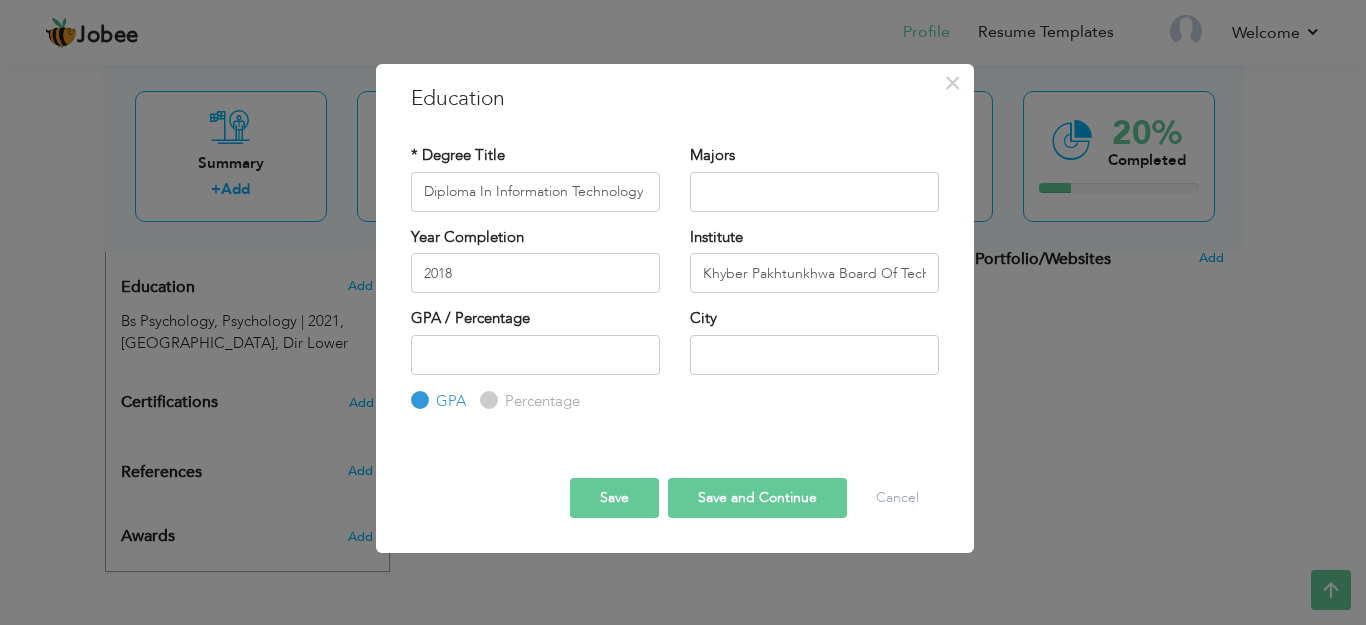 click on "Percentage" at bounding box center [486, 400] 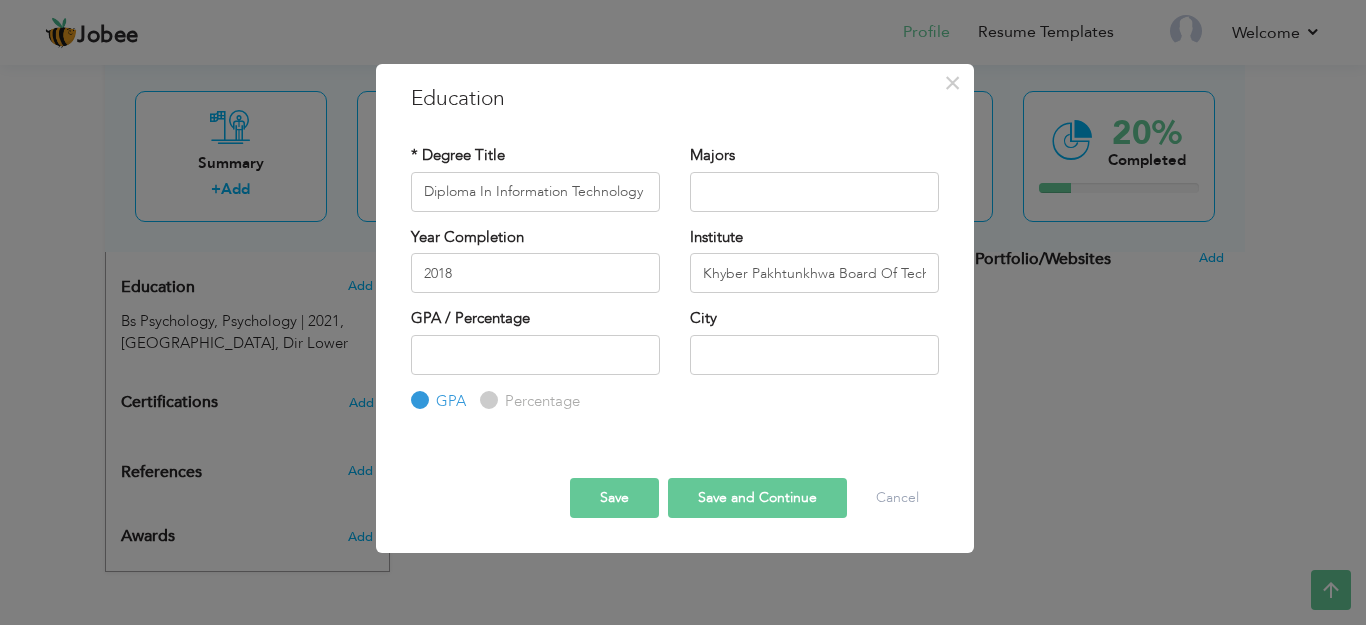 radio on "true" 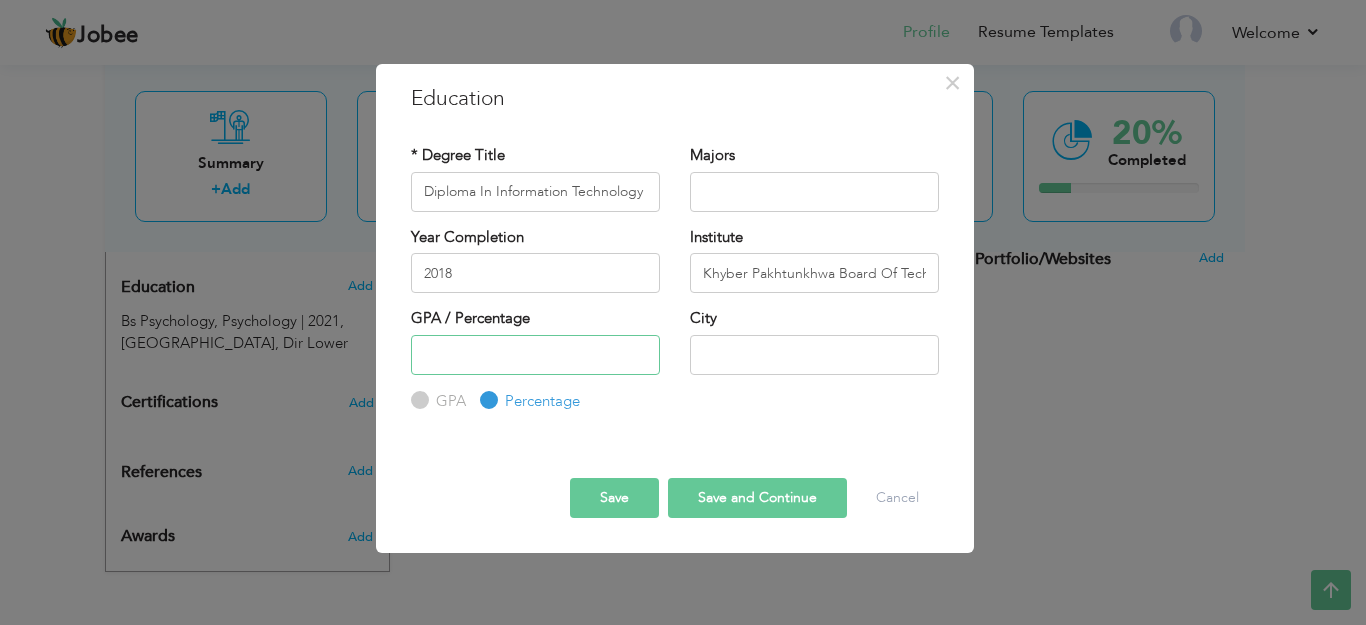 click at bounding box center (535, 355) 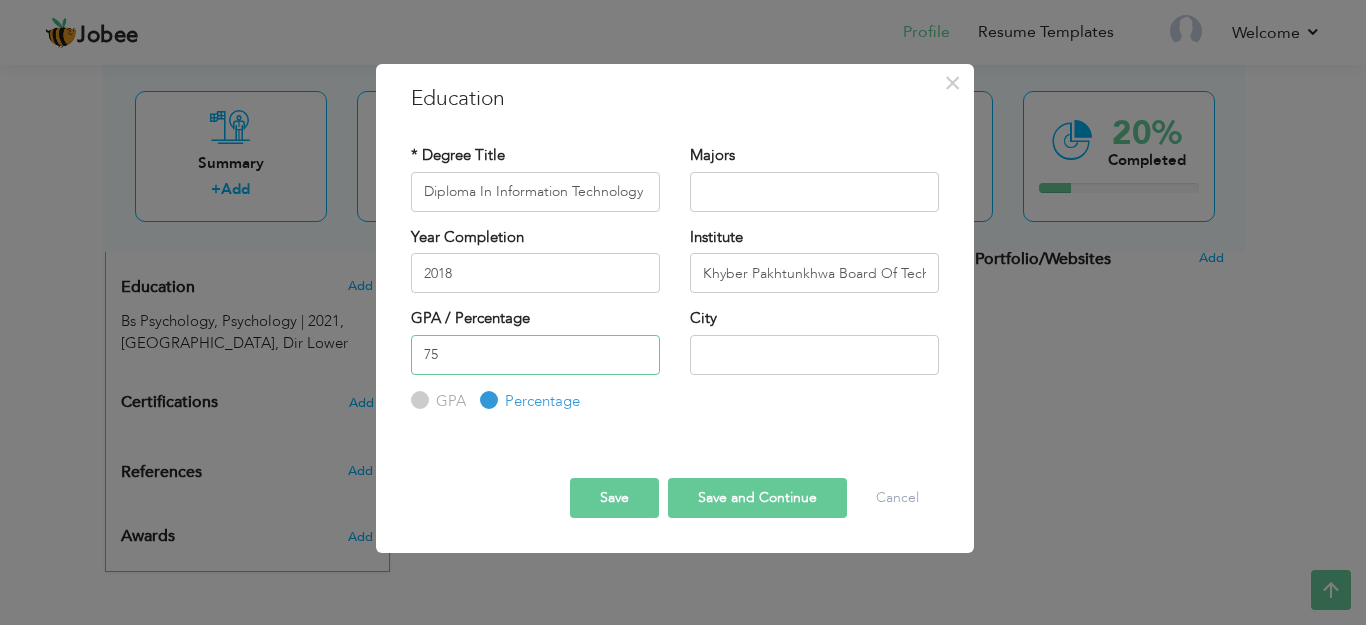 type on "75" 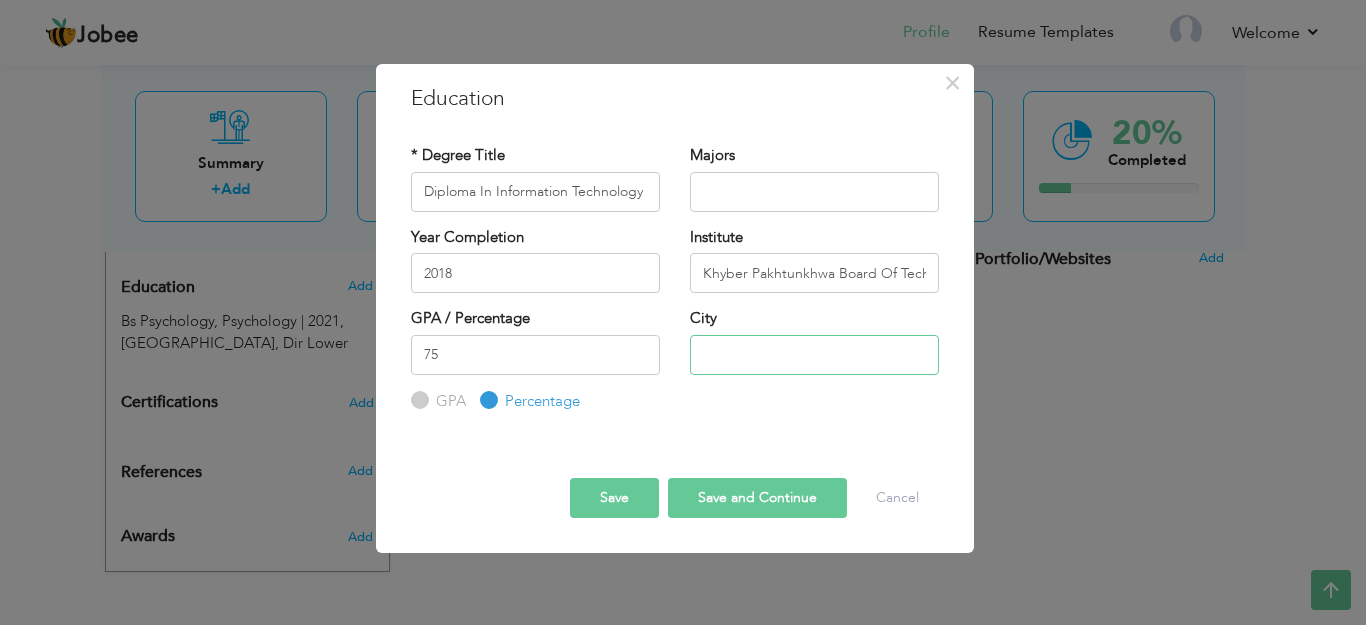 click at bounding box center [814, 355] 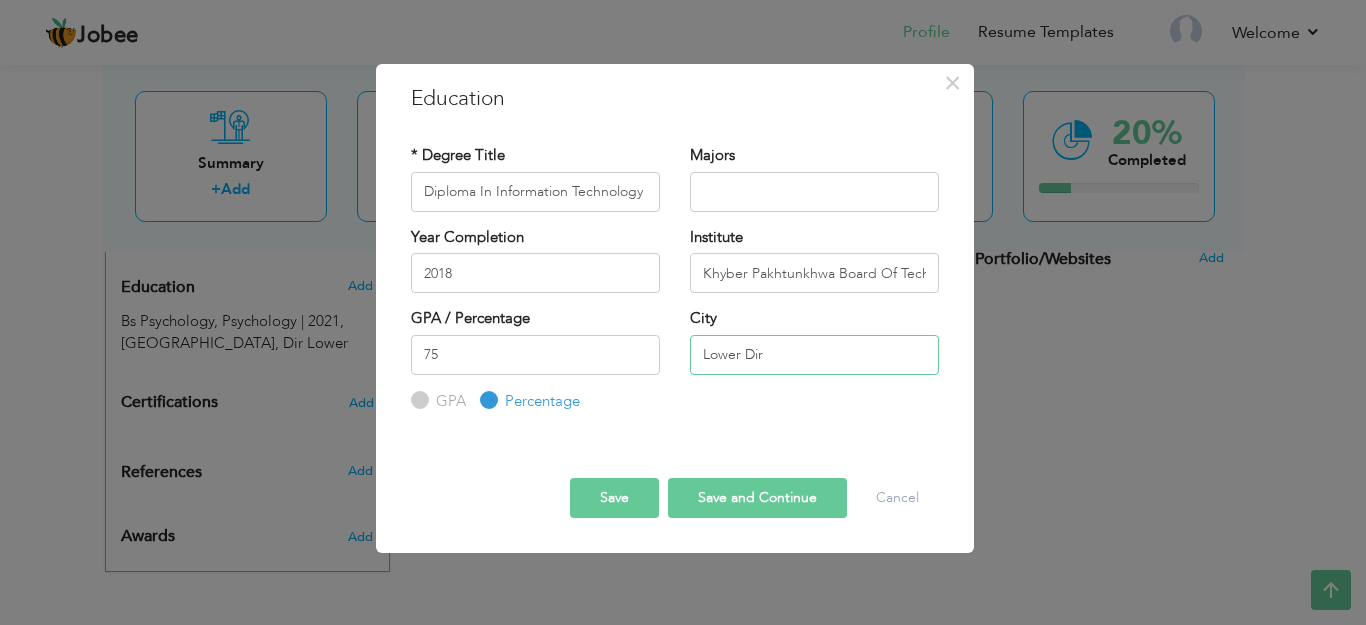 type on "Lower Dir" 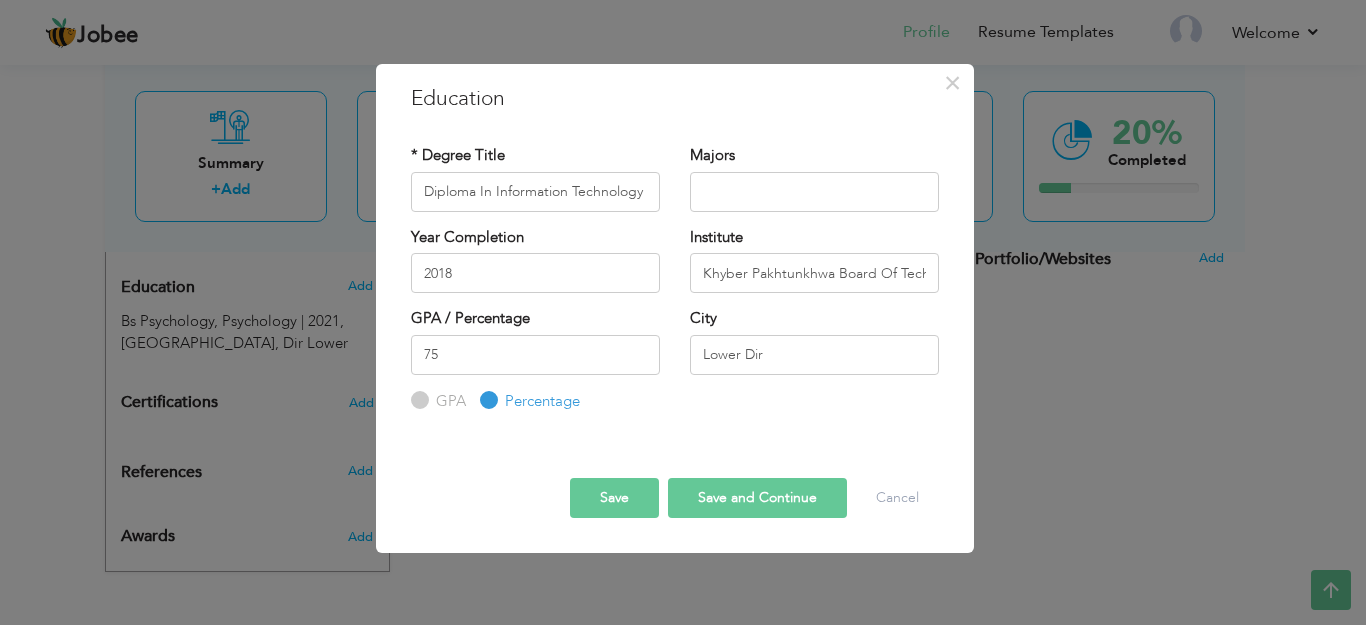 click on "Save" at bounding box center (614, 498) 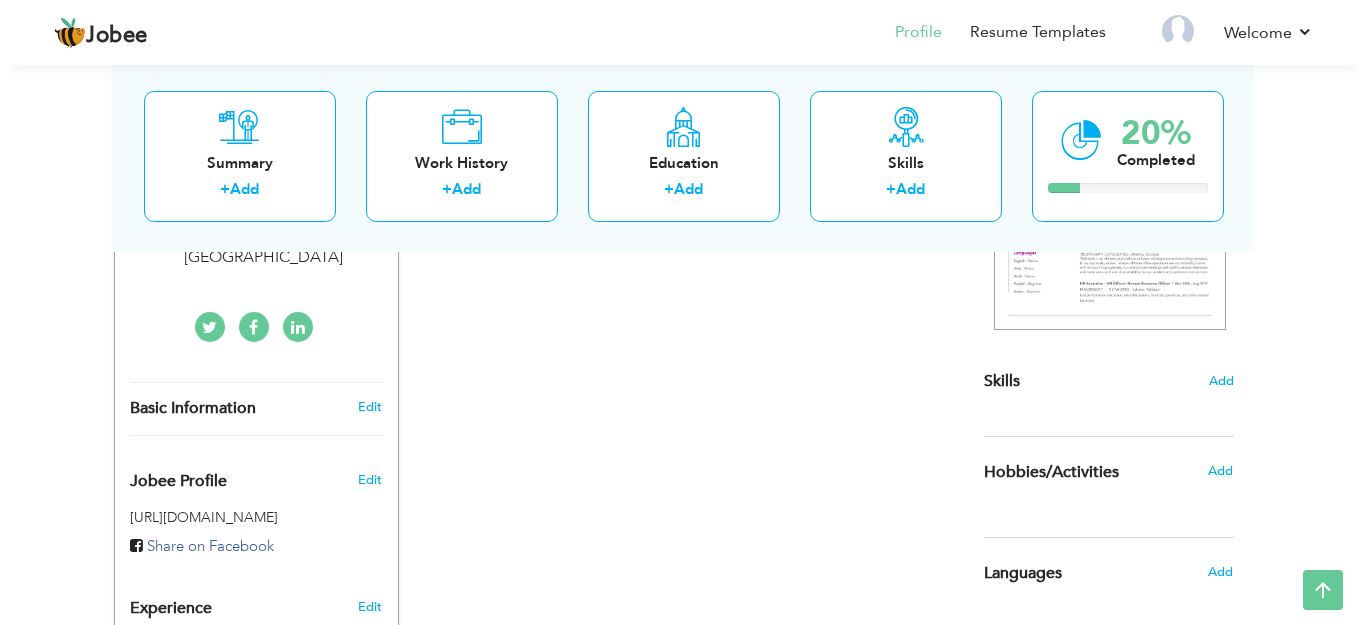 scroll, scrollTop: 434, scrollLeft: 0, axis: vertical 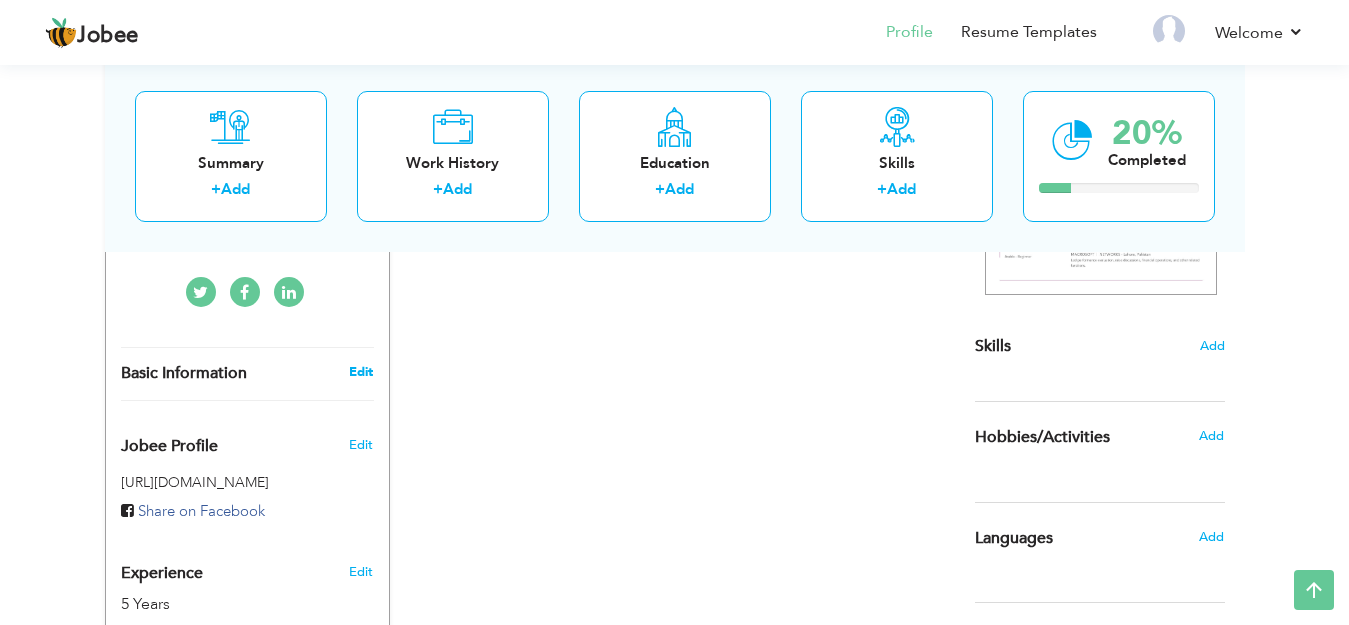 click on "Edit" at bounding box center [361, 372] 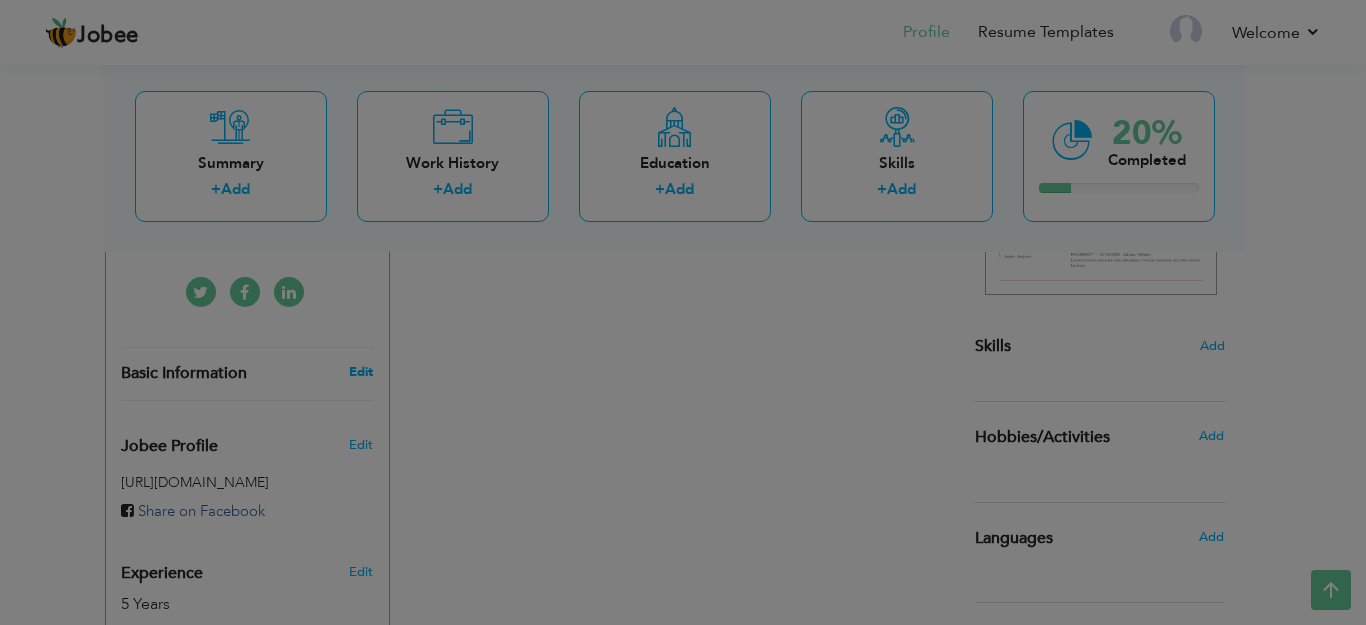 scroll, scrollTop: 0, scrollLeft: 0, axis: both 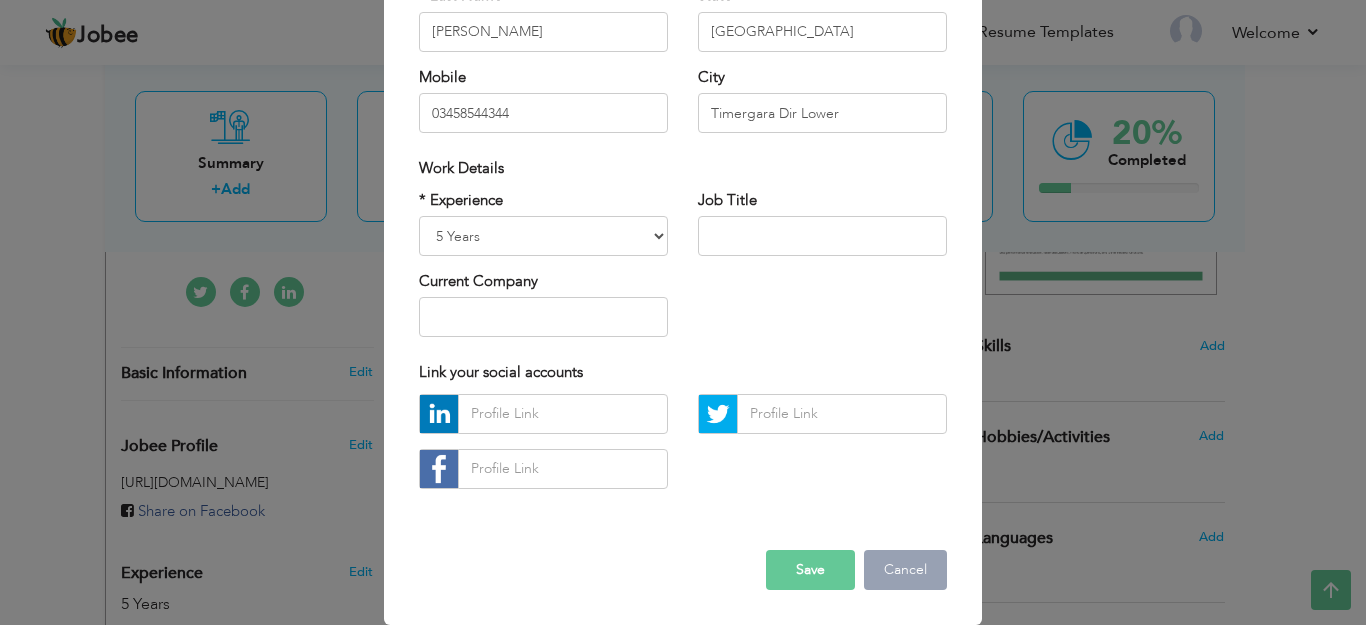click on "Cancel" at bounding box center (905, 570) 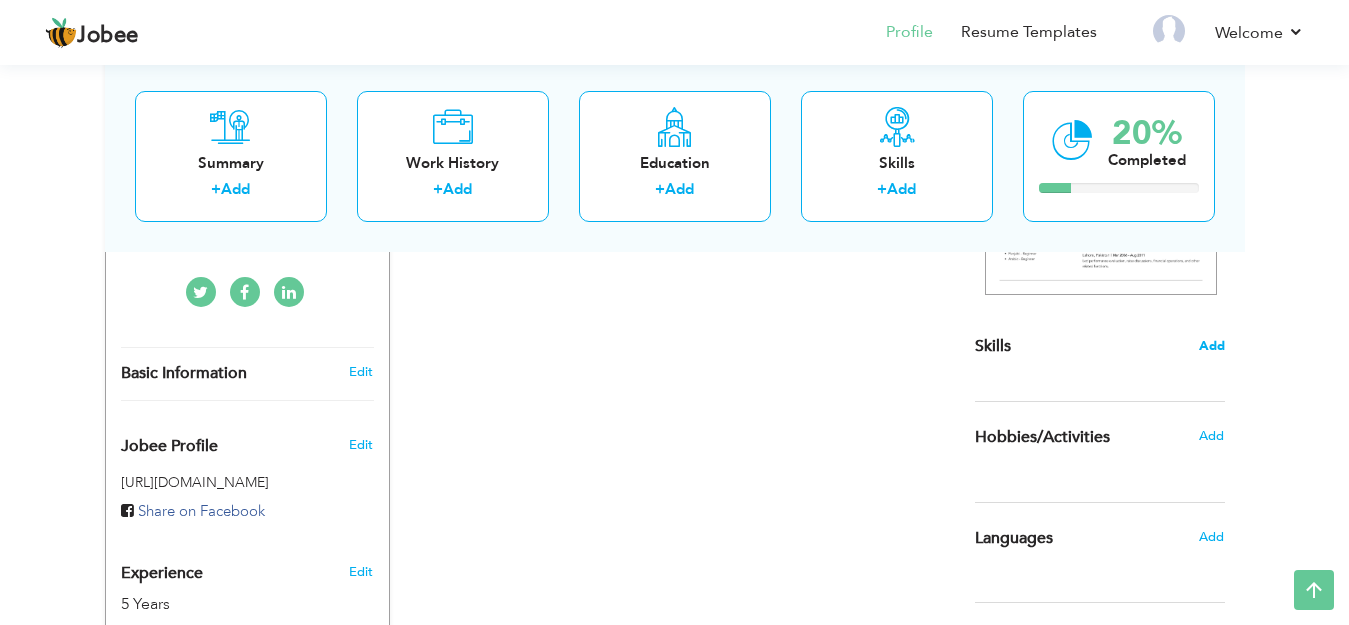 click on "Add" at bounding box center [1212, 346] 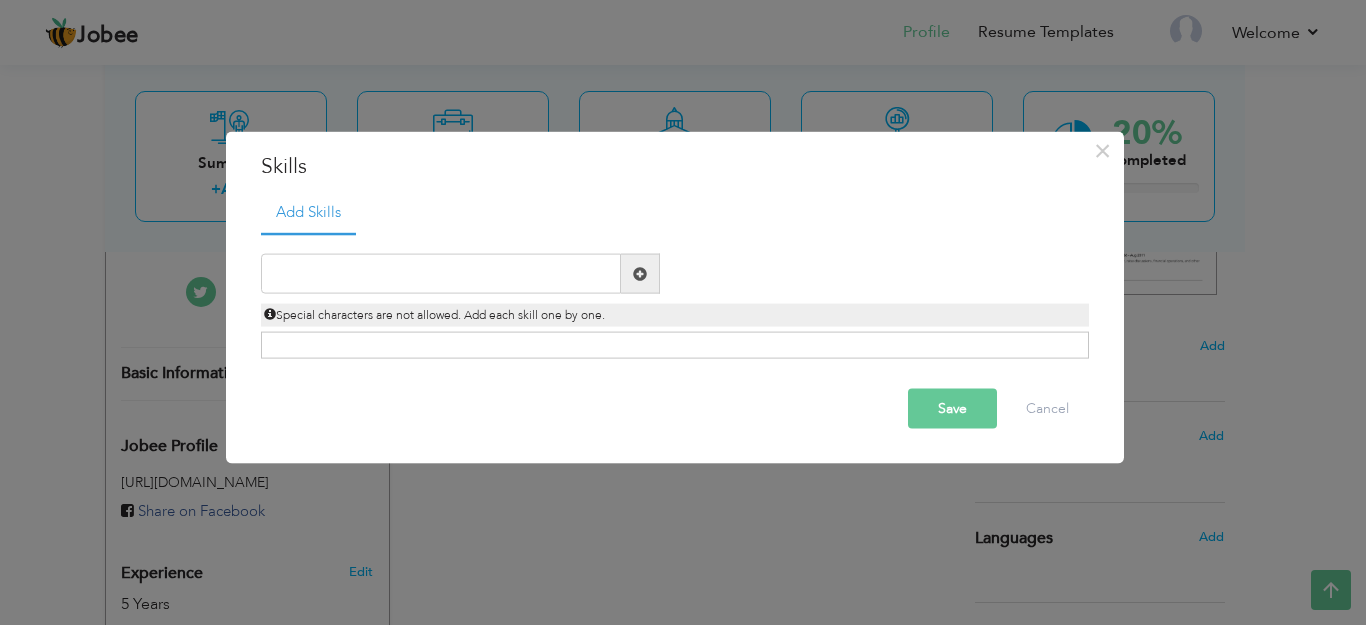 click at bounding box center [640, 273] 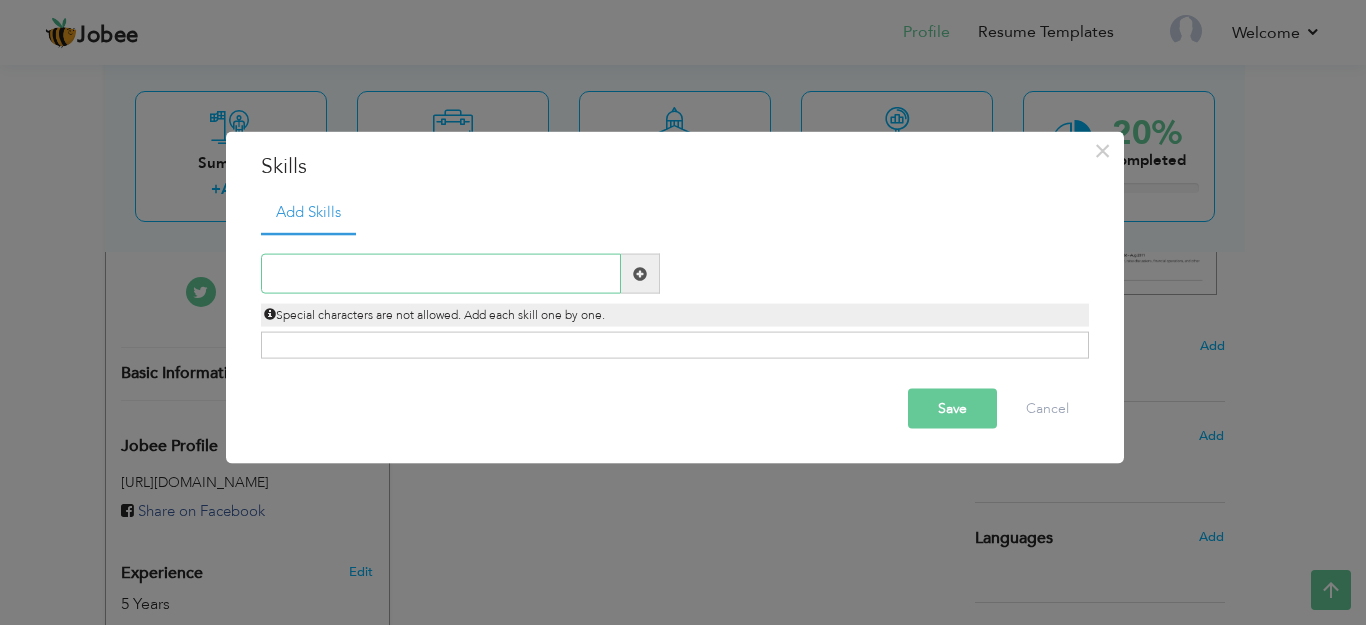 click at bounding box center [441, 274] 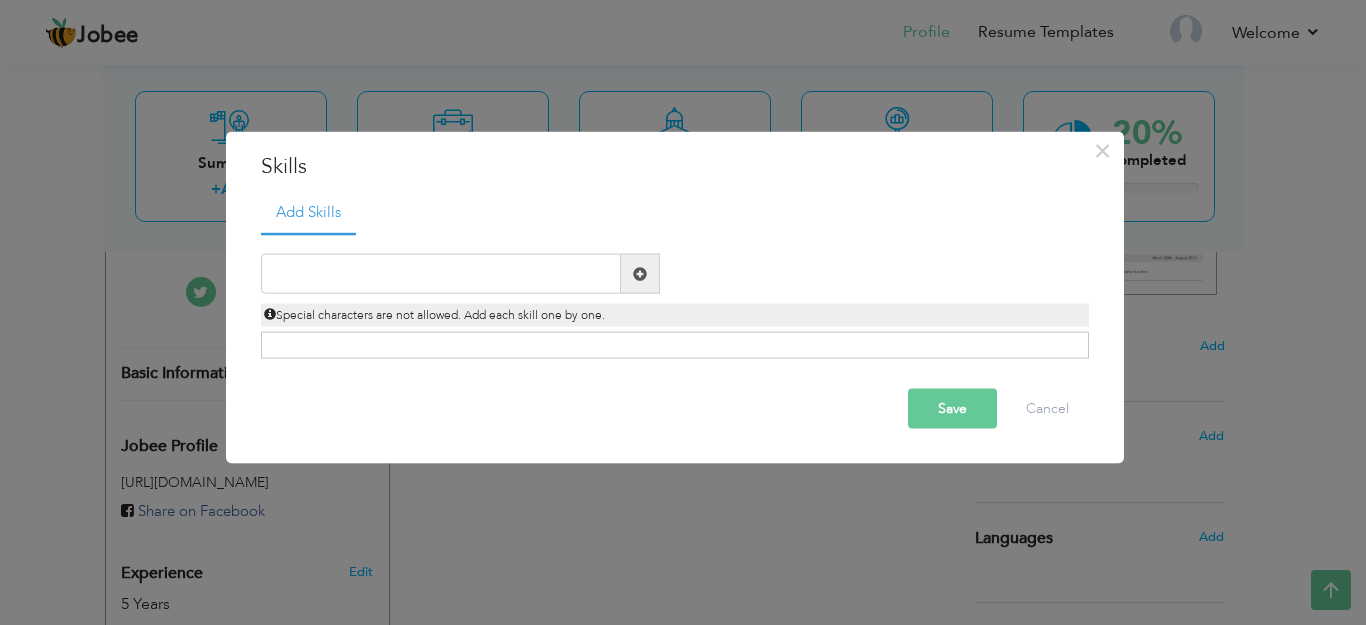 click on "Click on  , to mark skill as primary." at bounding box center [675, 345] 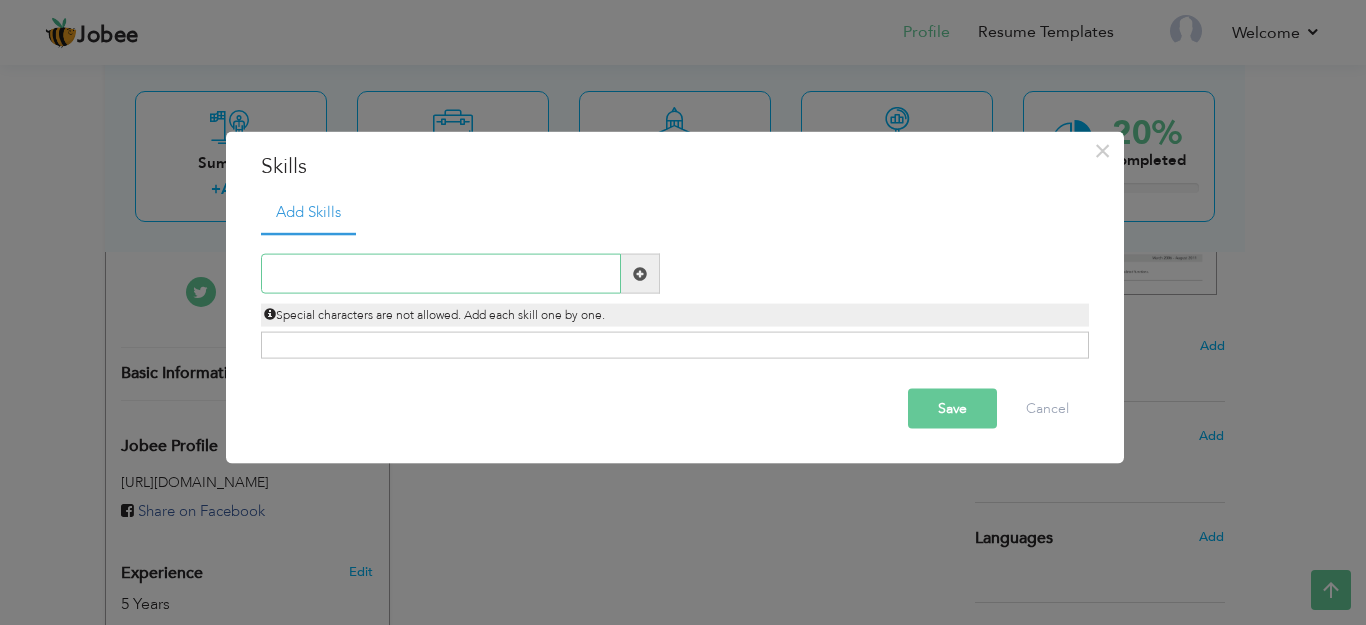click at bounding box center (441, 274) 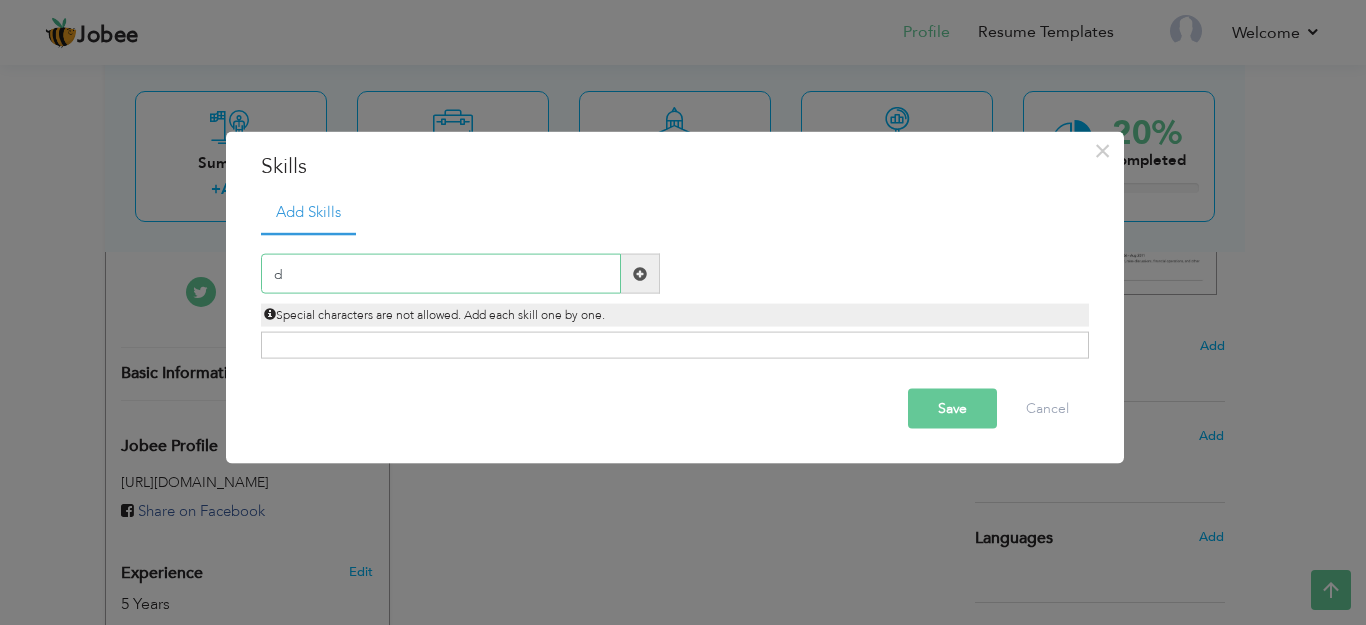 type 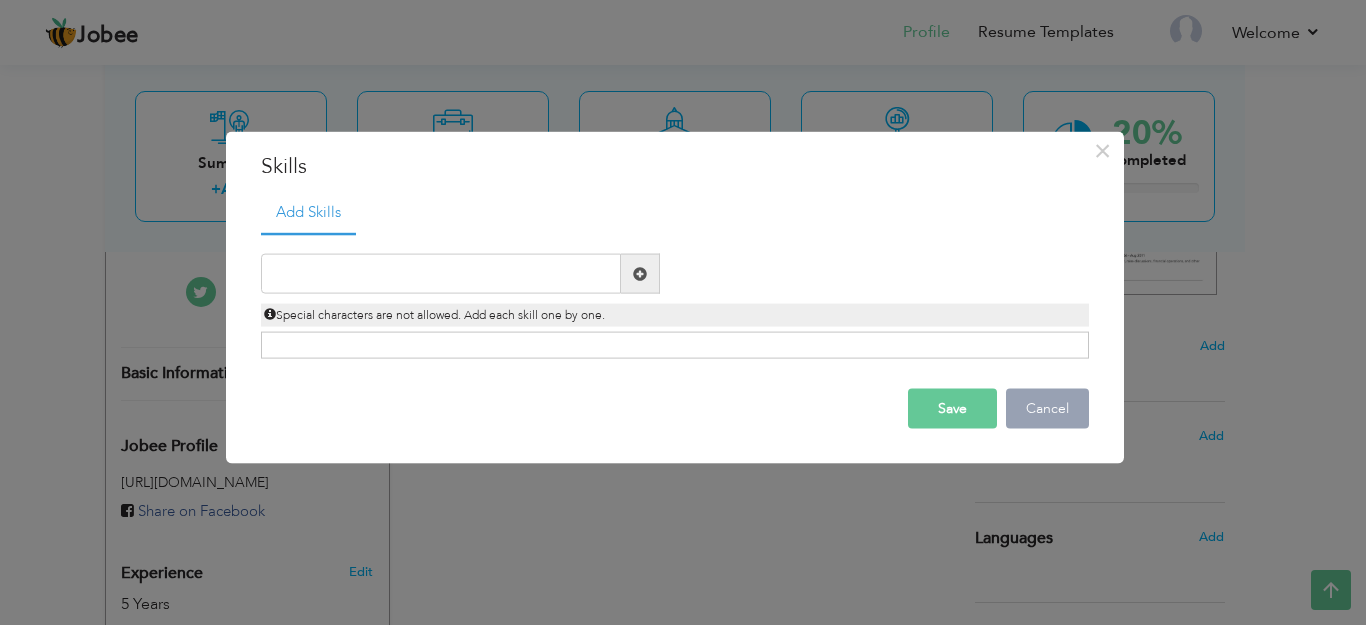 click on "Cancel" at bounding box center [1047, 409] 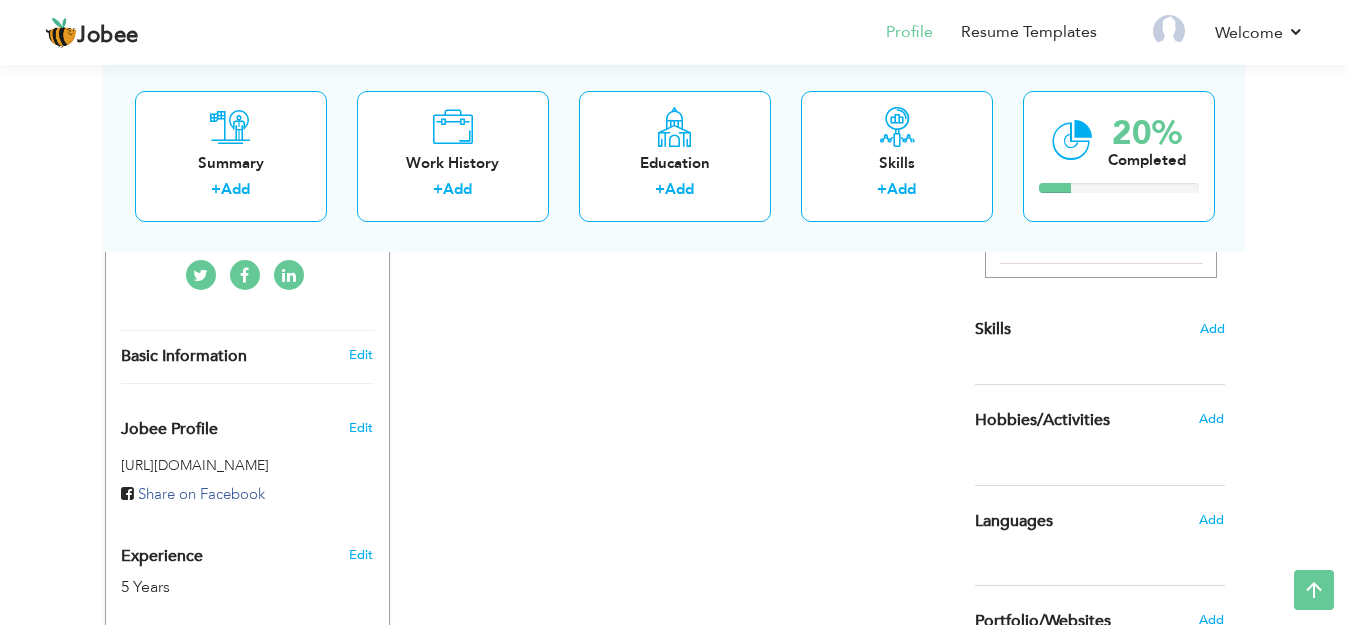 scroll, scrollTop: 434, scrollLeft: 0, axis: vertical 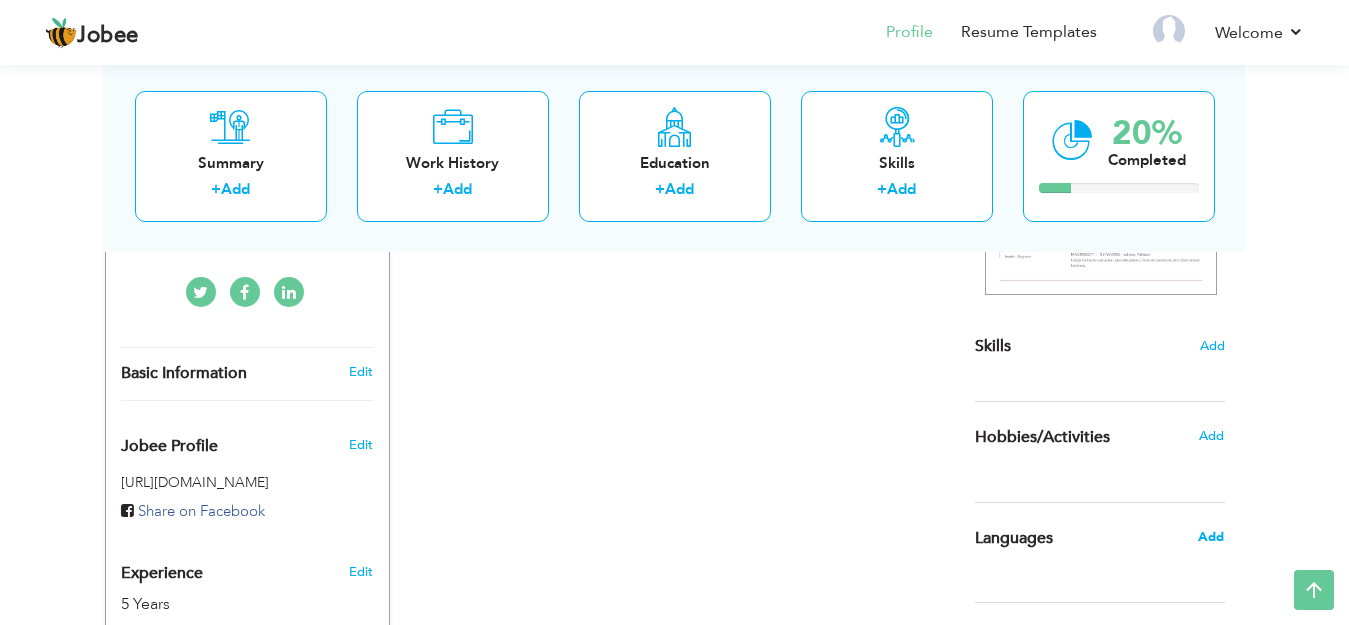 click on "Add" at bounding box center [1211, 537] 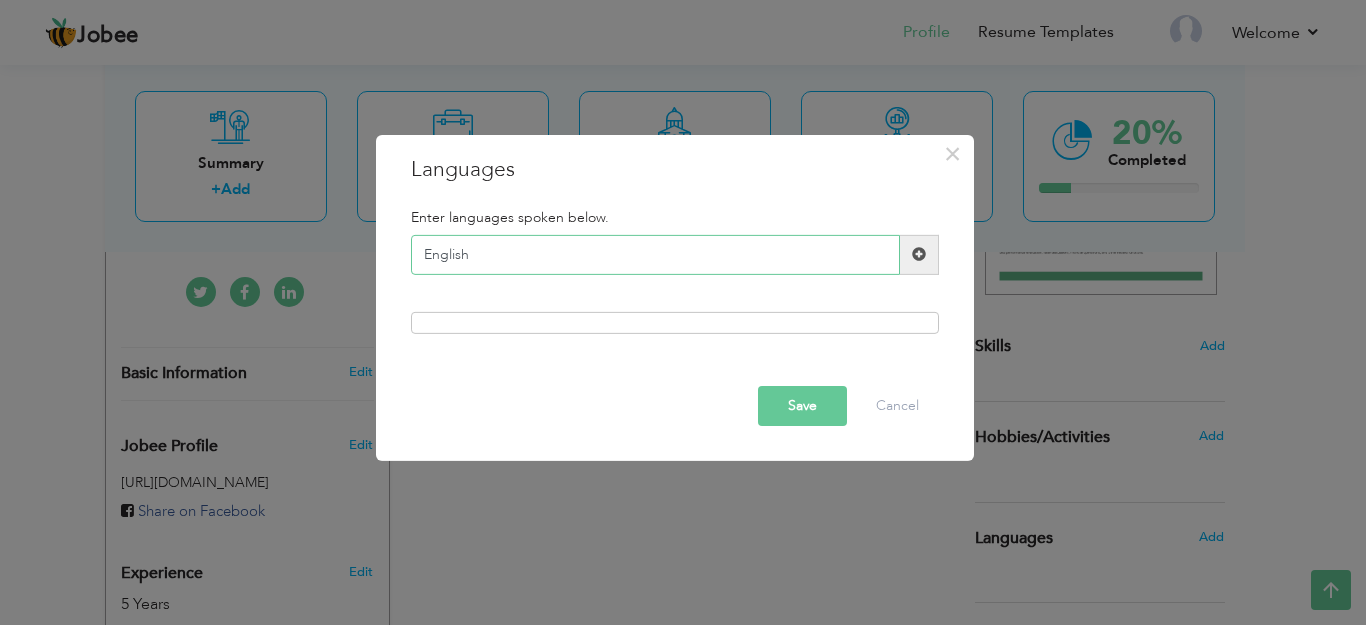 type on "English" 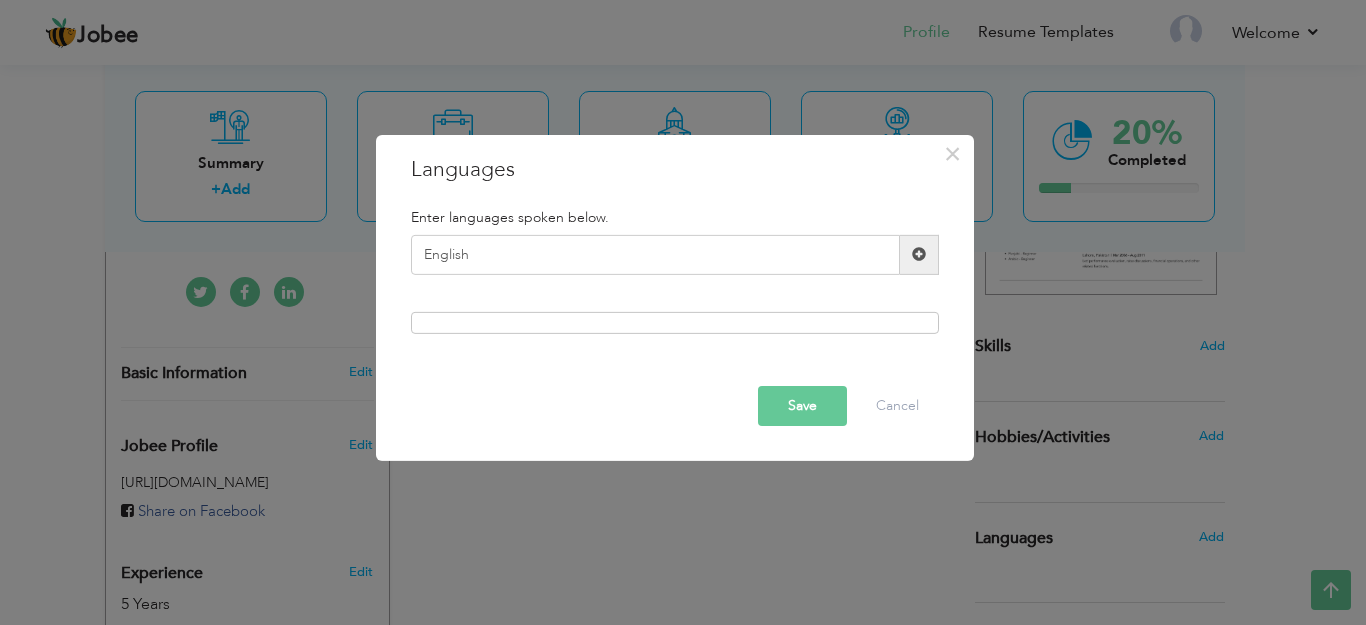click at bounding box center [919, 254] 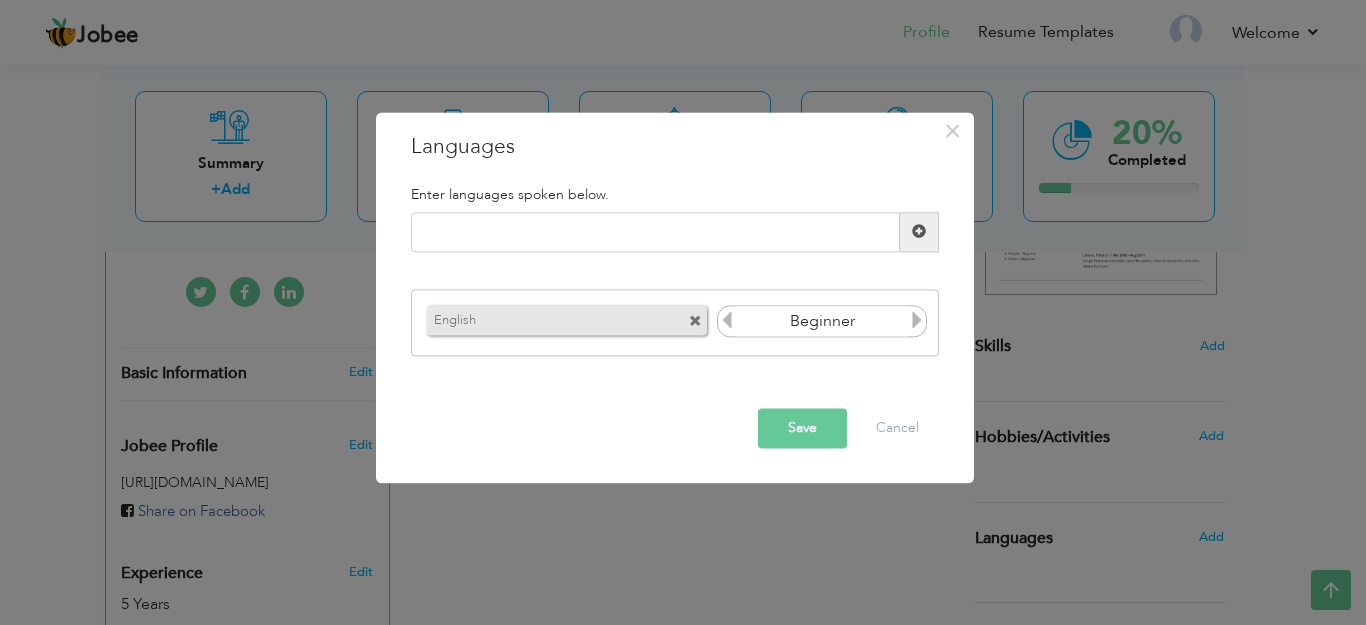 click at bounding box center [917, 321] 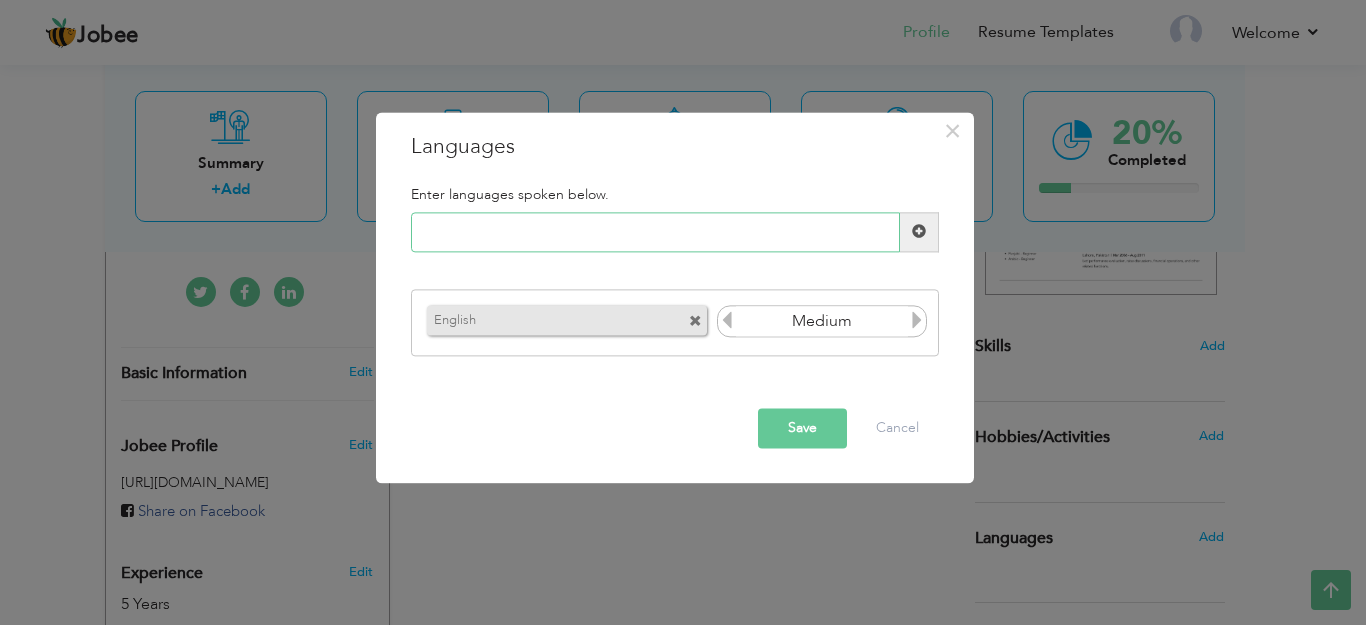 click at bounding box center (655, 232) 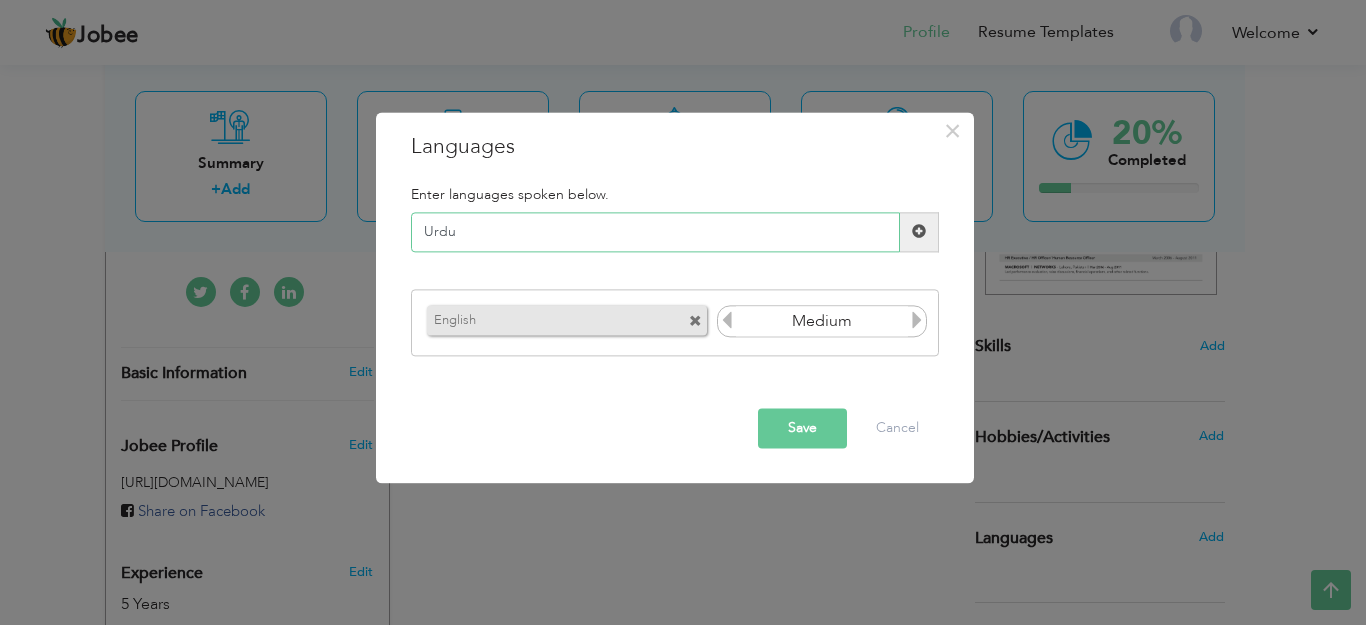 type on "Urdu" 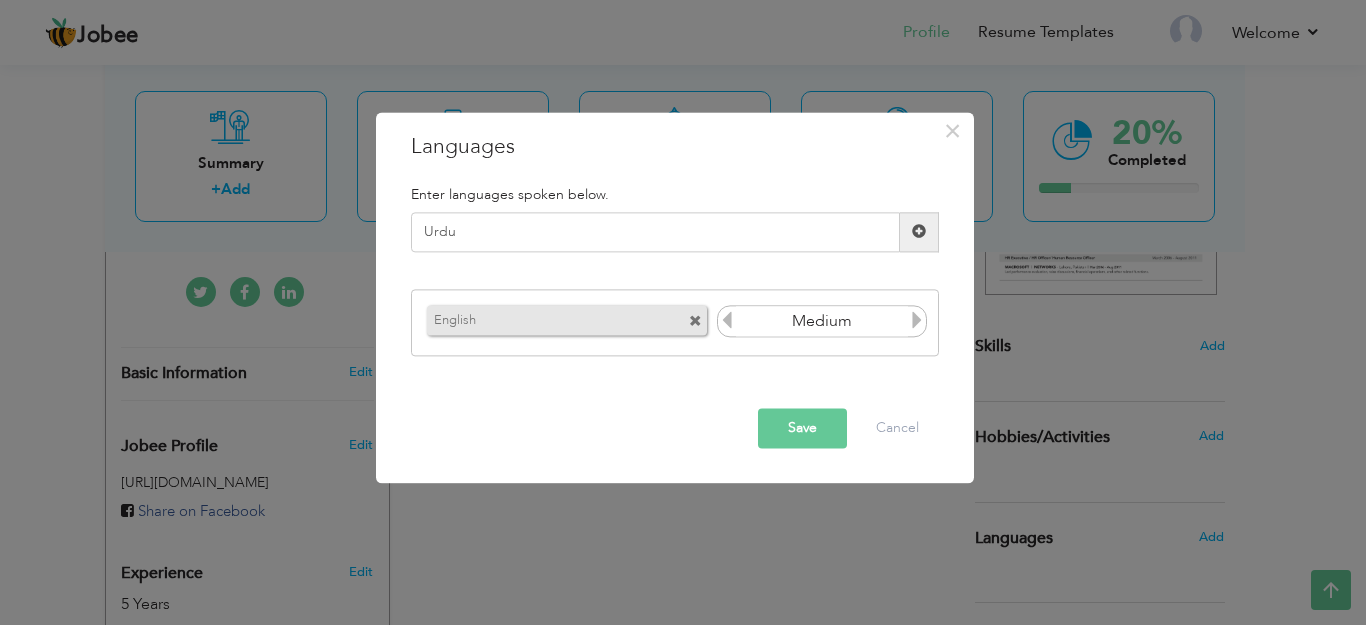 click at bounding box center [919, 232] 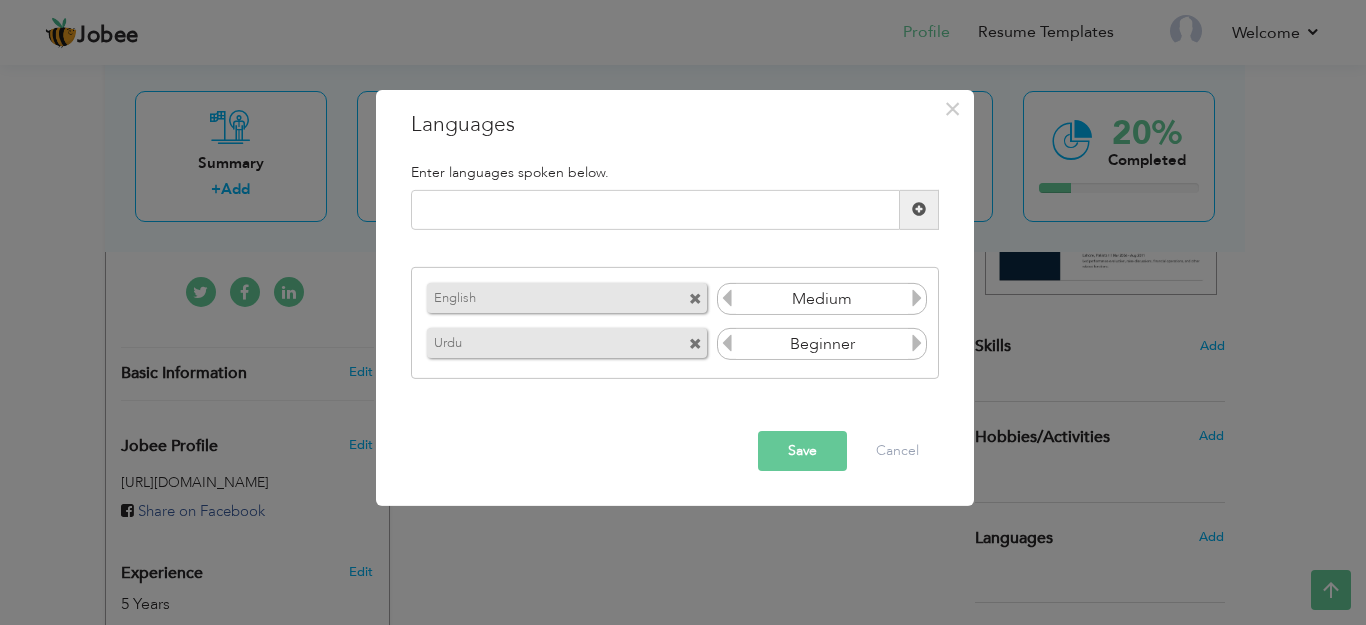 click at bounding box center [917, 343] 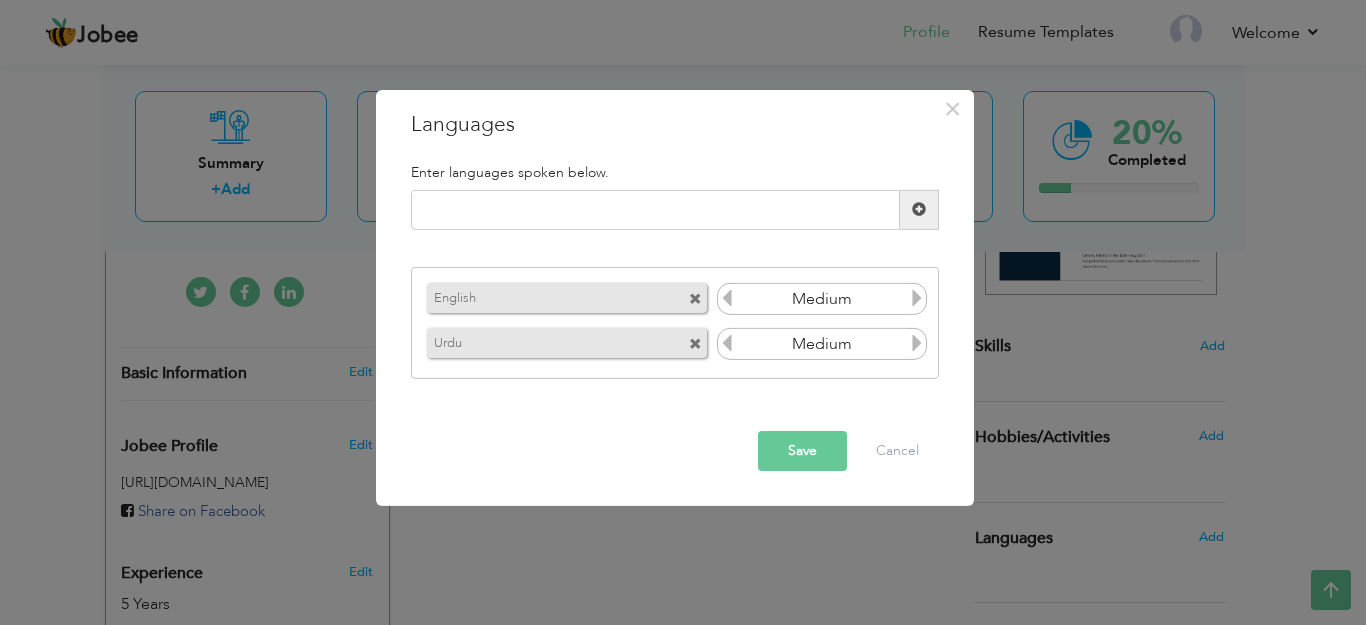 click at bounding box center [917, 343] 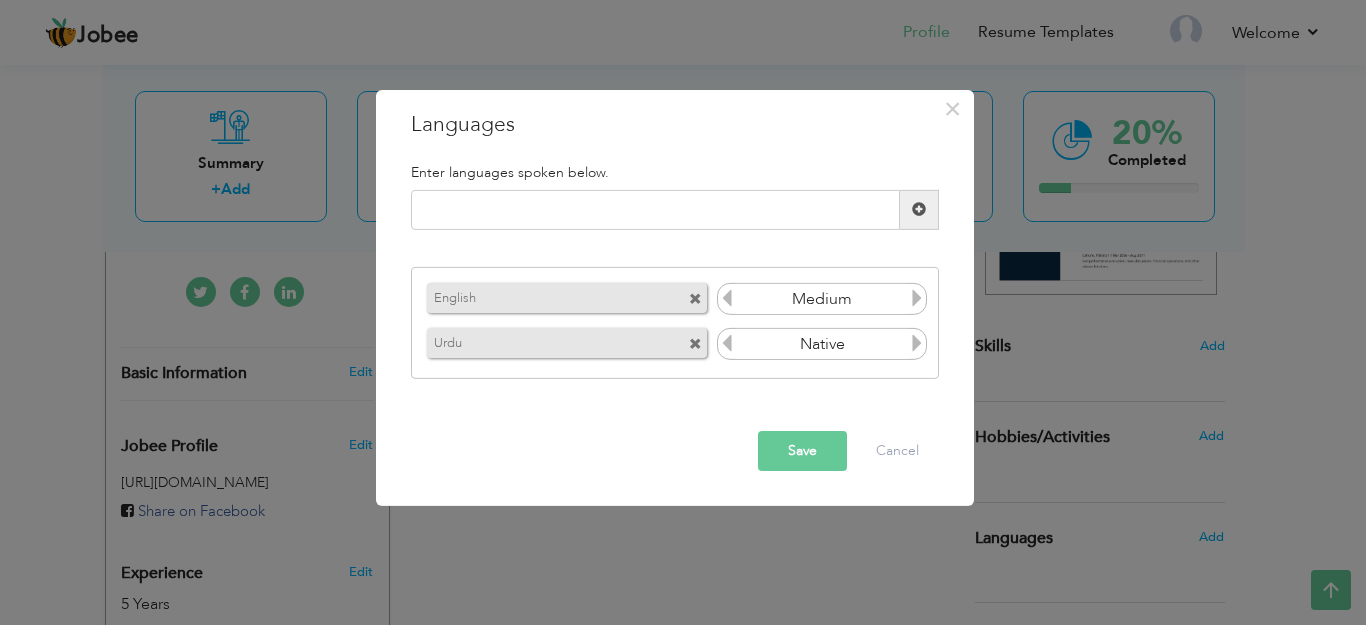 click at bounding box center (917, 343) 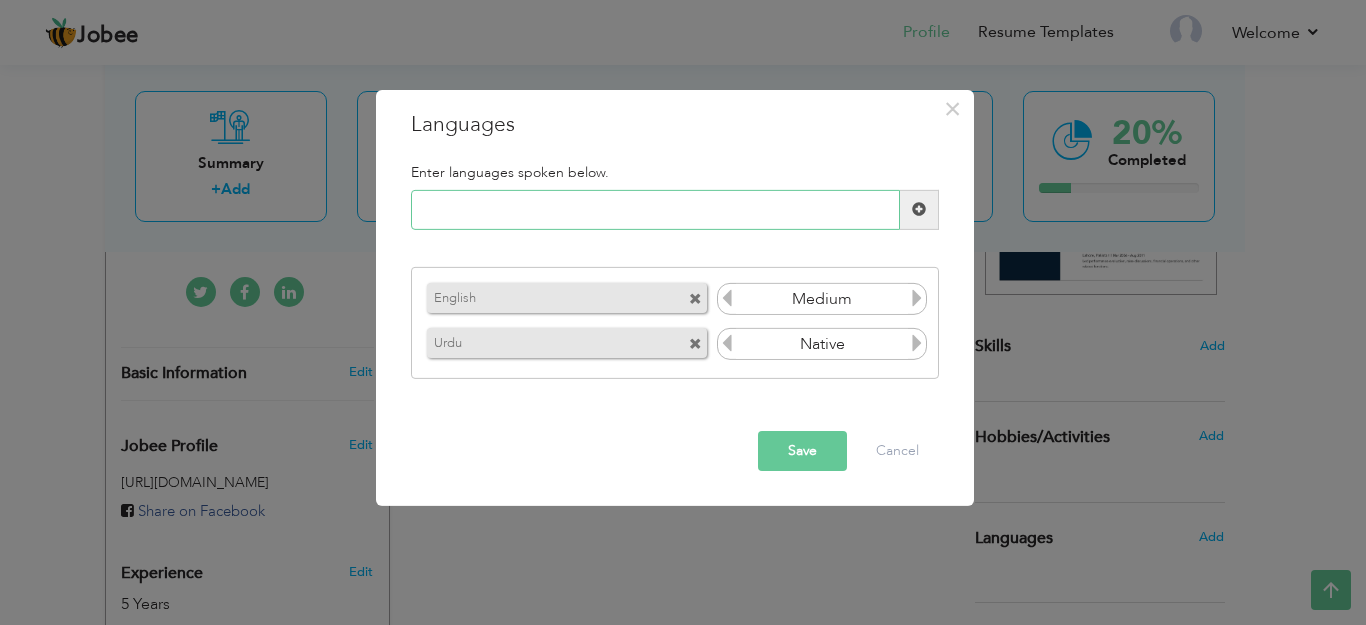 click at bounding box center [655, 210] 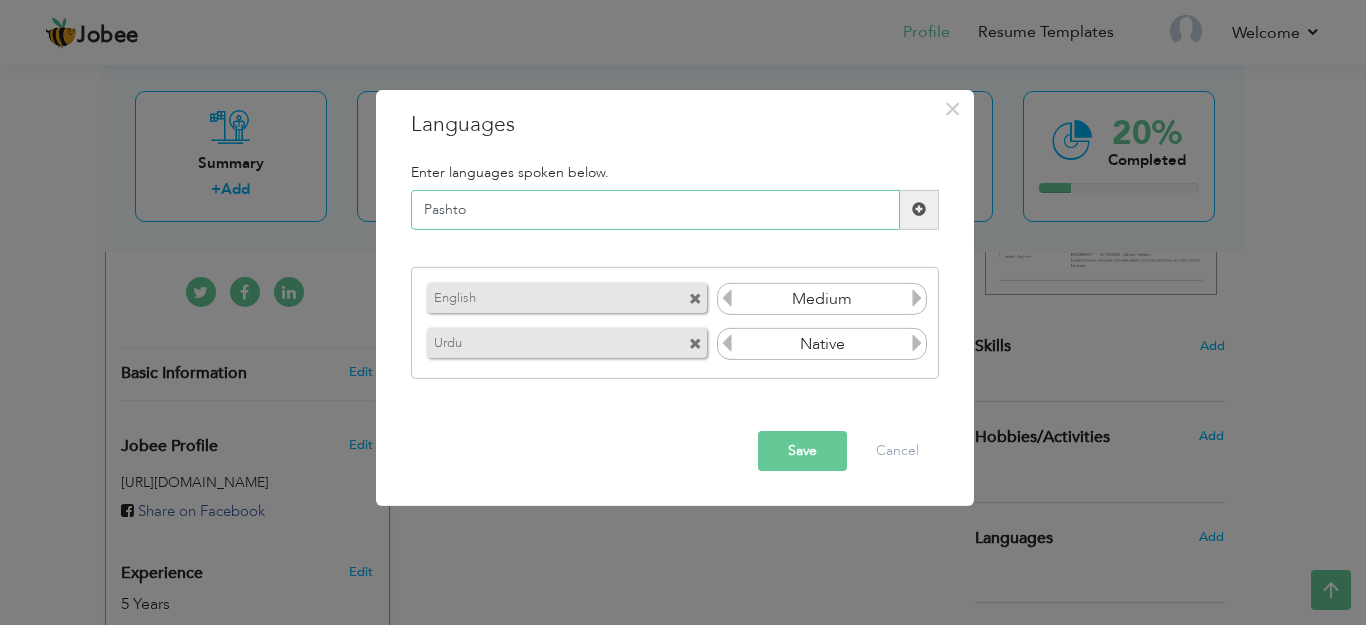 type on "Pashto" 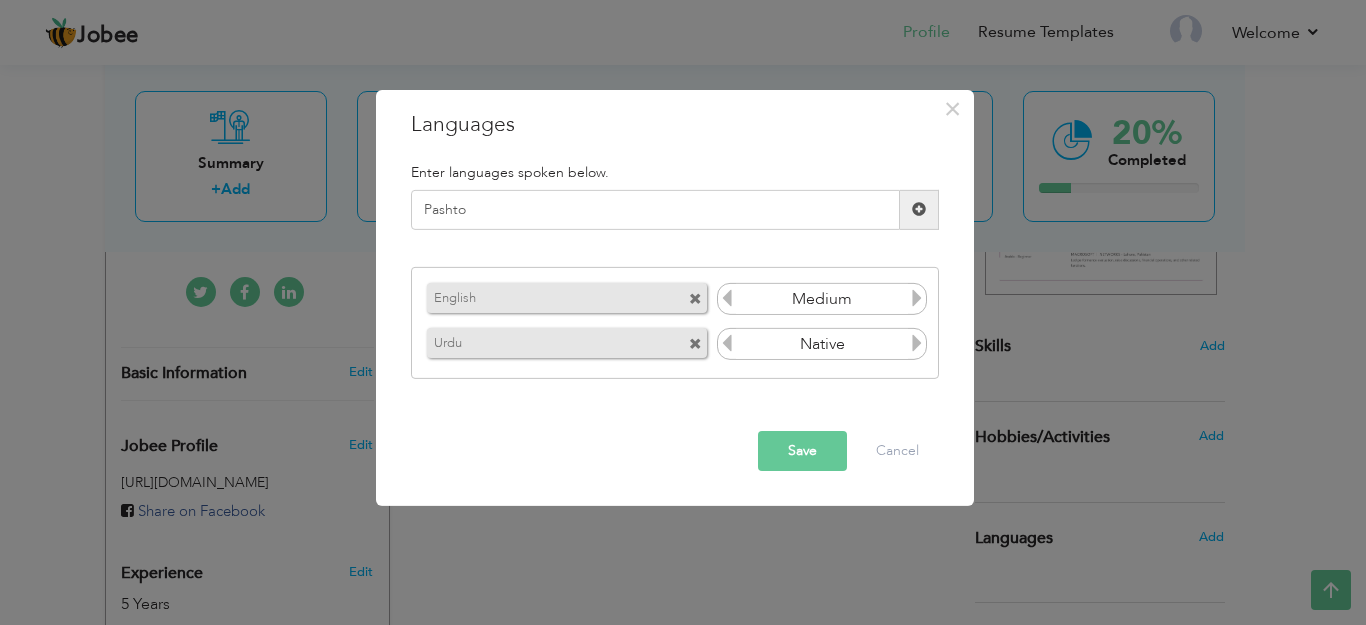 click at bounding box center (919, 209) 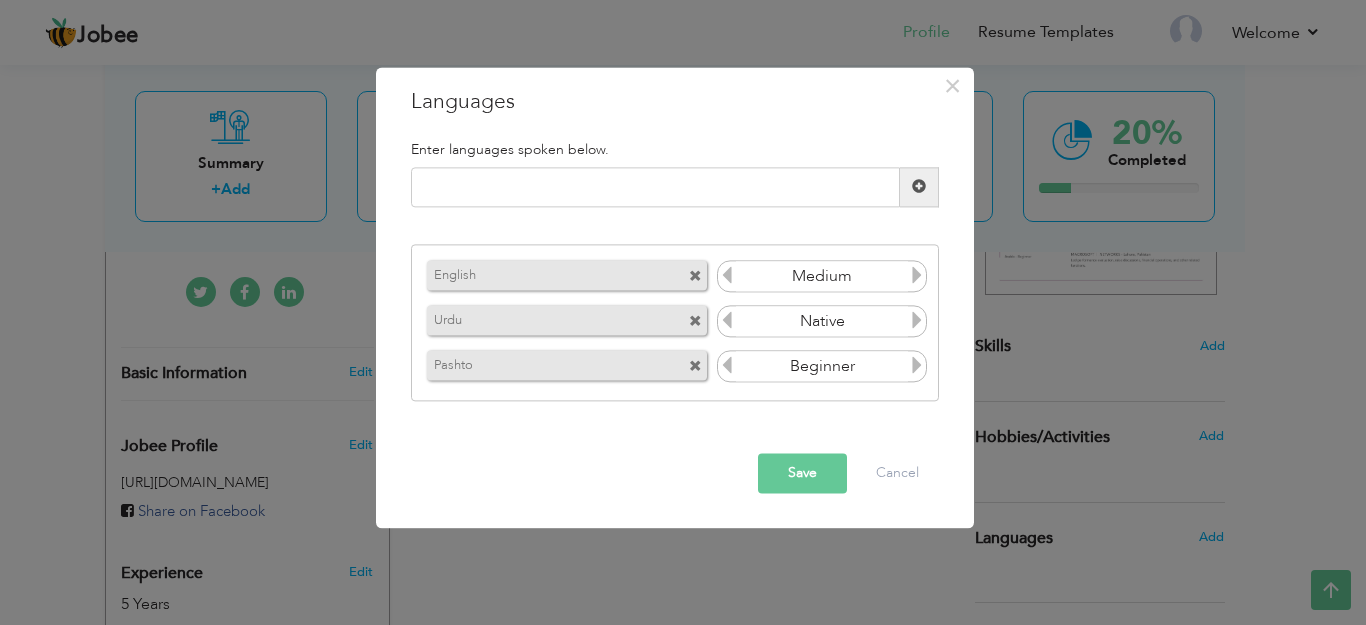 click at bounding box center [917, 366] 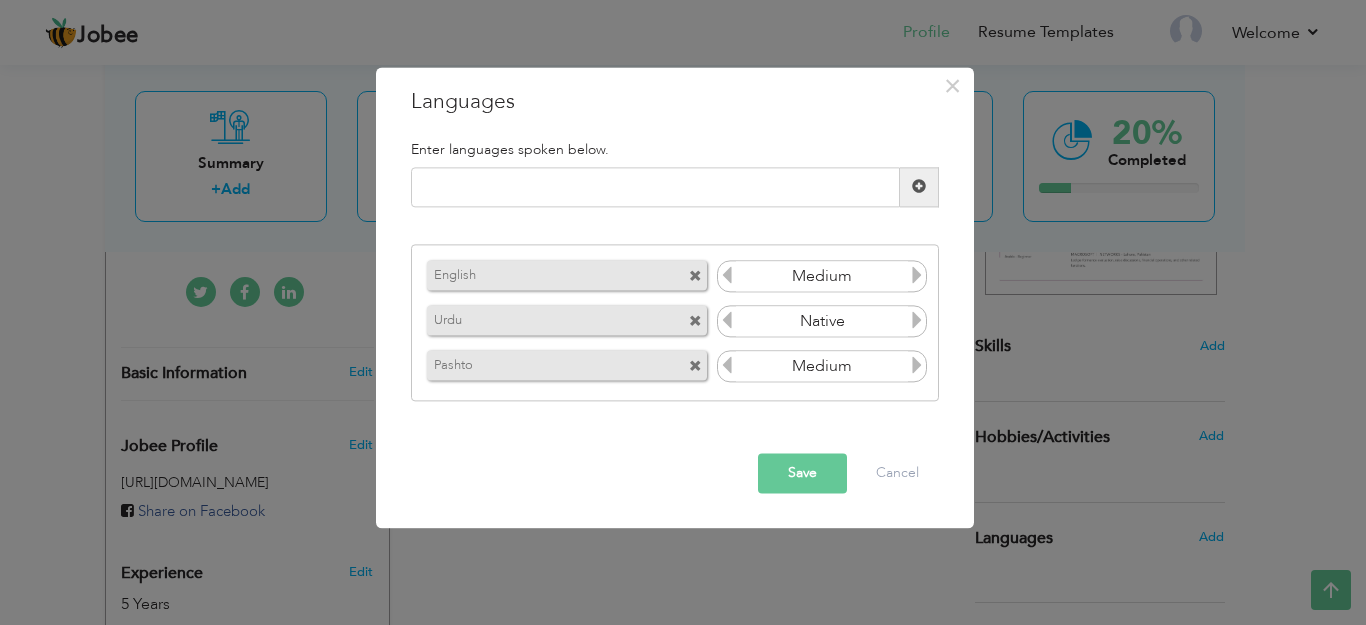 click at bounding box center [917, 366] 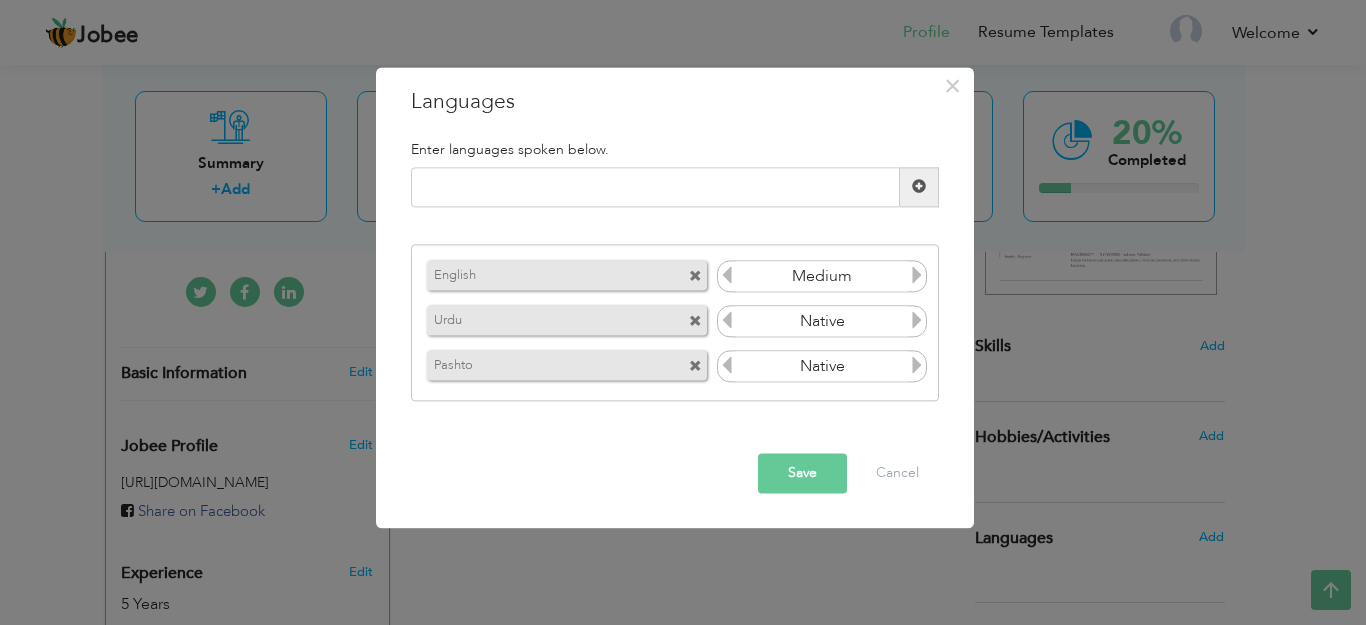 click at bounding box center [917, 366] 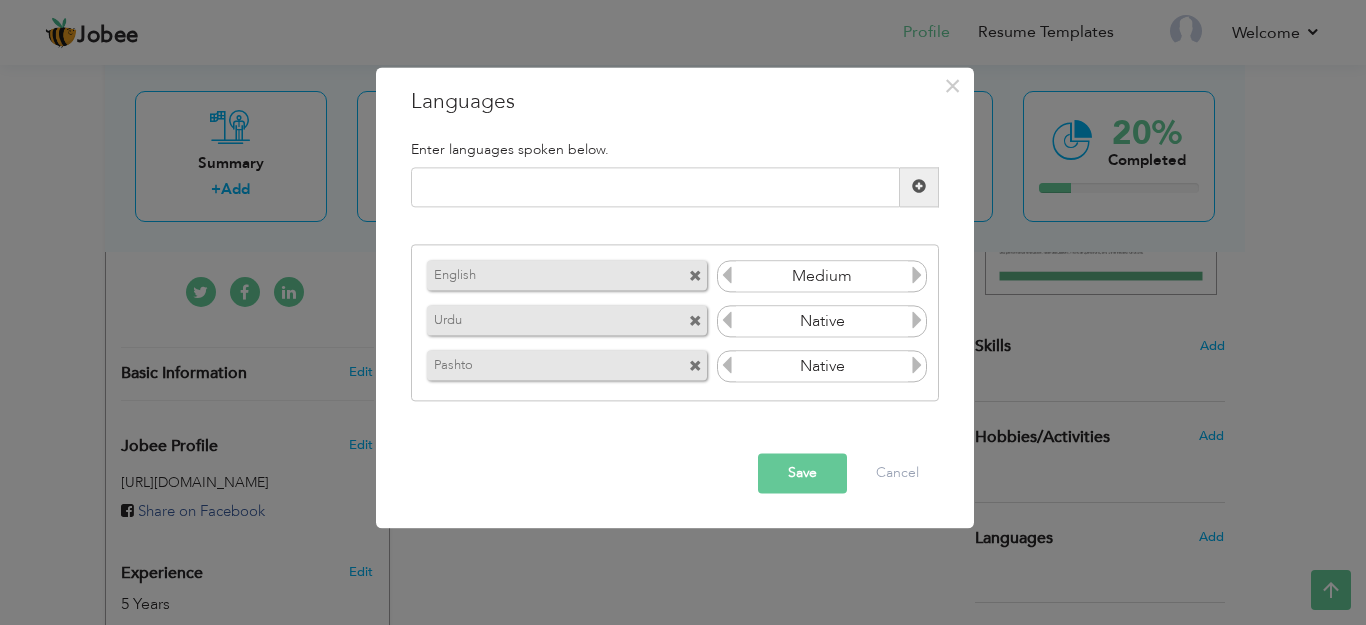 click at bounding box center (917, 276) 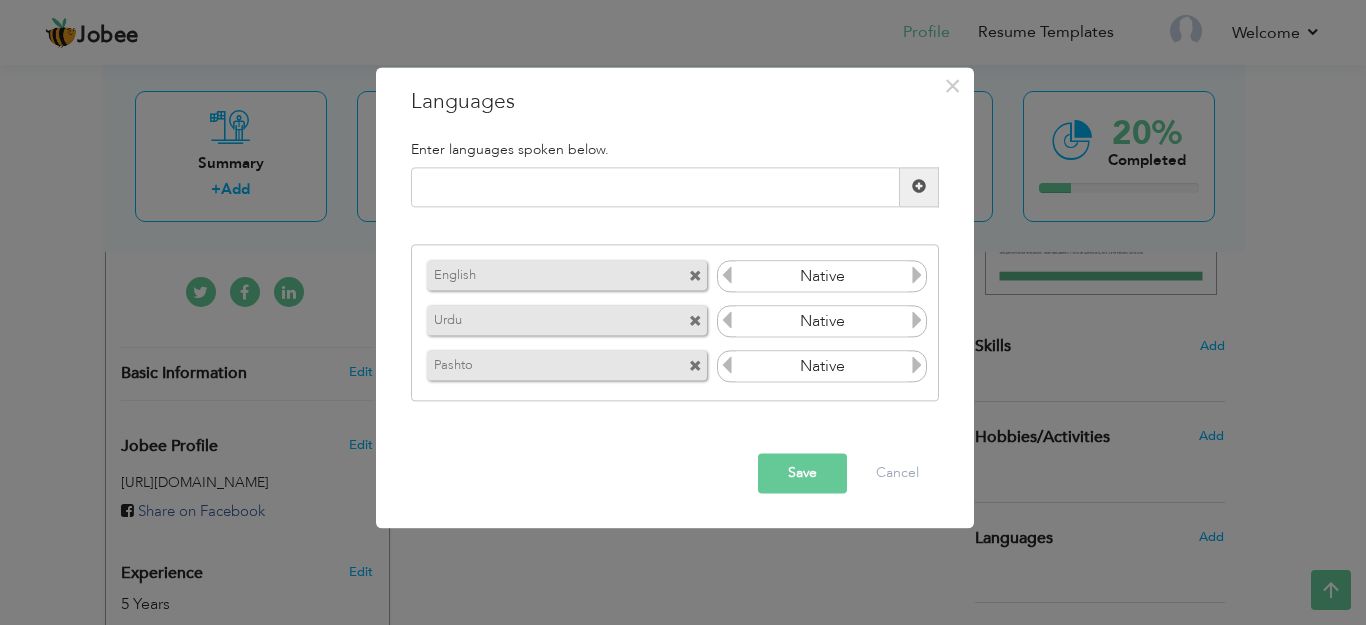 click at bounding box center (727, 276) 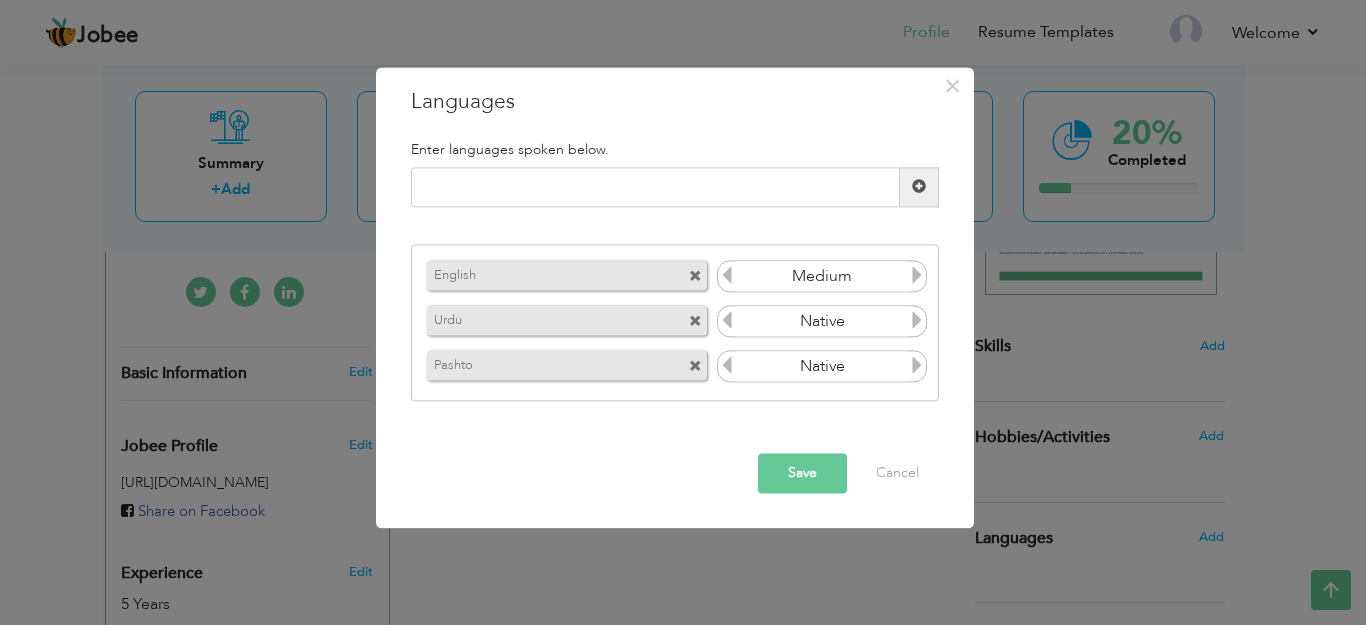 click on "Save" at bounding box center [802, 473] 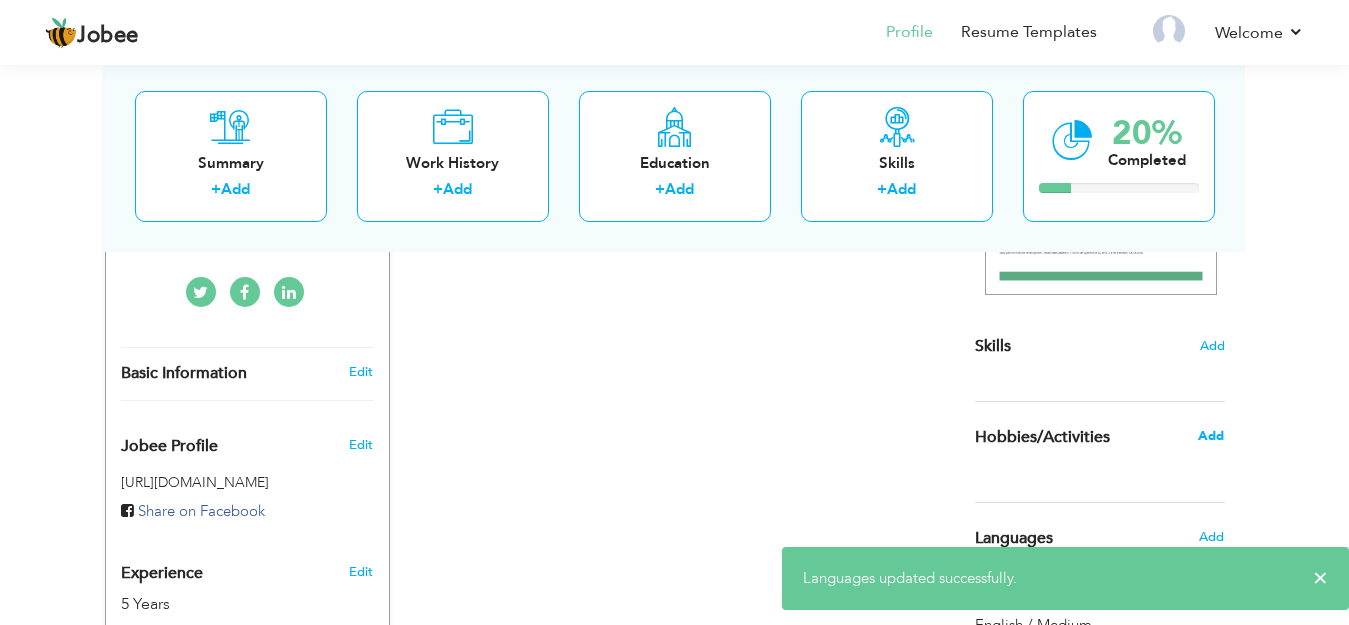 click on "Add" at bounding box center (1211, 436) 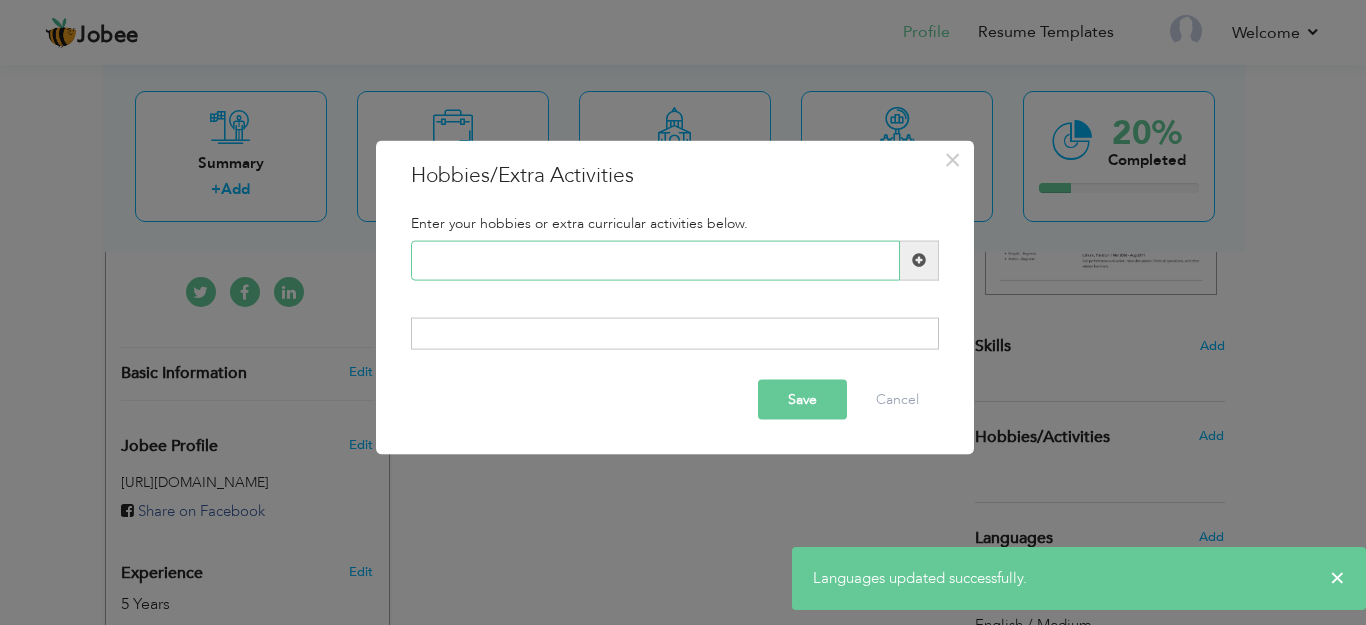 click at bounding box center [655, 260] 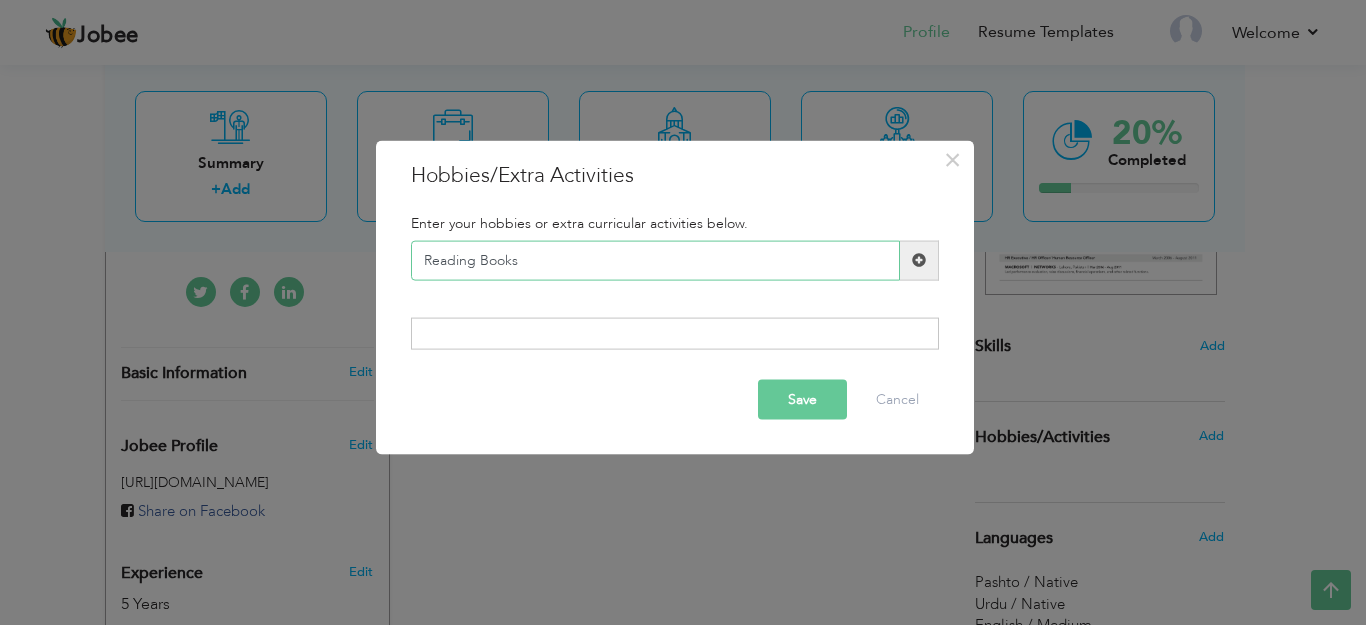 type on "Reading Books" 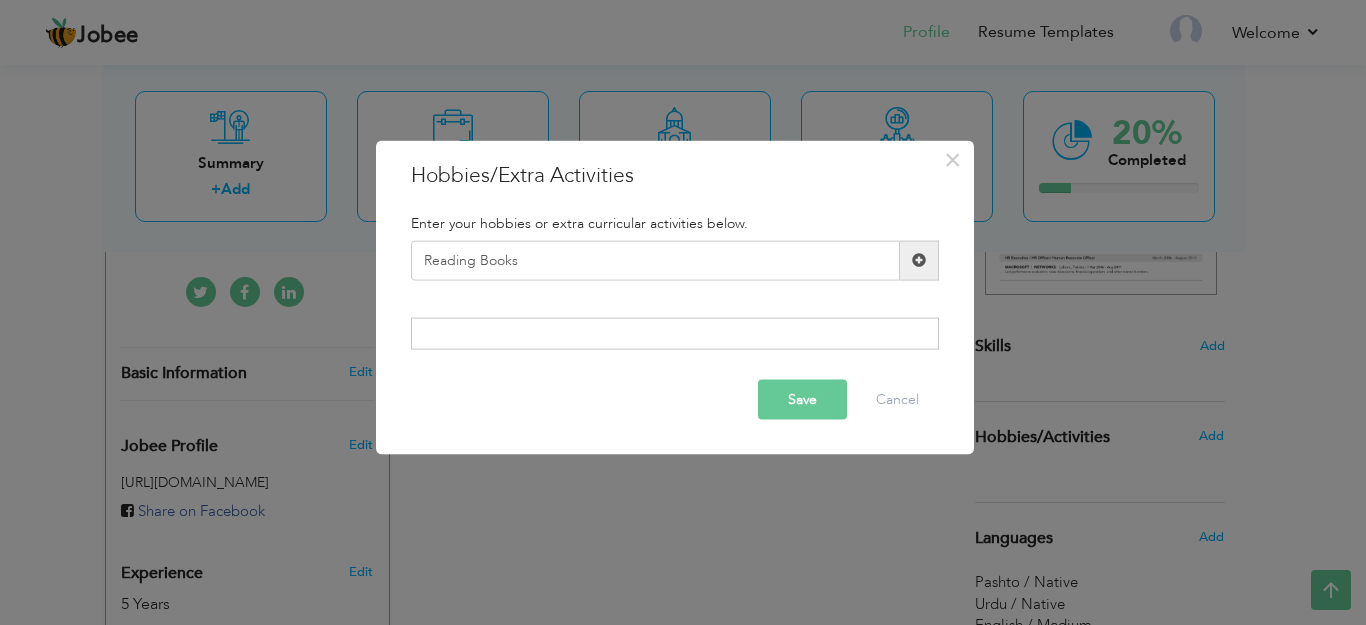 click at bounding box center [919, 260] 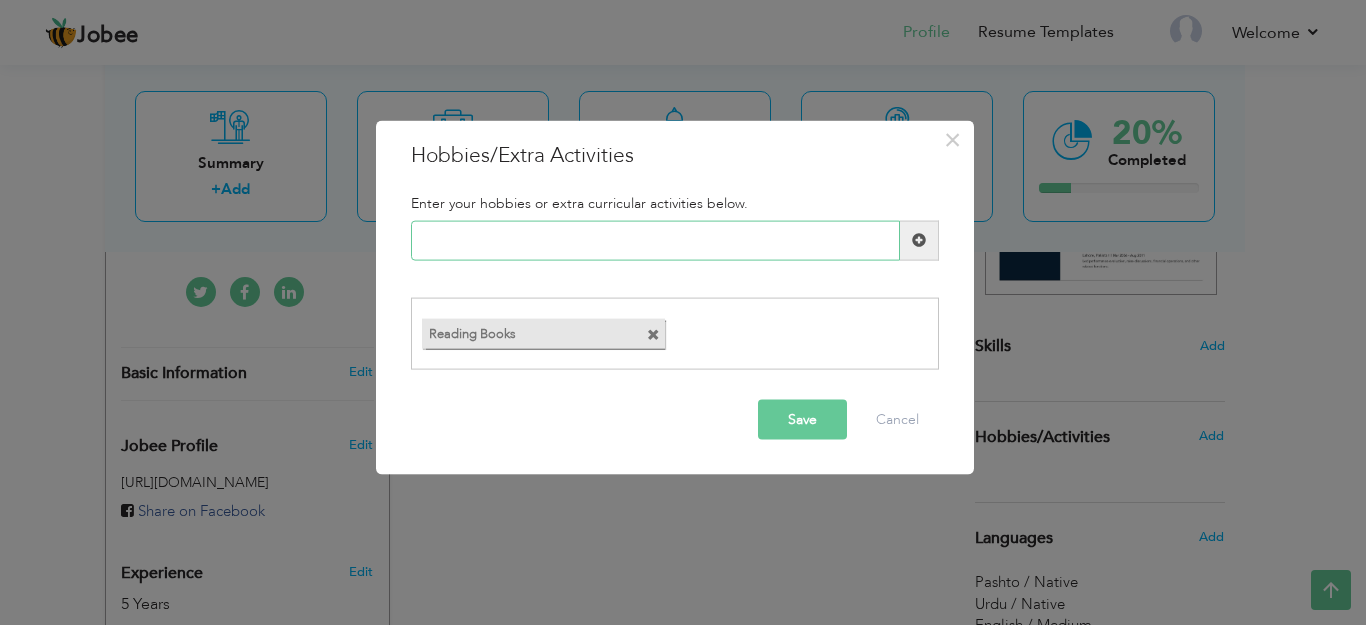 click at bounding box center (655, 240) 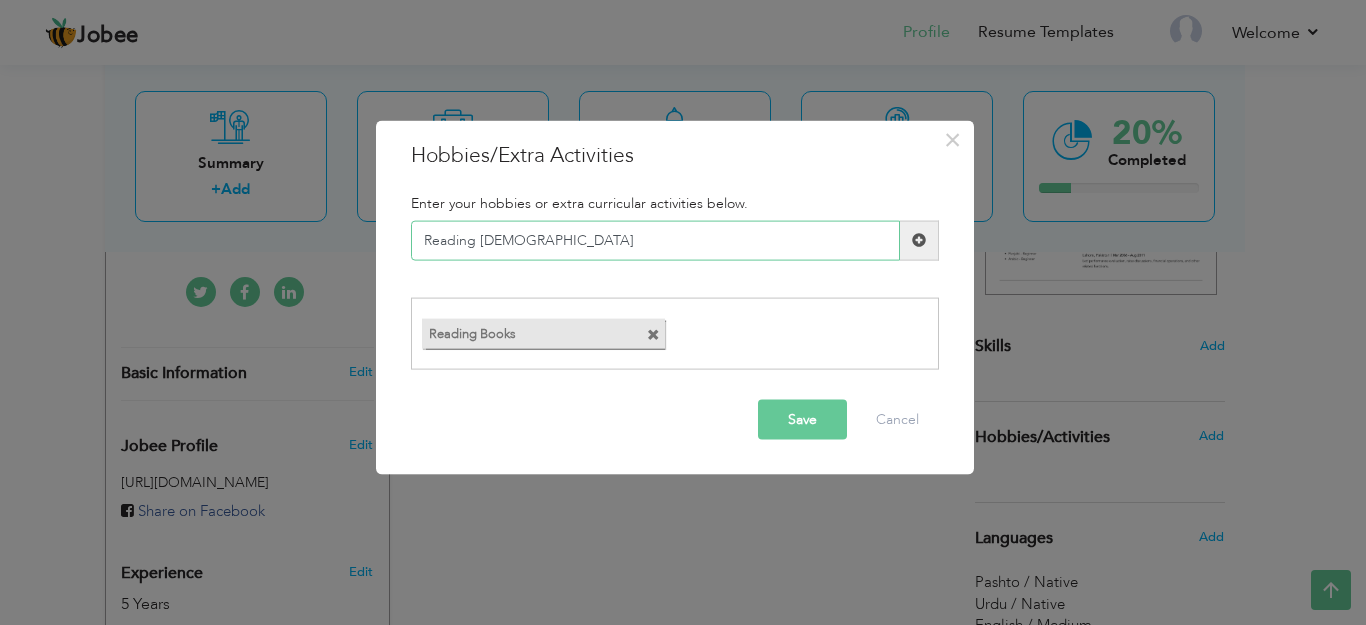 type on "Reading Holy Quran" 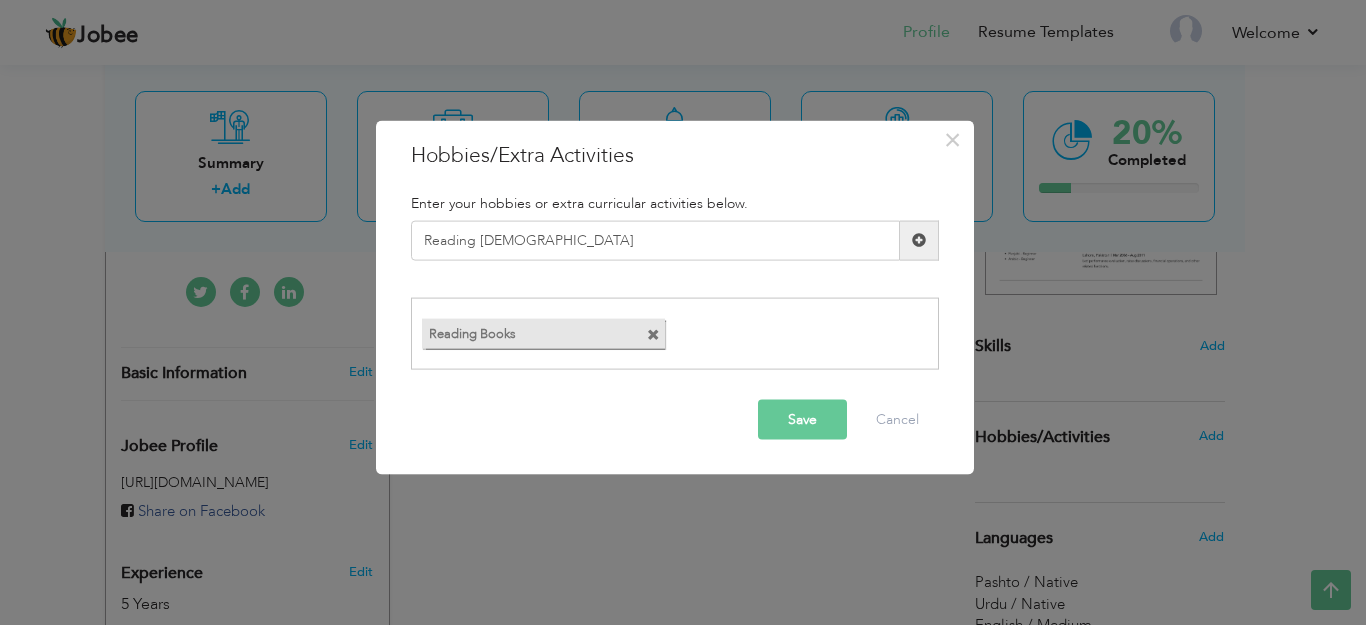 click at bounding box center (919, 240) 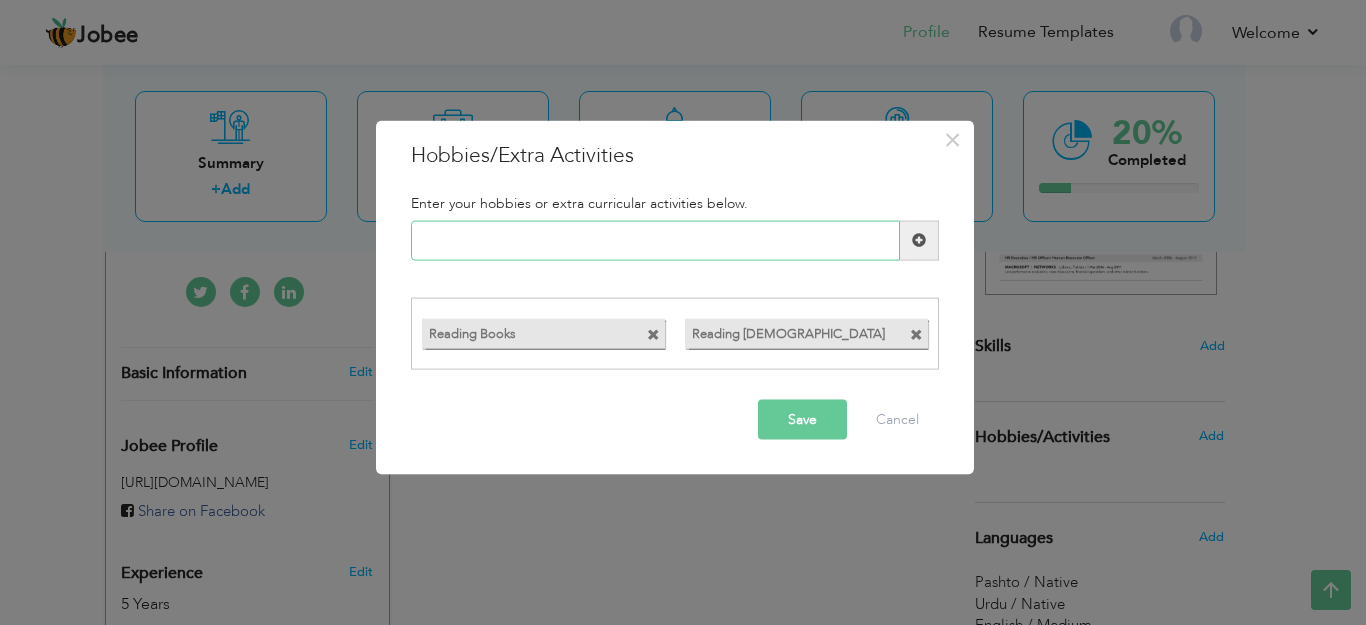 click at bounding box center (655, 240) 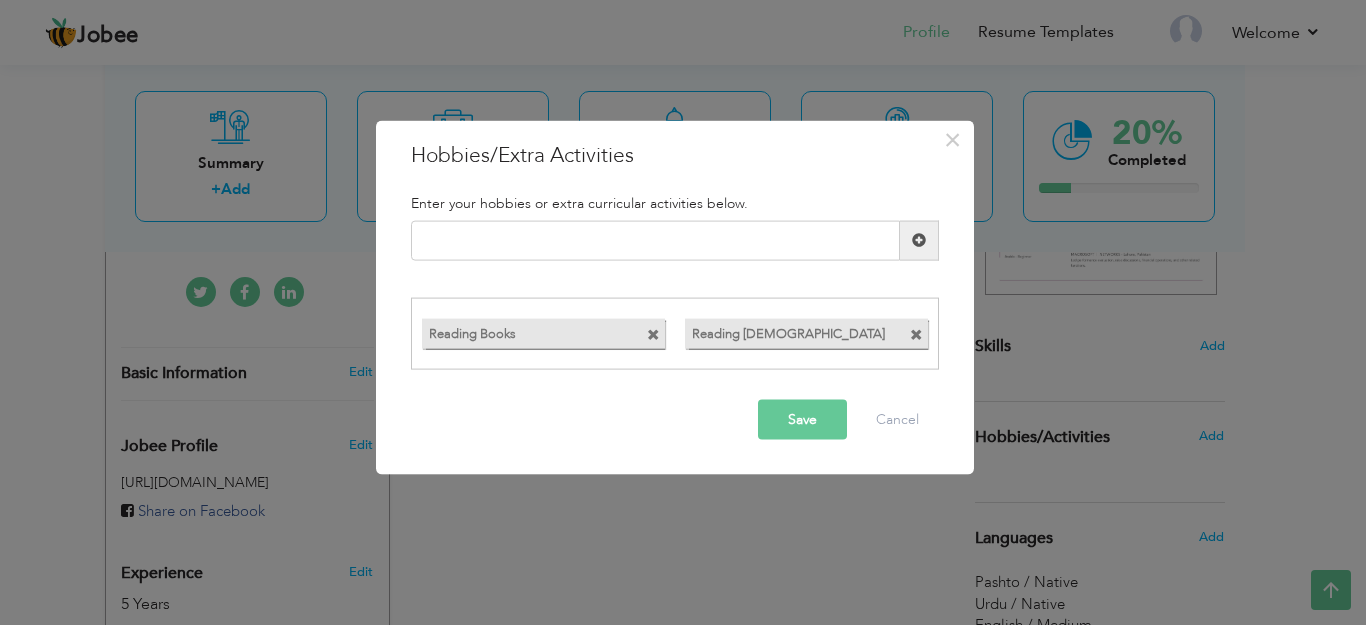 click on "Save" at bounding box center (802, 420) 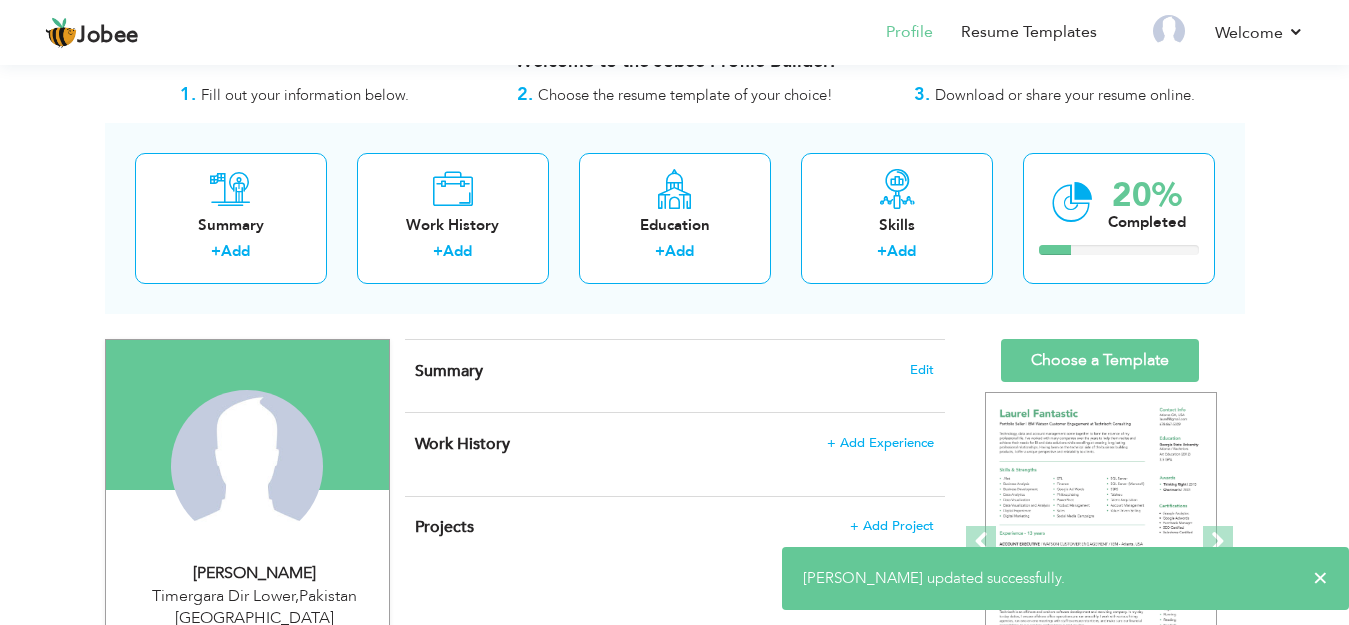 scroll, scrollTop: 0, scrollLeft: 0, axis: both 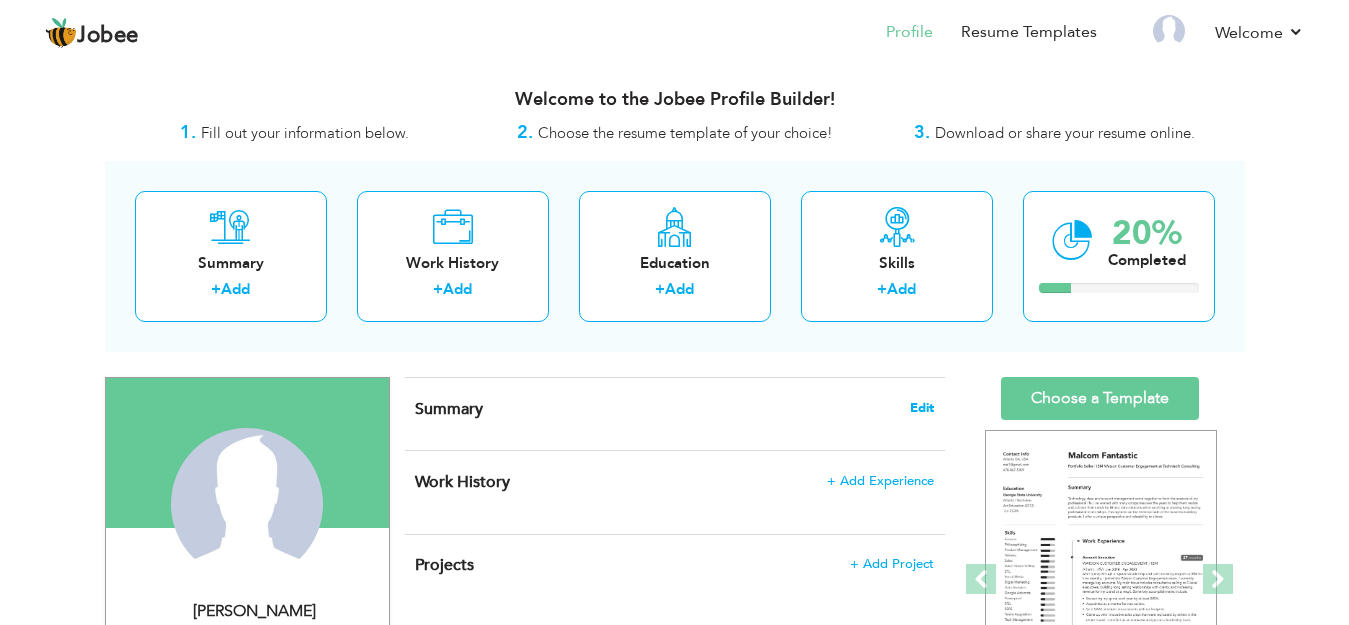 click on "Edit" at bounding box center (922, 408) 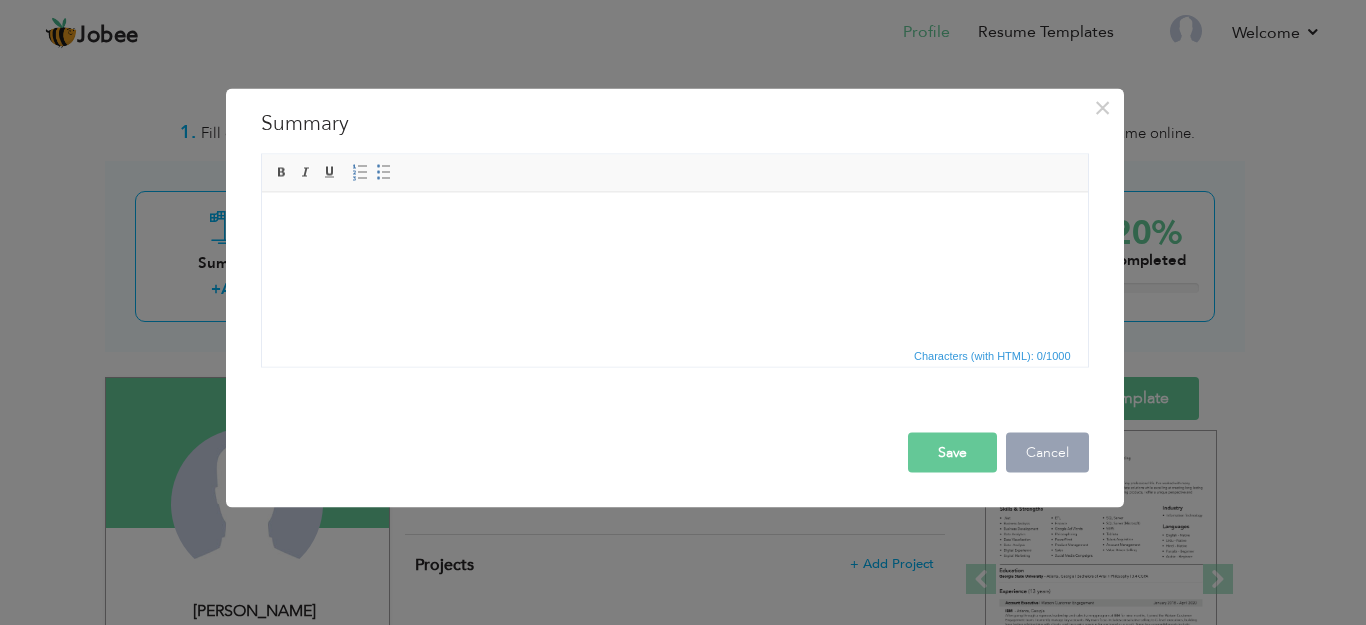 click on "Cancel" at bounding box center (1047, 452) 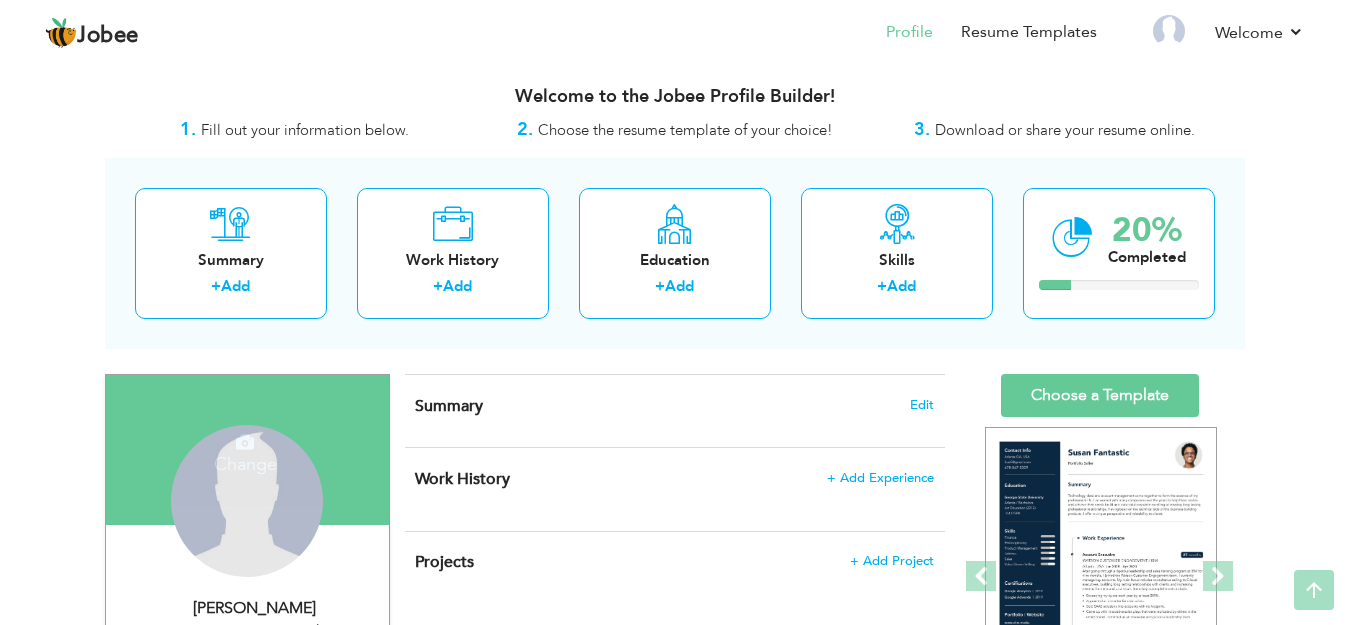 scroll, scrollTop: 0, scrollLeft: 0, axis: both 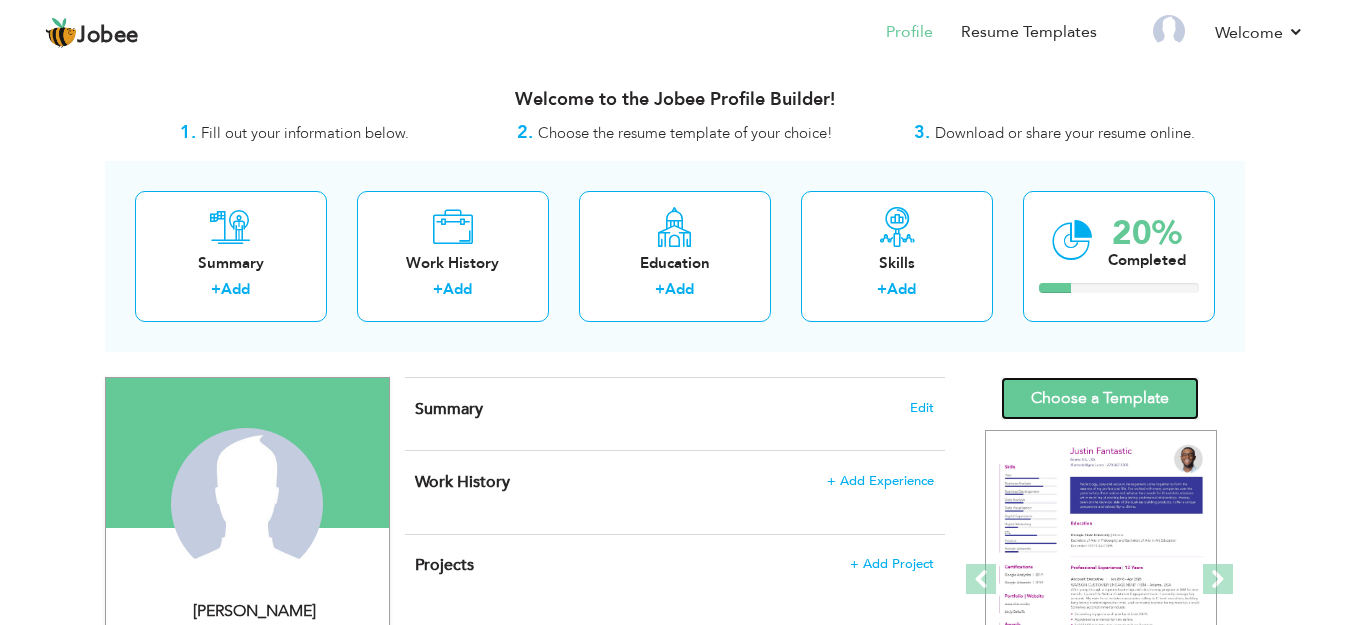 click on "Choose a Template" at bounding box center (1100, 398) 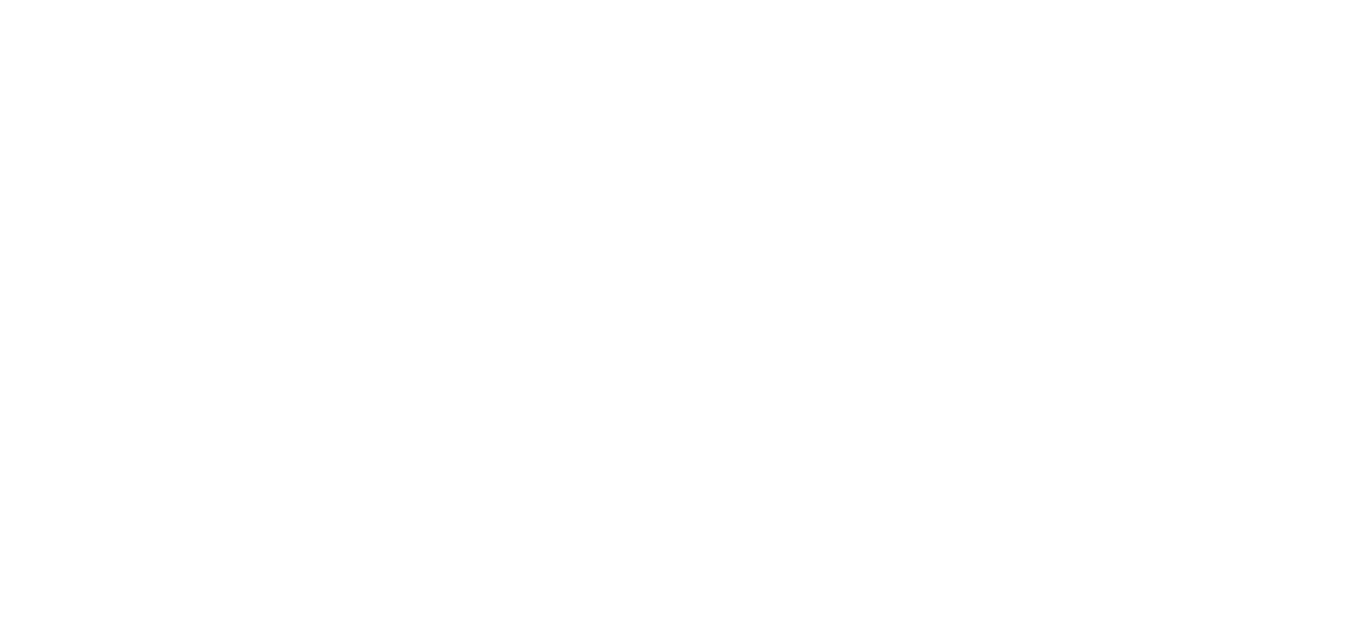 scroll, scrollTop: 0, scrollLeft: 0, axis: both 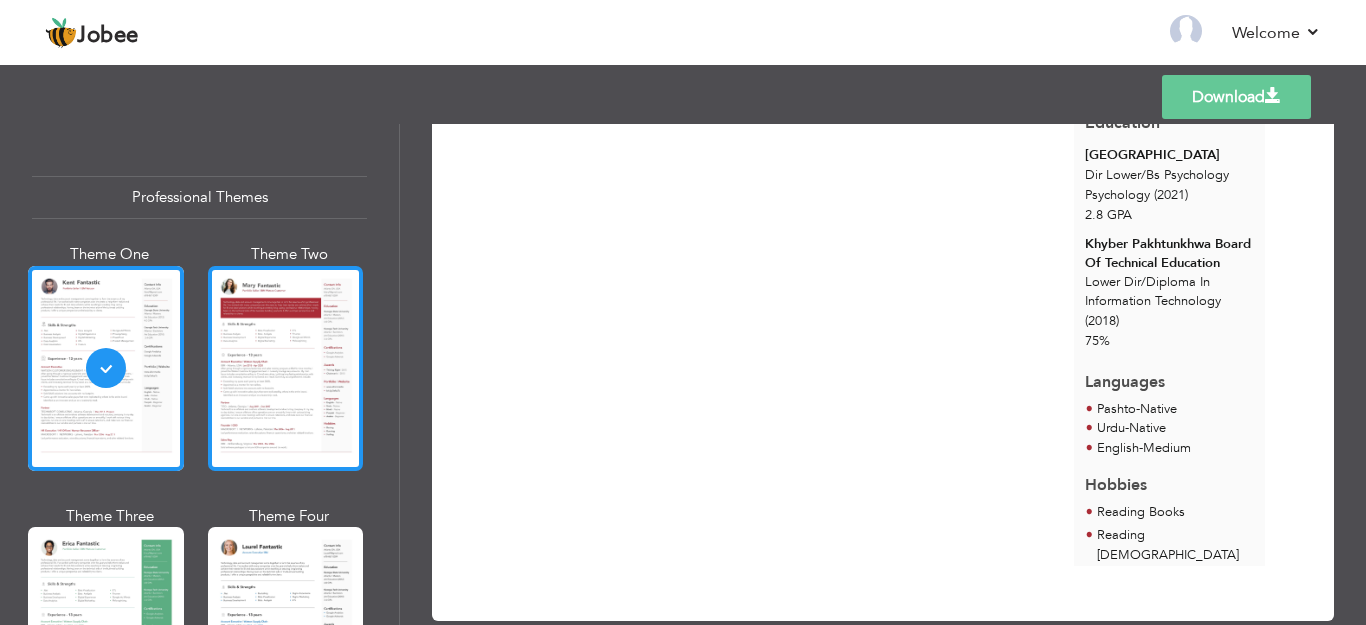 click at bounding box center [286, 368] 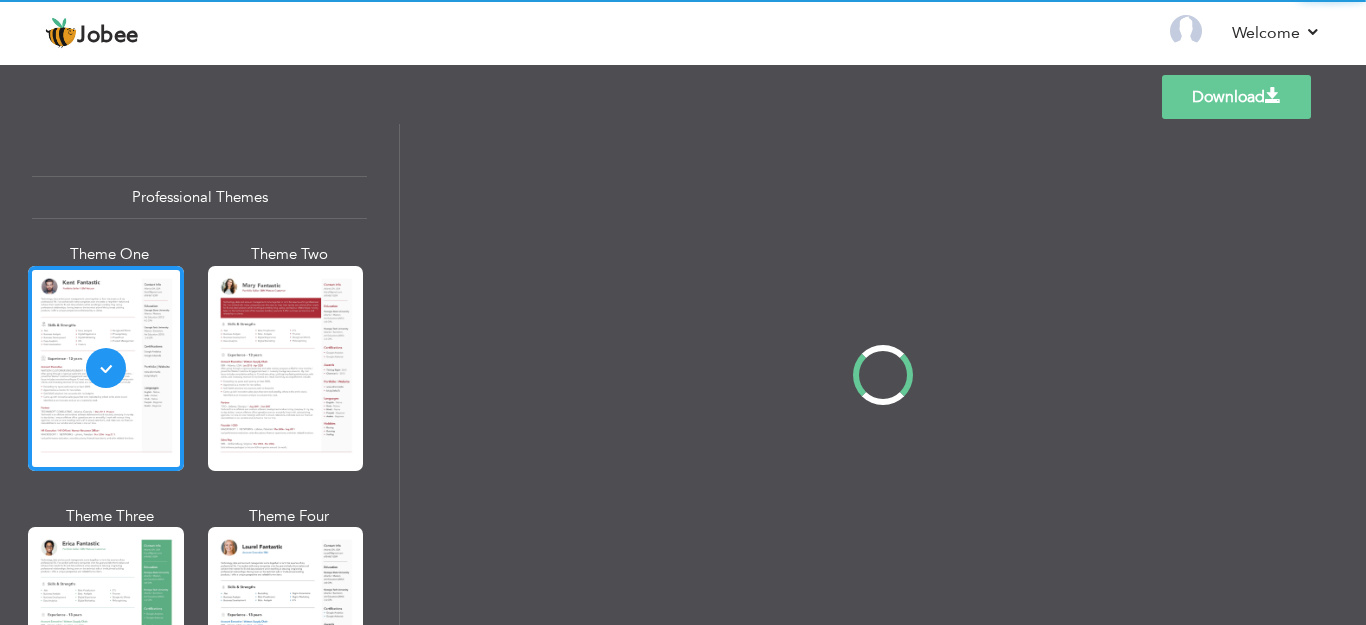 scroll, scrollTop: 0, scrollLeft: 0, axis: both 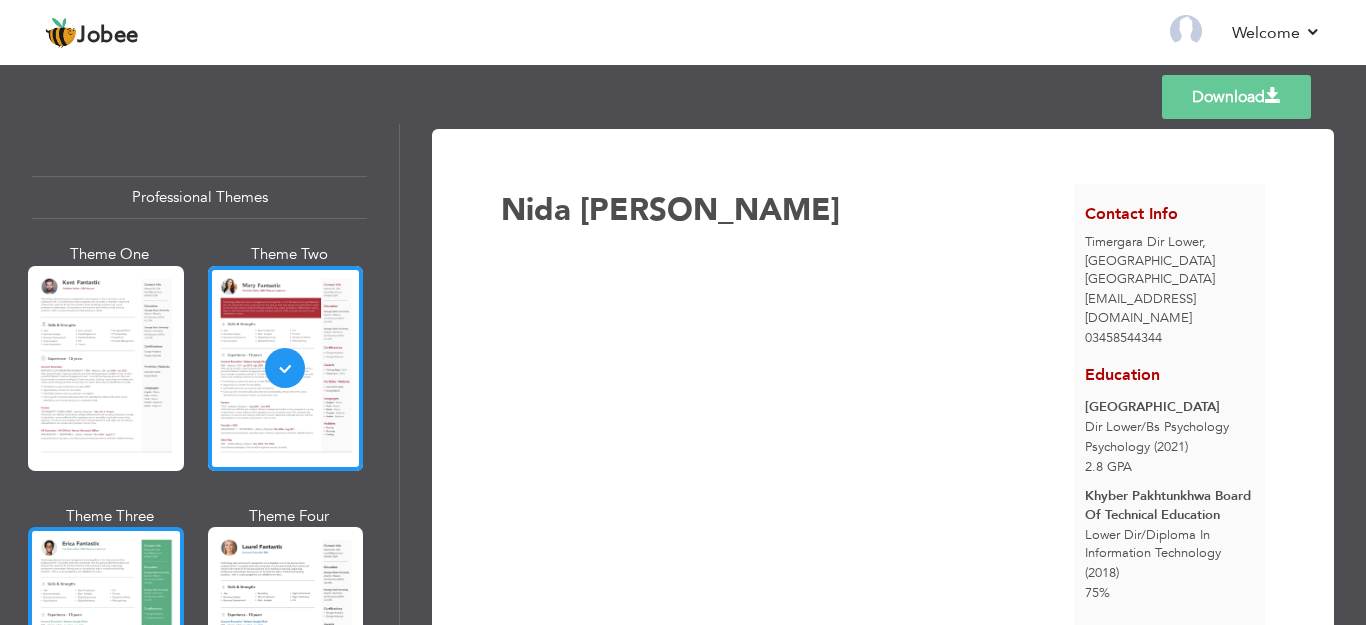 click at bounding box center (106, 629) 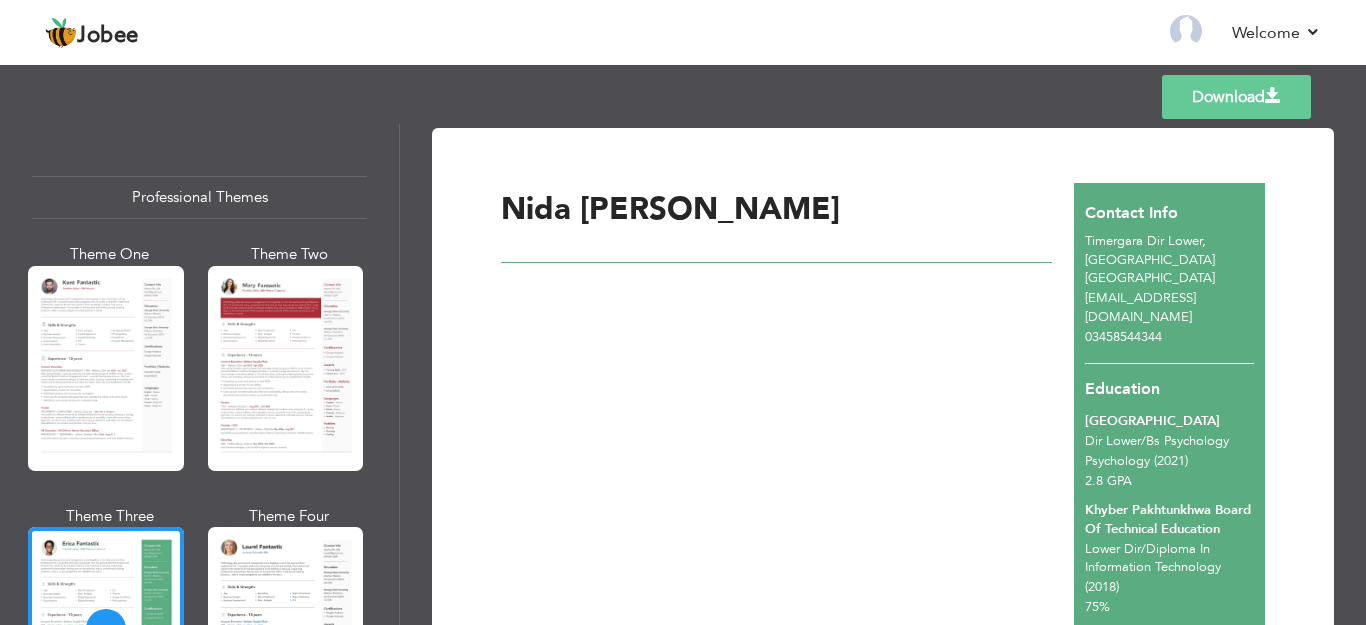 scroll, scrollTop: 0, scrollLeft: 0, axis: both 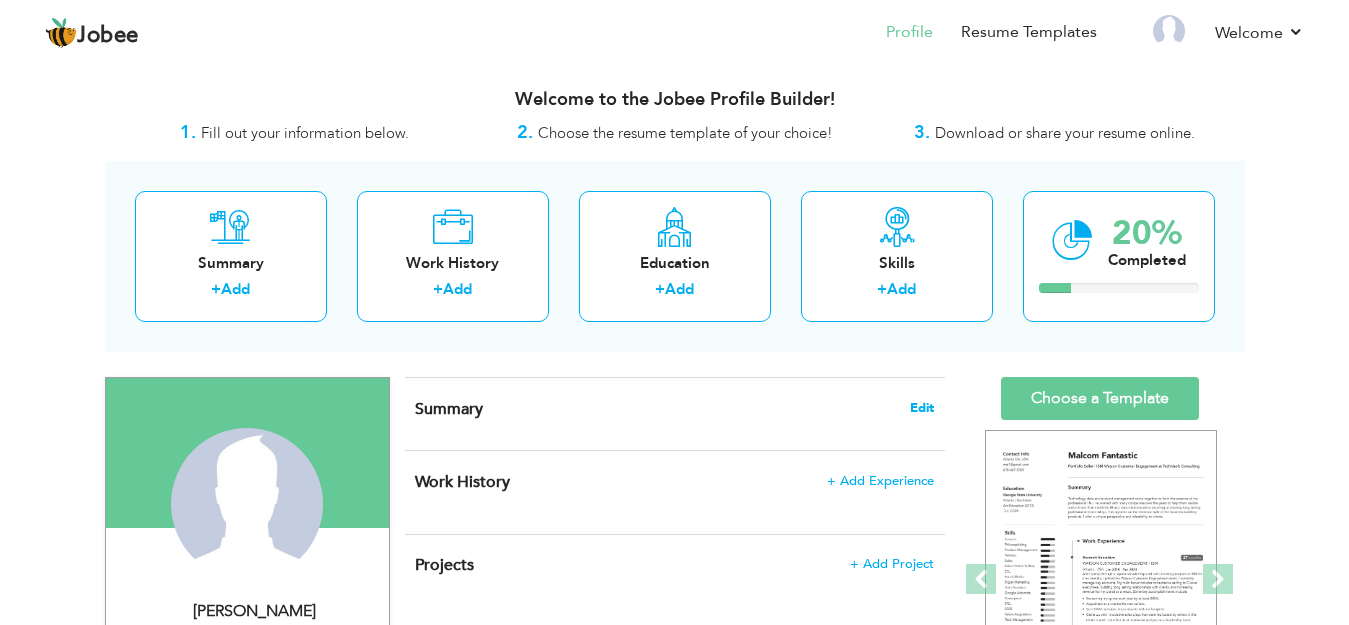 click on "Edit" at bounding box center (922, 408) 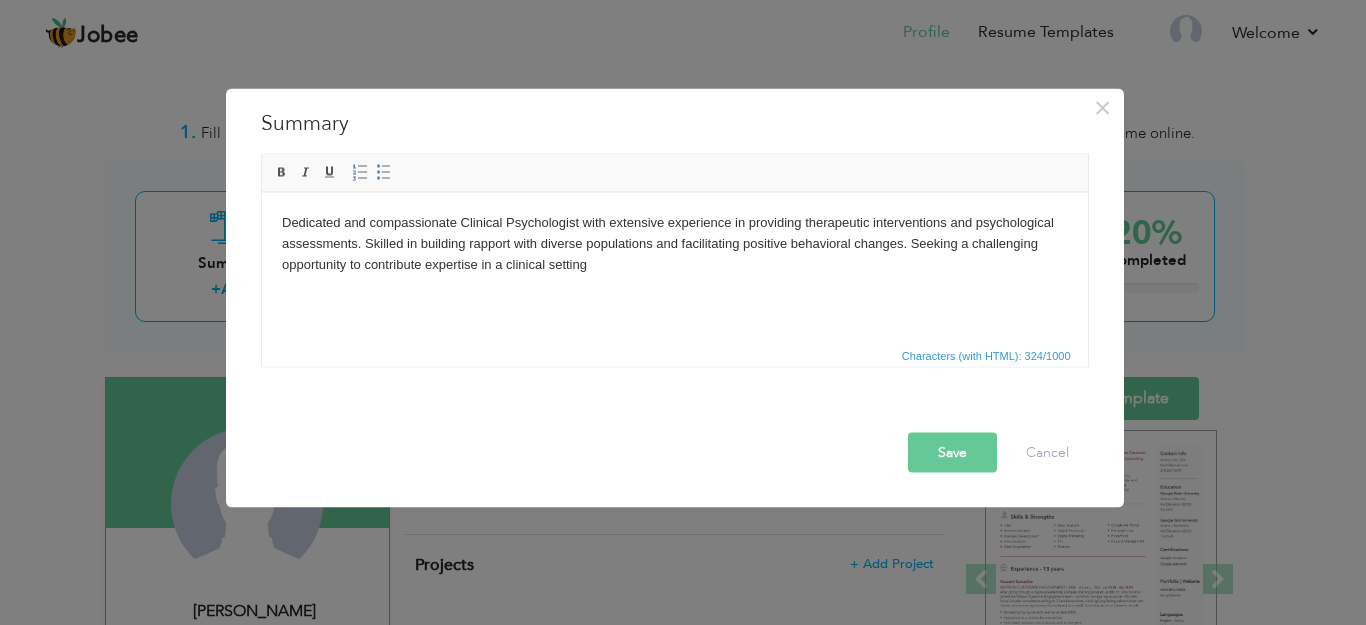 click on "Save" at bounding box center (952, 452) 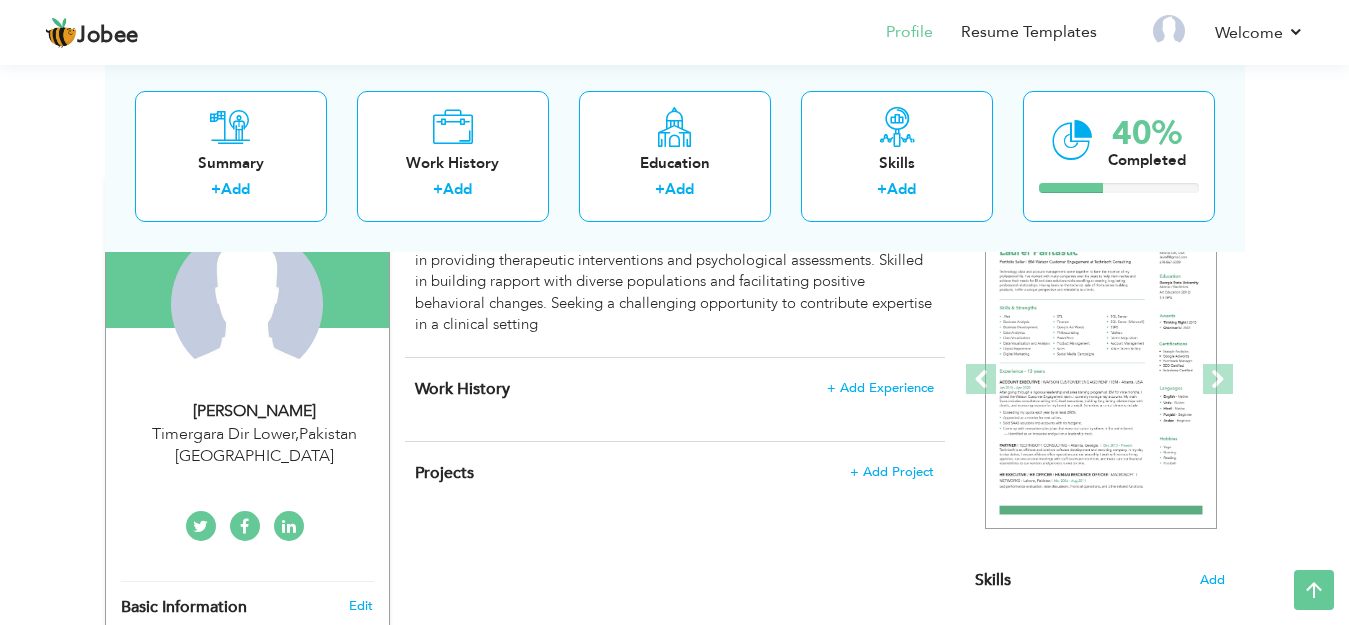 scroll, scrollTop: 300, scrollLeft: 0, axis: vertical 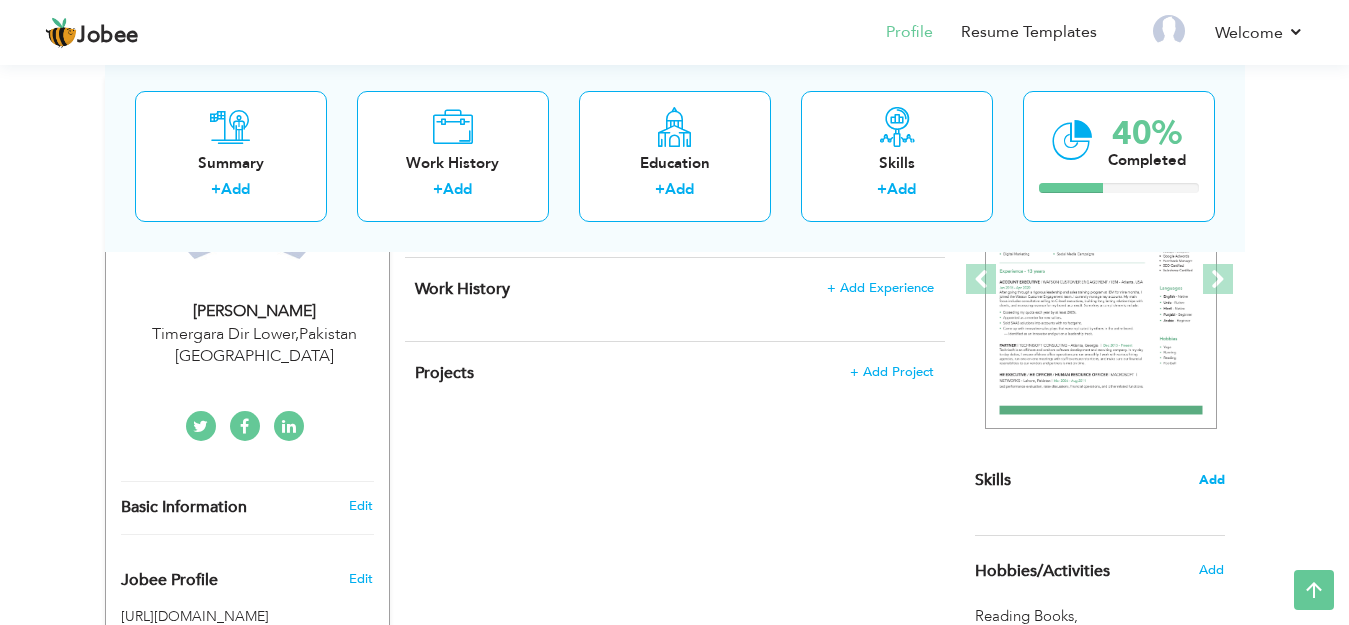 click on "Add" at bounding box center (1212, 480) 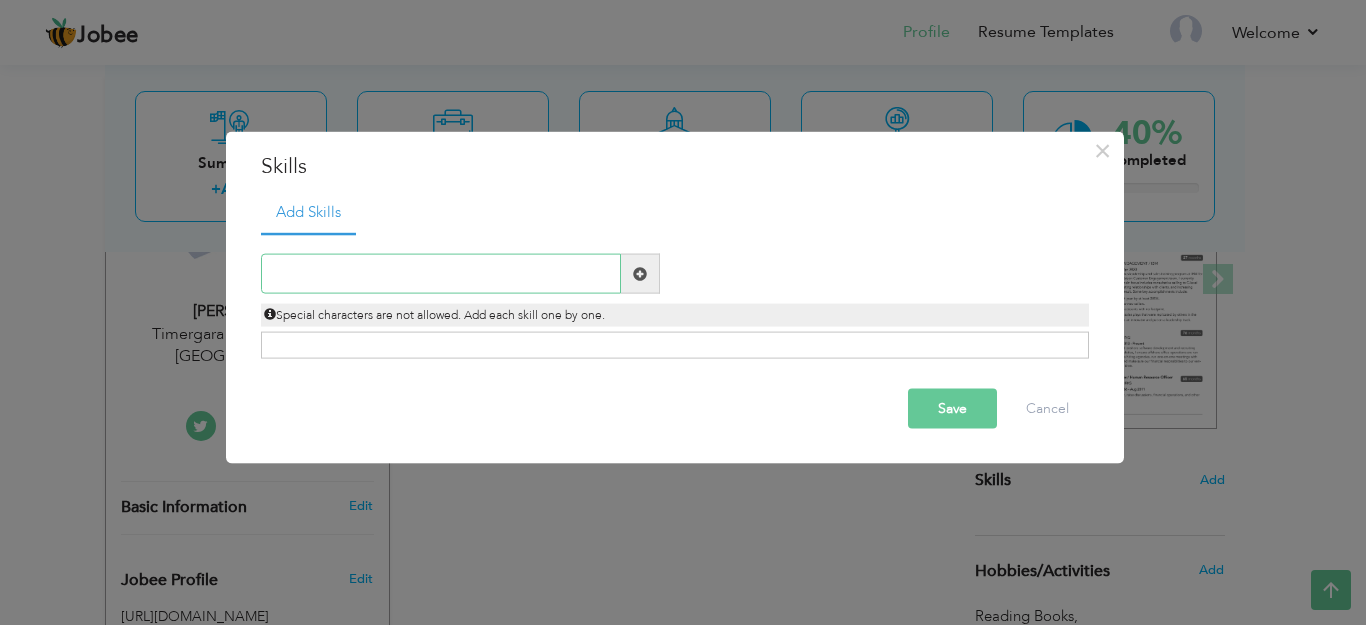 paste on "Diagnosis Assessment Interpersonal skills Counseli" 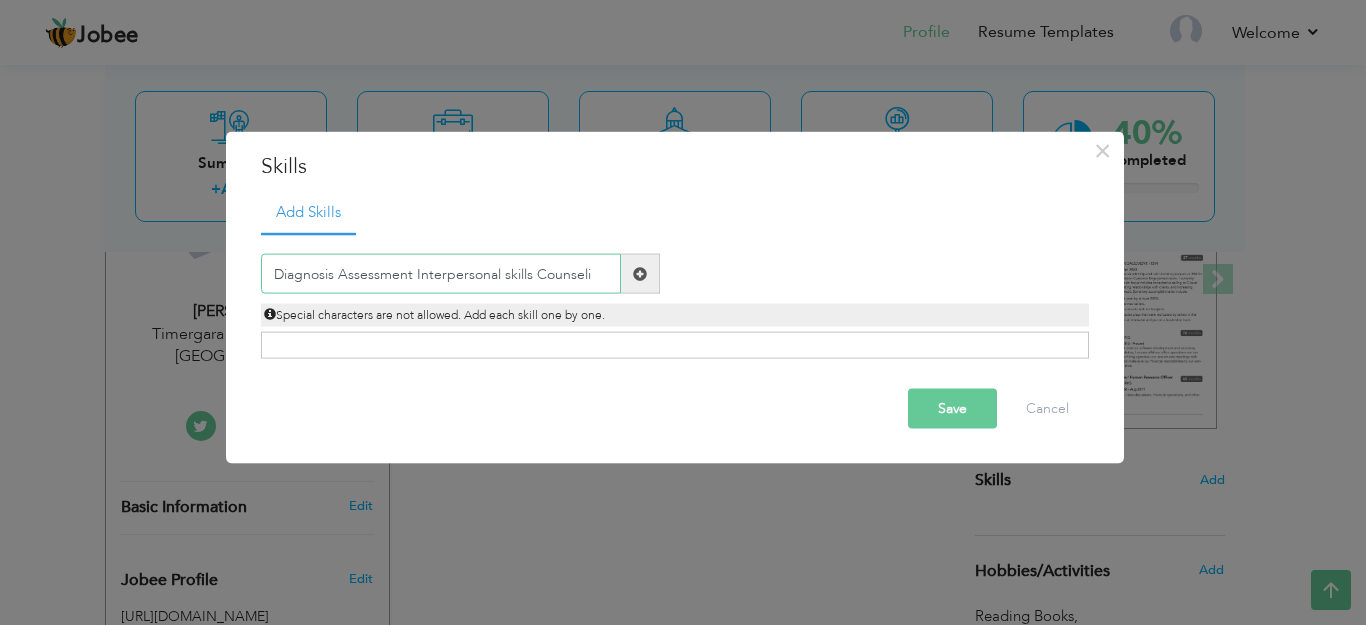 type on "Diagnosis Assessment Interpersonal skills Counseli" 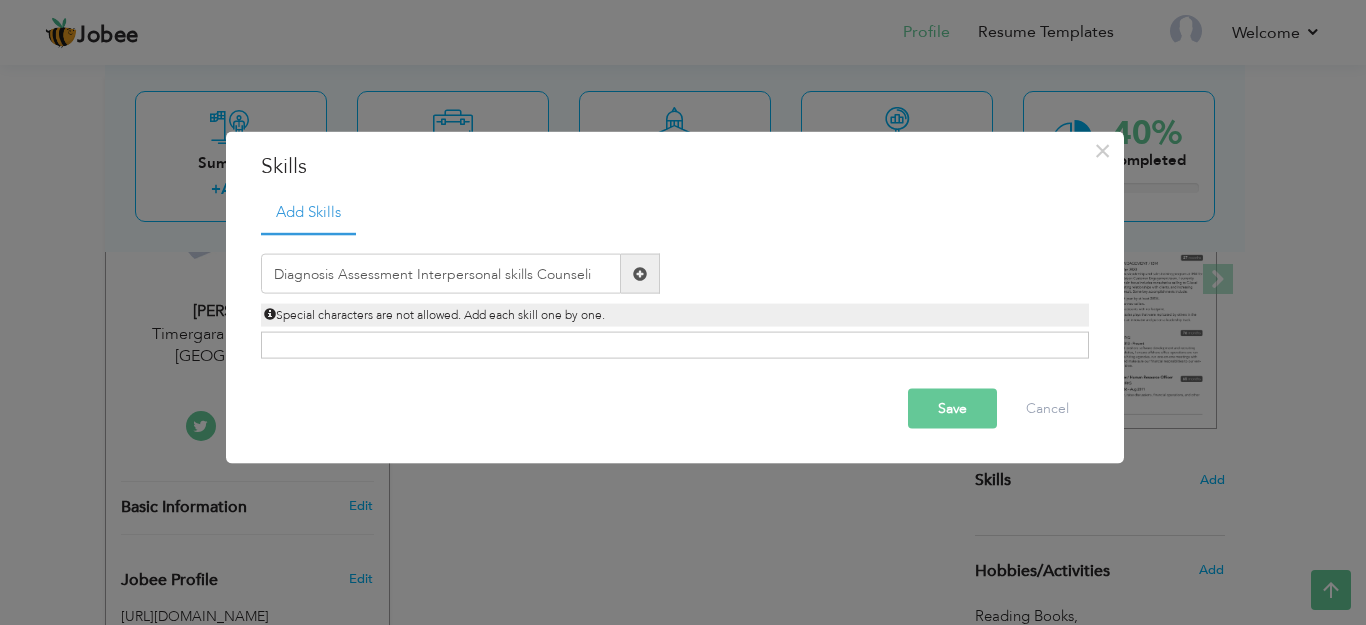 click at bounding box center (640, 273) 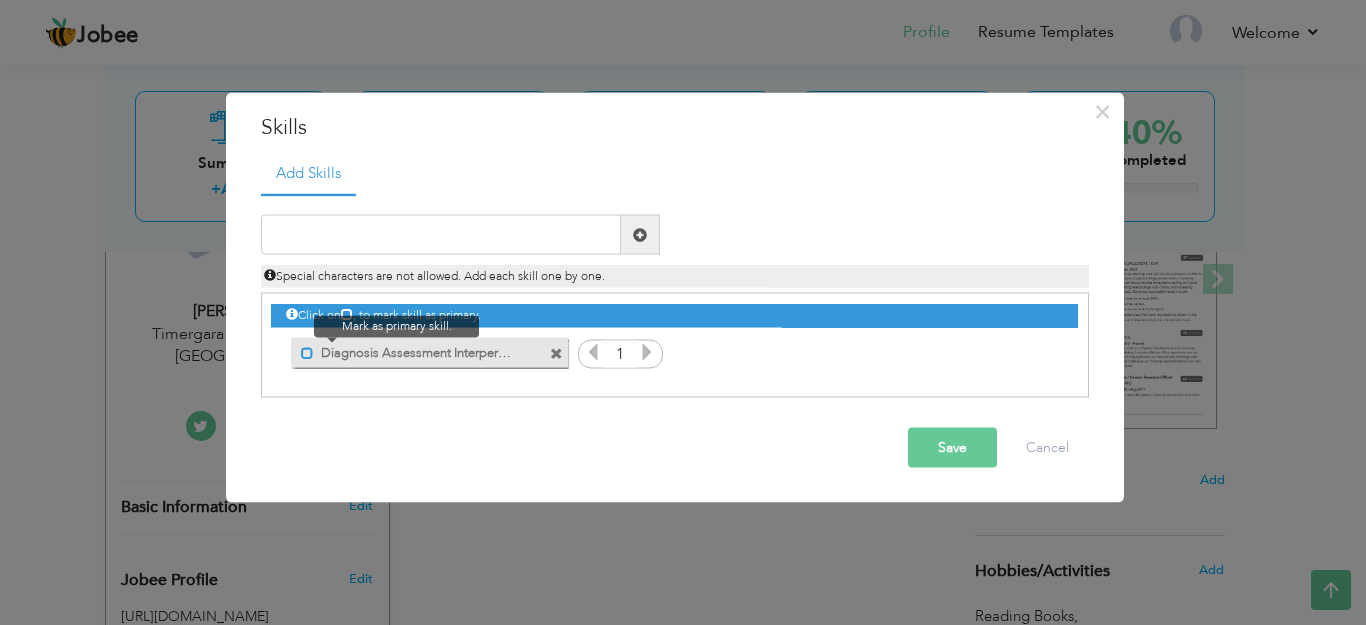 click at bounding box center (307, 352) 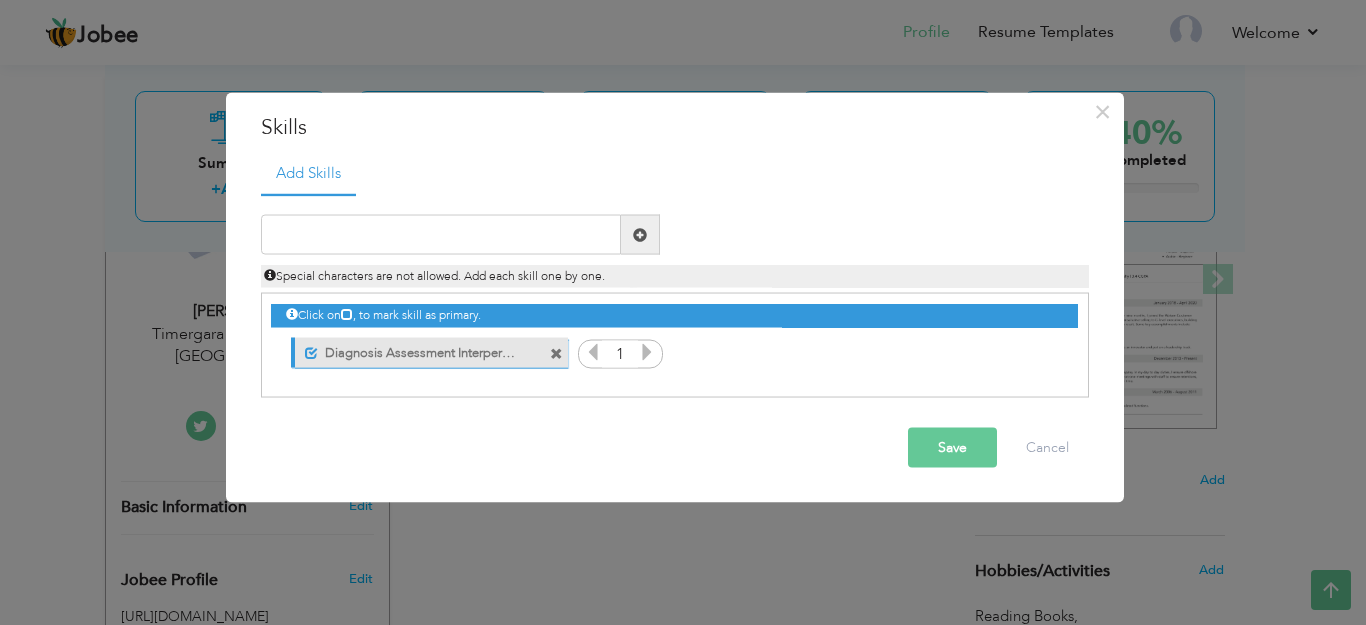 drag, startPoint x: 512, startPoint y: 358, endPoint x: 498, endPoint y: 389, distance: 34.0147 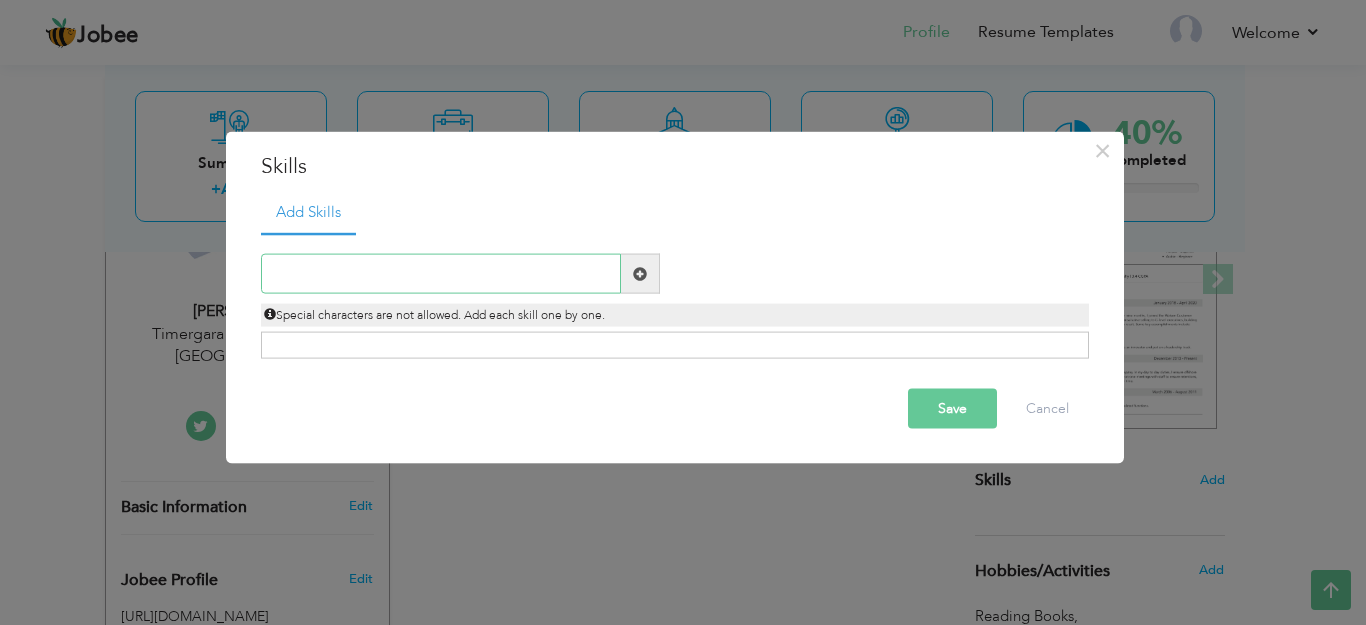 click at bounding box center [441, 274] 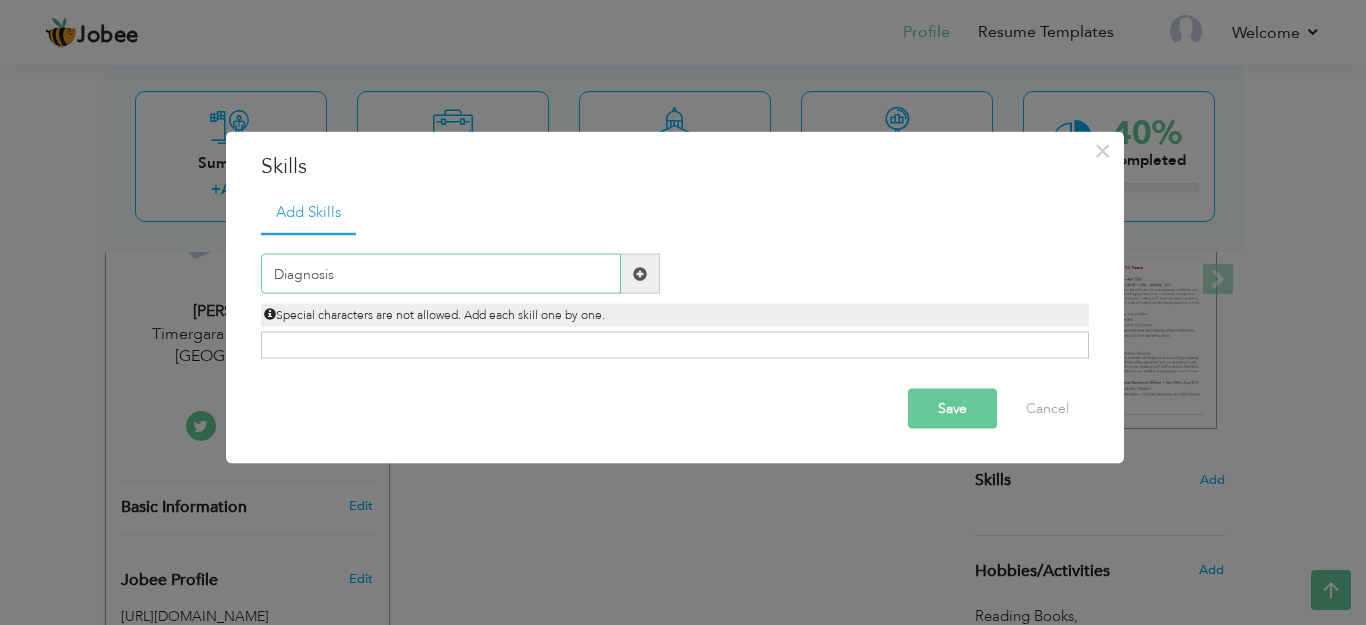 type on "Diagnosis" 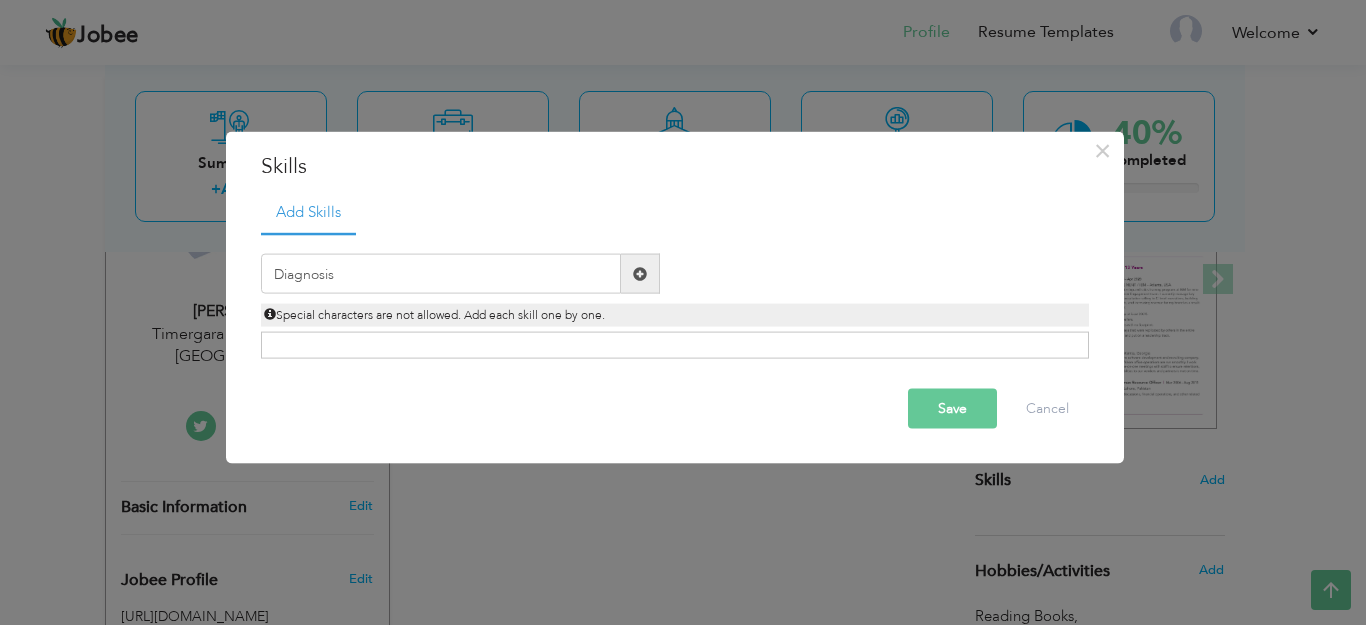 click at bounding box center (640, 273) 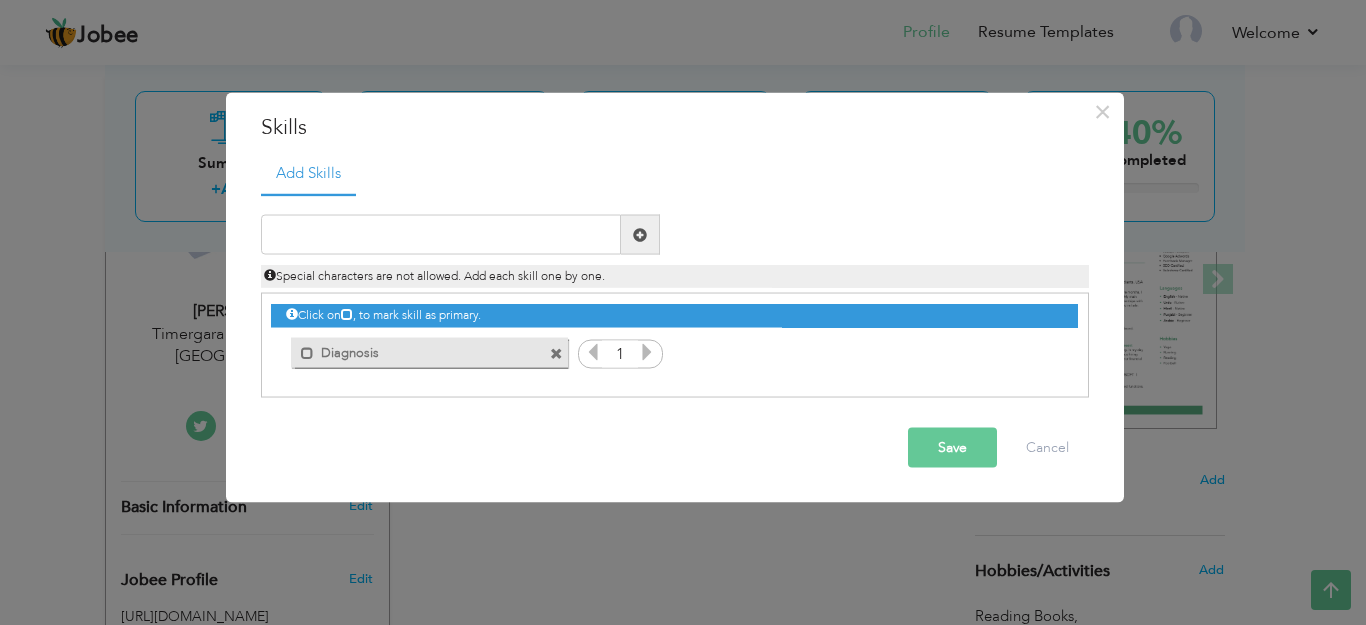 click at bounding box center [647, 352] 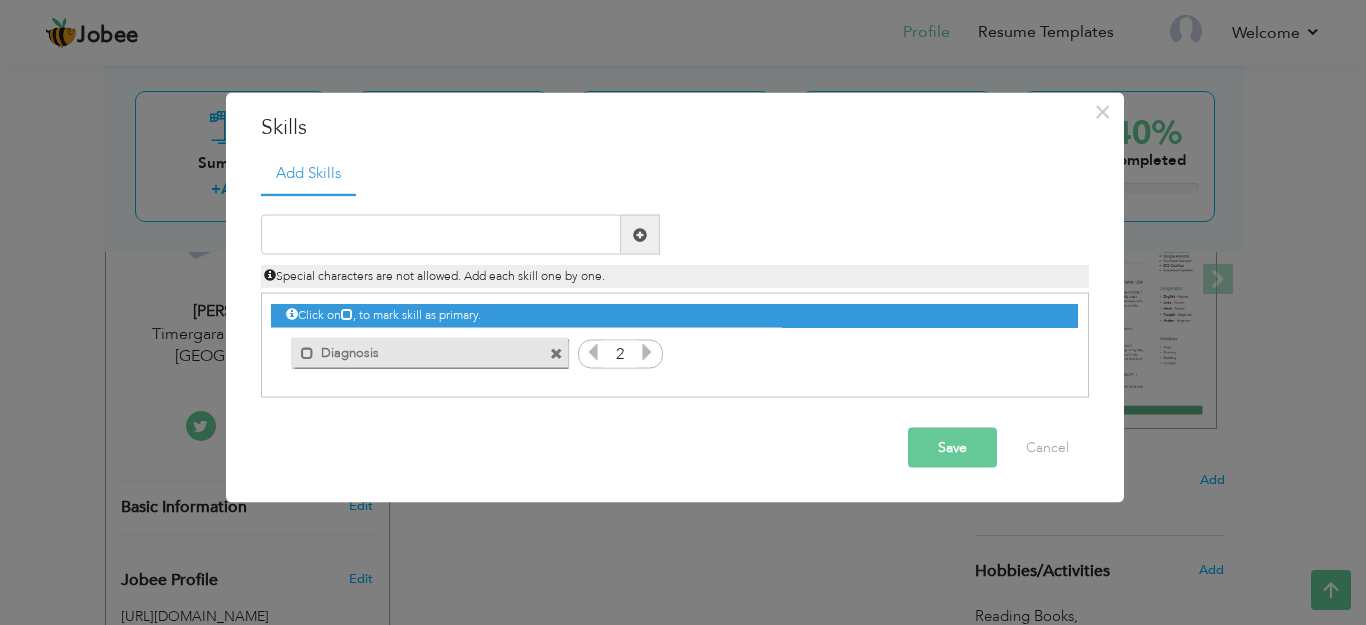 click at bounding box center (647, 352) 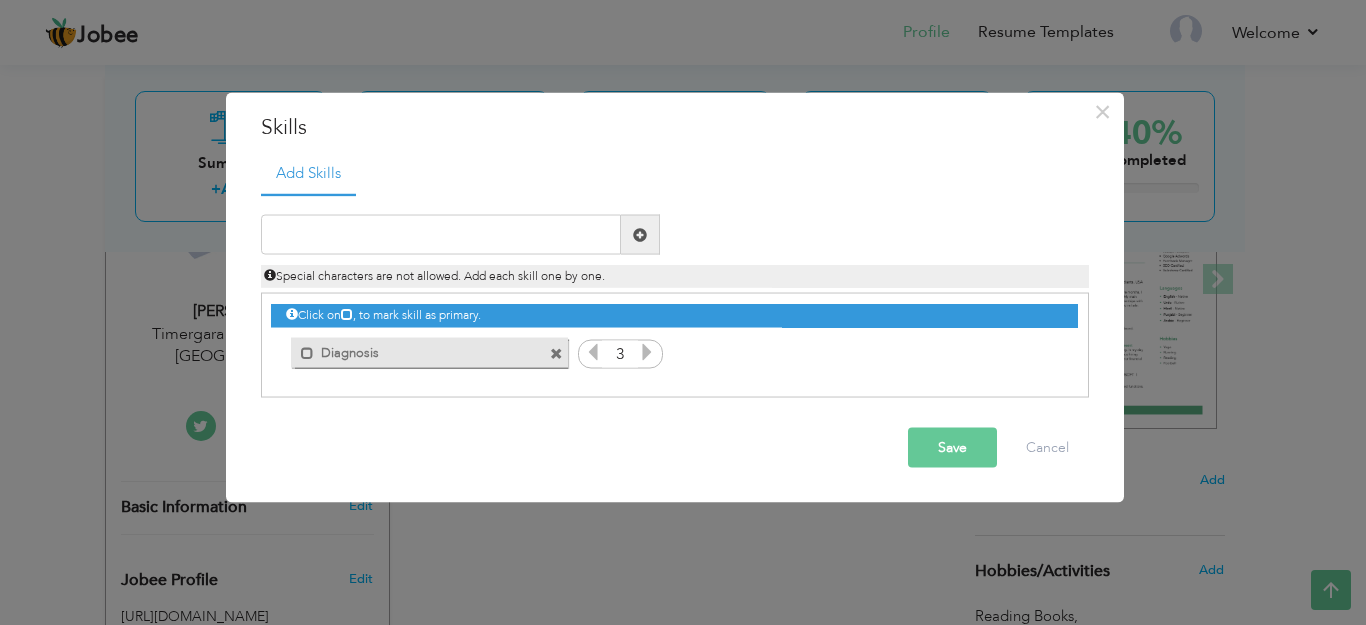 click at bounding box center [647, 352] 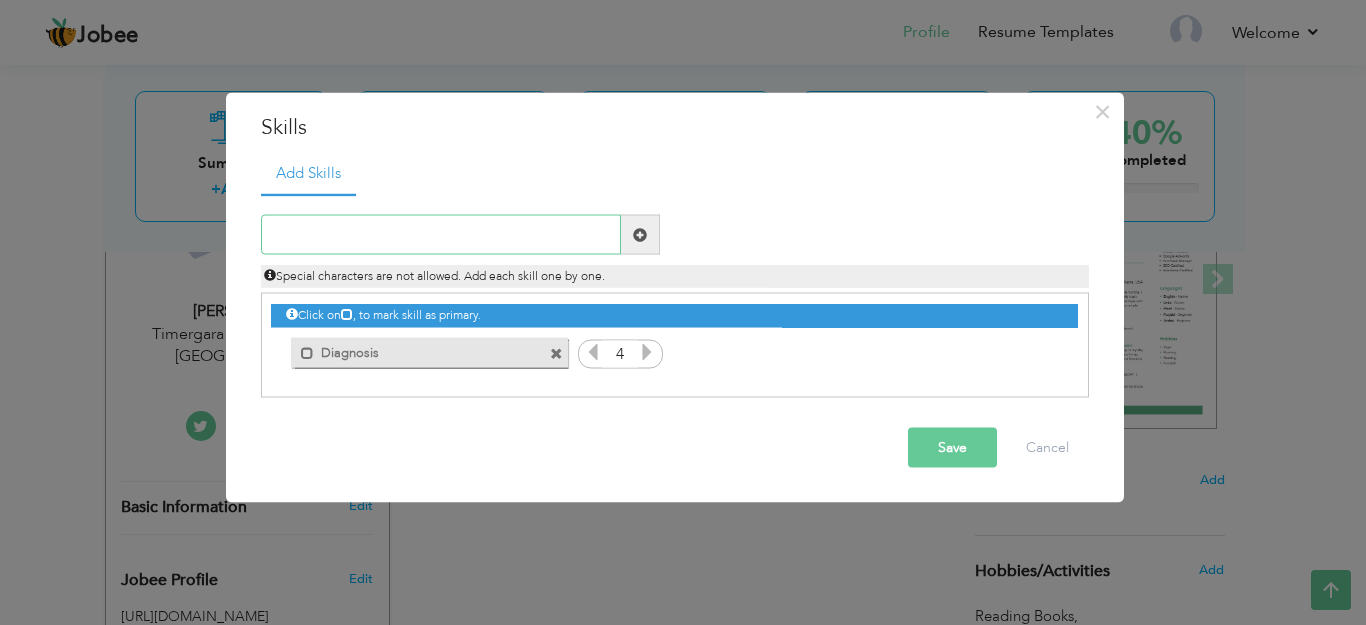 click at bounding box center [441, 235] 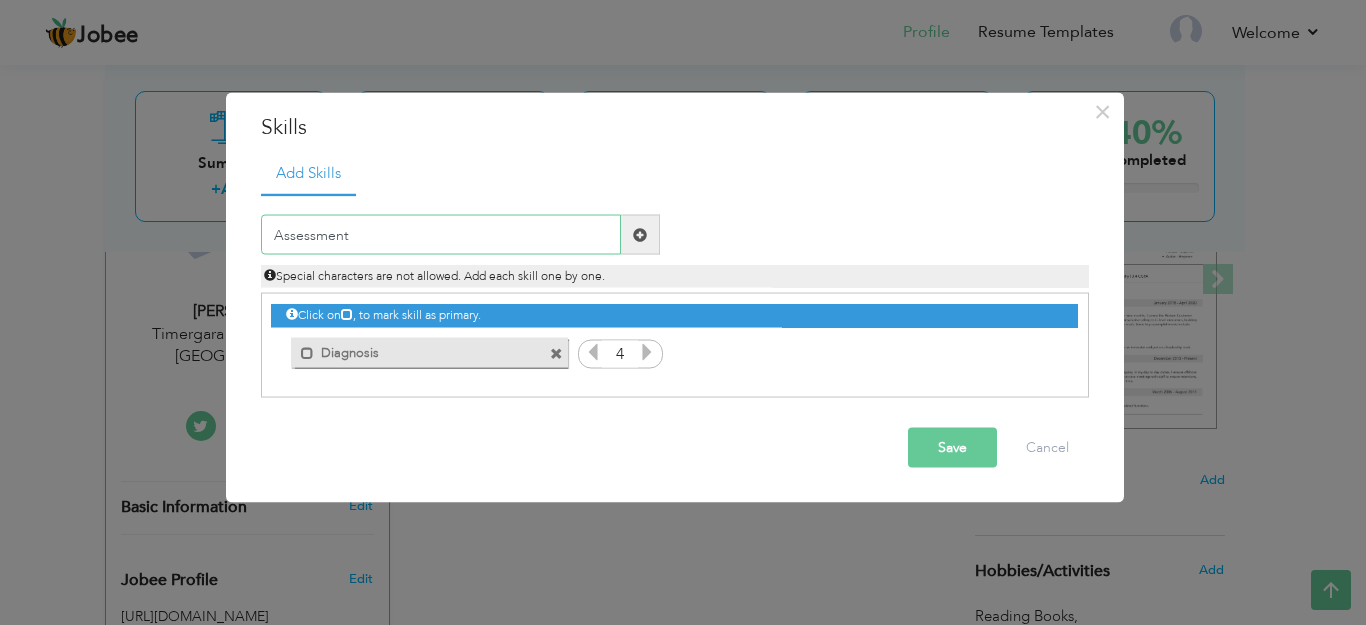 type on "Assessment" 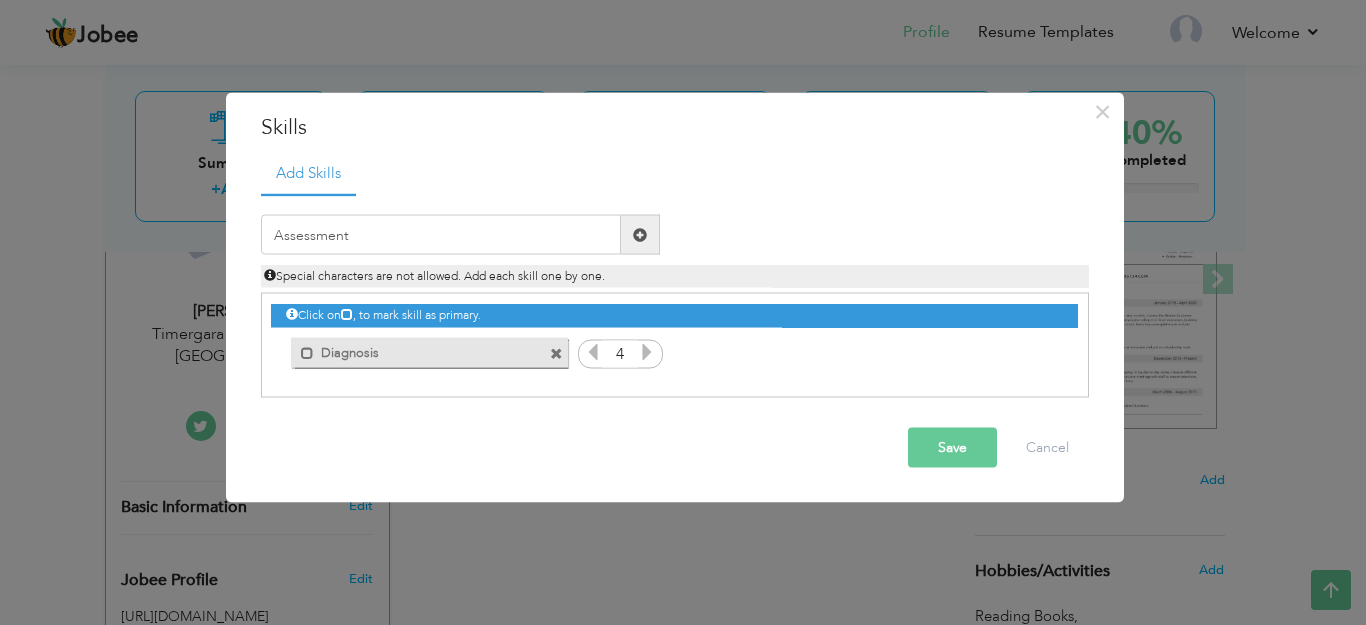 click at bounding box center [640, 235] 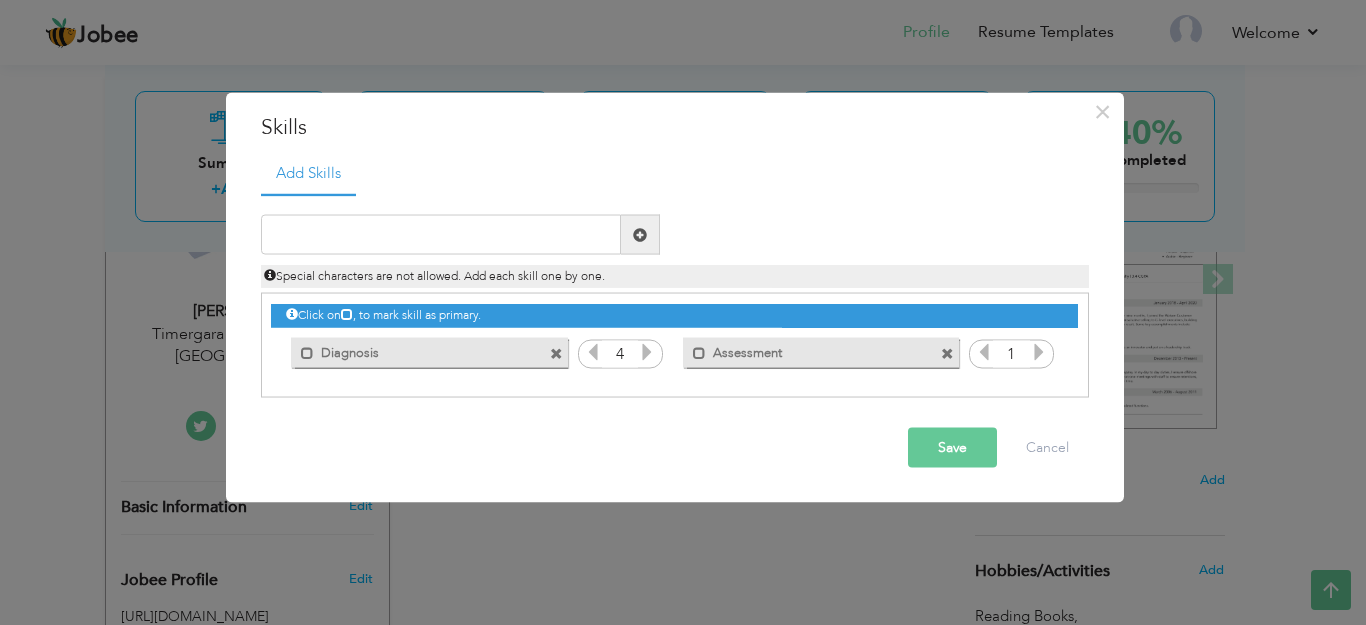 click at bounding box center [1039, 352] 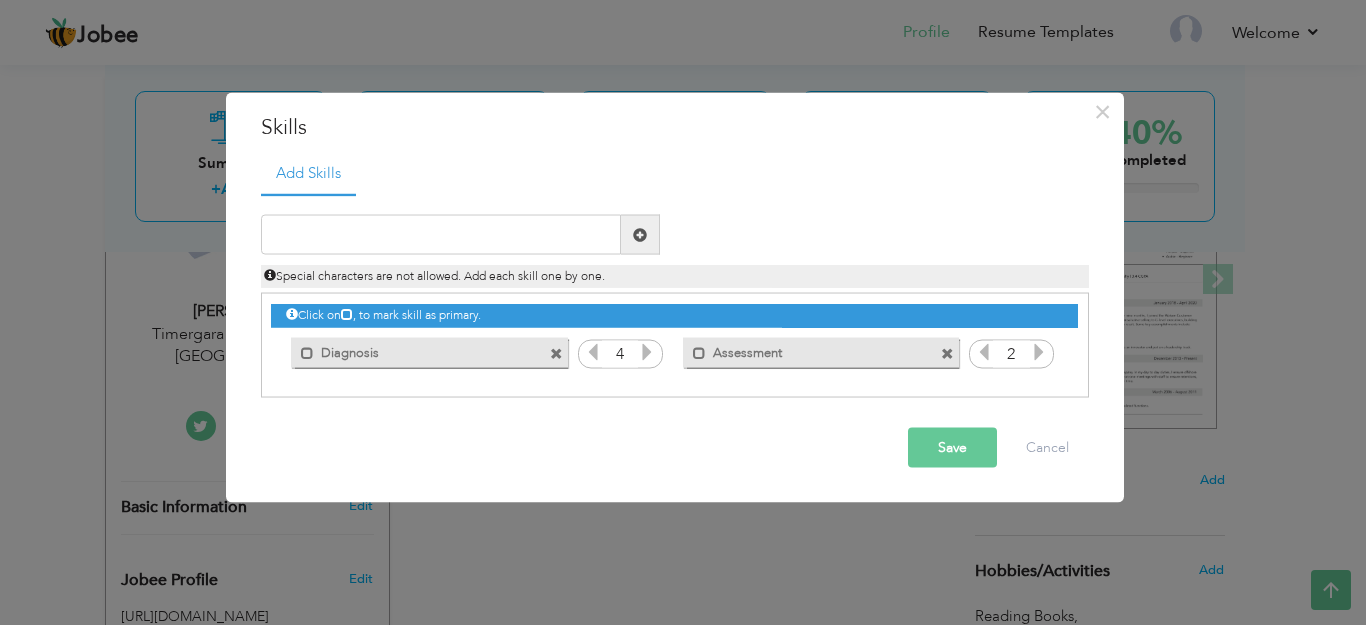click at bounding box center (1039, 352) 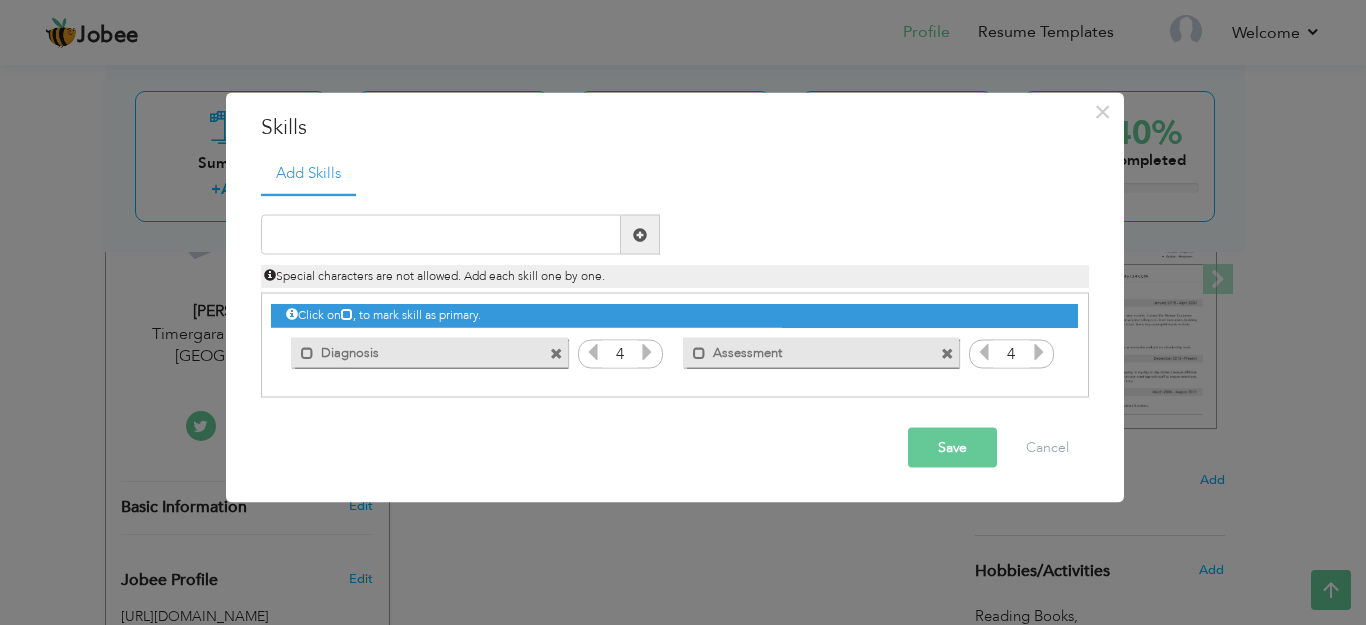 click at bounding box center [1039, 352] 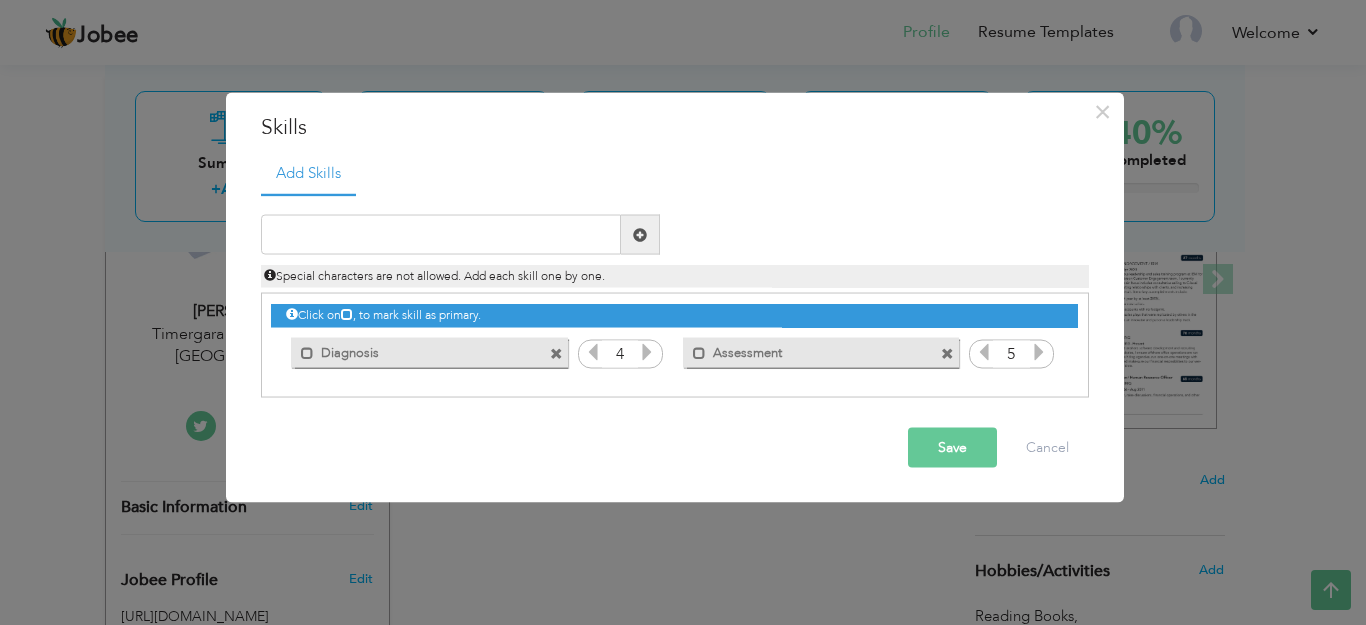 click at bounding box center [1039, 352] 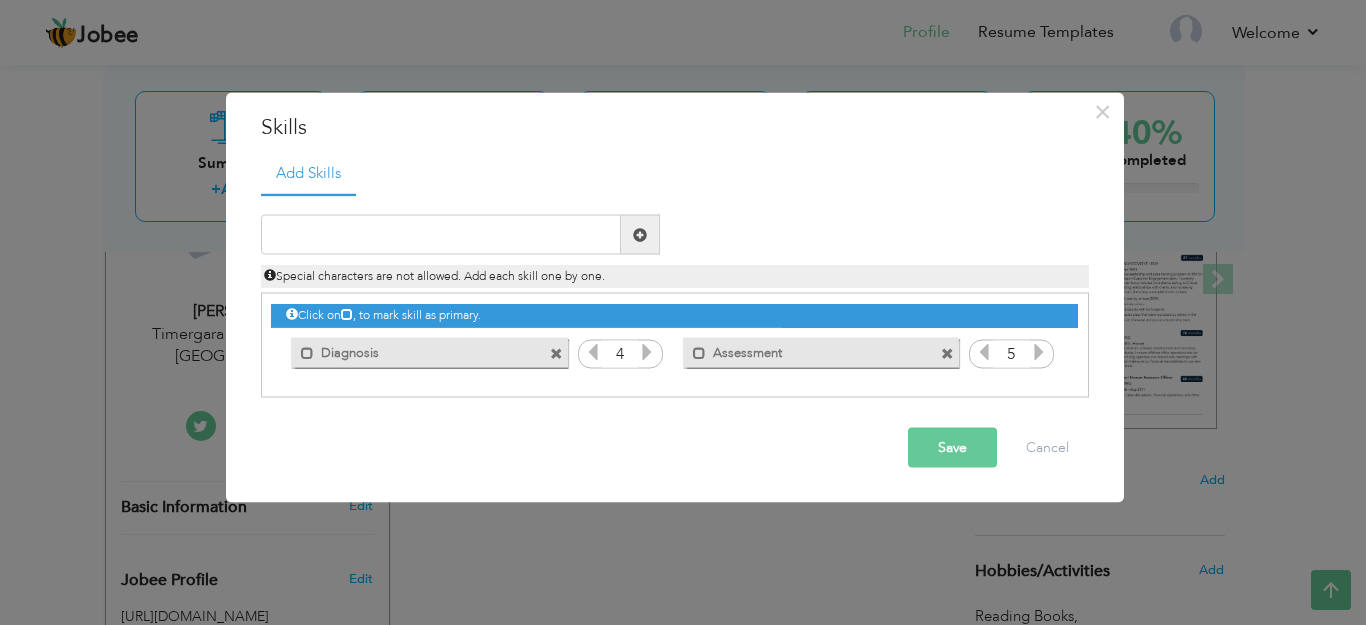 drag, startPoint x: 653, startPoint y: 348, endPoint x: 637, endPoint y: 343, distance: 16.763054 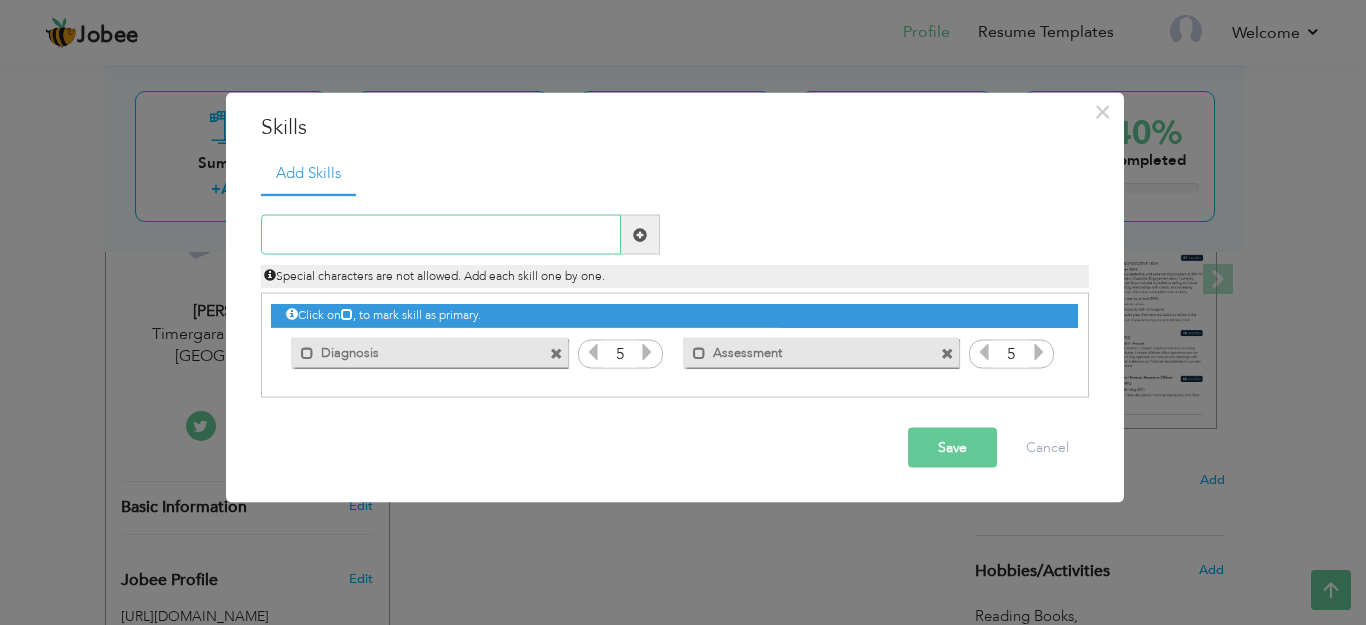 click at bounding box center (441, 235) 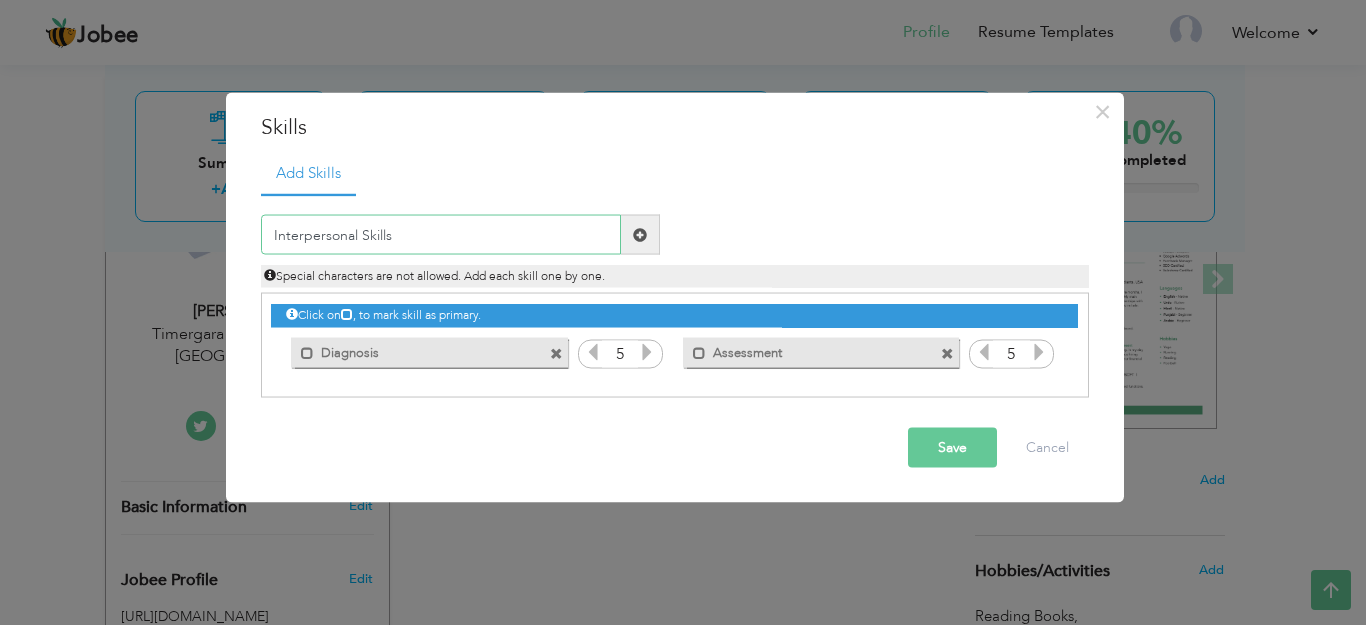 type on "Interpersonal Skills" 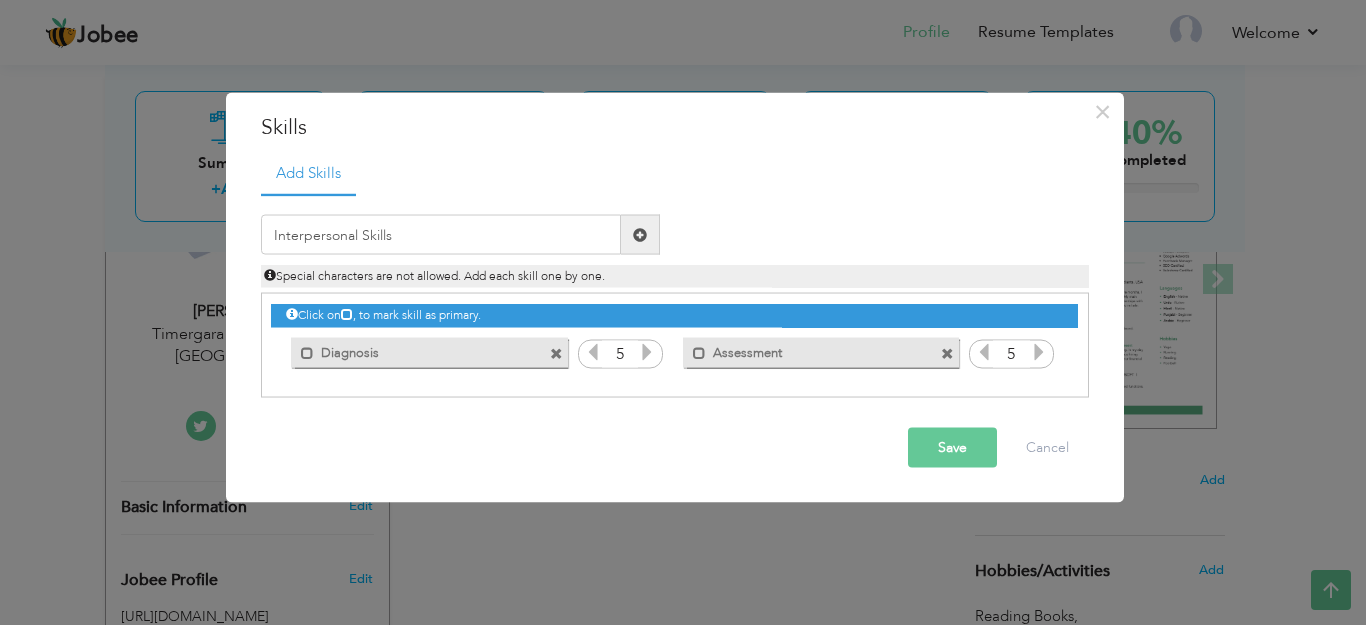 click at bounding box center (640, 235) 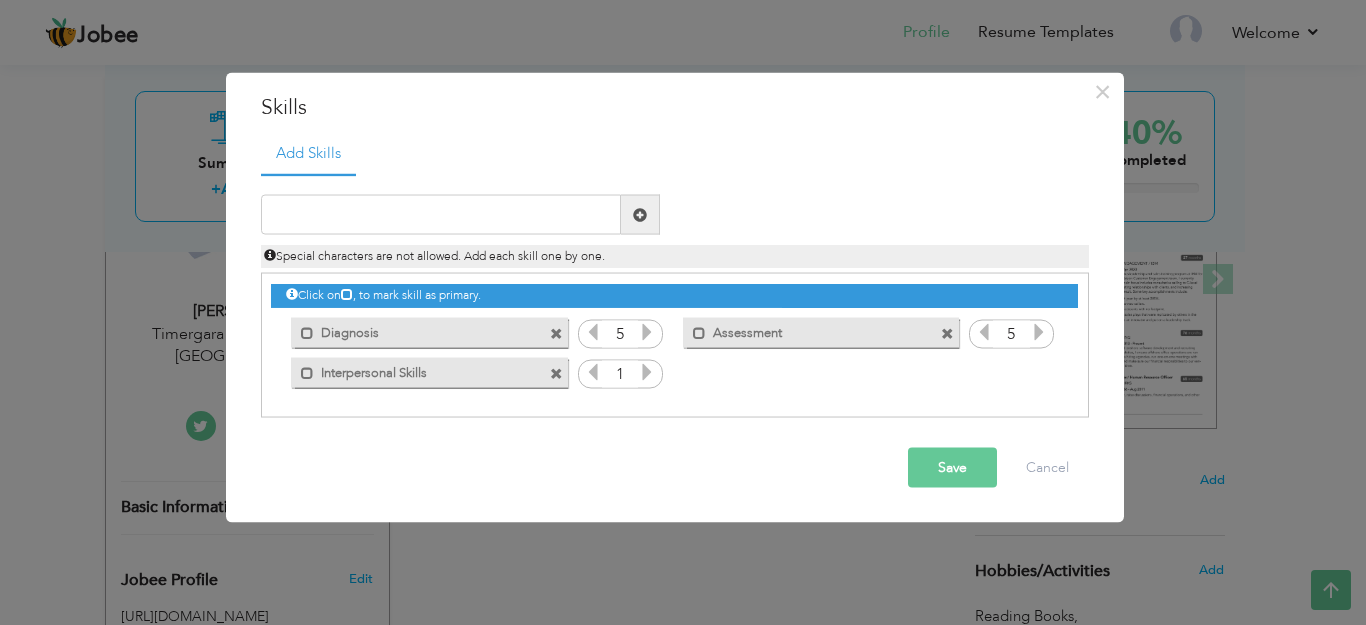 click at bounding box center (647, 372) 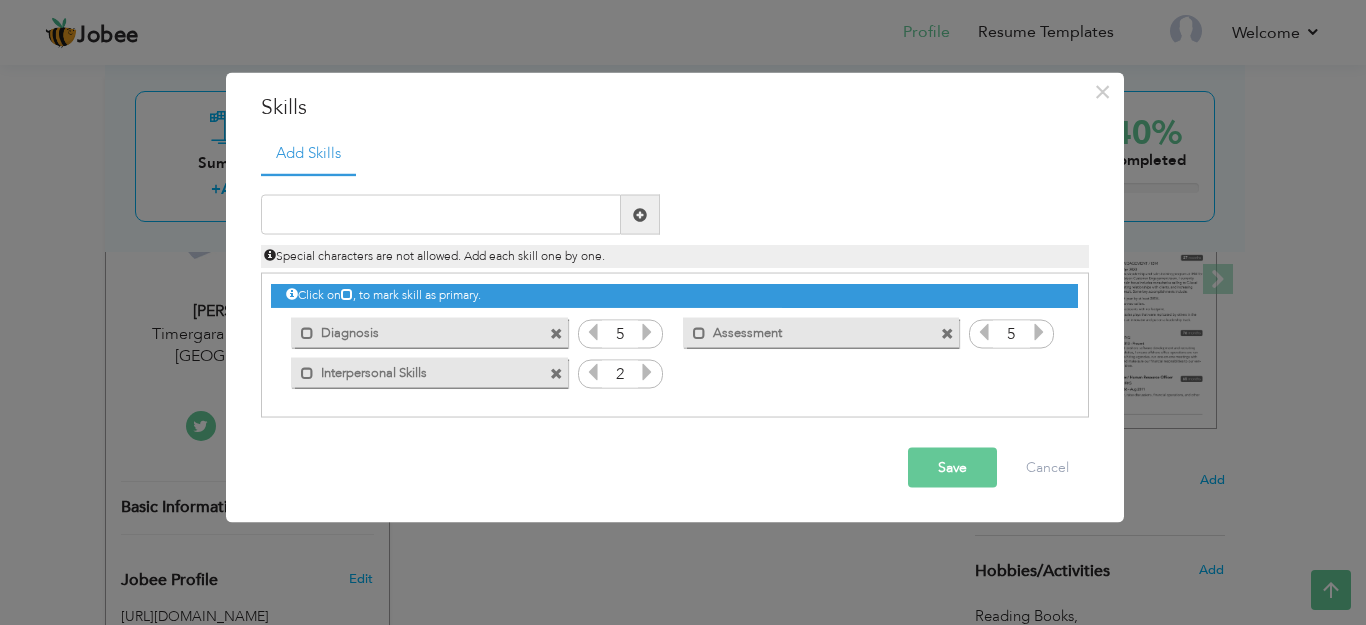 click at bounding box center (647, 372) 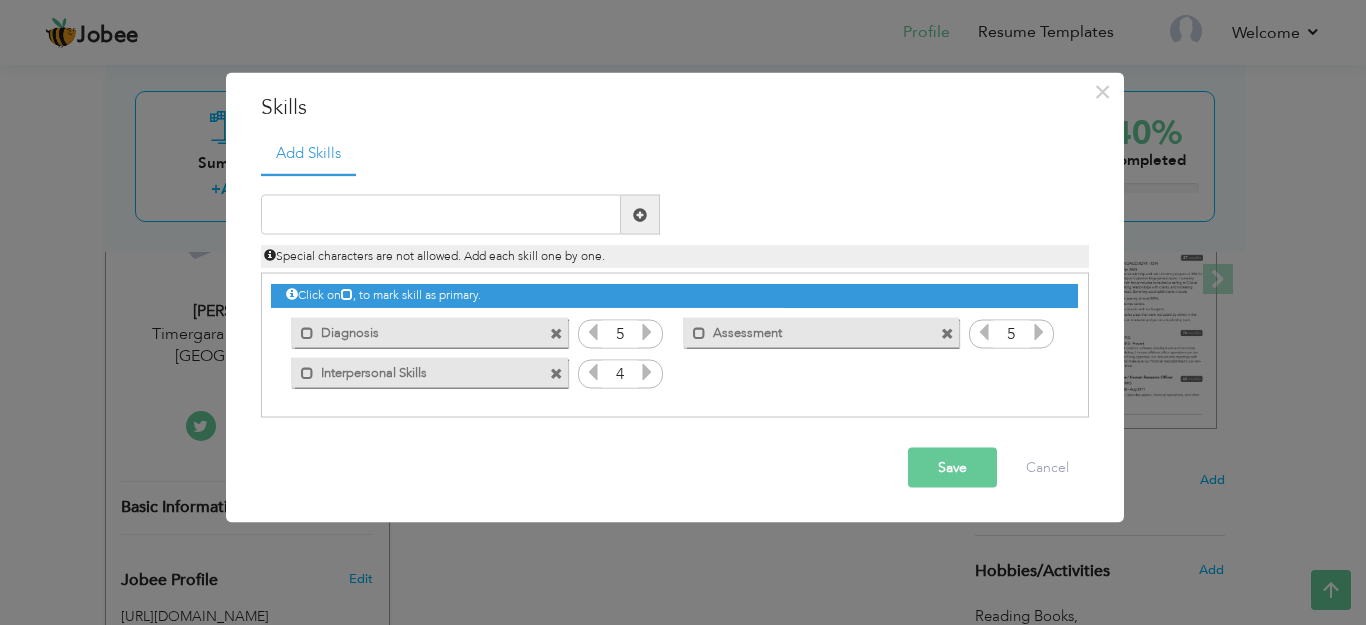 click at bounding box center [647, 372] 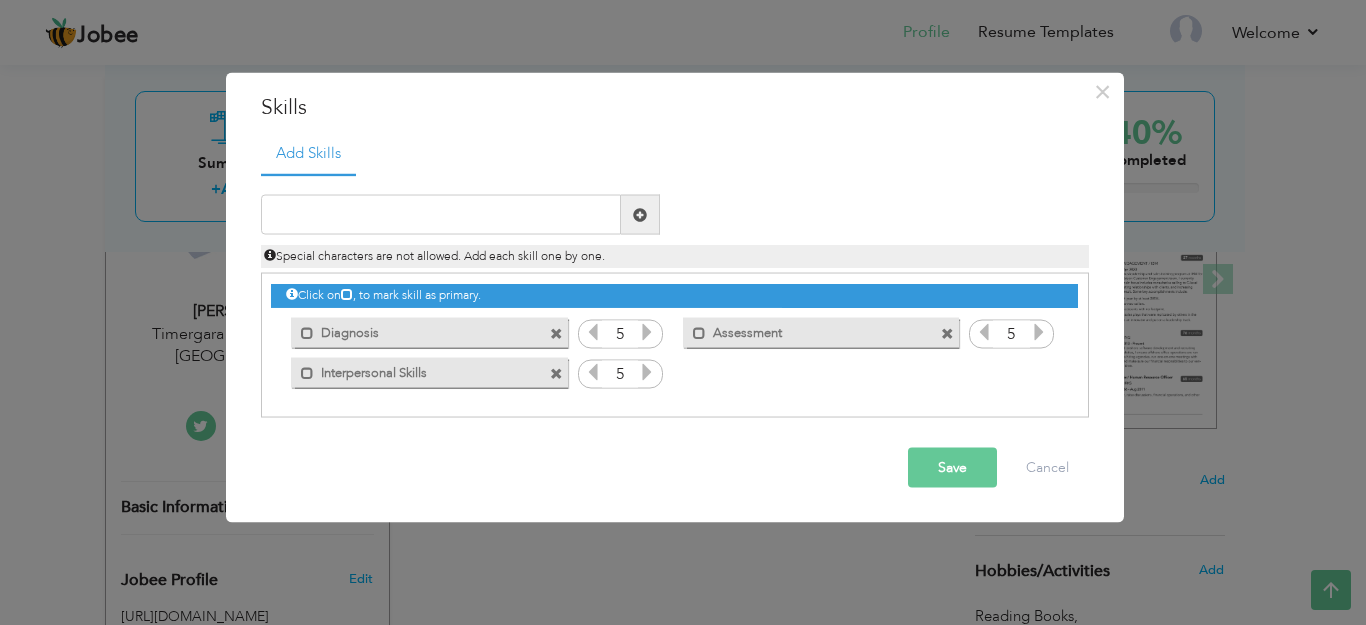 click at bounding box center (647, 372) 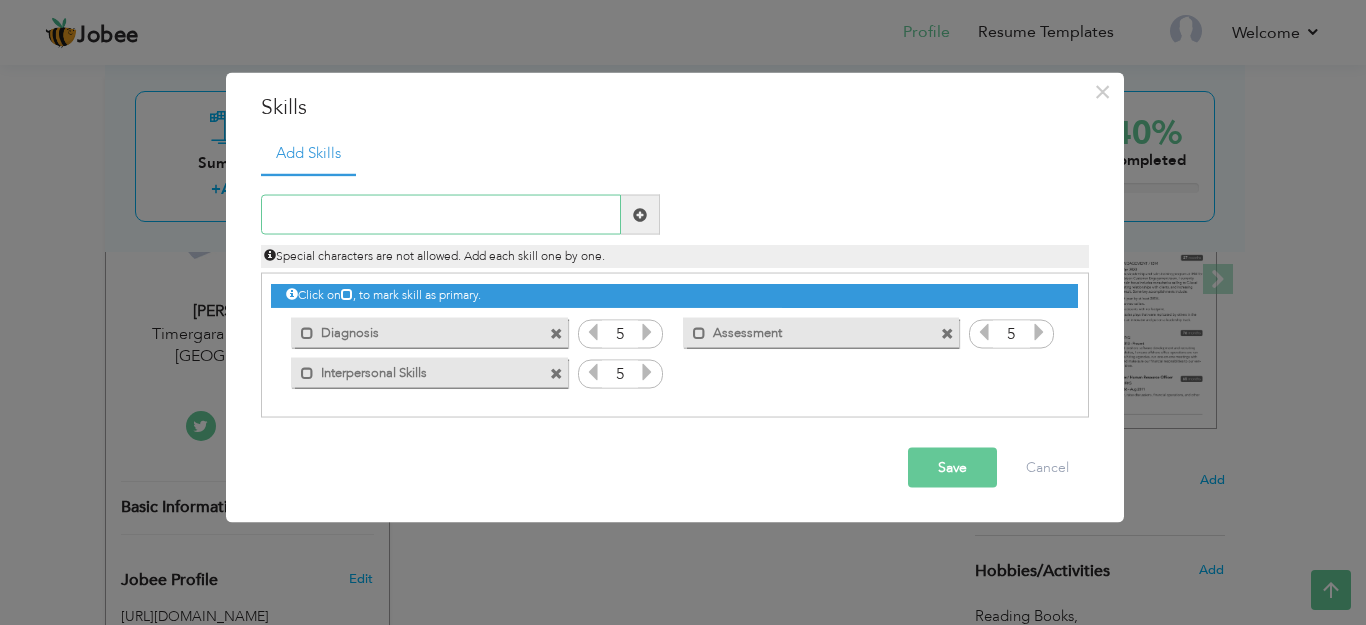 click at bounding box center (441, 215) 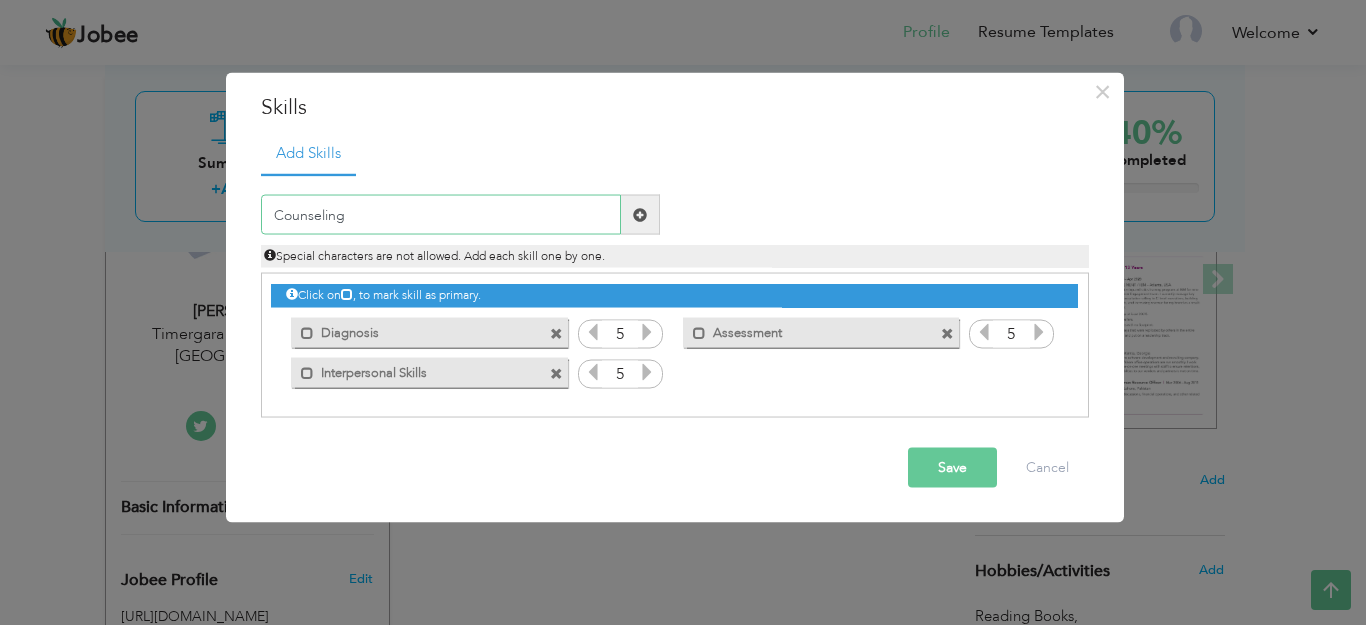 type on "Counseling" 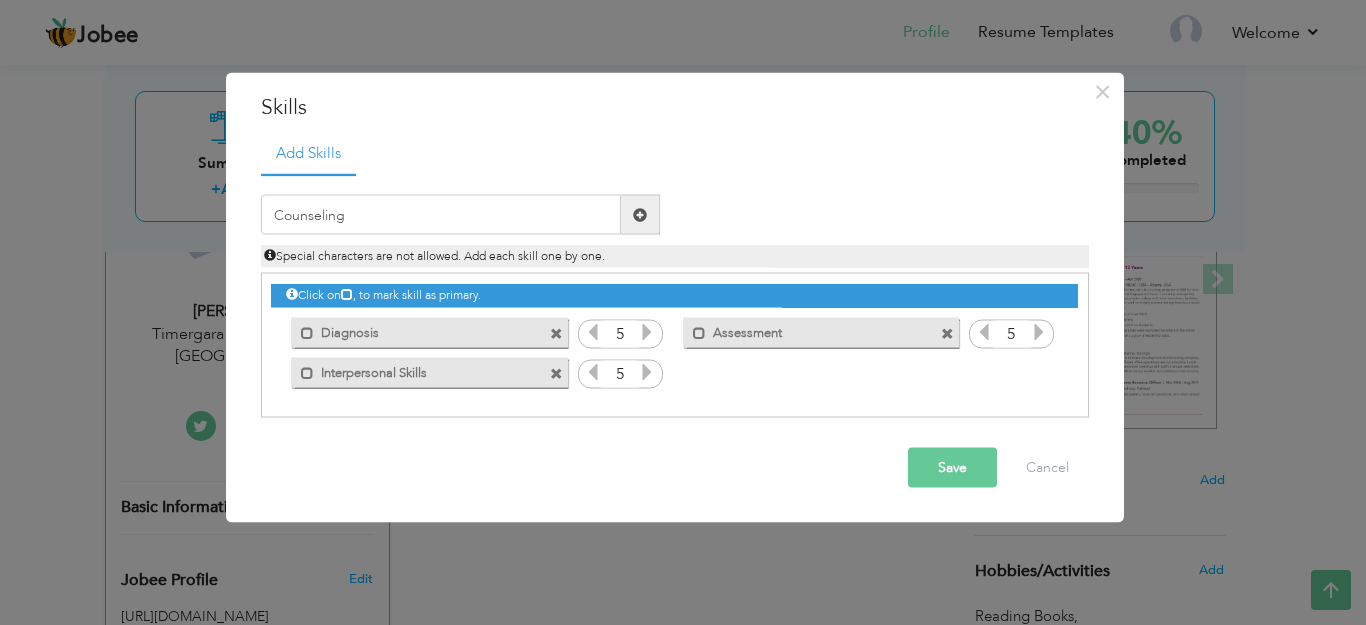 click at bounding box center (640, 214) 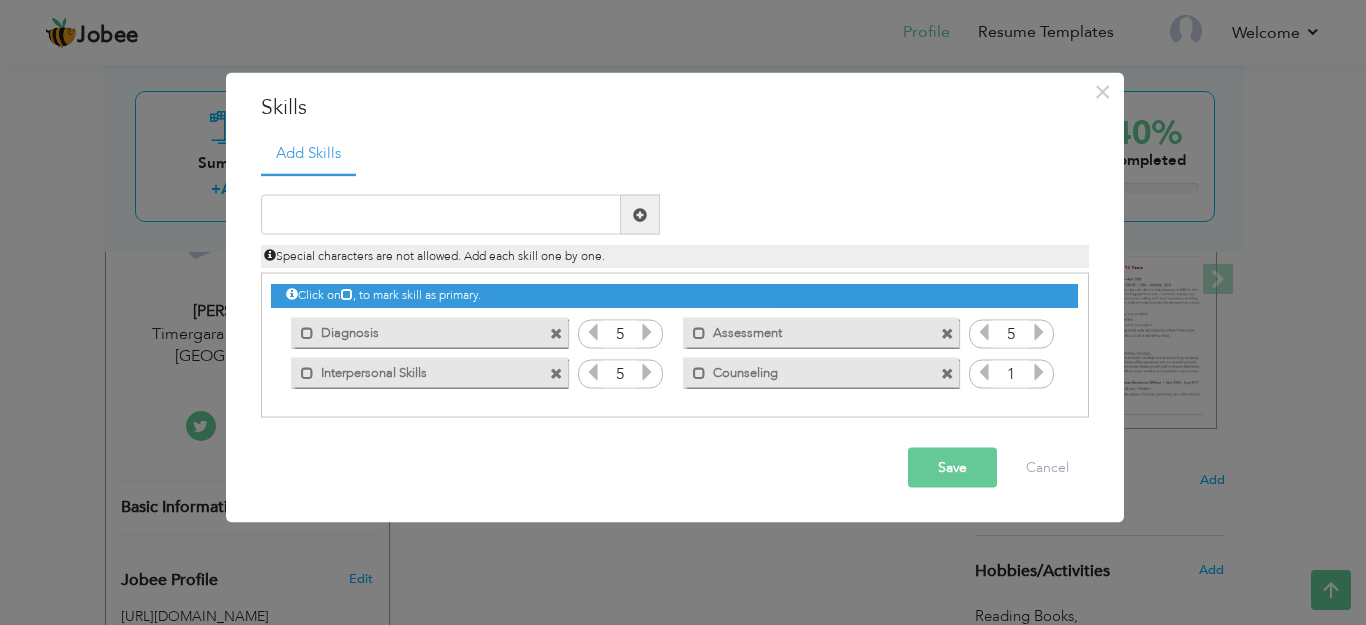 click at bounding box center [1039, 372] 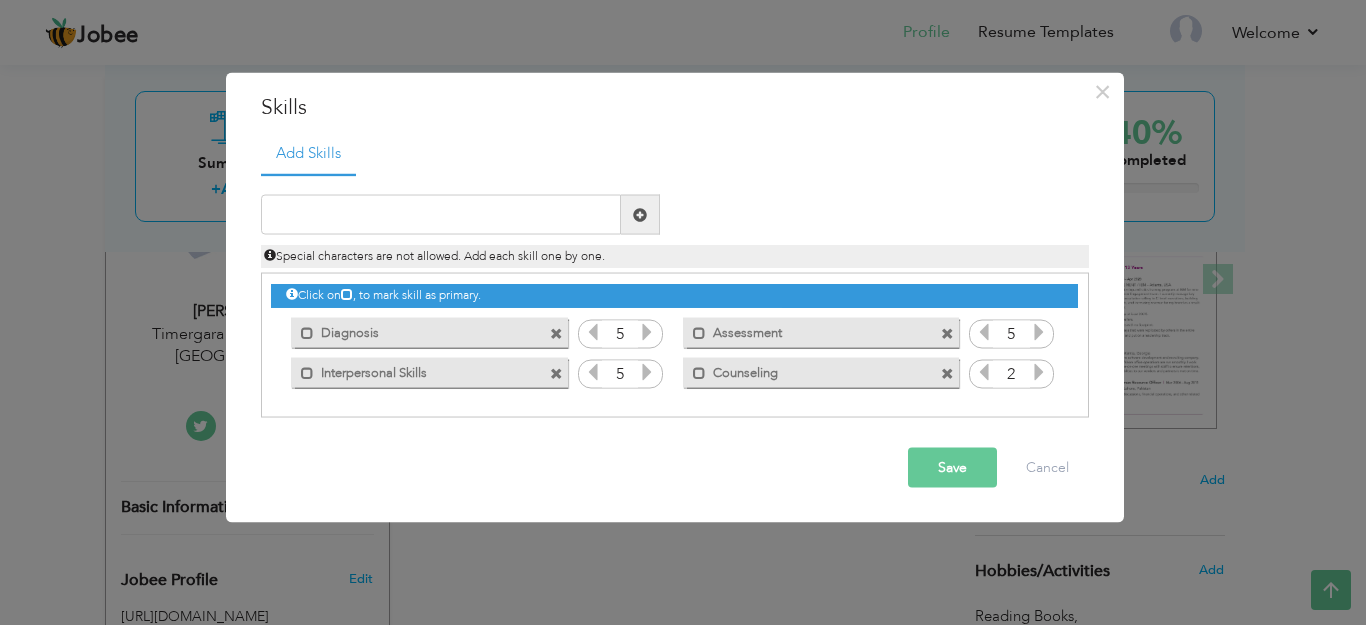 click at bounding box center (1039, 372) 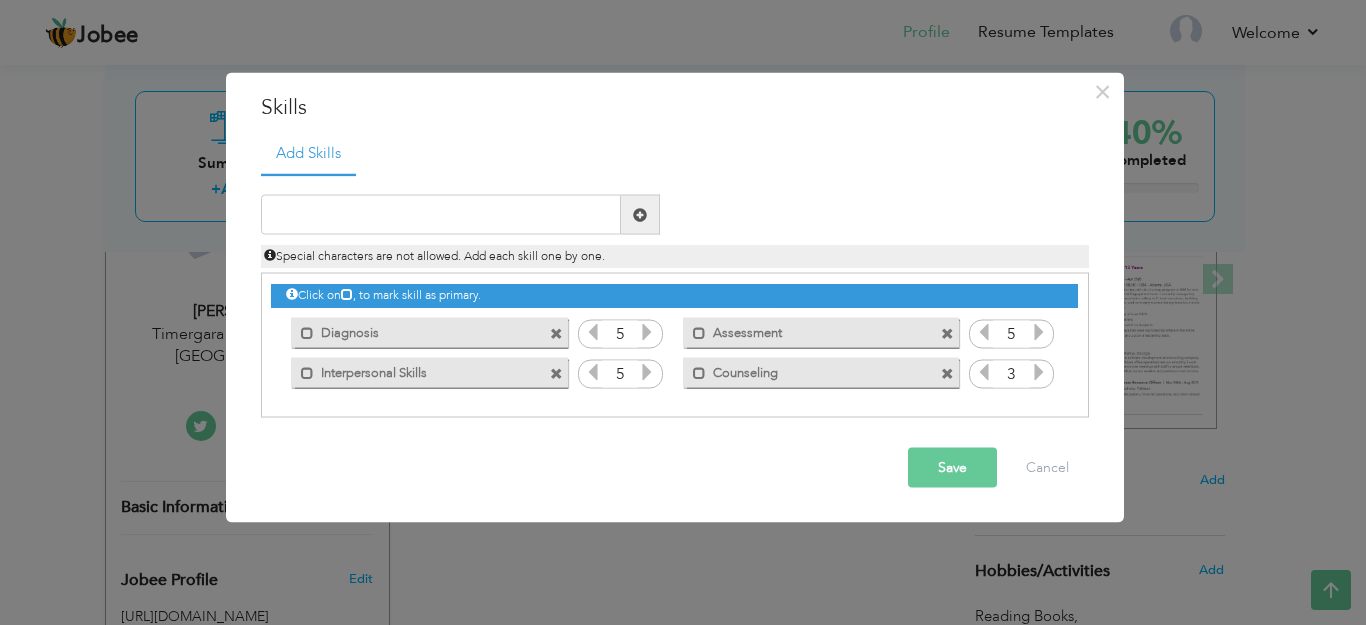 click at bounding box center [1039, 372] 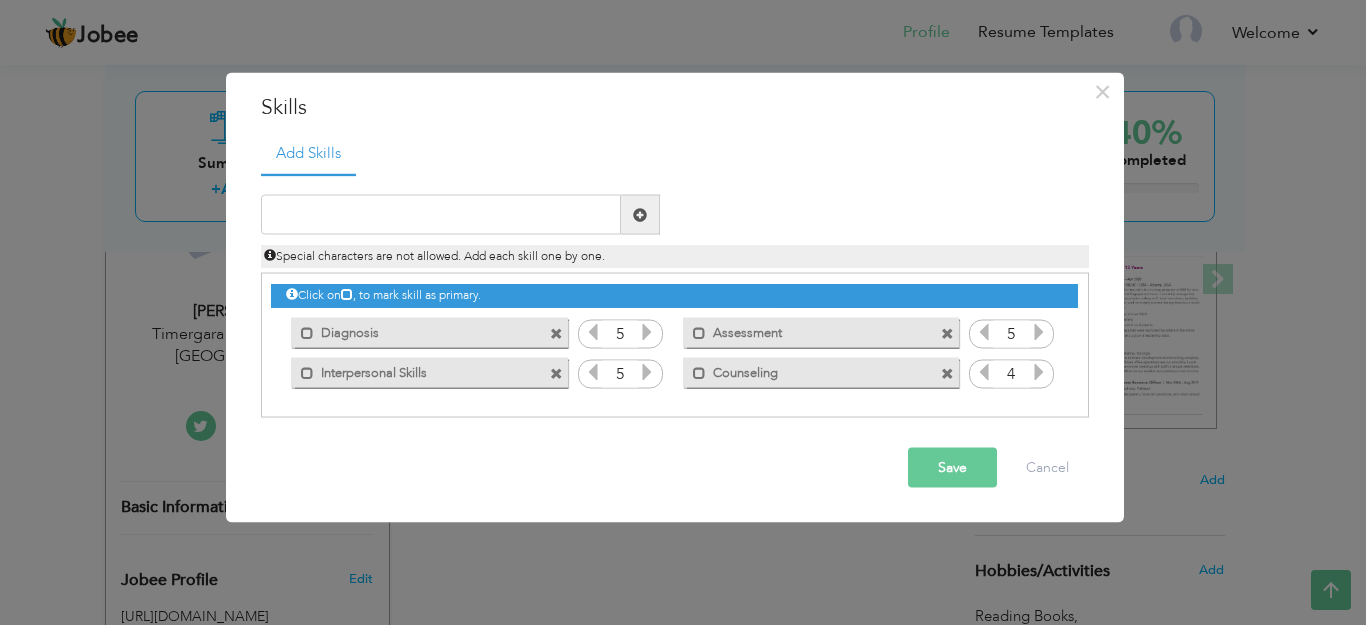 click at bounding box center [1039, 372] 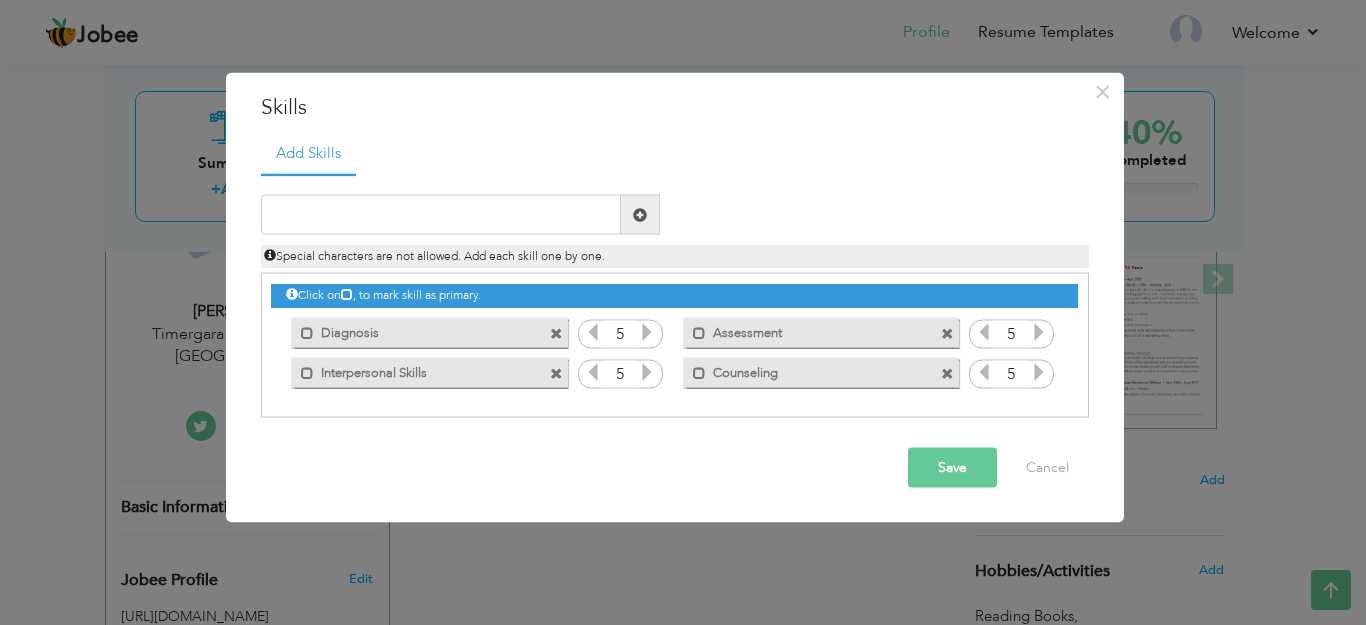 click at bounding box center (1039, 372) 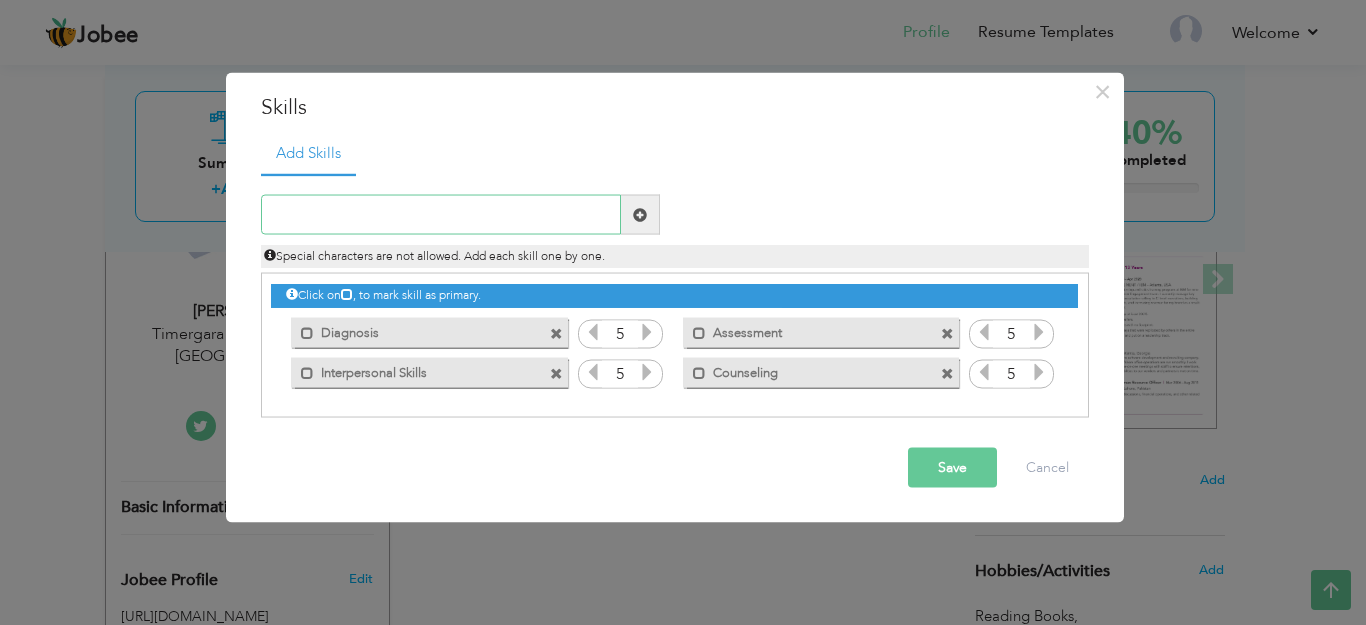 click at bounding box center [441, 215] 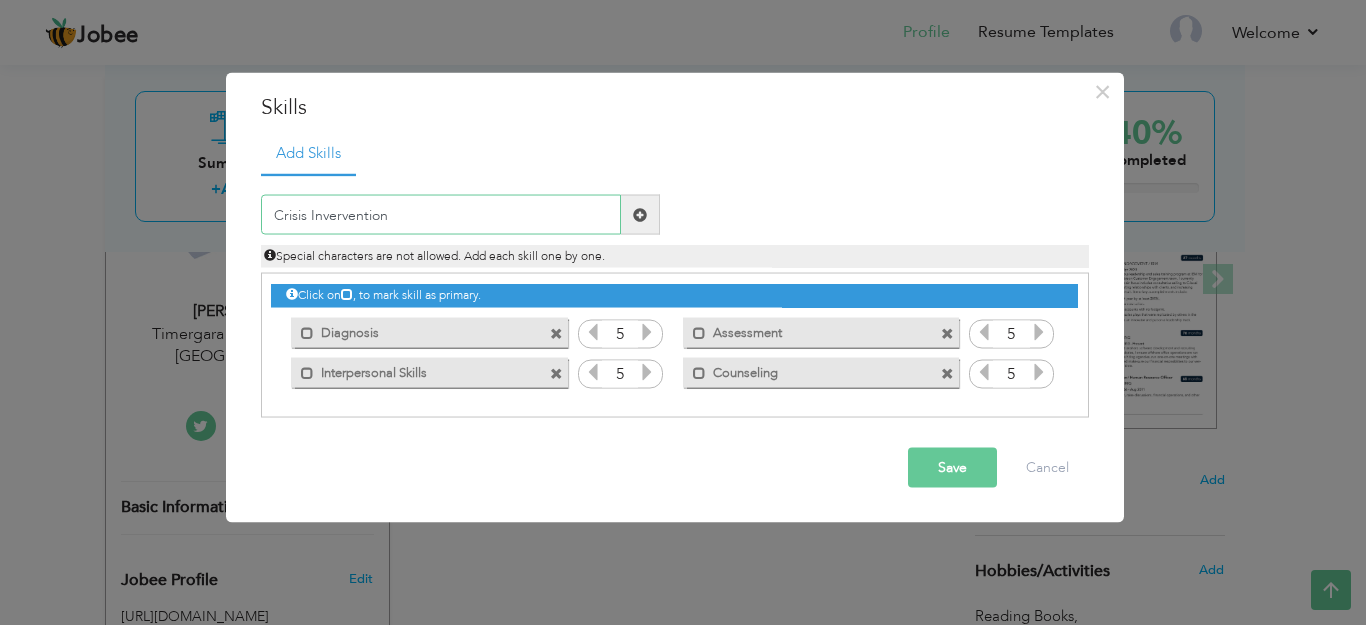 type on "Crisis Invervention" 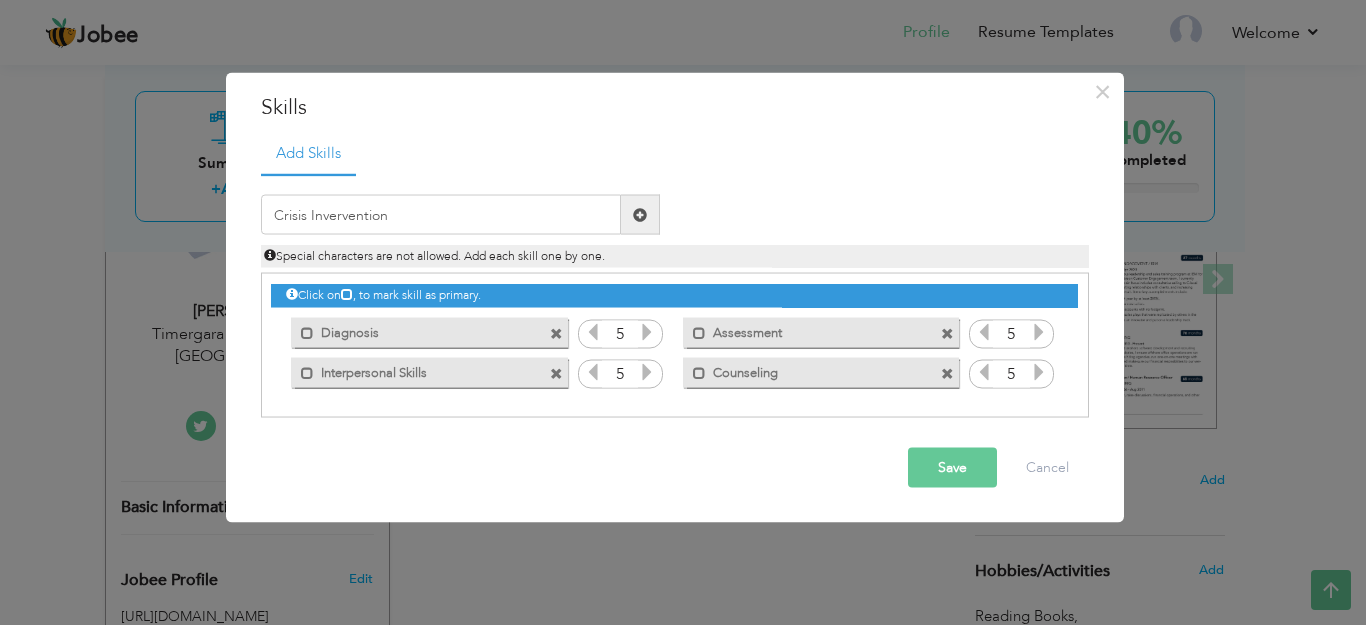 click at bounding box center (640, 214) 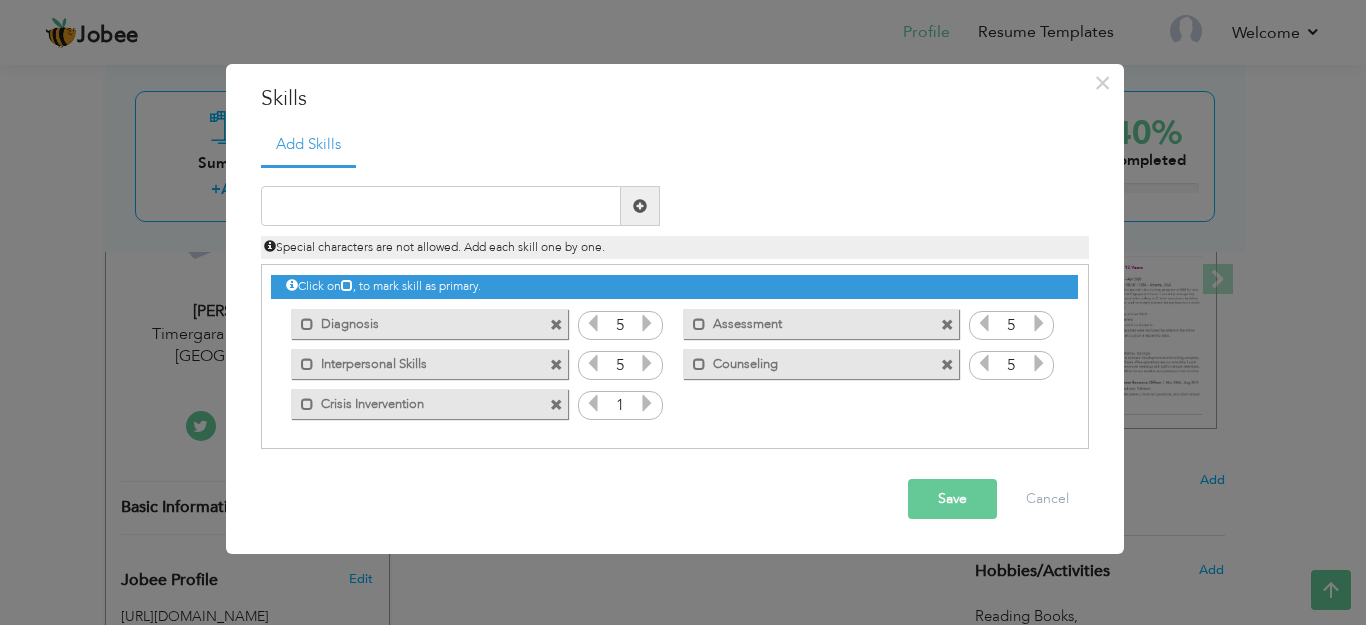 click on "1" at bounding box center [620, 406] 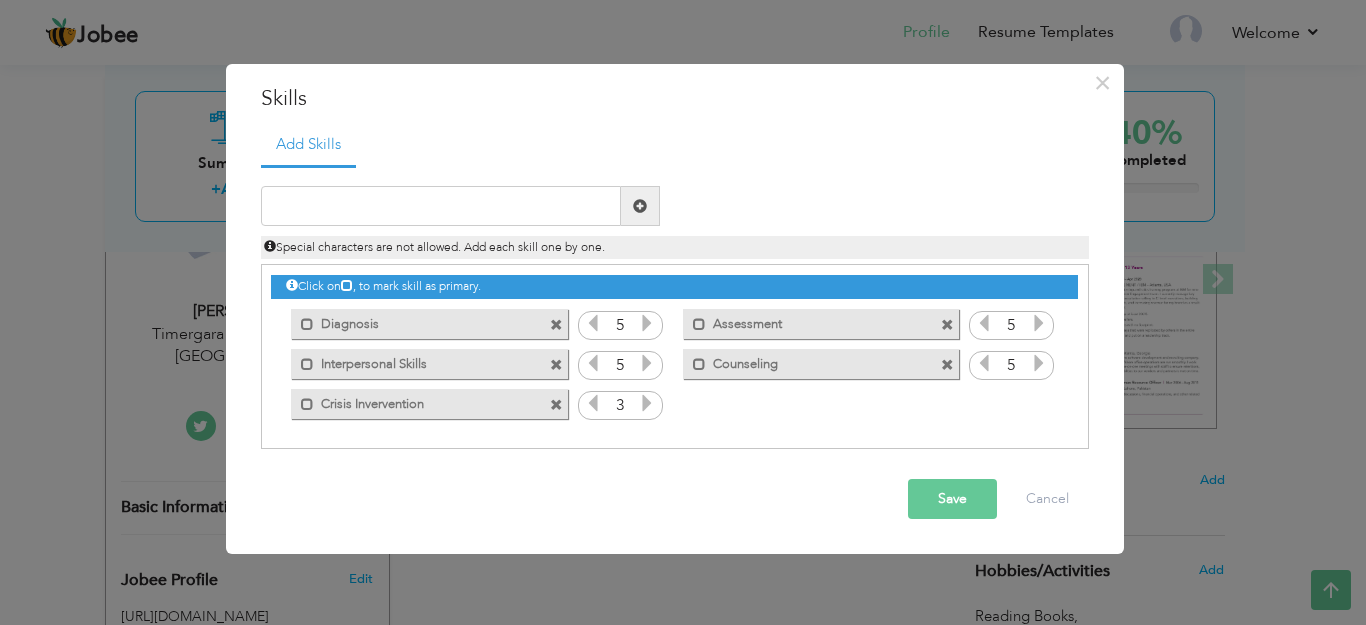 click at bounding box center (647, 403) 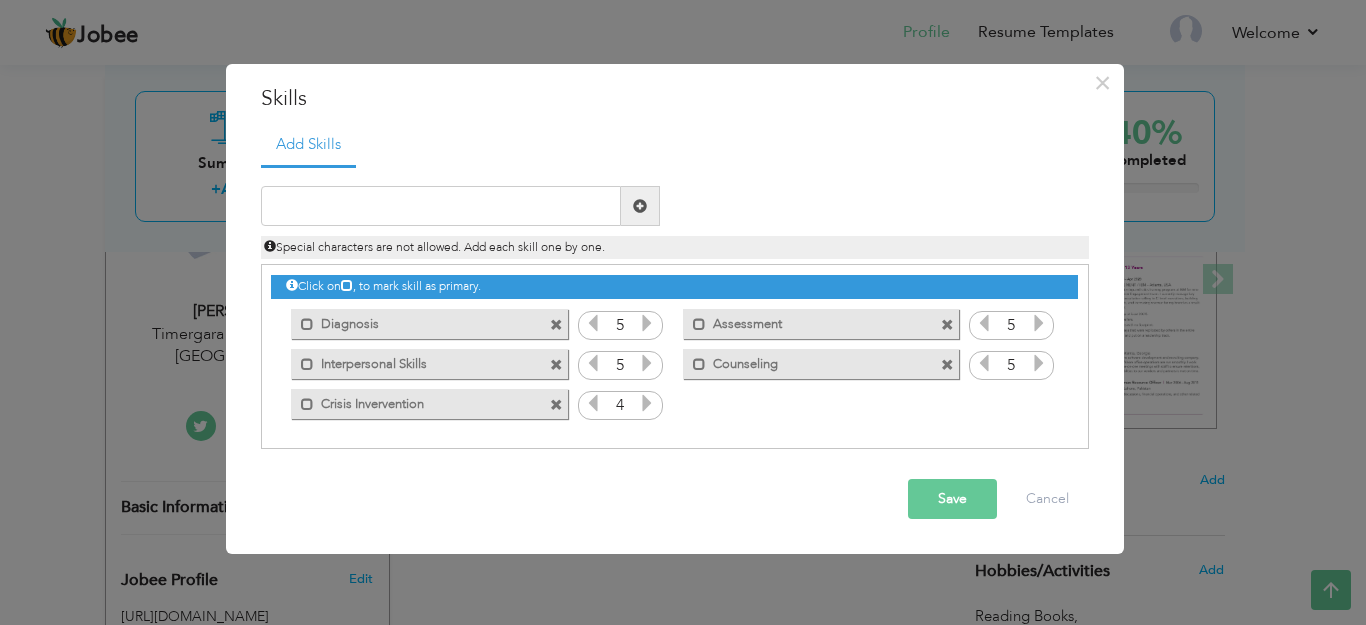 click at bounding box center (647, 403) 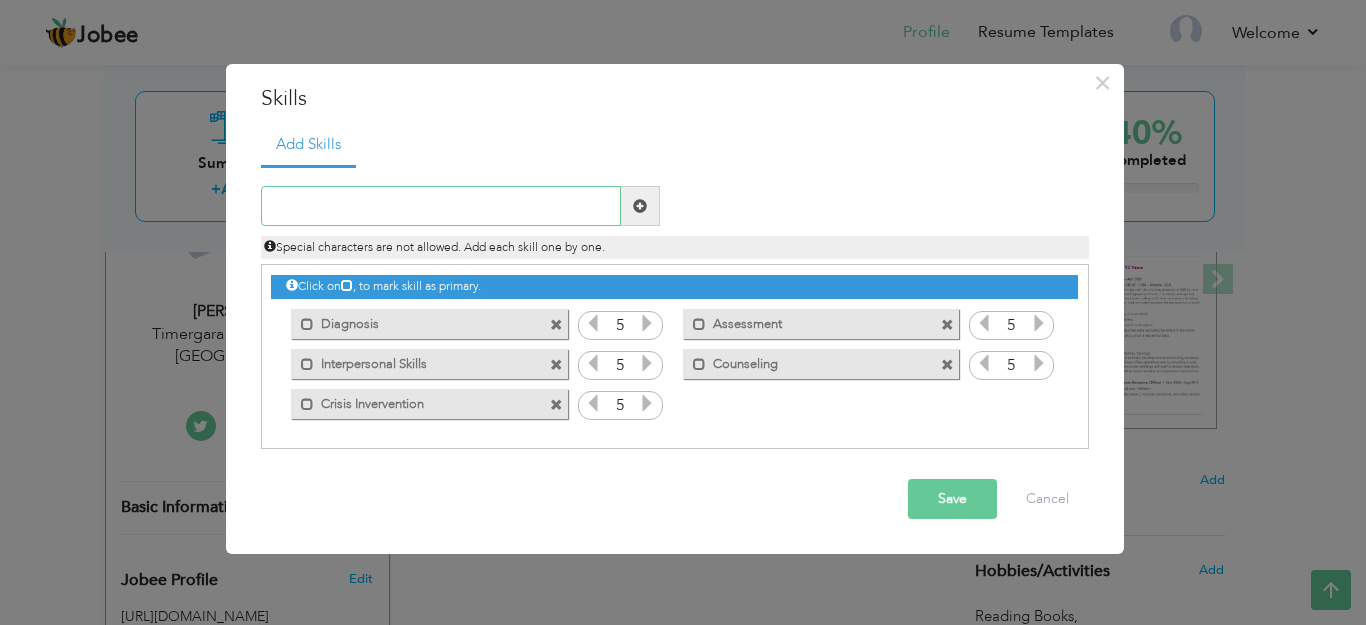 click at bounding box center (441, 206) 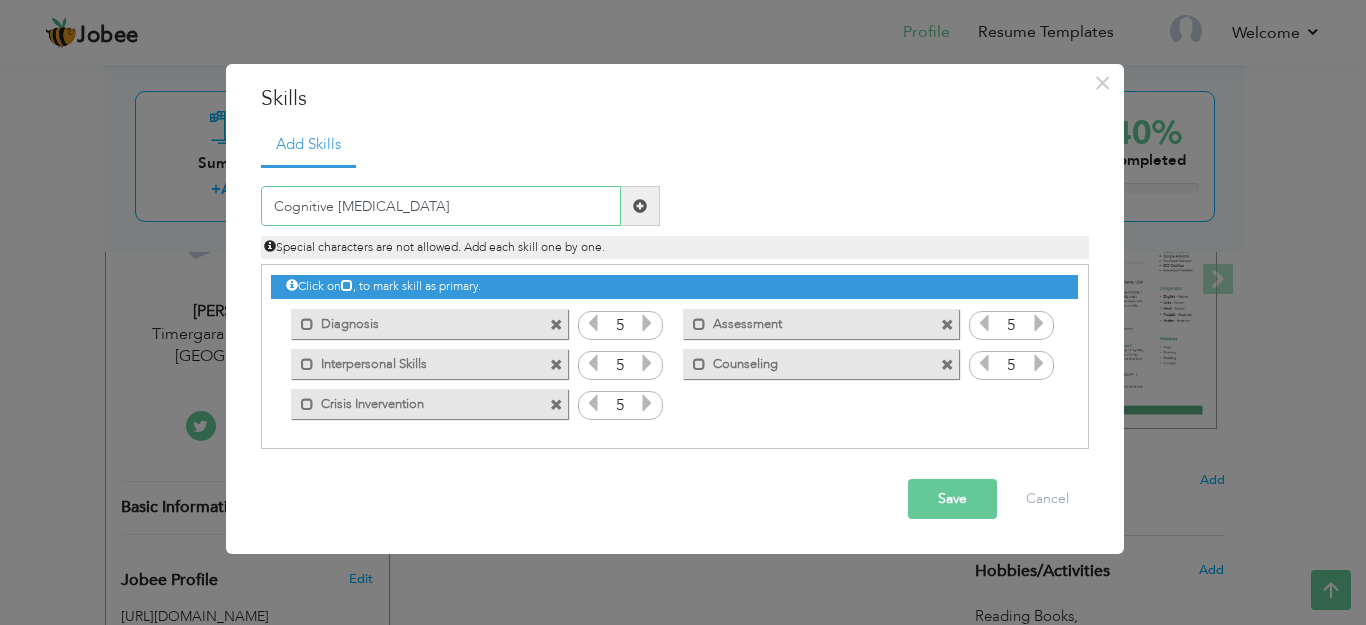 type on "Cognitive [MEDICAL_DATA]" 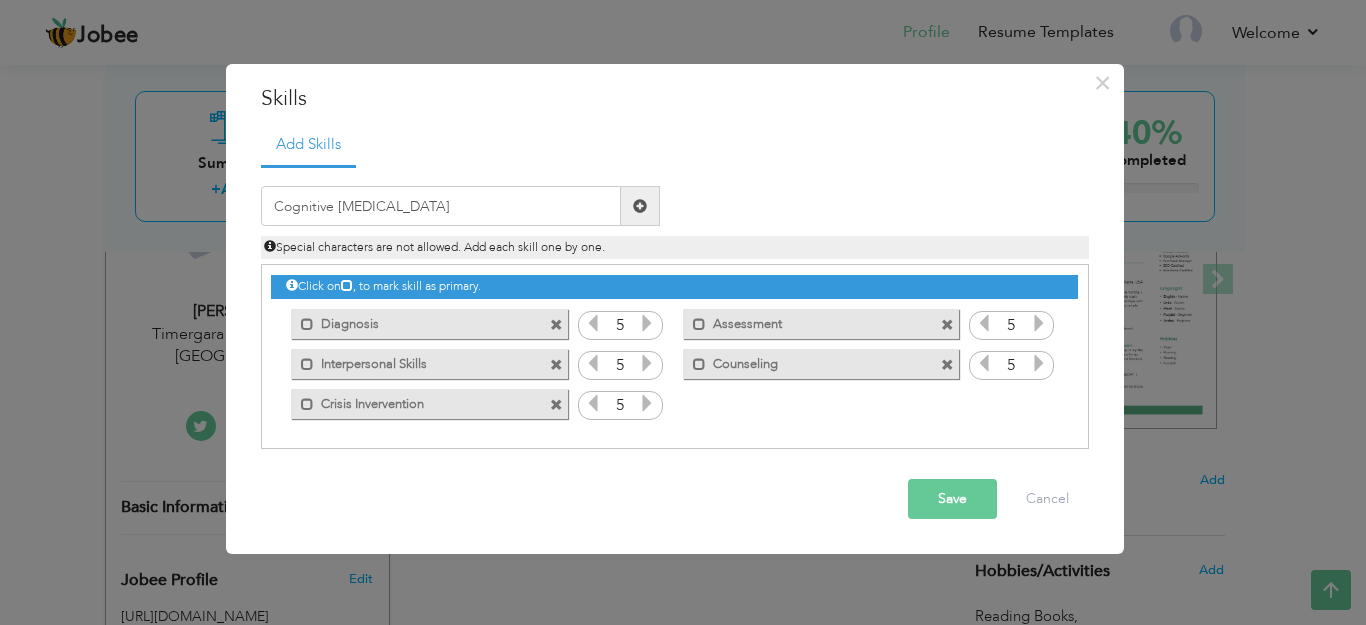 click at bounding box center [640, 206] 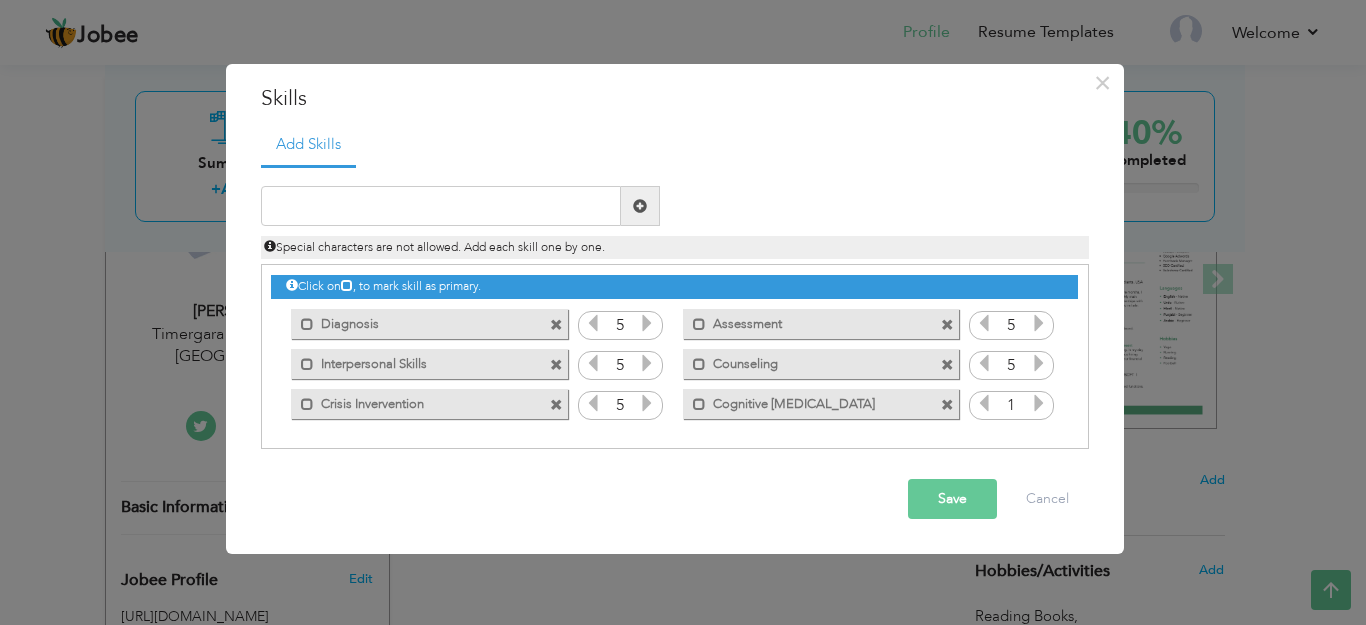 click at bounding box center [1039, 403] 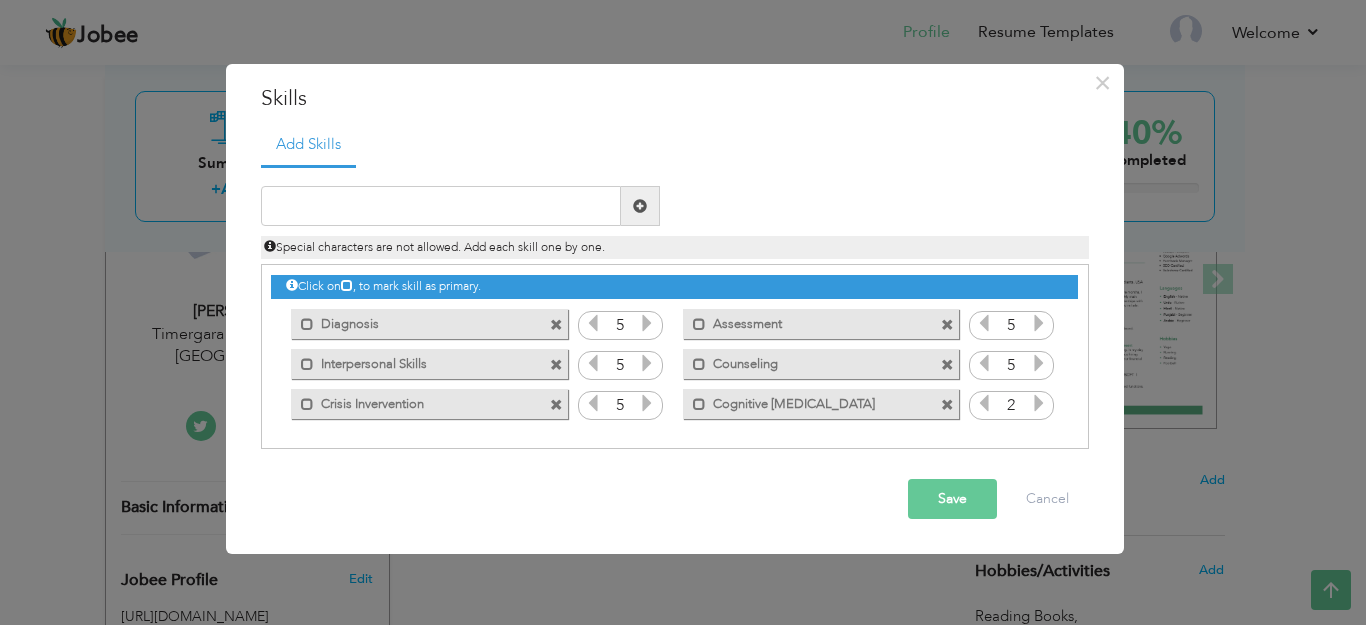 click at bounding box center [1039, 403] 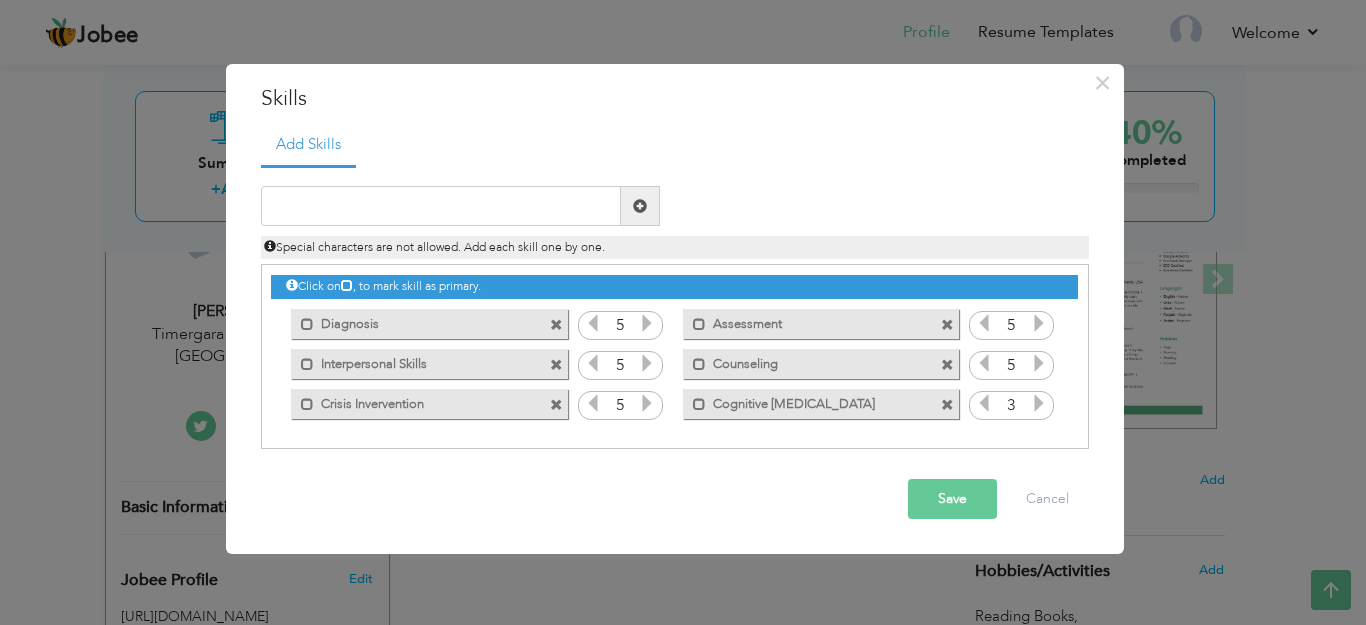 click at bounding box center (1039, 403) 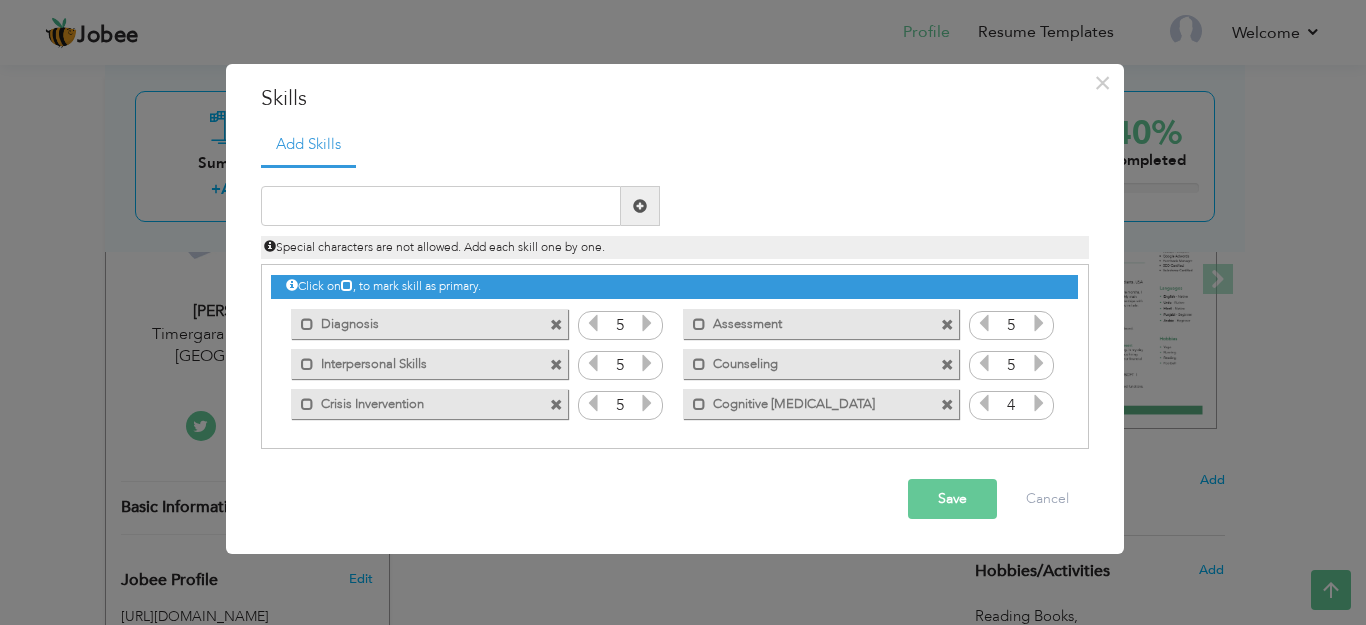 click at bounding box center (1039, 403) 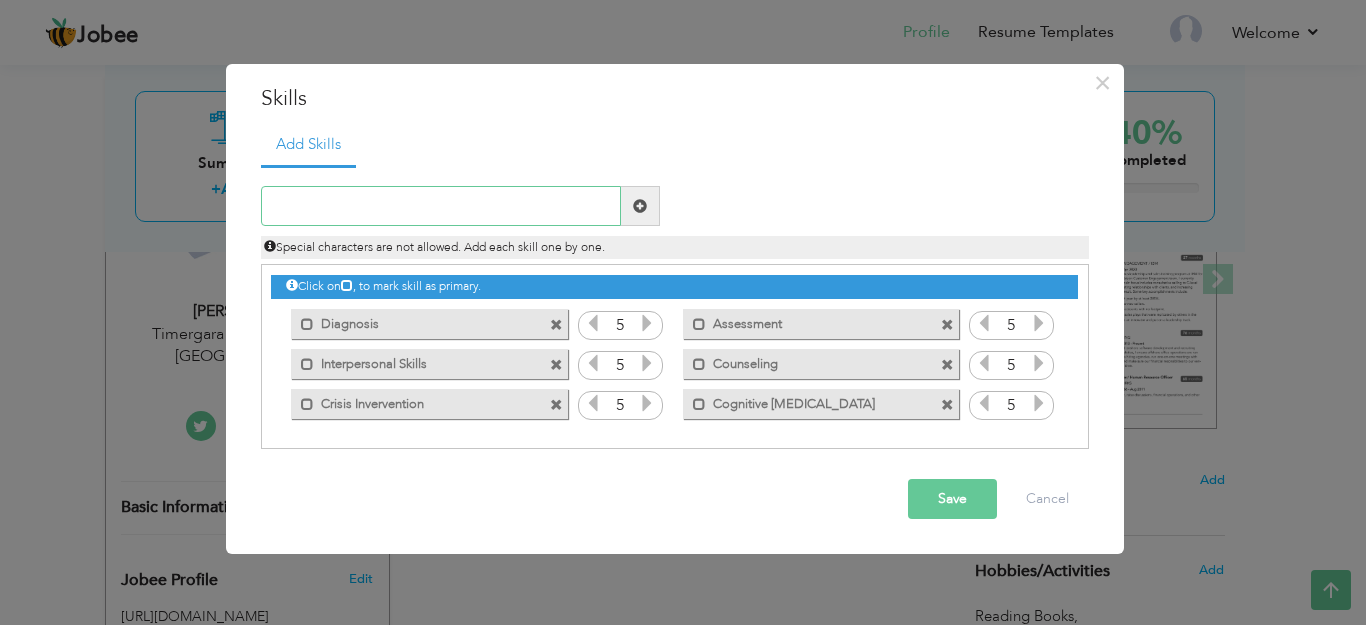 click at bounding box center (441, 206) 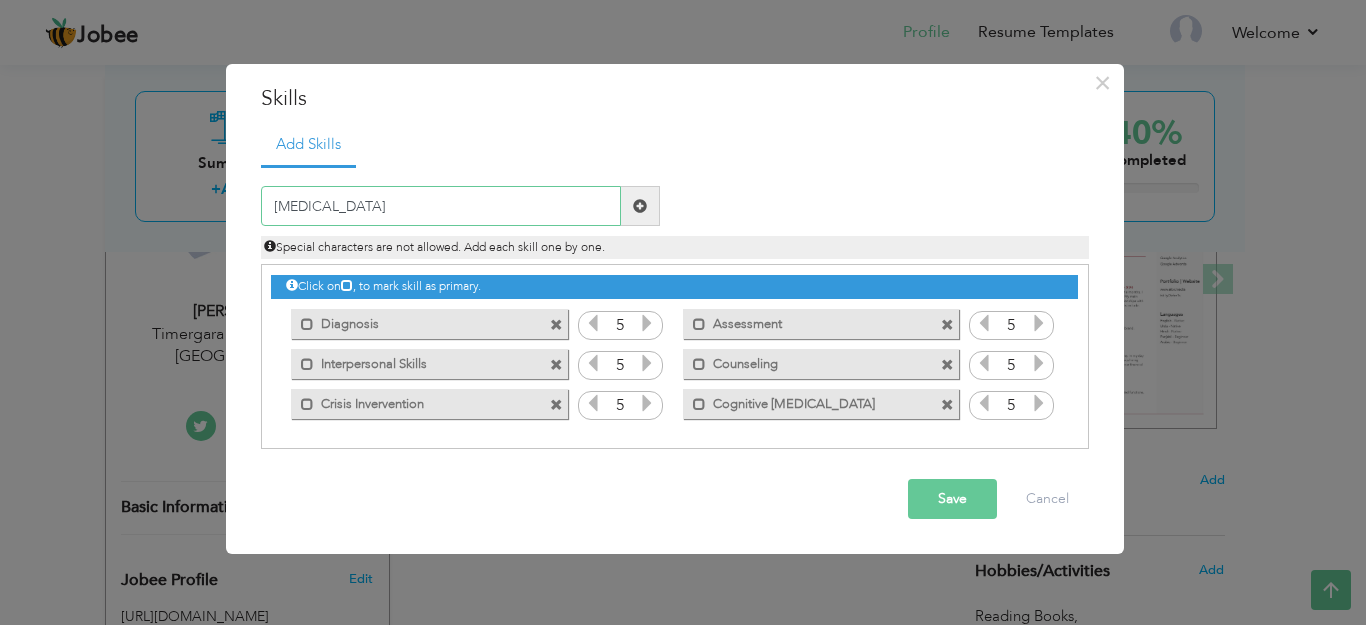 type on "[MEDICAL_DATA]" 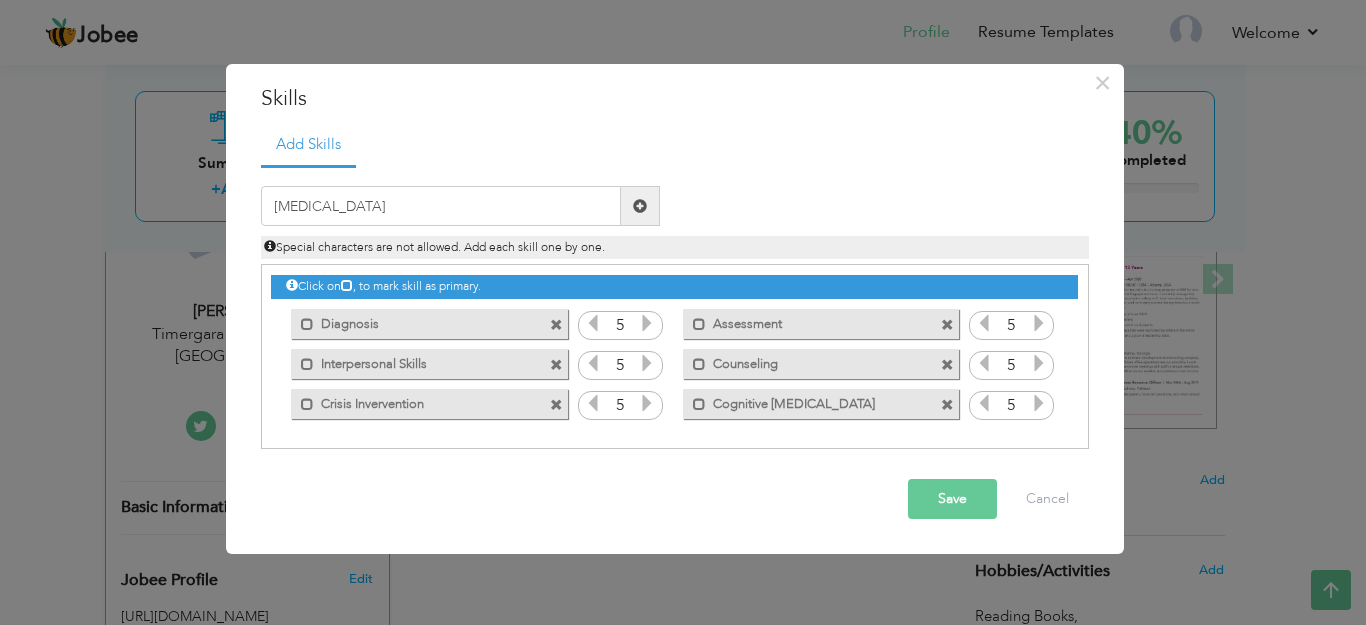 click at bounding box center (640, 206) 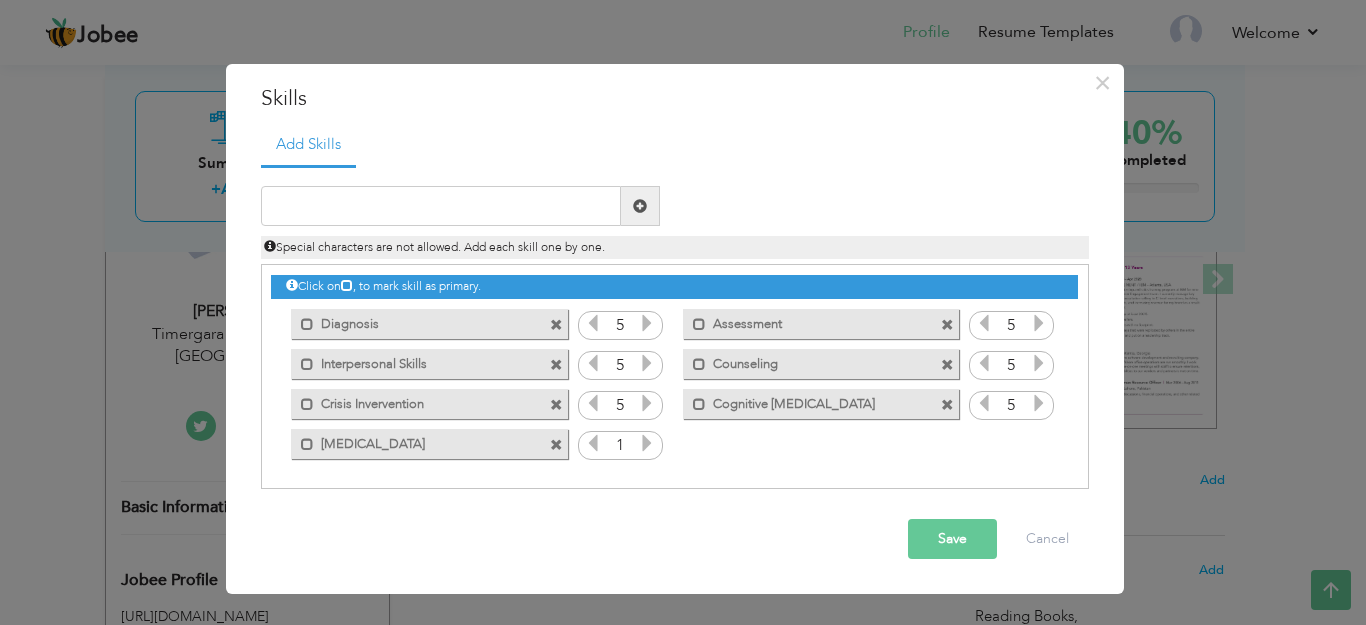 click at bounding box center [647, 443] 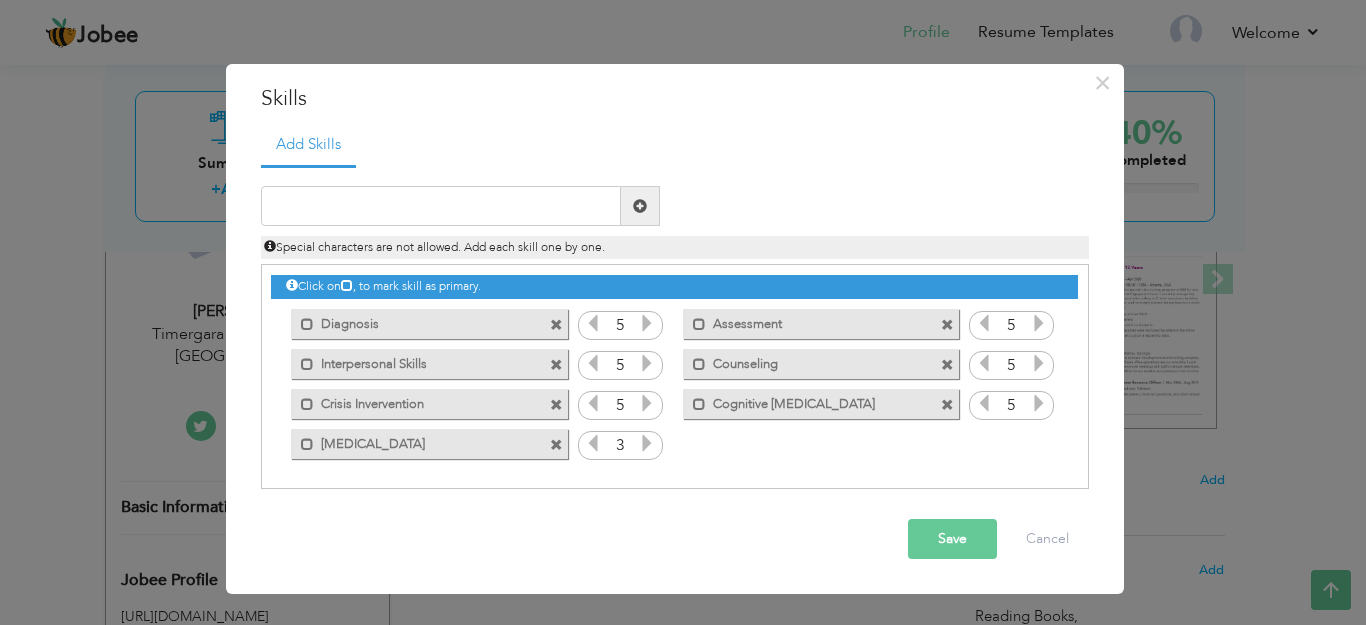 click at bounding box center (647, 443) 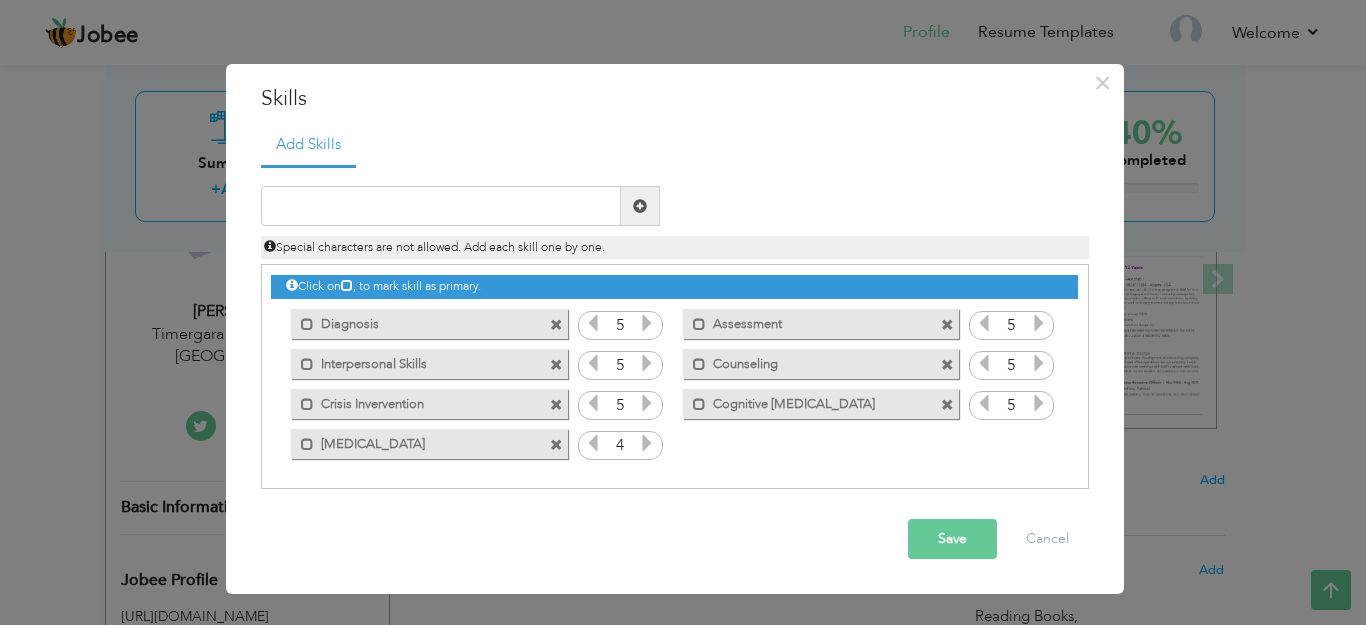 click at bounding box center [647, 443] 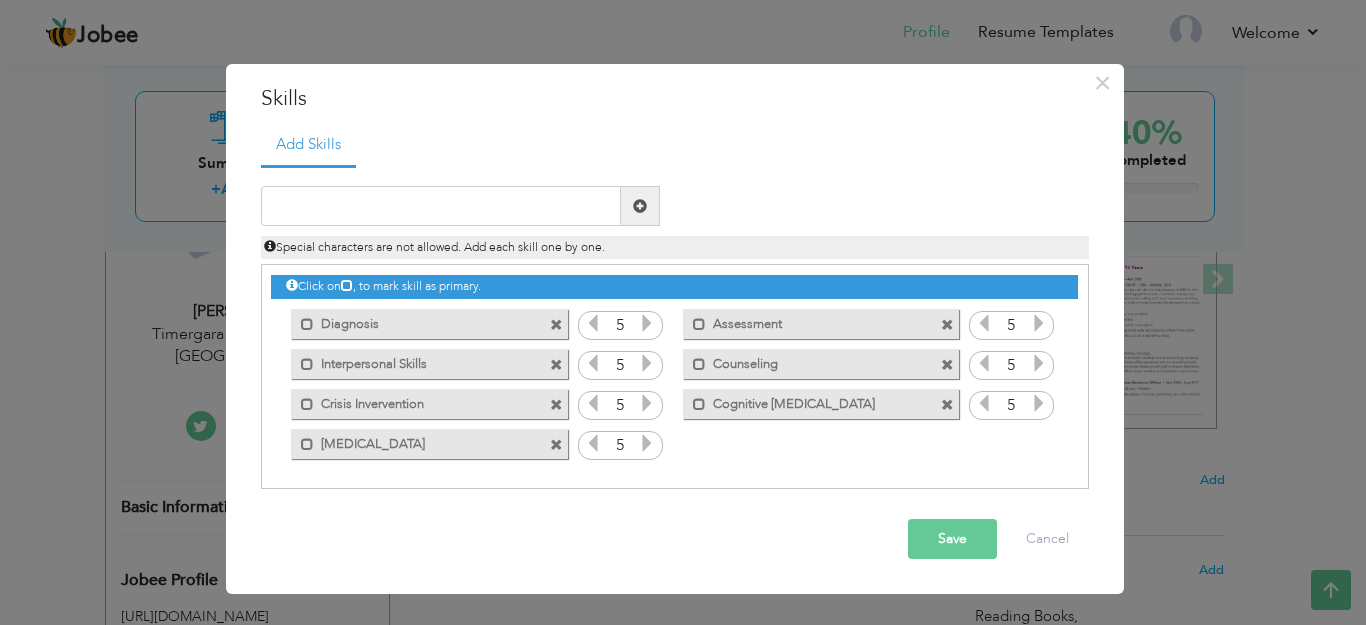 click at bounding box center (647, 443) 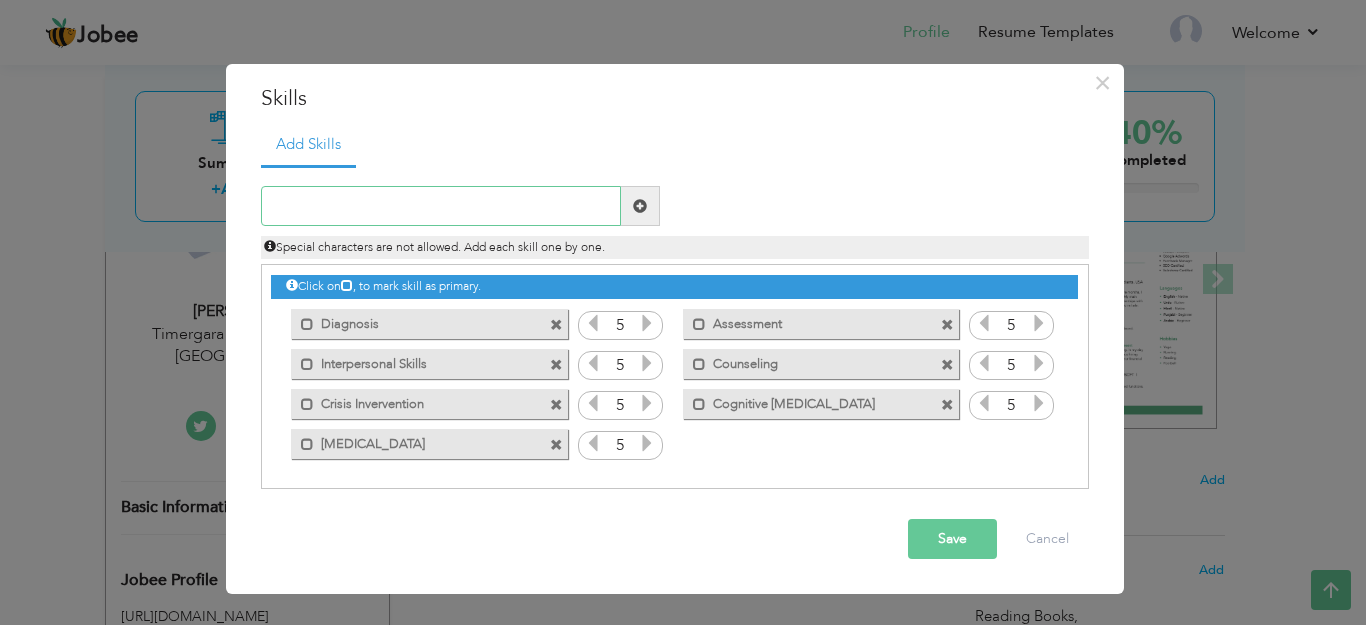 click at bounding box center (441, 206) 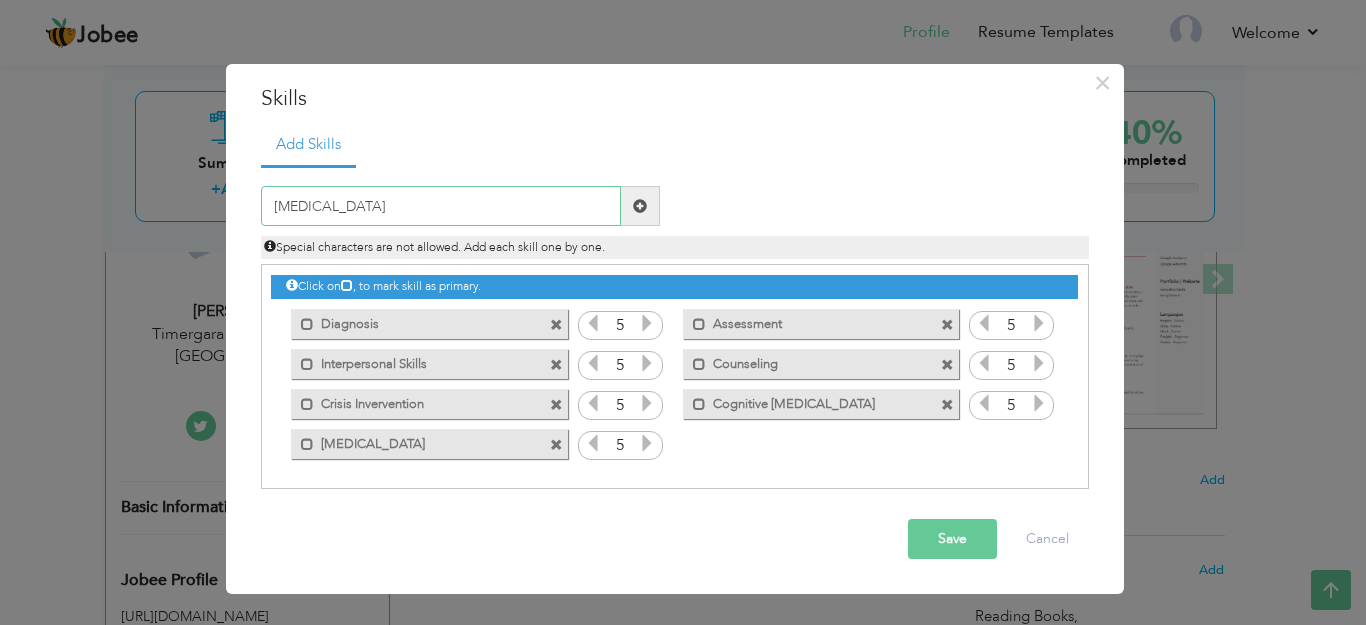 type on "[MEDICAL_DATA]" 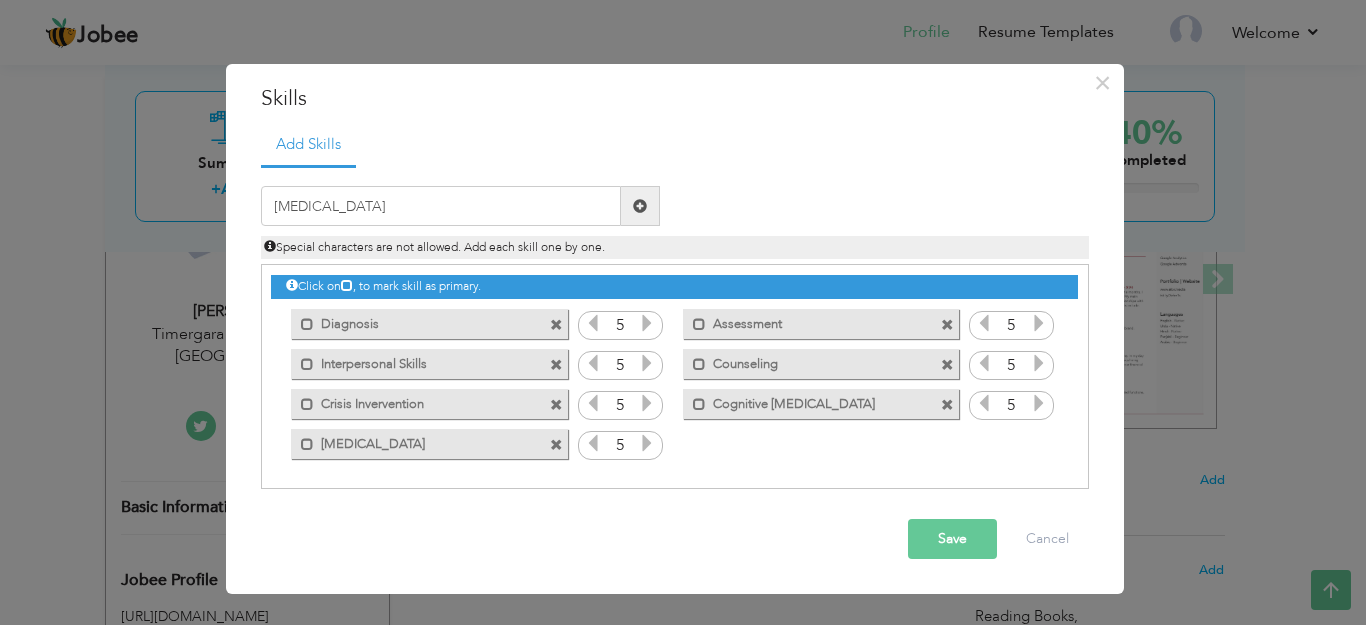 click at bounding box center (640, 206) 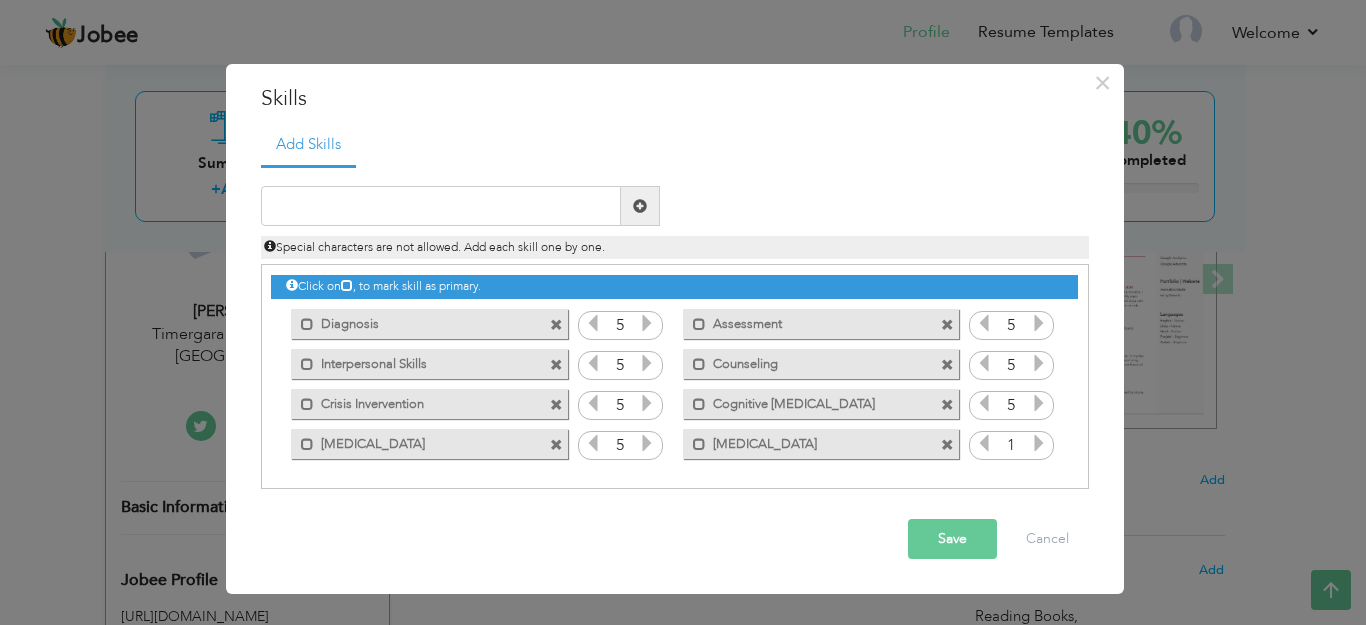 click at bounding box center (1039, 443) 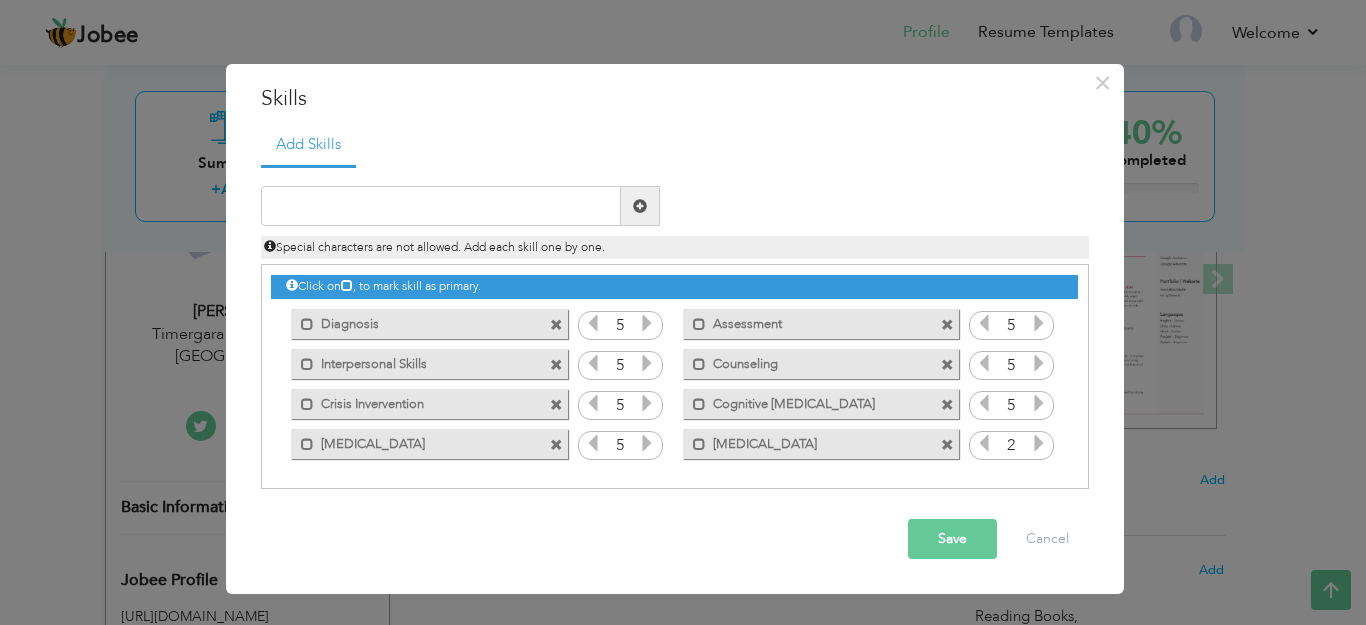 click at bounding box center (1039, 443) 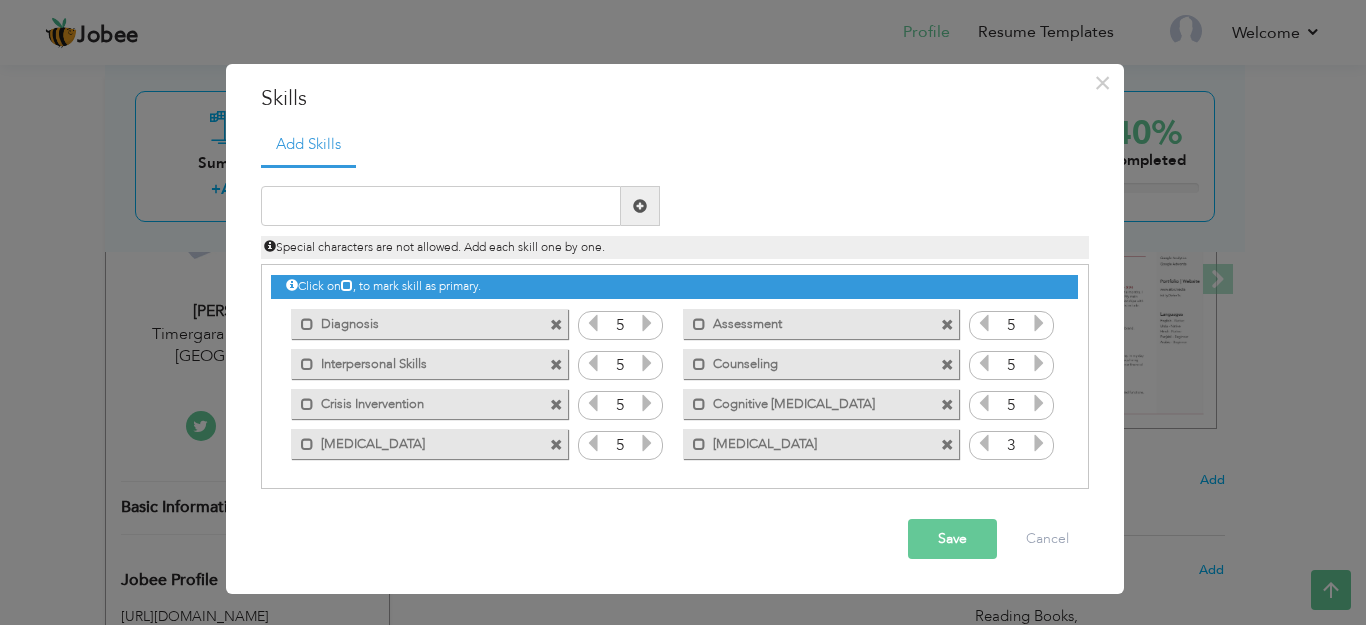 click at bounding box center [1039, 443] 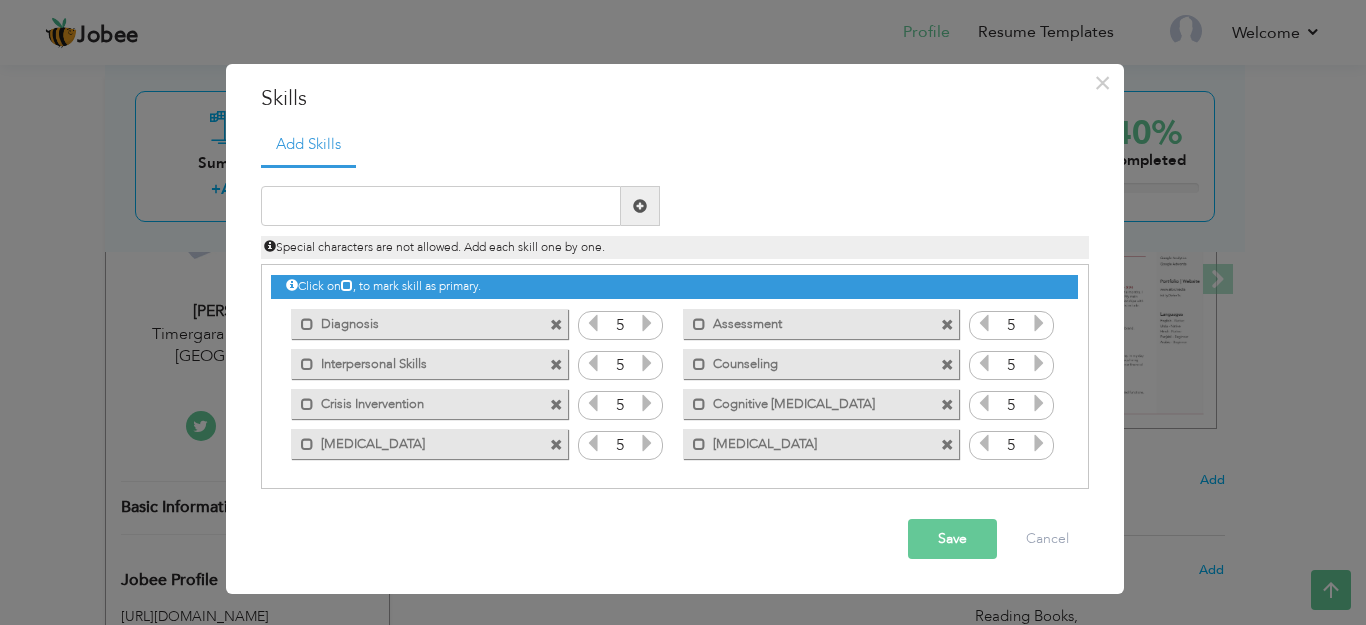 click at bounding box center [1039, 443] 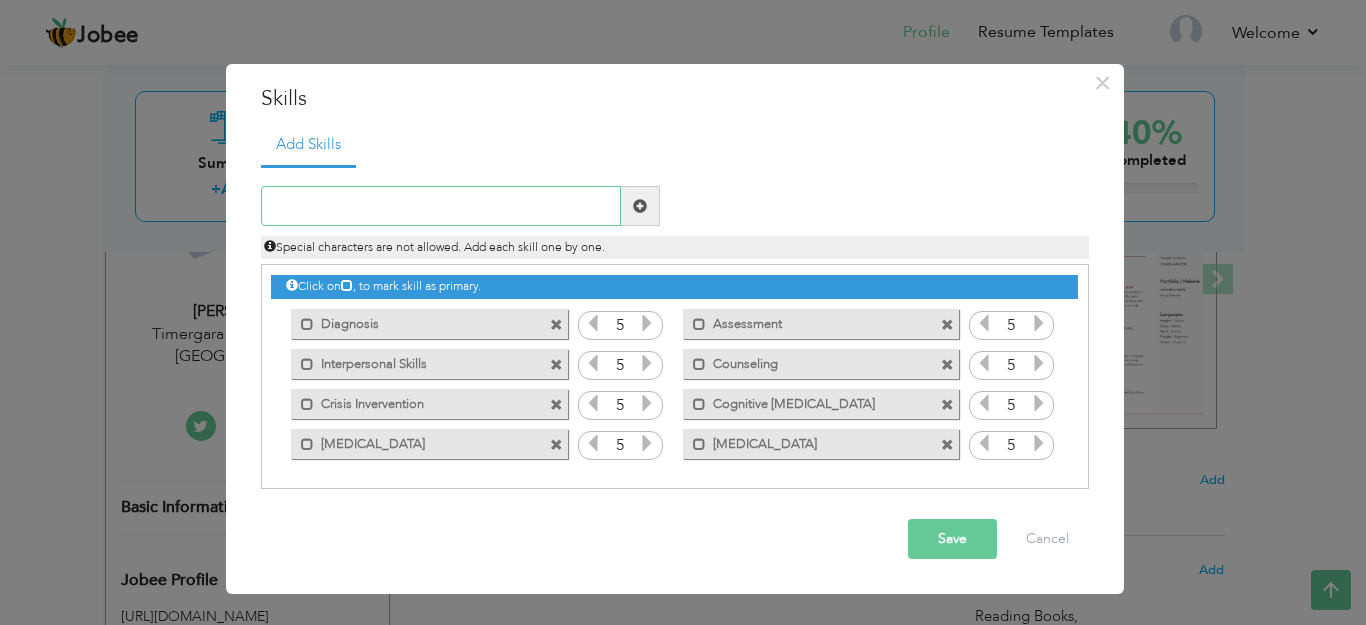click at bounding box center (441, 206) 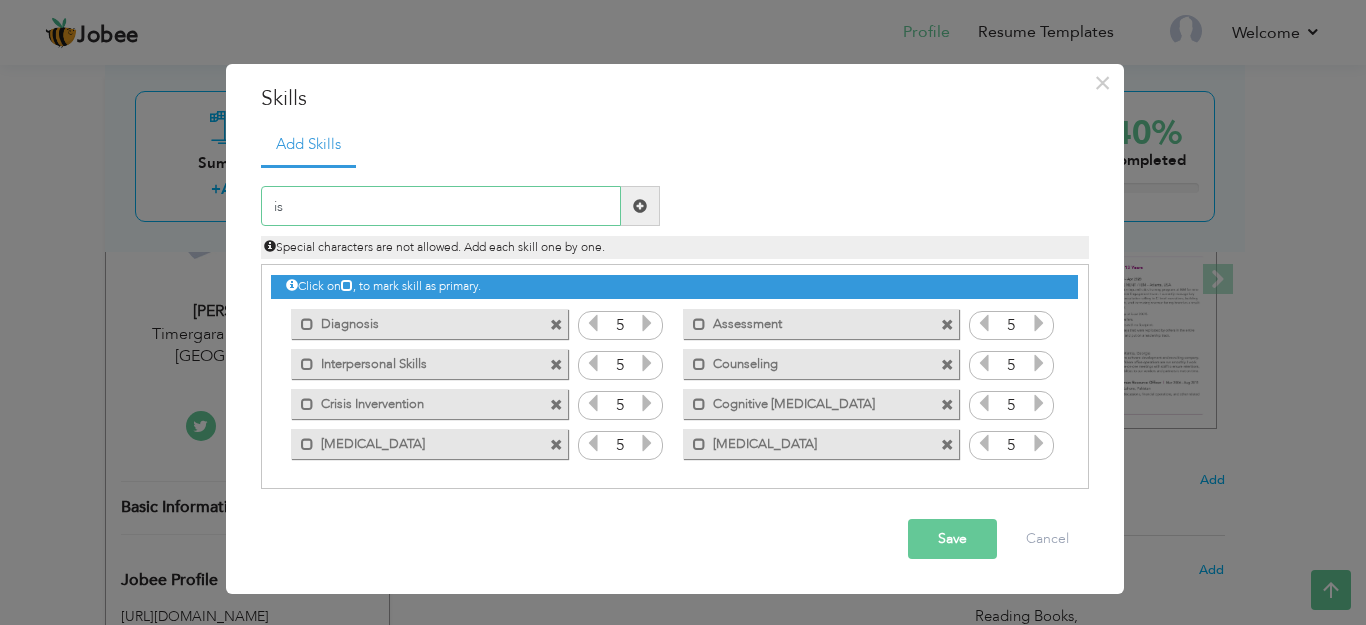 type on "i" 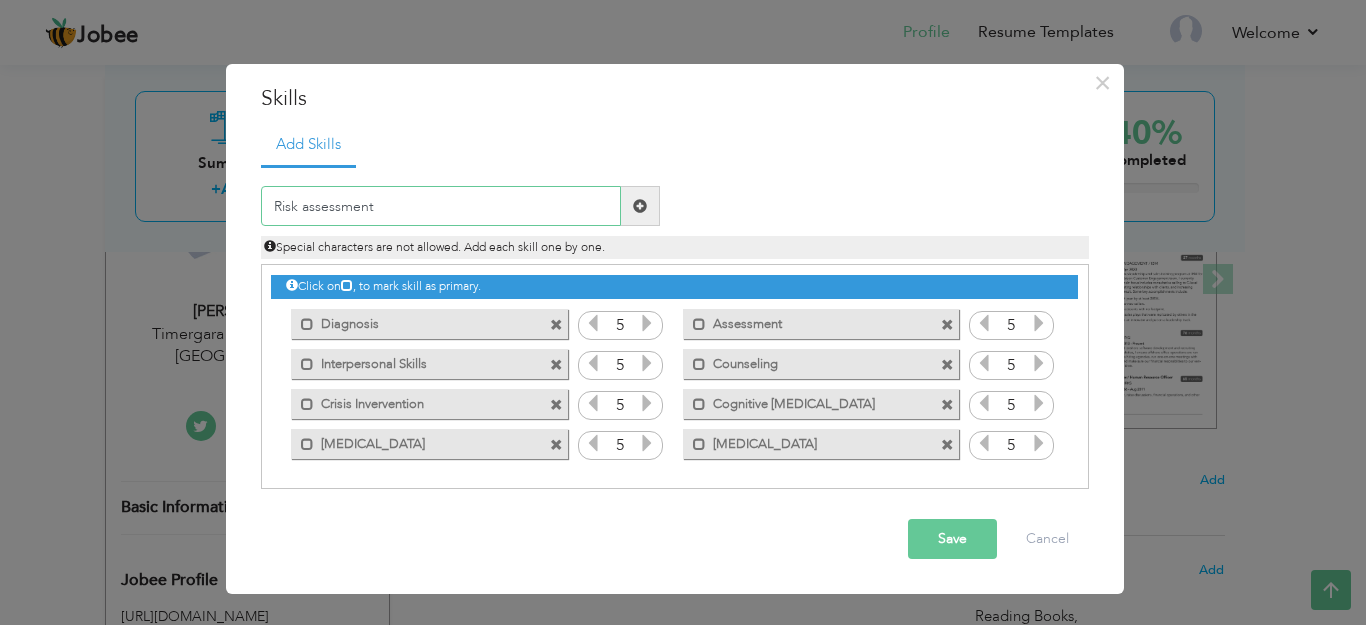 type on "Risk assessment" 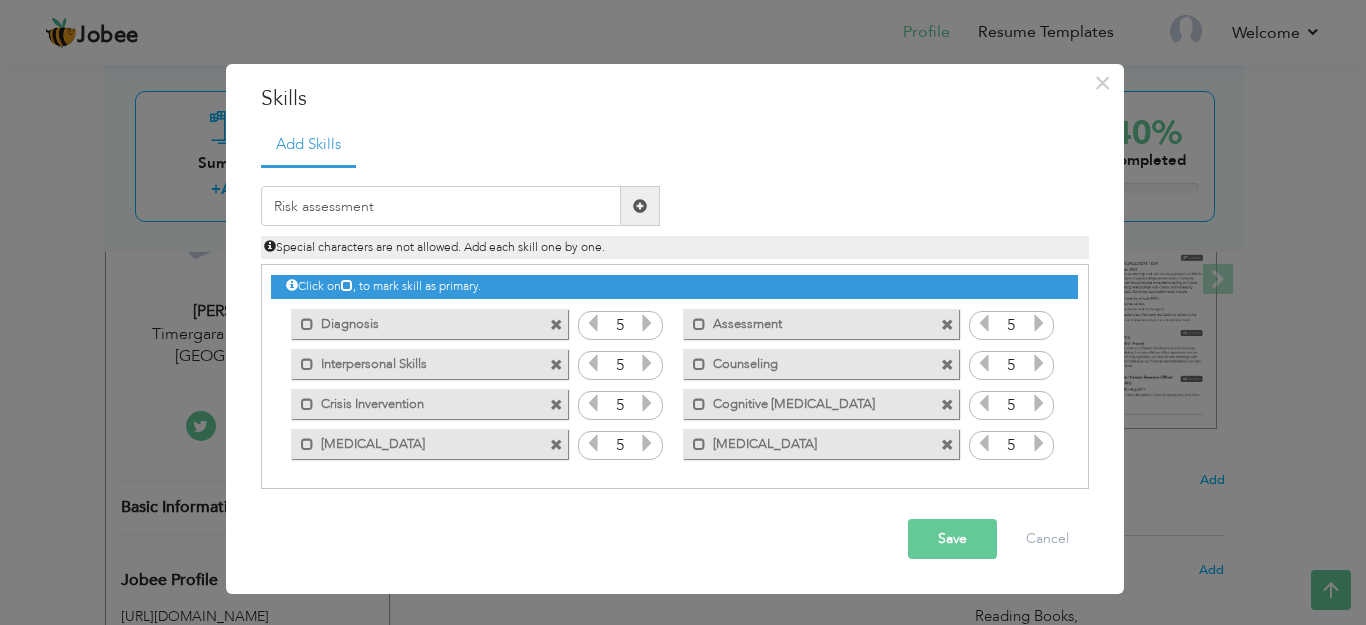 click at bounding box center (640, 206) 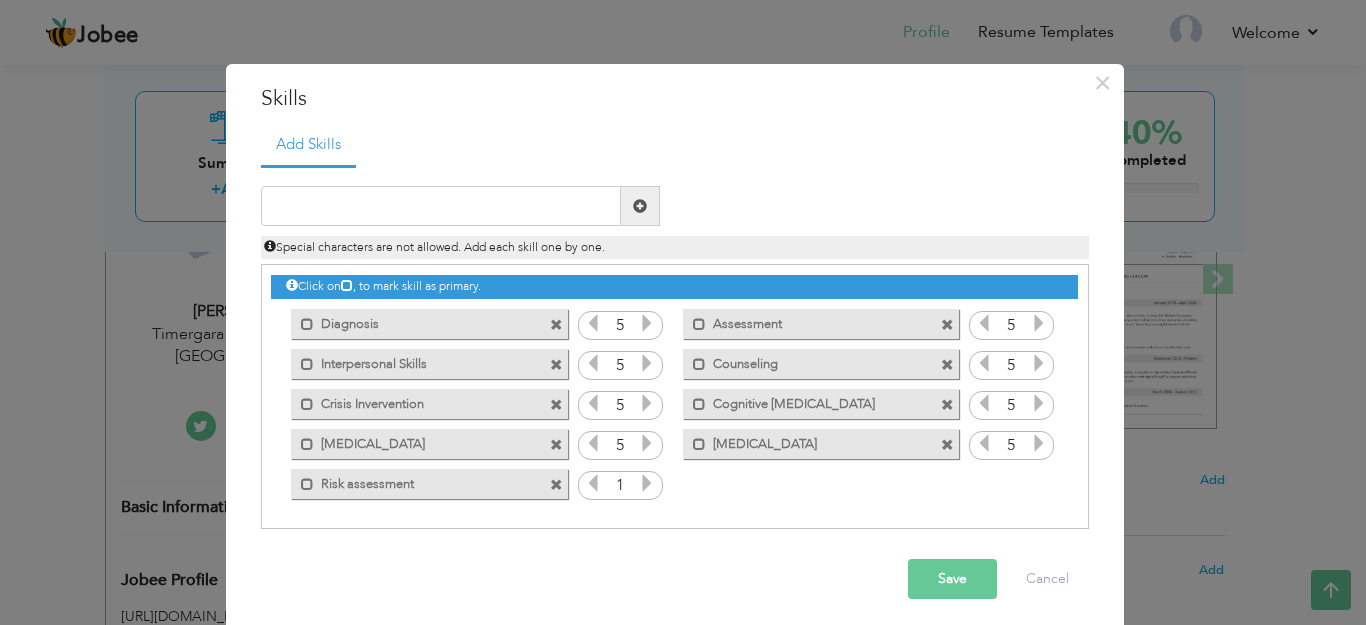 click at bounding box center [647, 483] 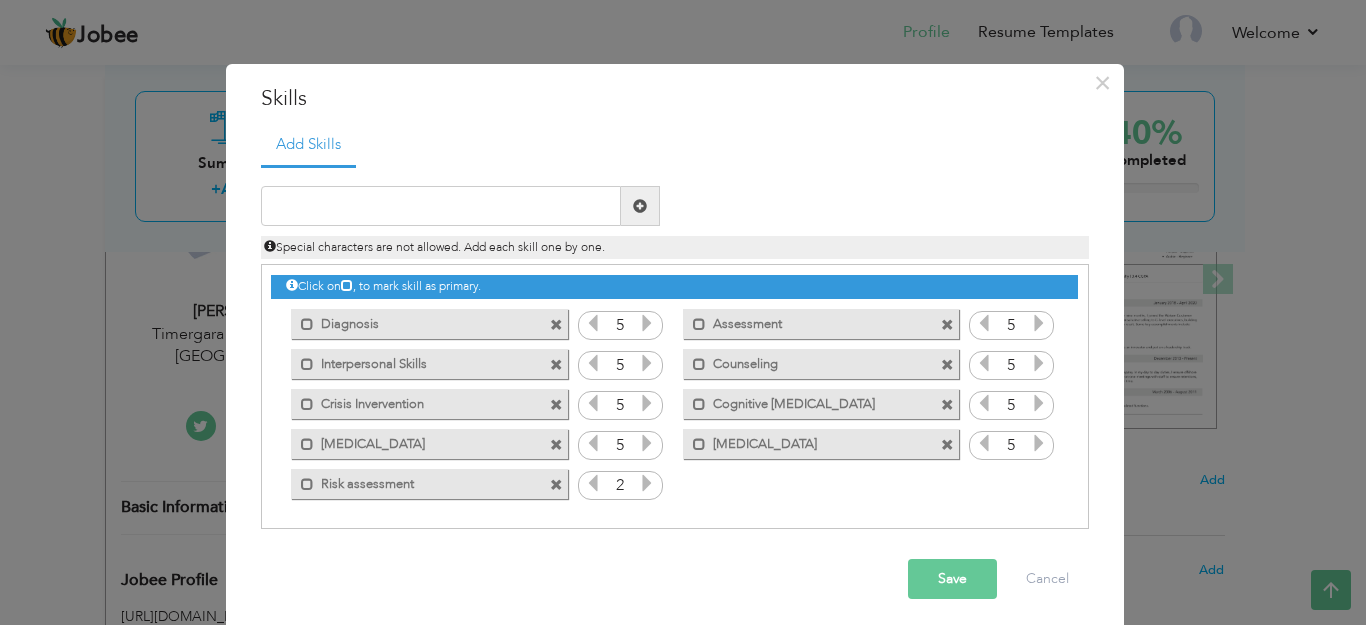 click at bounding box center [647, 483] 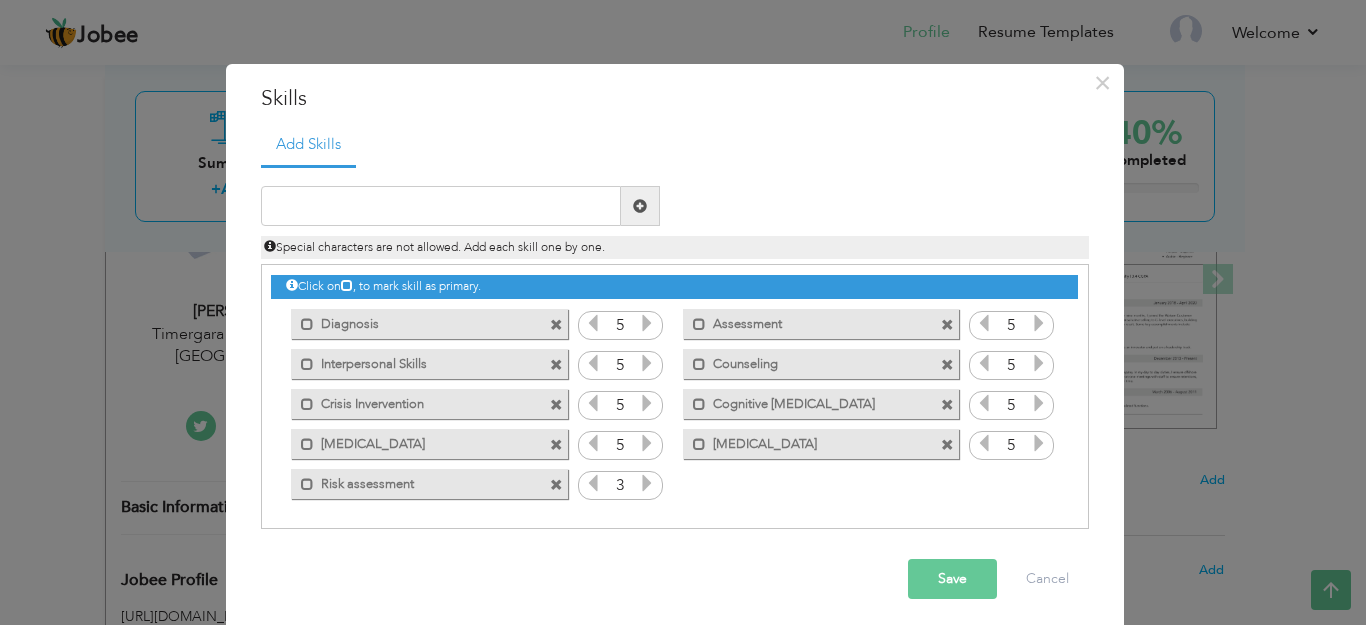 click at bounding box center (647, 483) 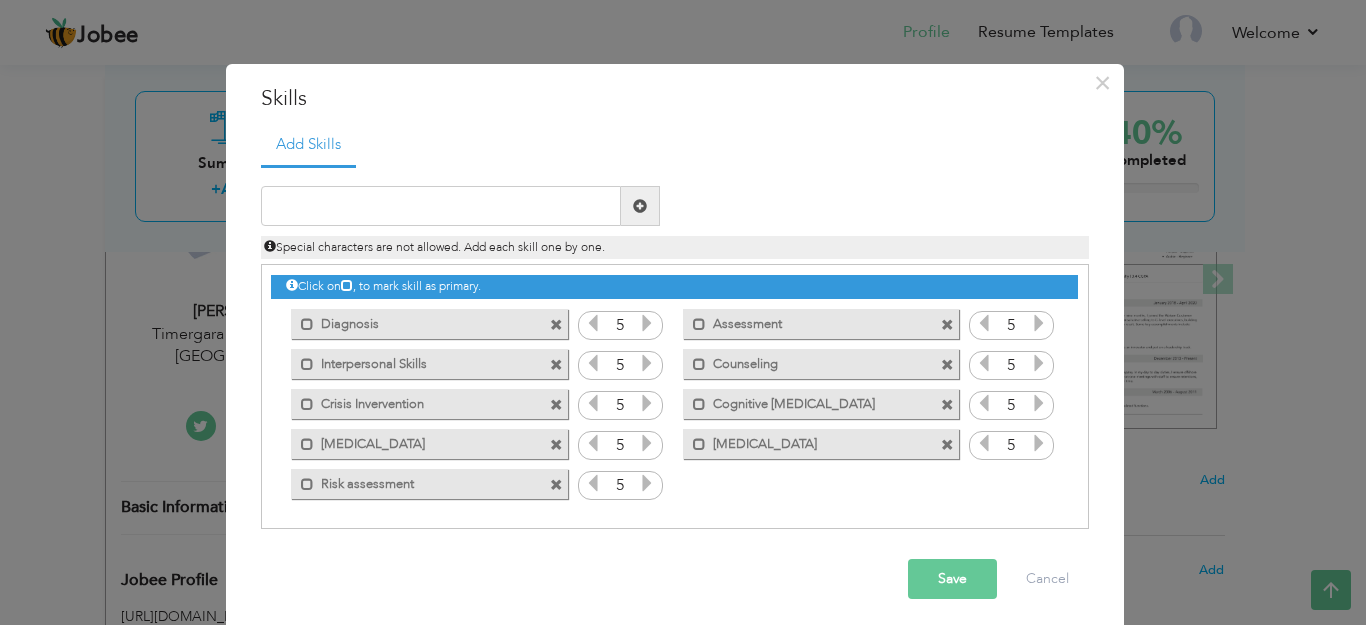 click at bounding box center [647, 483] 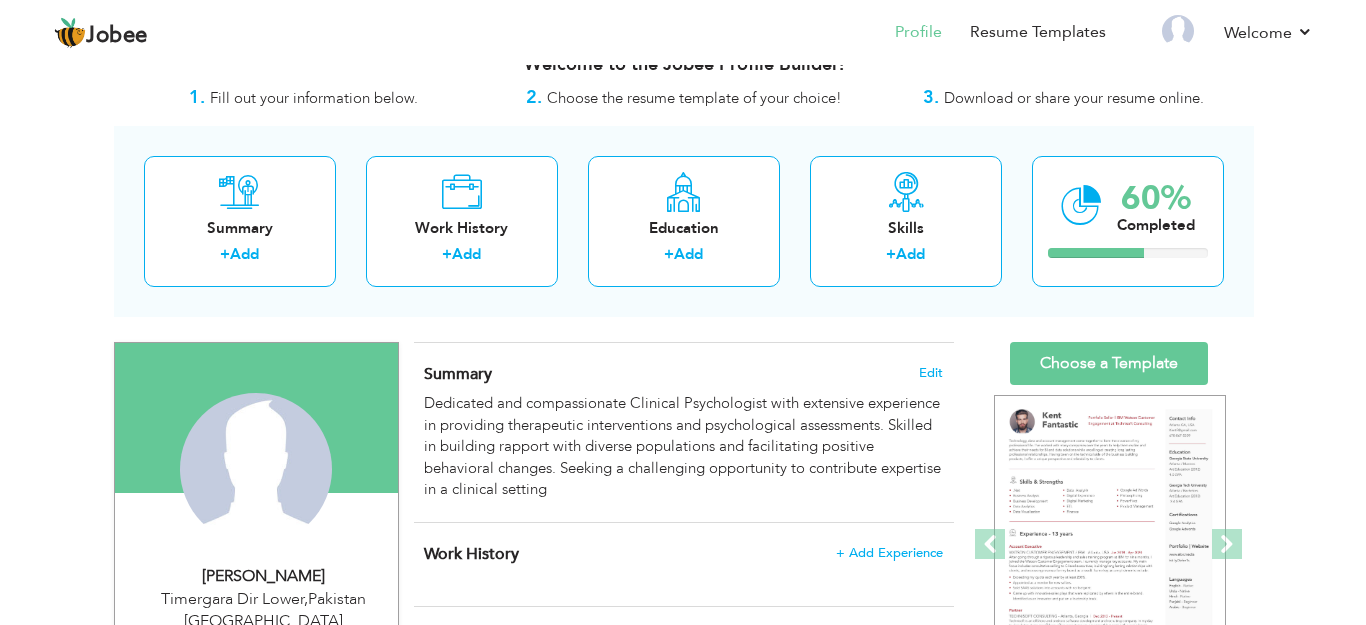 scroll, scrollTop: 0, scrollLeft: 0, axis: both 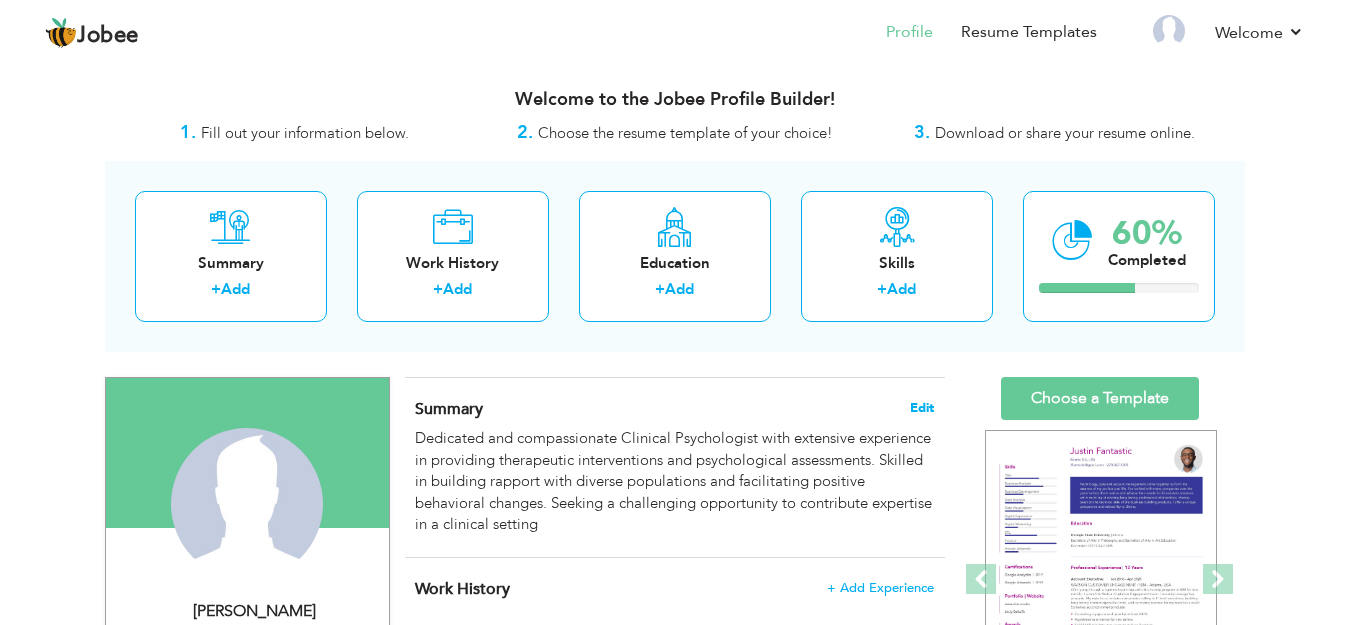 click on "Edit" at bounding box center [922, 408] 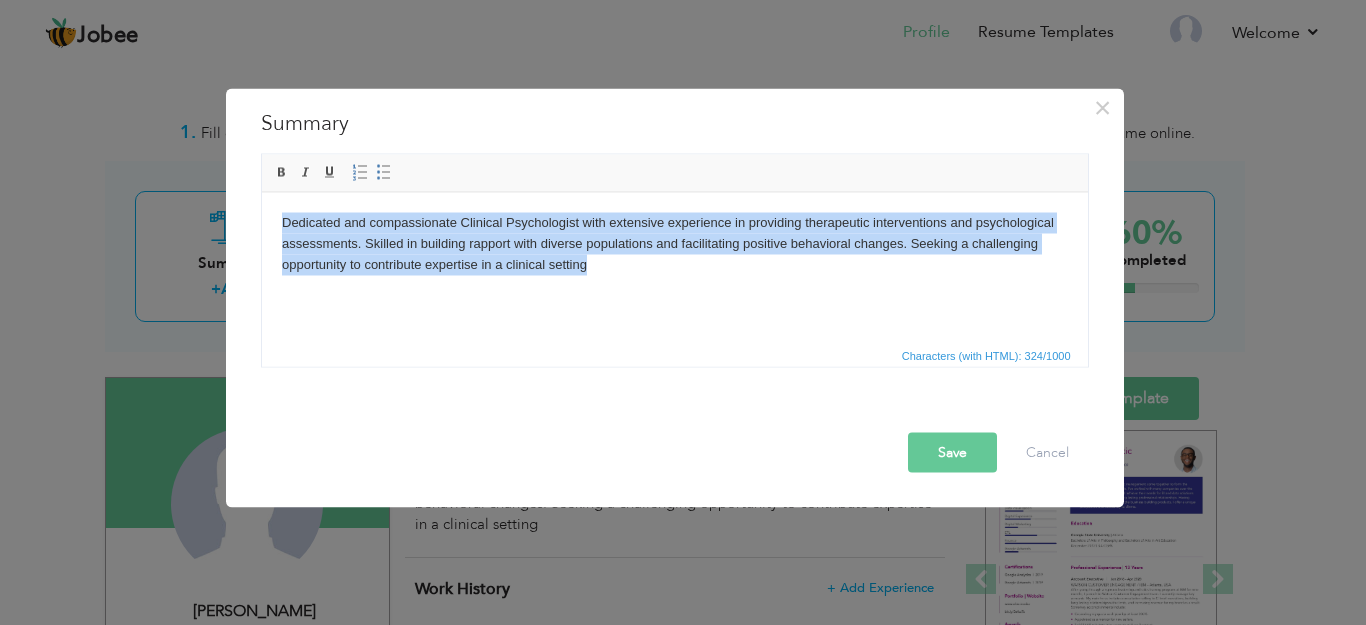 drag, startPoint x: 588, startPoint y: 269, endPoint x: 285, endPoint y: 221, distance: 306.7784 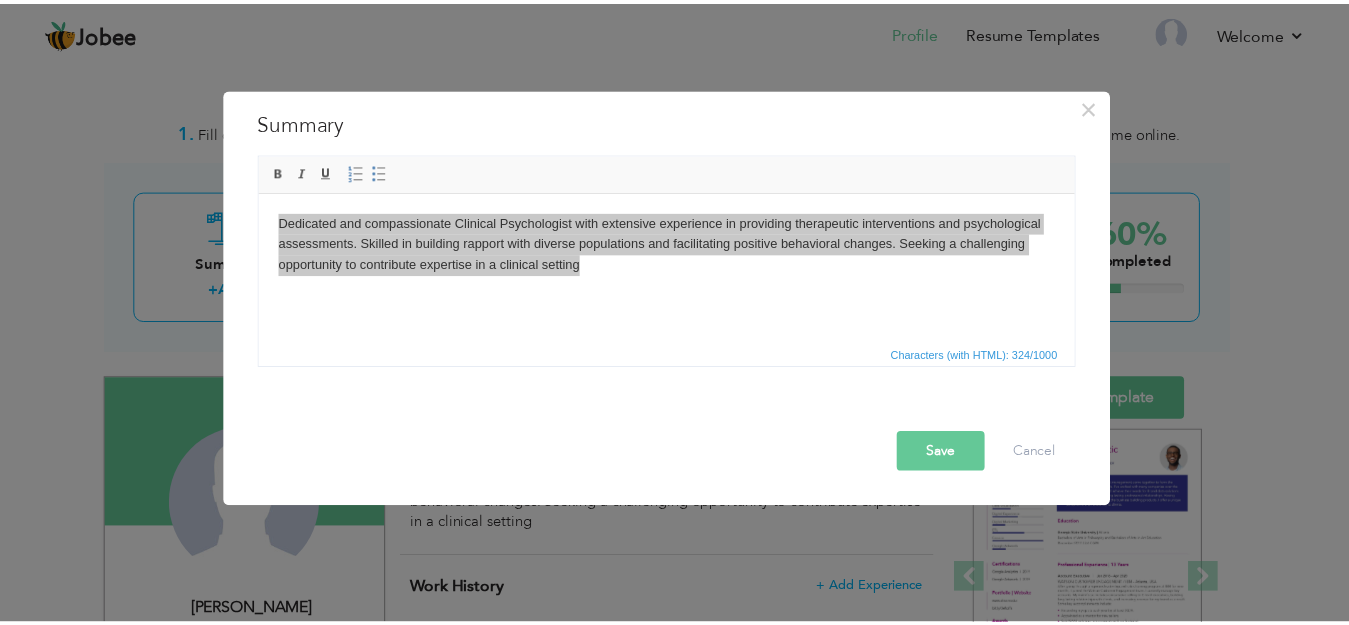scroll, scrollTop: 0, scrollLeft: 0, axis: both 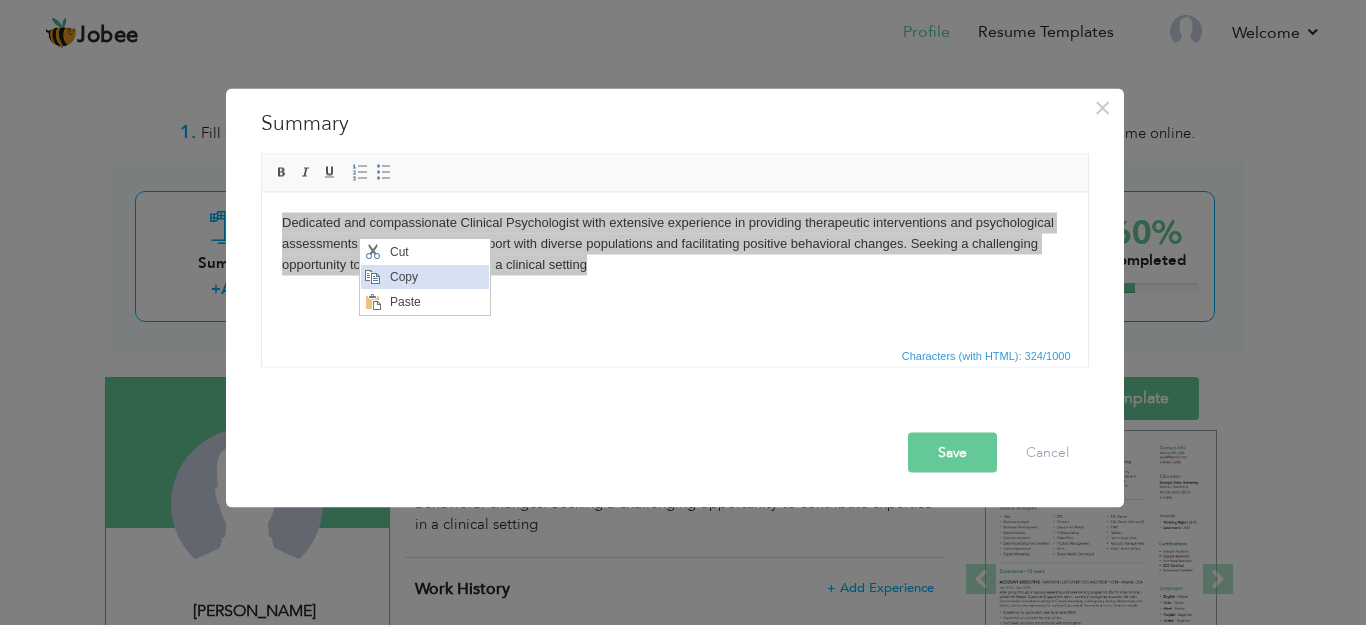 click on "Copy" at bounding box center [436, 277] 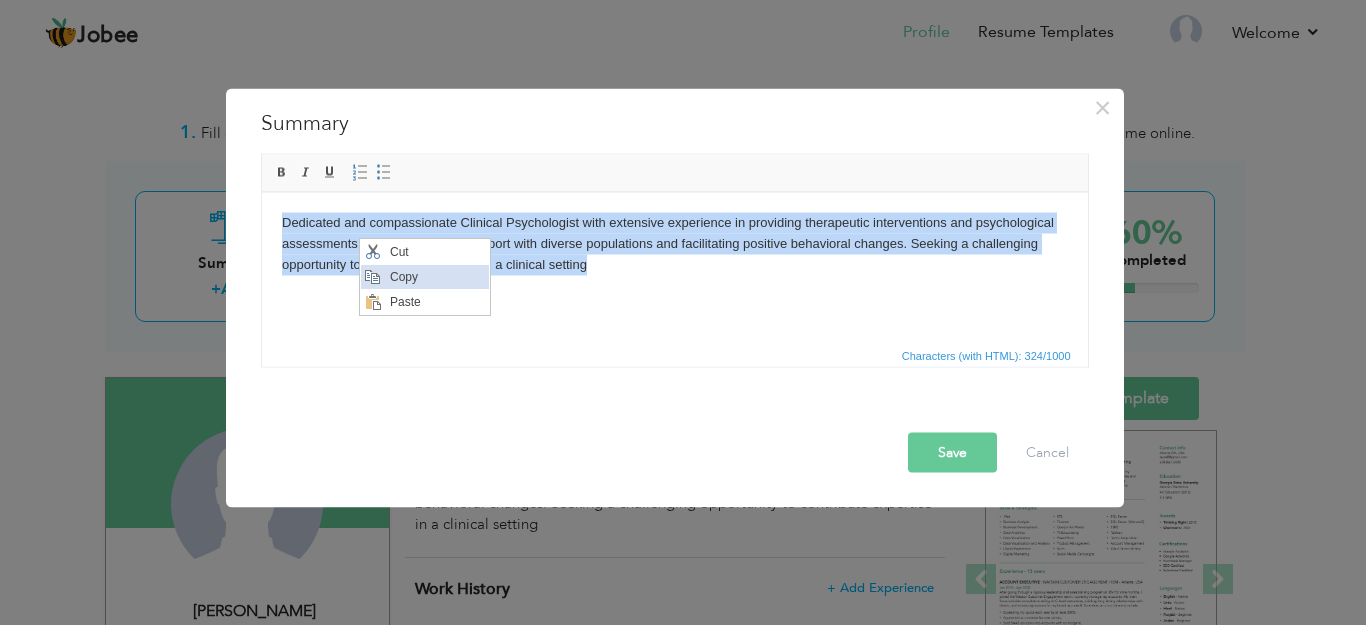 copy on "Dedicated and compassionate Clinical Psychologist with extensive experience in providing therapeutic interventions and psychological assessments. Skilled in building rapport with diverse populations and facilitating positive behavioral changes. Seeking a challenging opportunity to contribute expertise in a clinical setting" 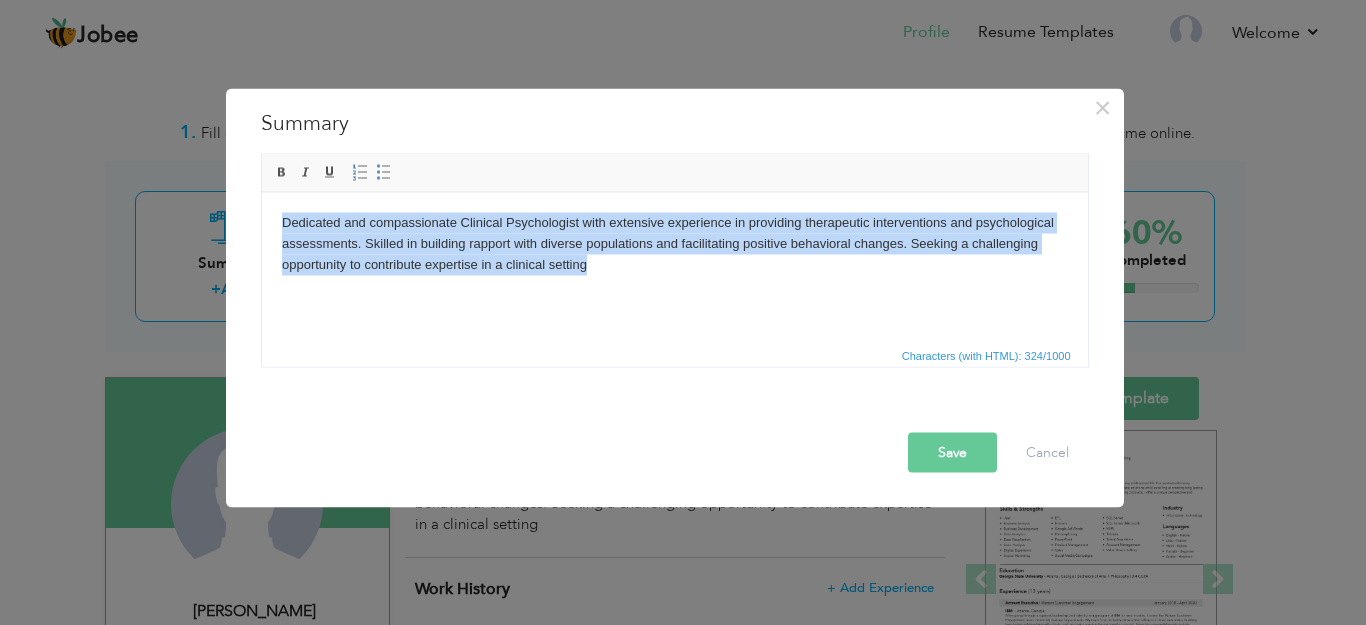 type 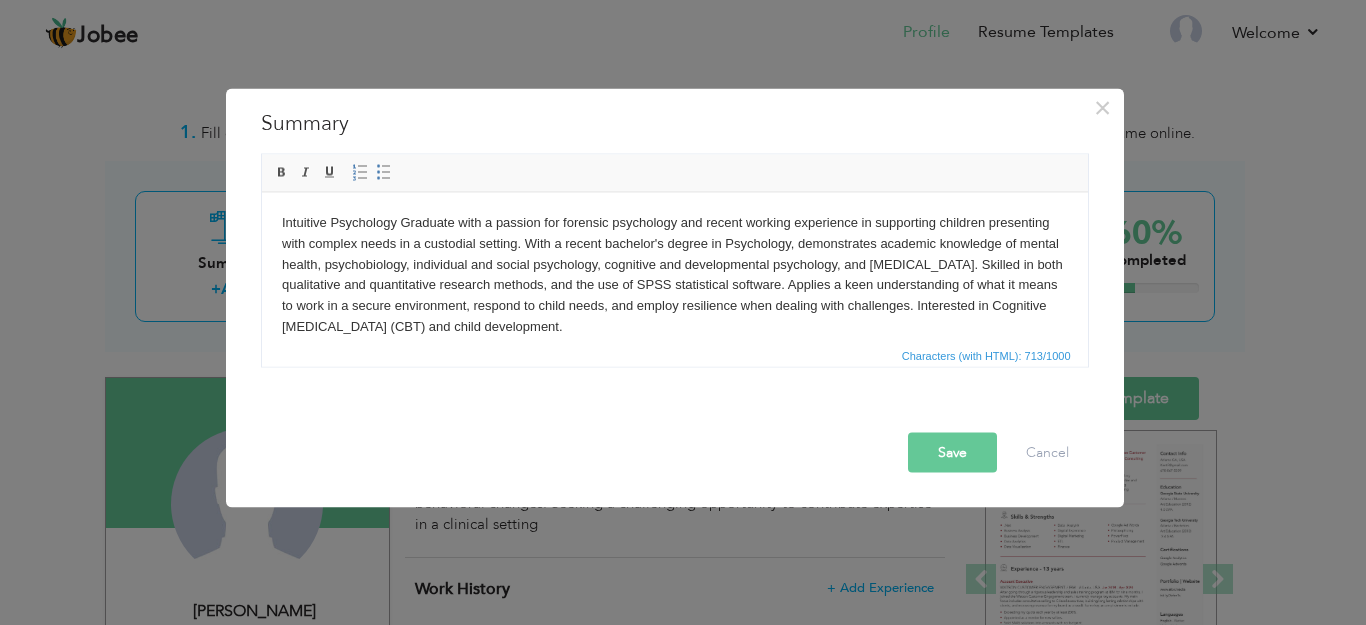 click on "Save" at bounding box center [952, 452] 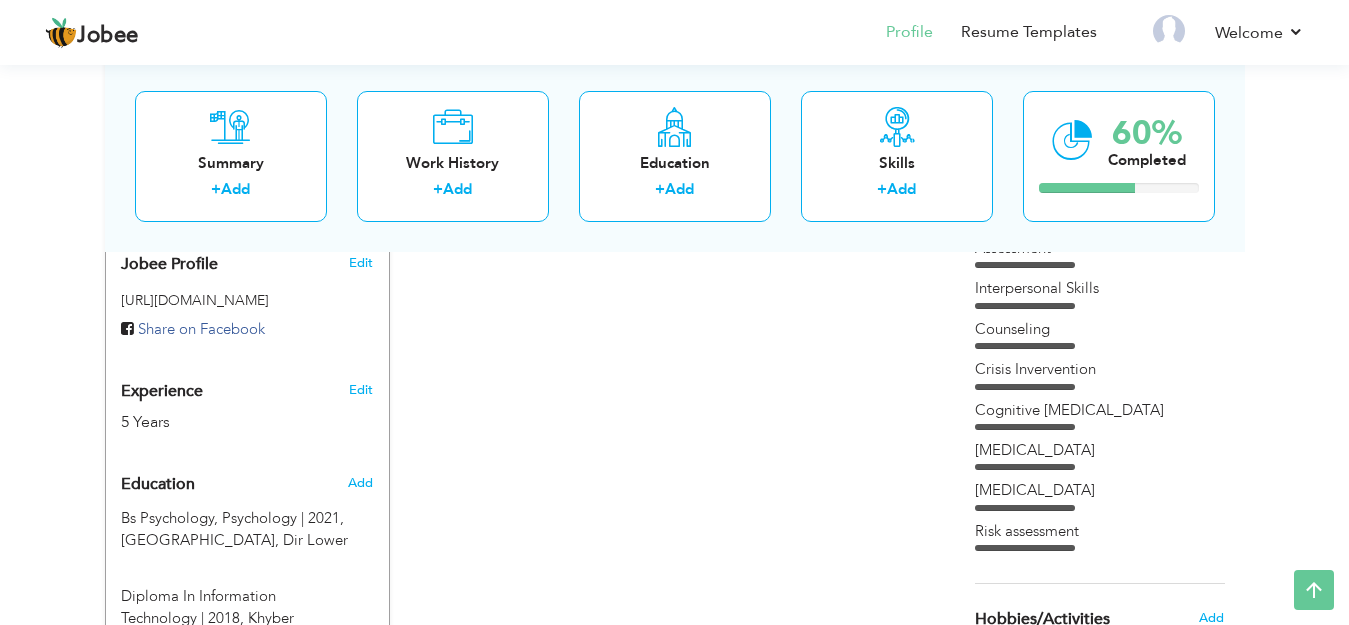 scroll, scrollTop: 416, scrollLeft: 0, axis: vertical 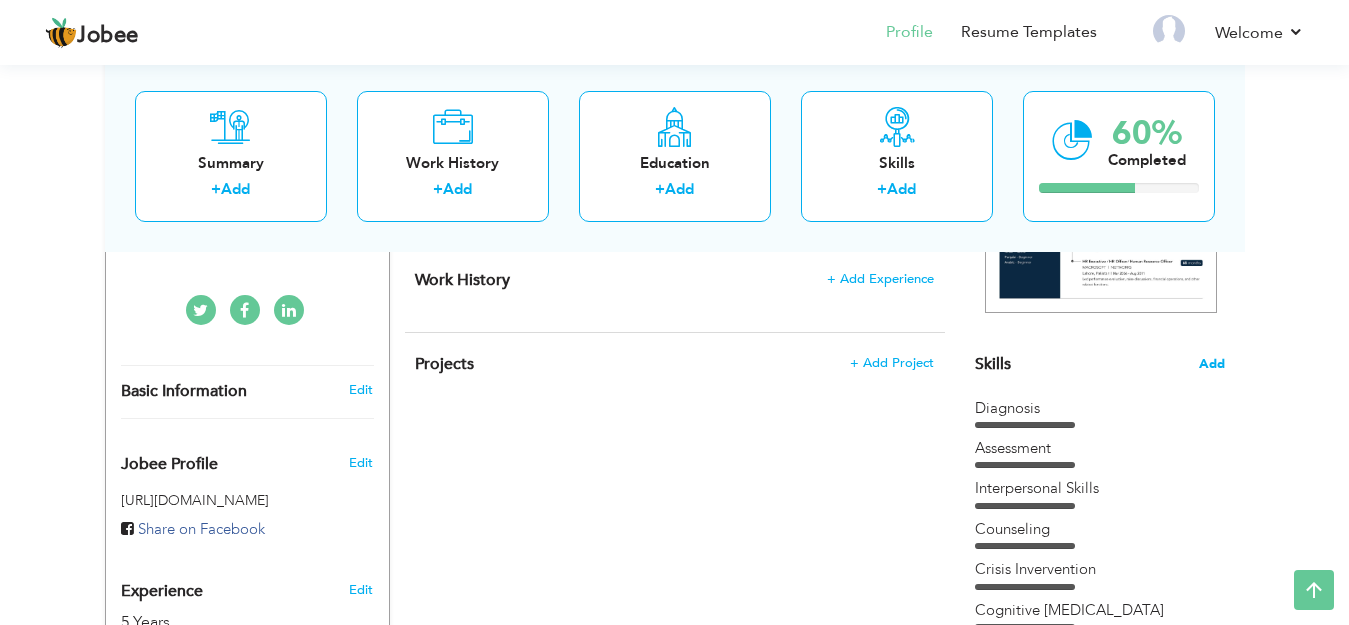click on "Add" at bounding box center [1212, 364] 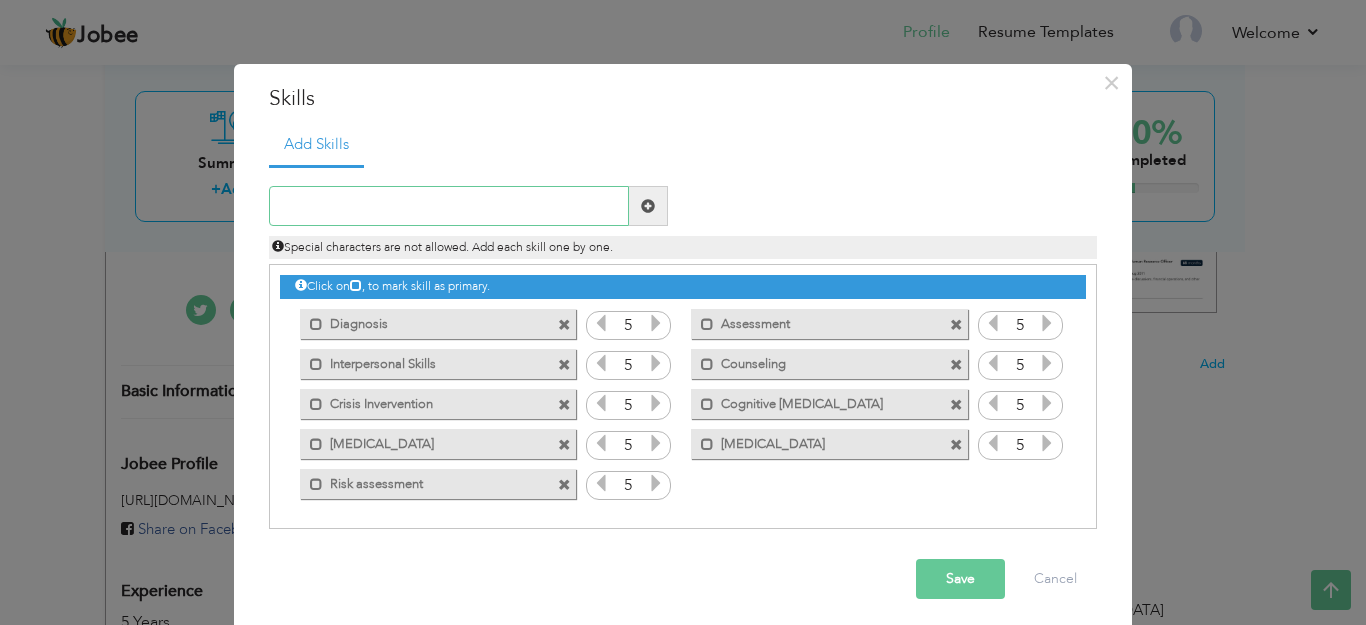 paste on "Mental health support" 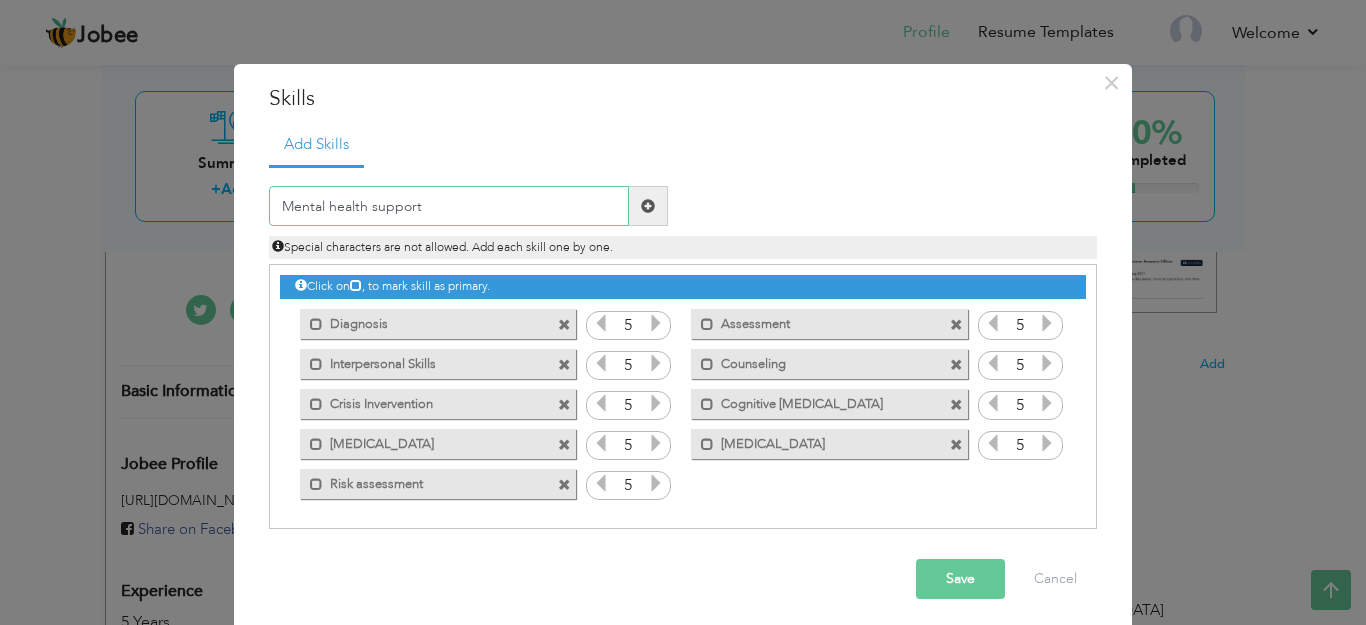 type on "Mental health support" 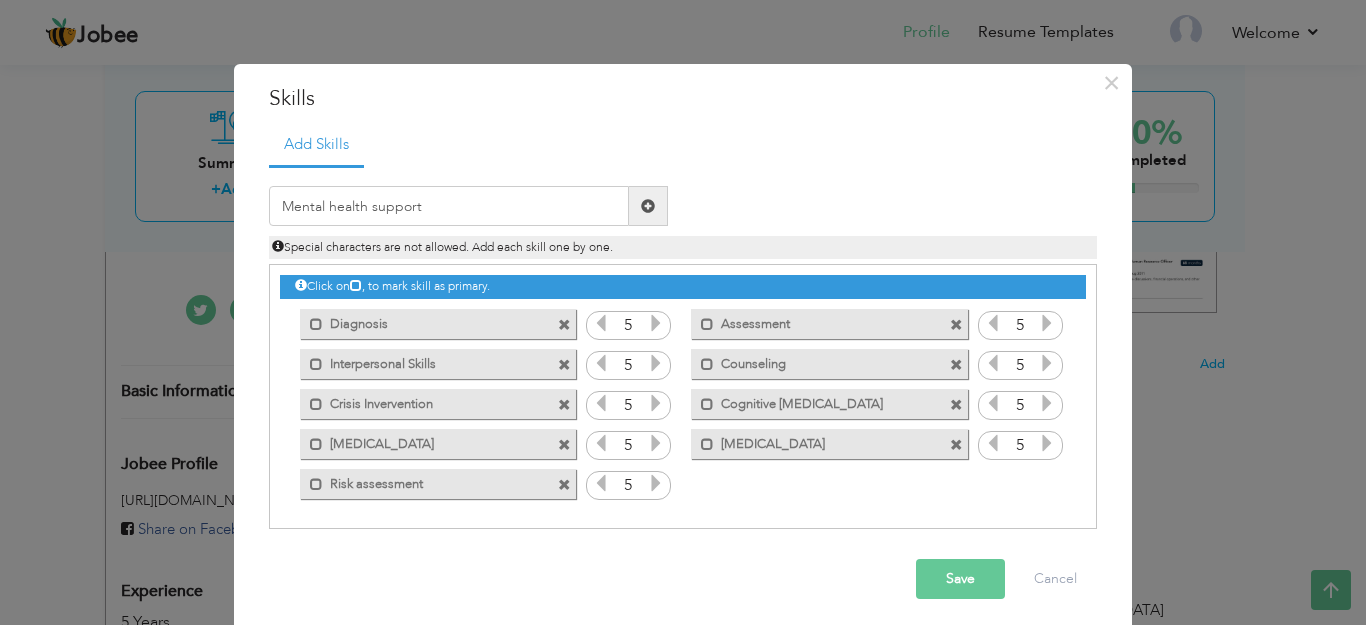 click at bounding box center (648, 206) 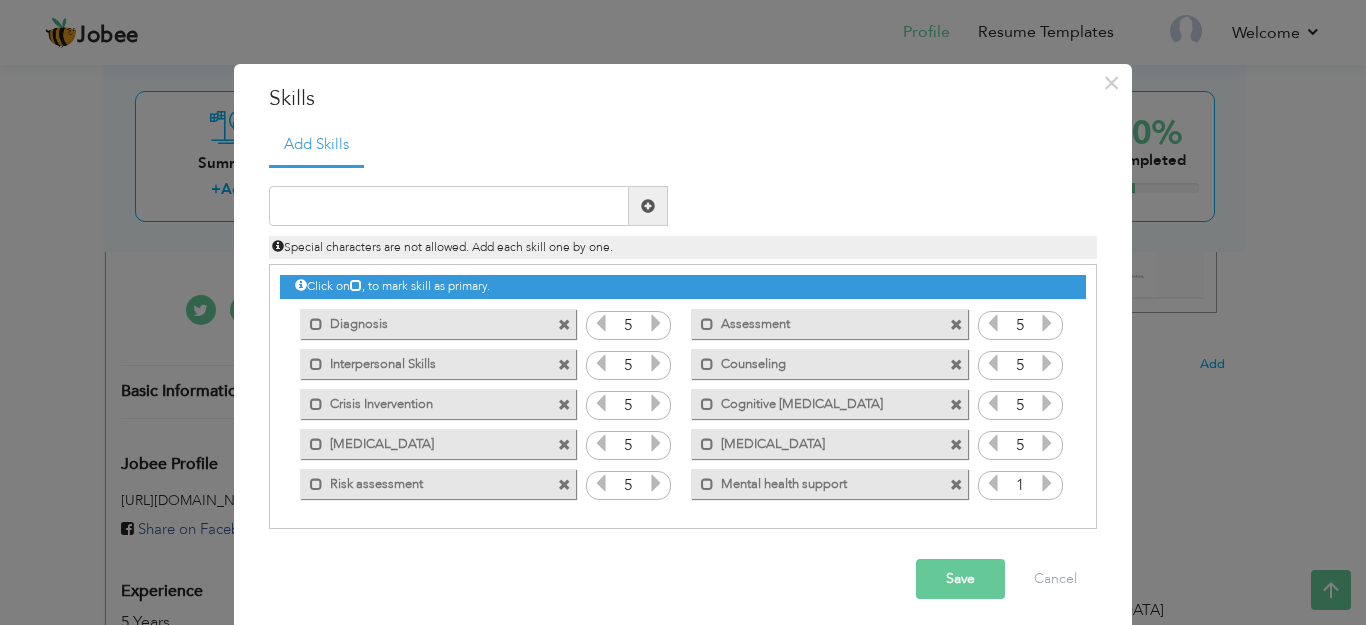 click at bounding box center [1047, 483] 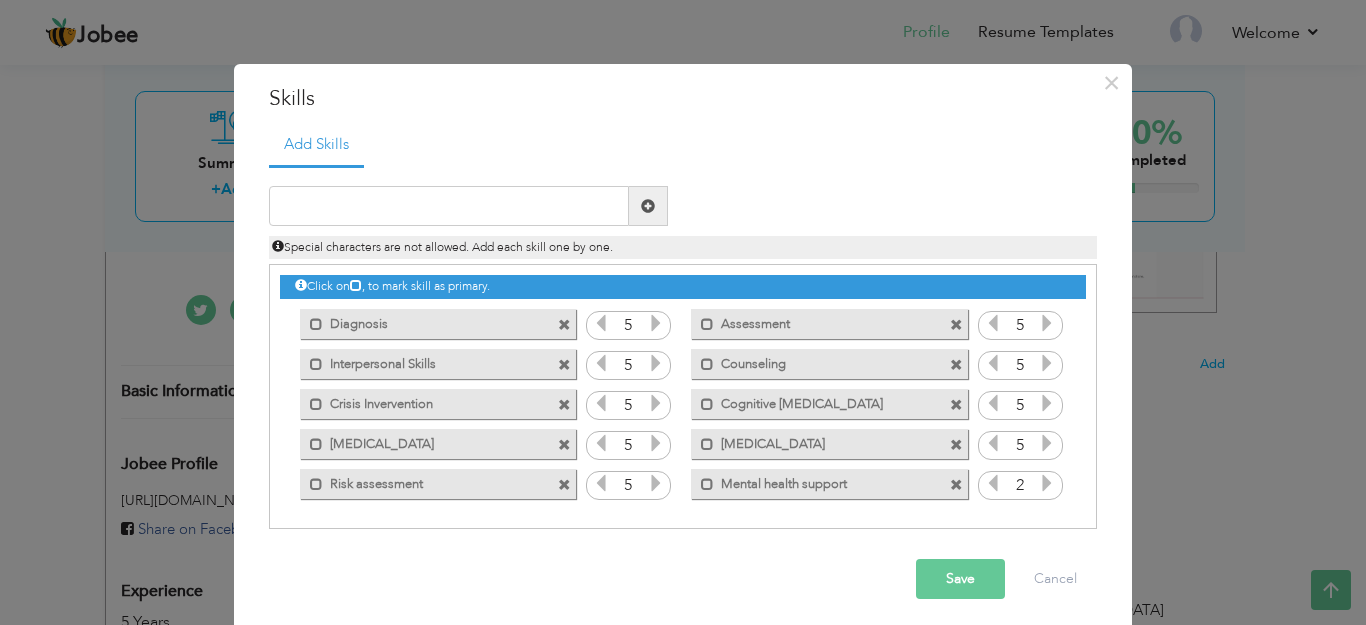 click at bounding box center [1047, 483] 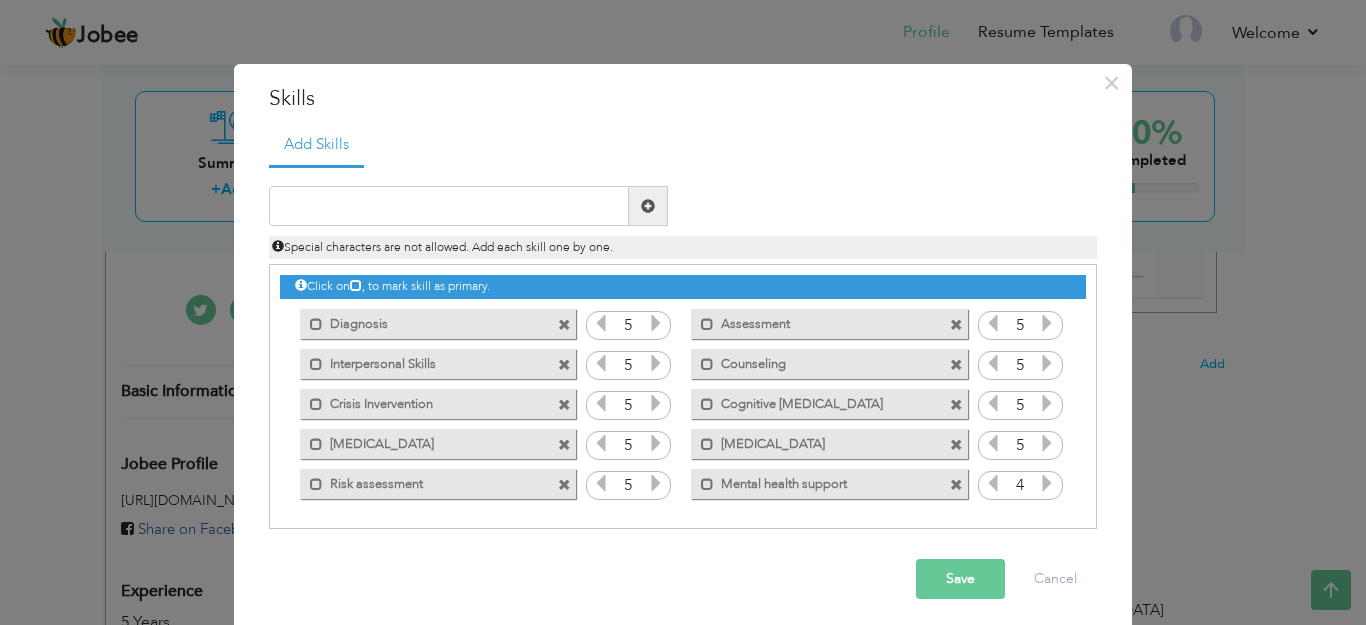 click at bounding box center [1047, 483] 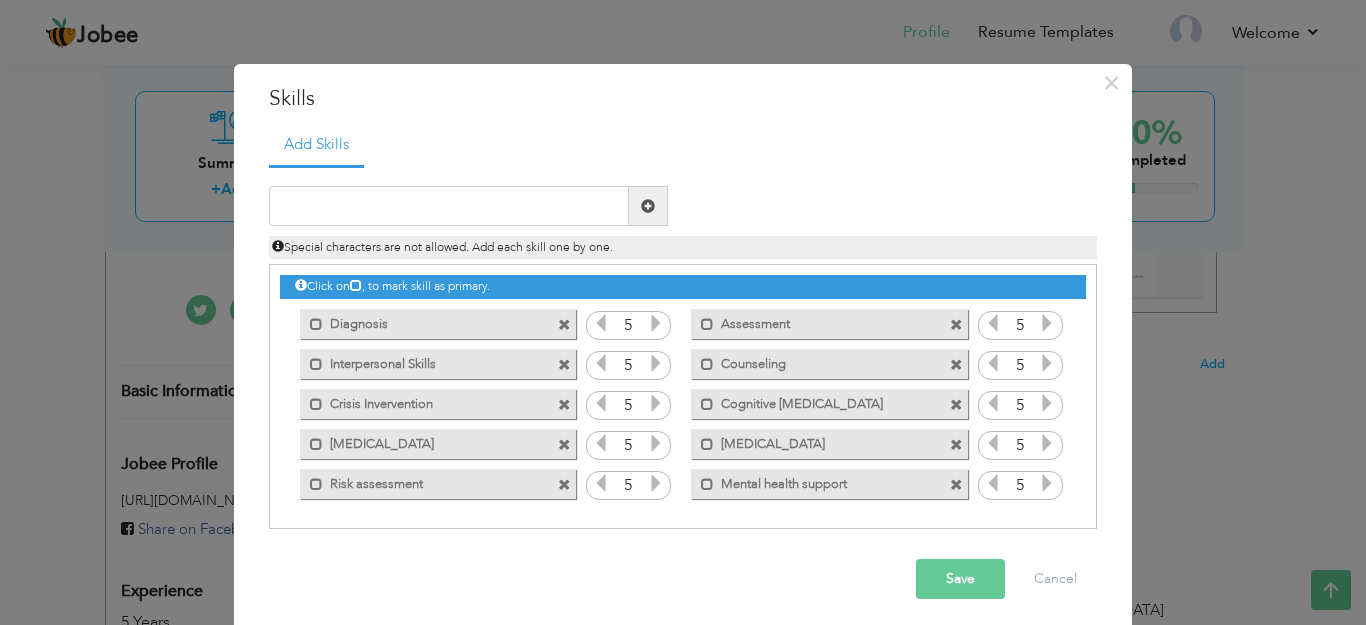 click at bounding box center (1047, 483) 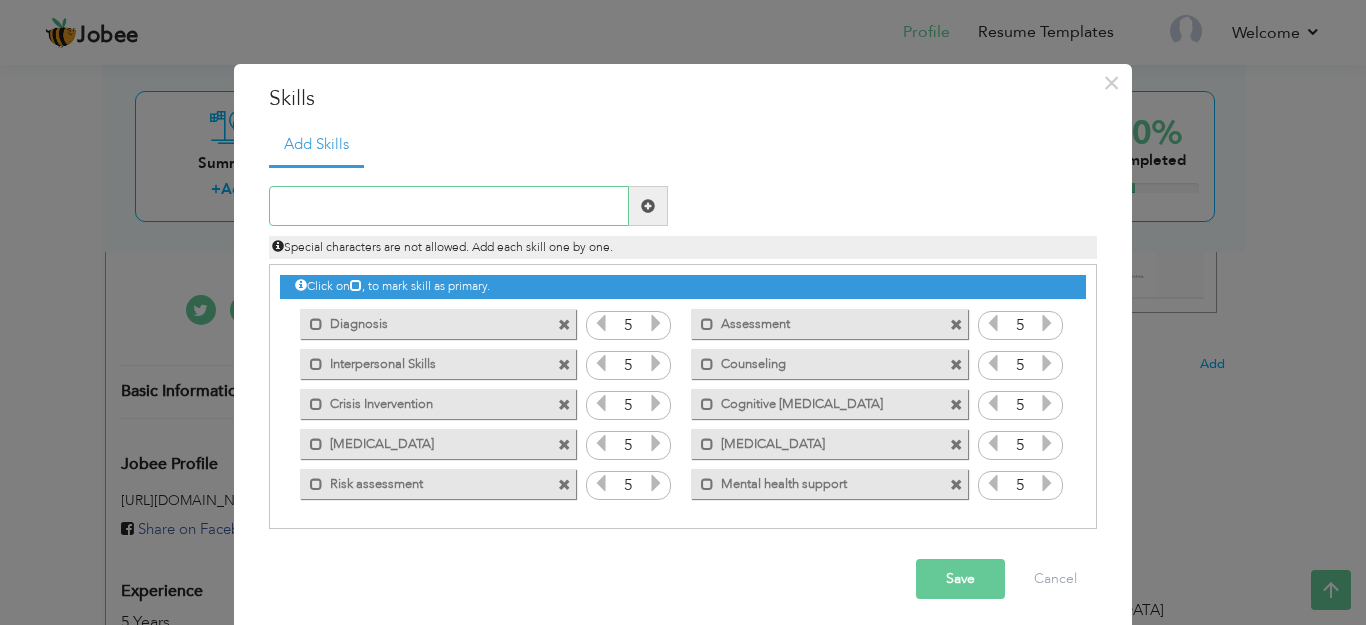 paste on "Child development" 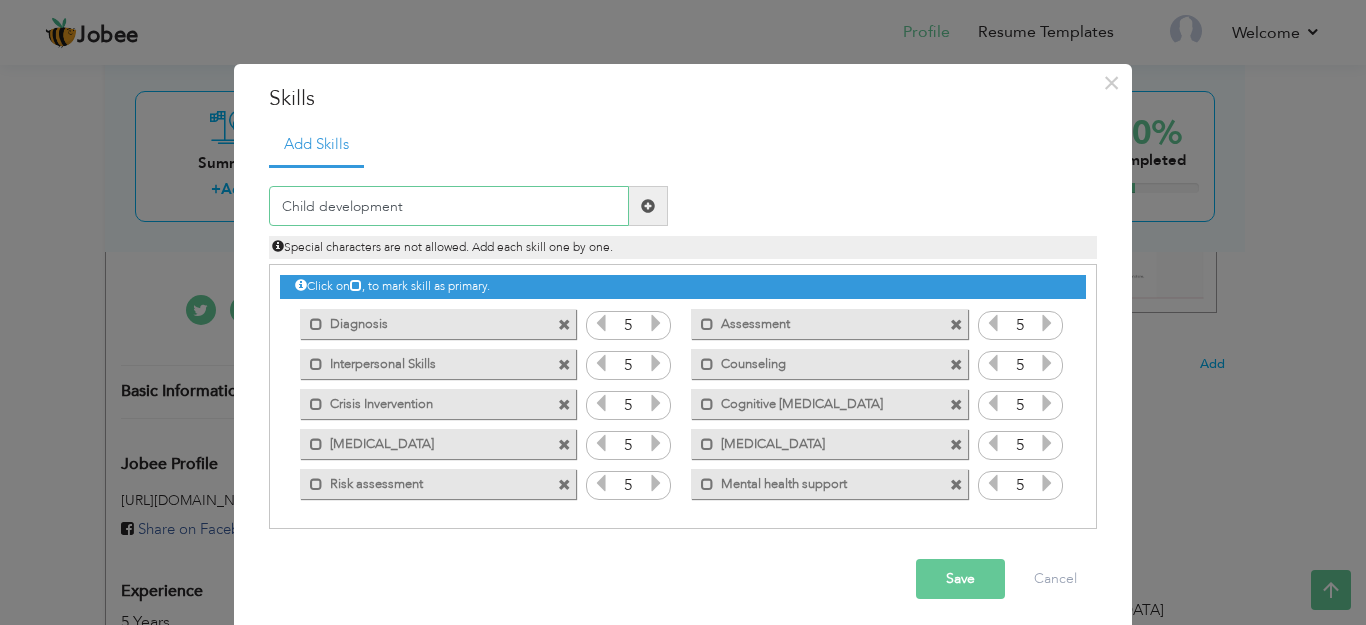 type on "Child development" 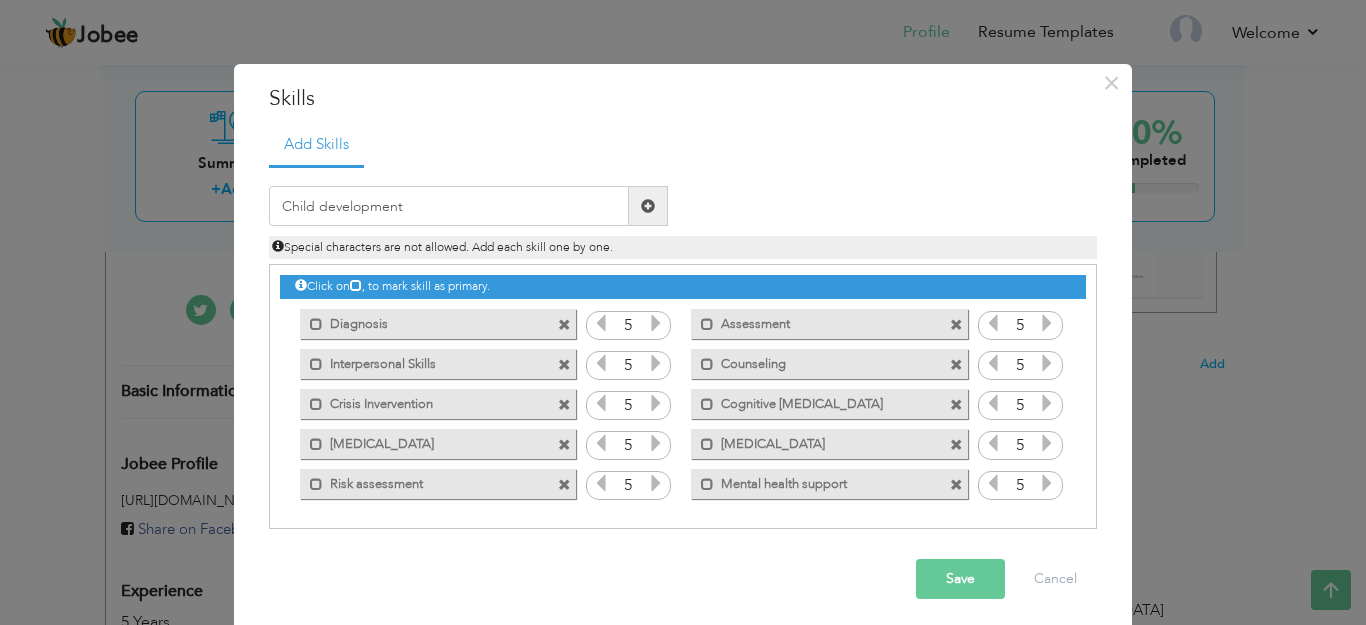 click at bounding box center [648, 206] 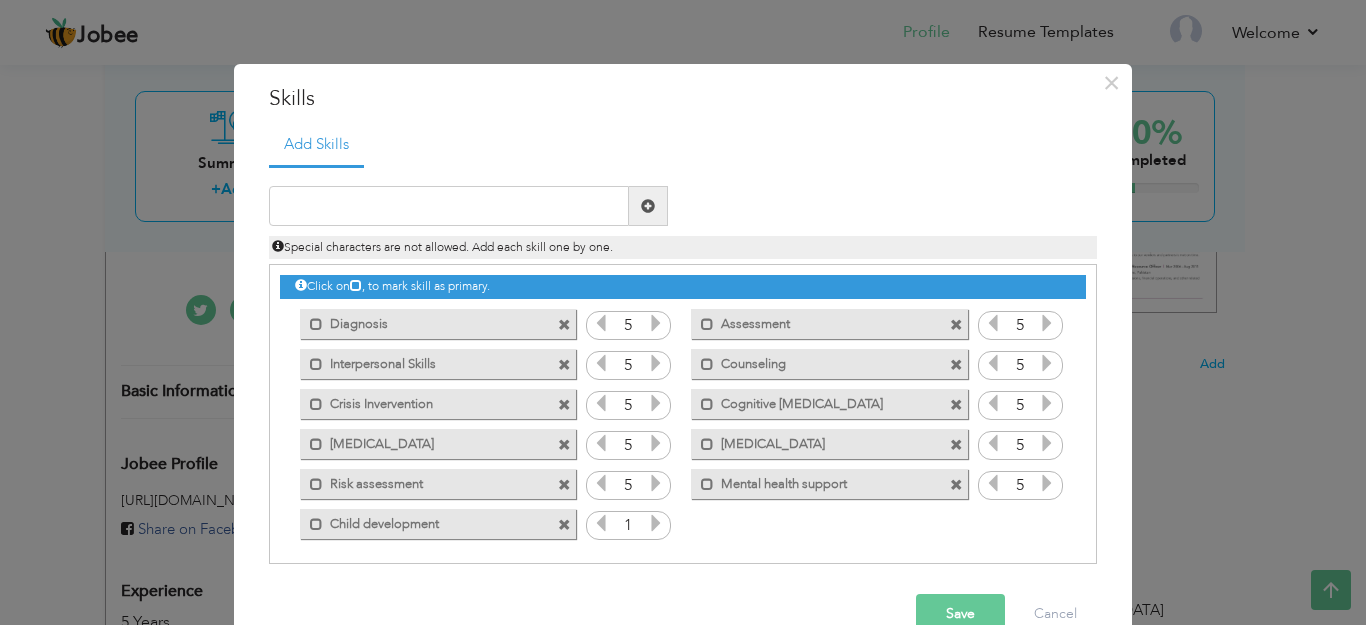 click at bounding box center (656, 523) 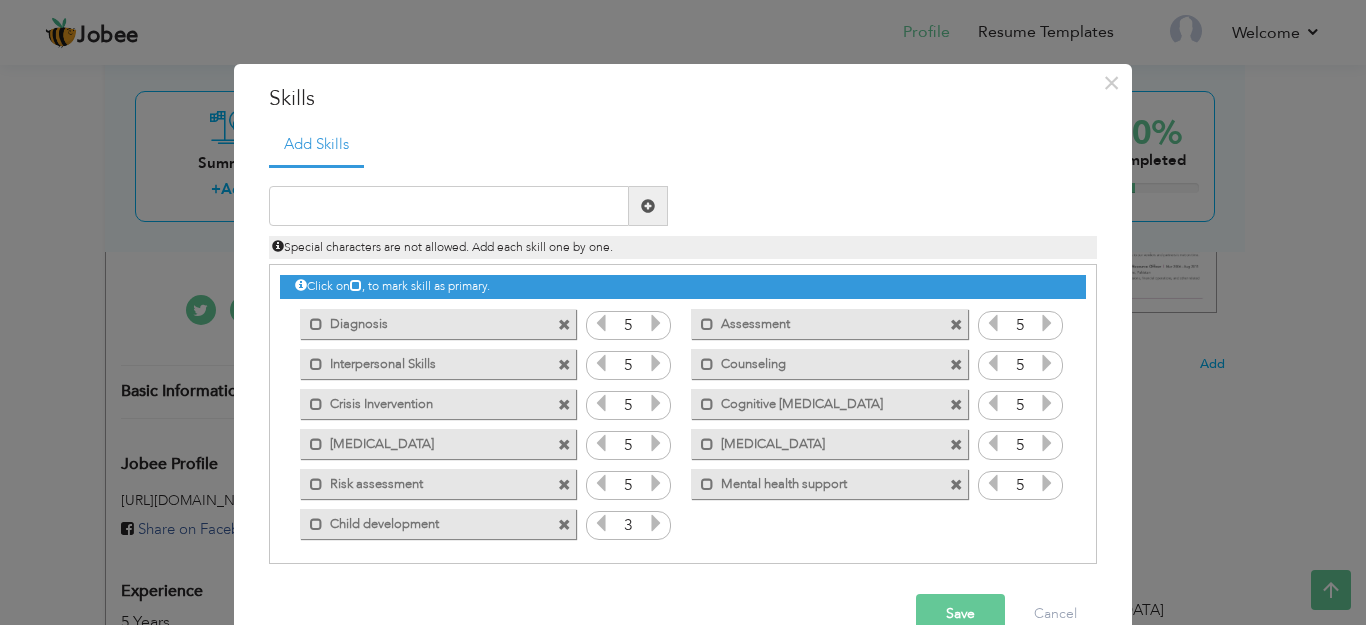 click at bounding box center (656, 523) 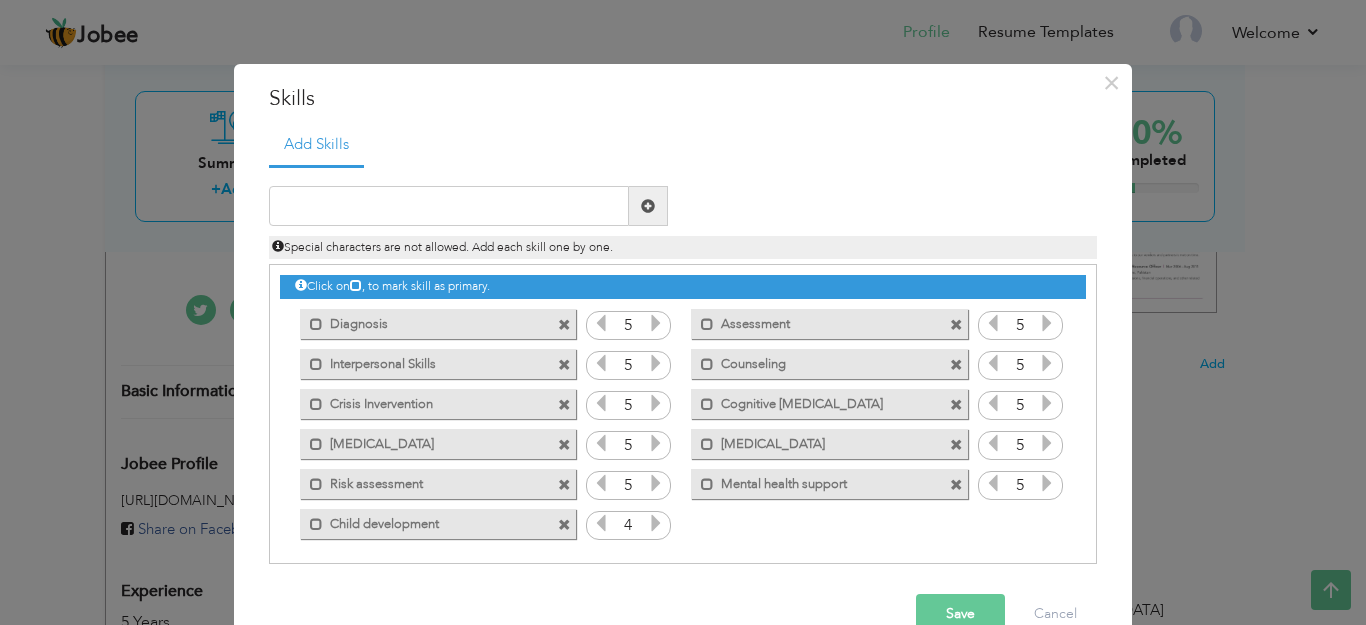 click at bounding box center (656, 523) 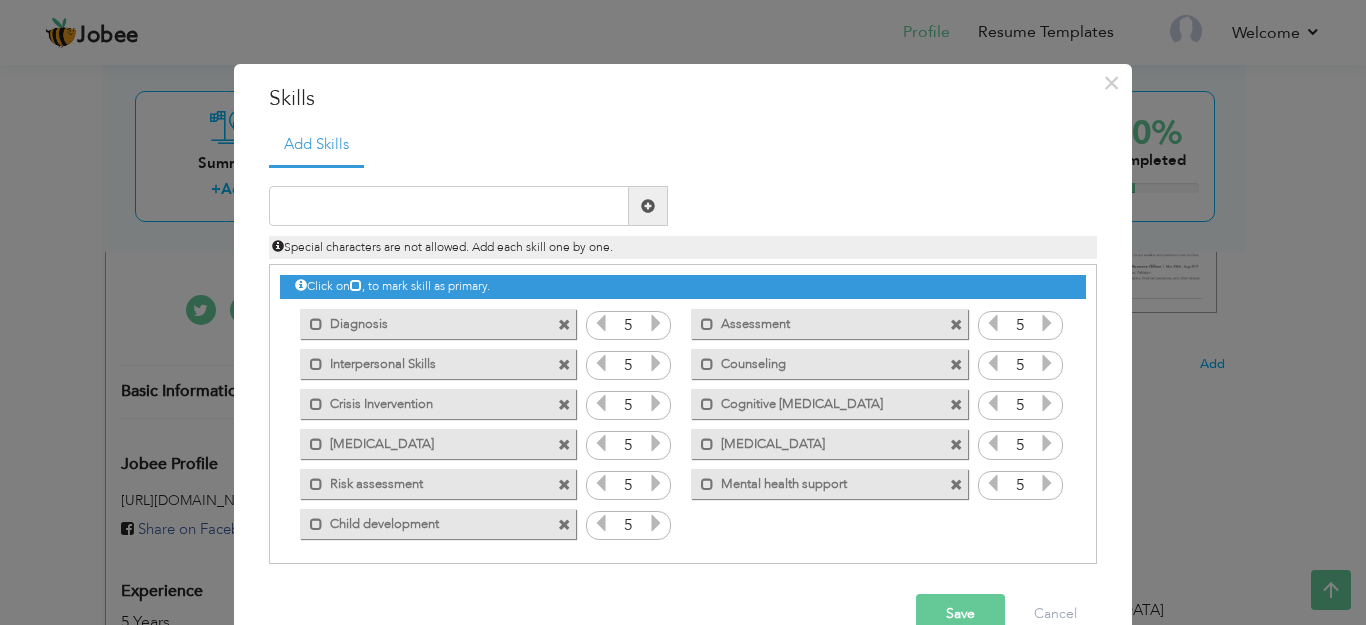 click at bounding box center [656, 523] 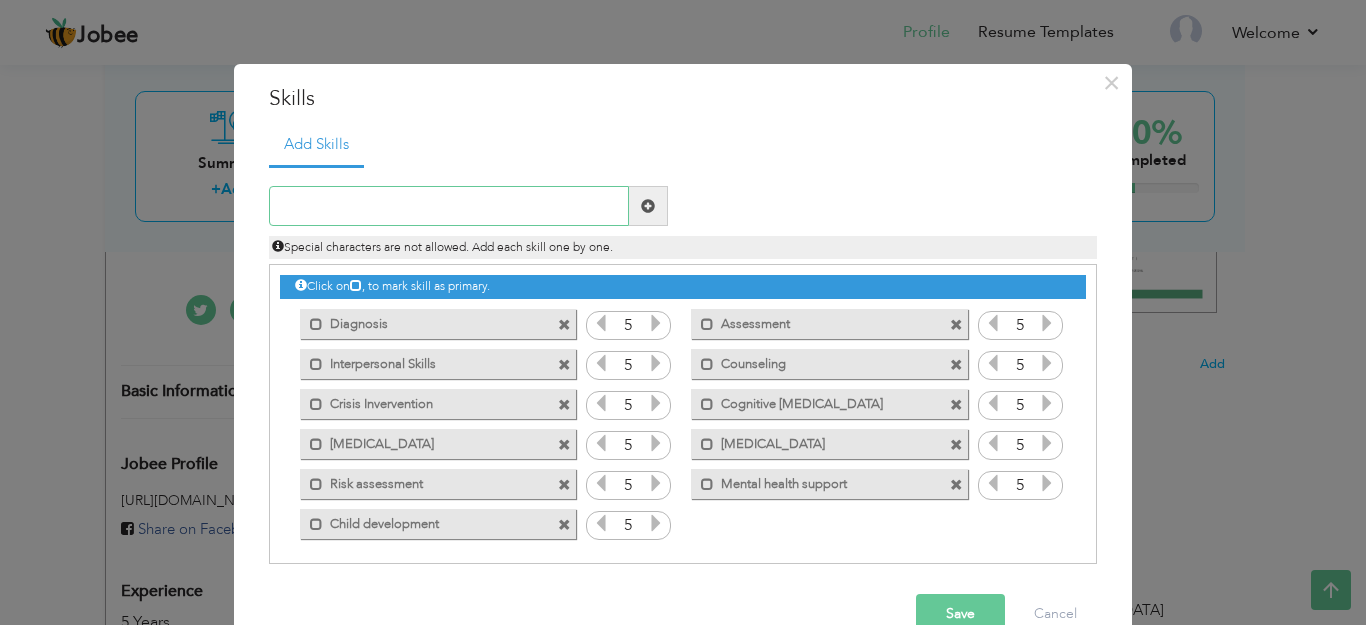 paste on "Research methods" 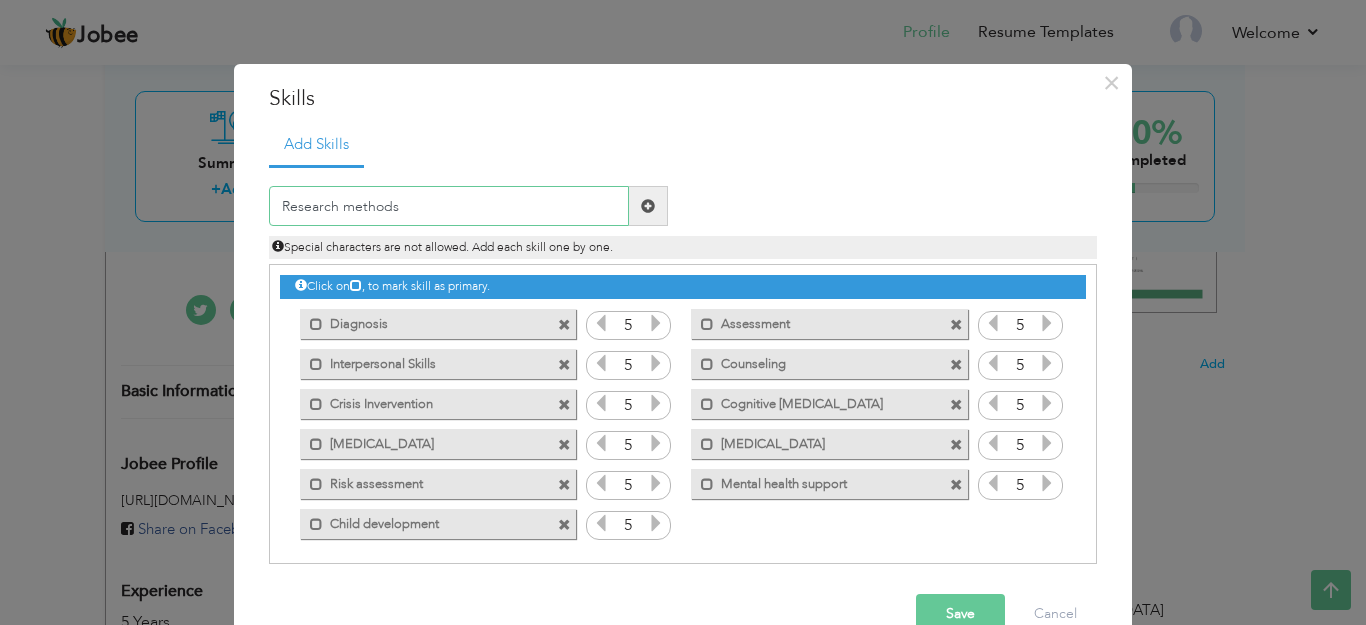 type on "Research methods" 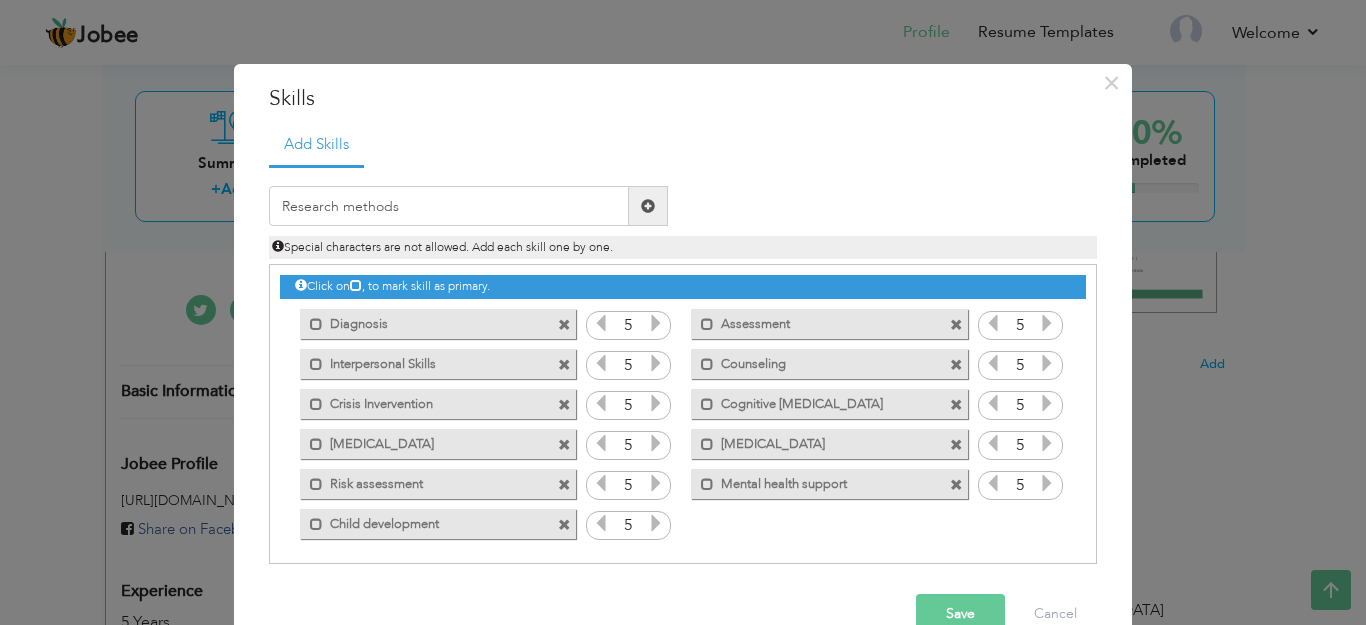 drag, startPoint x: 636, startPoint y: 200, endPoint x: 744, endPoint y: 383, distance: 212.49236 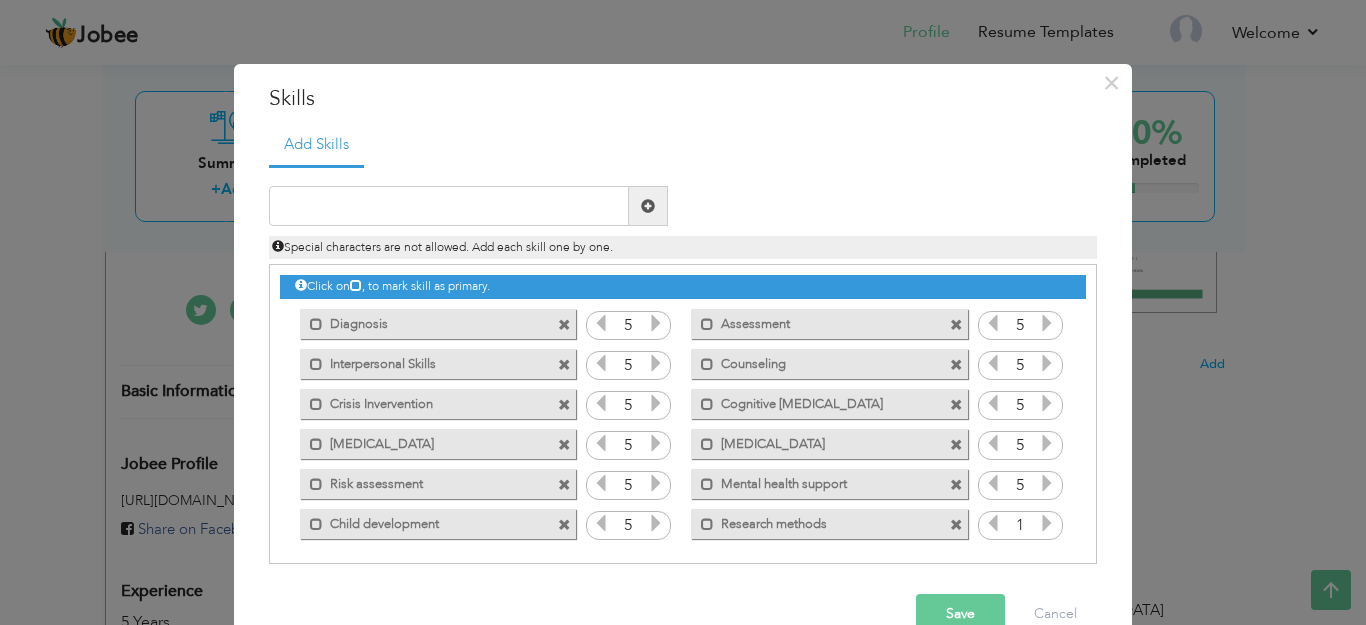 click at bounding box center (1047, 523) 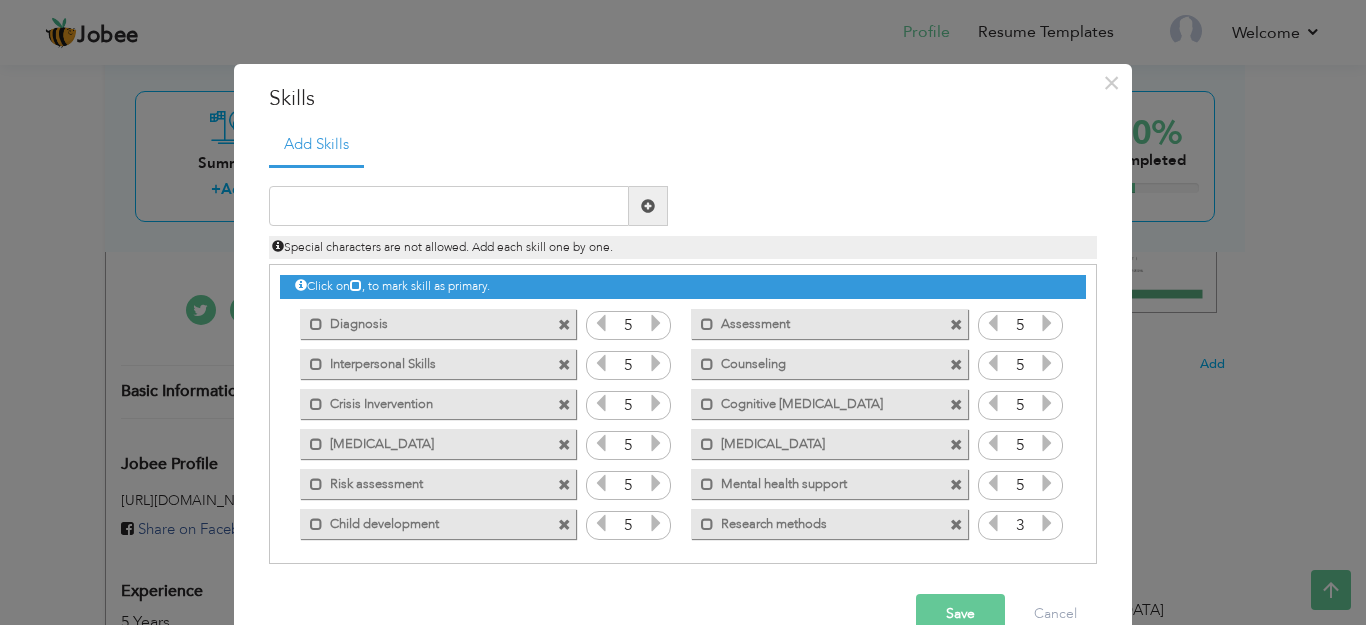 click at bounding box center [1047, 523] 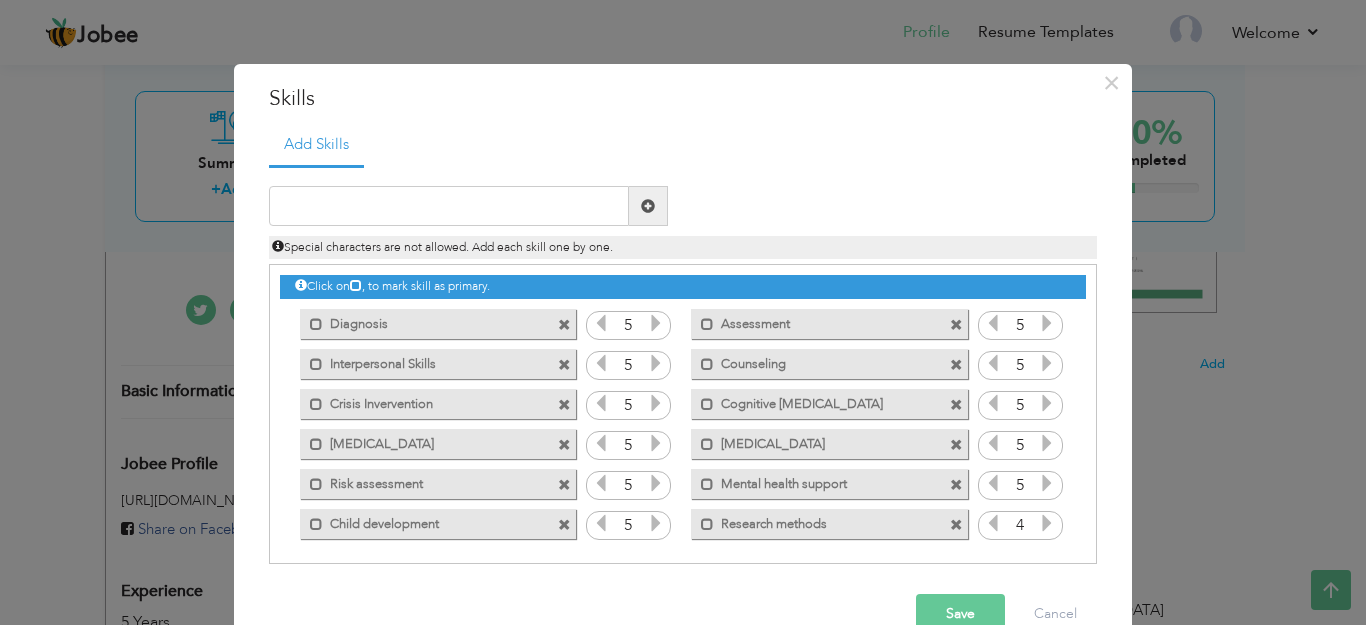 click at bounding box center (1047, 523) 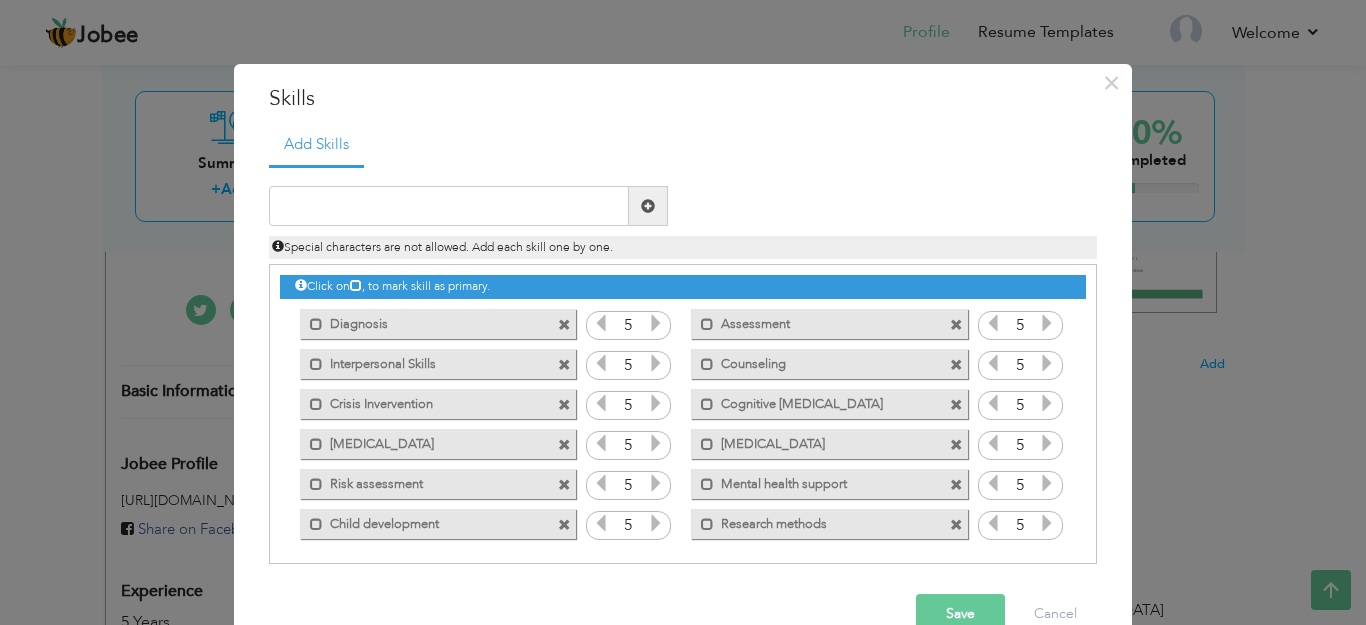 click at bounding box center [1047, 523] 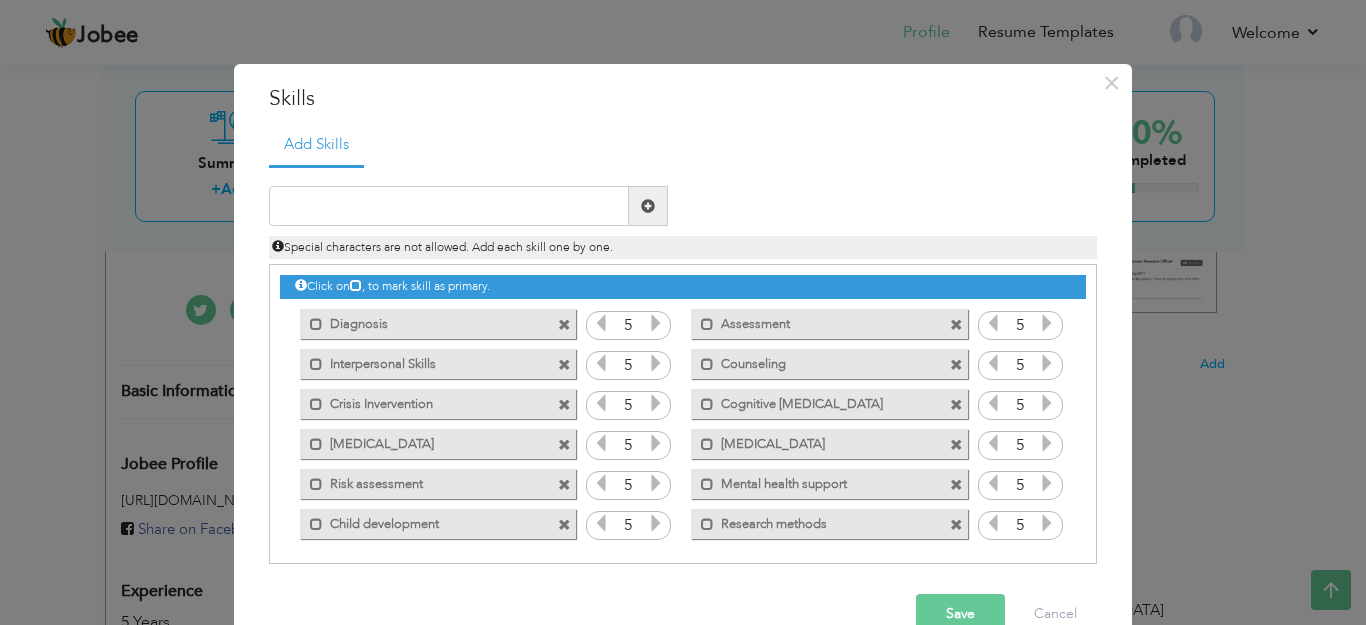 click on "Save" at bounding box center (960, 614) 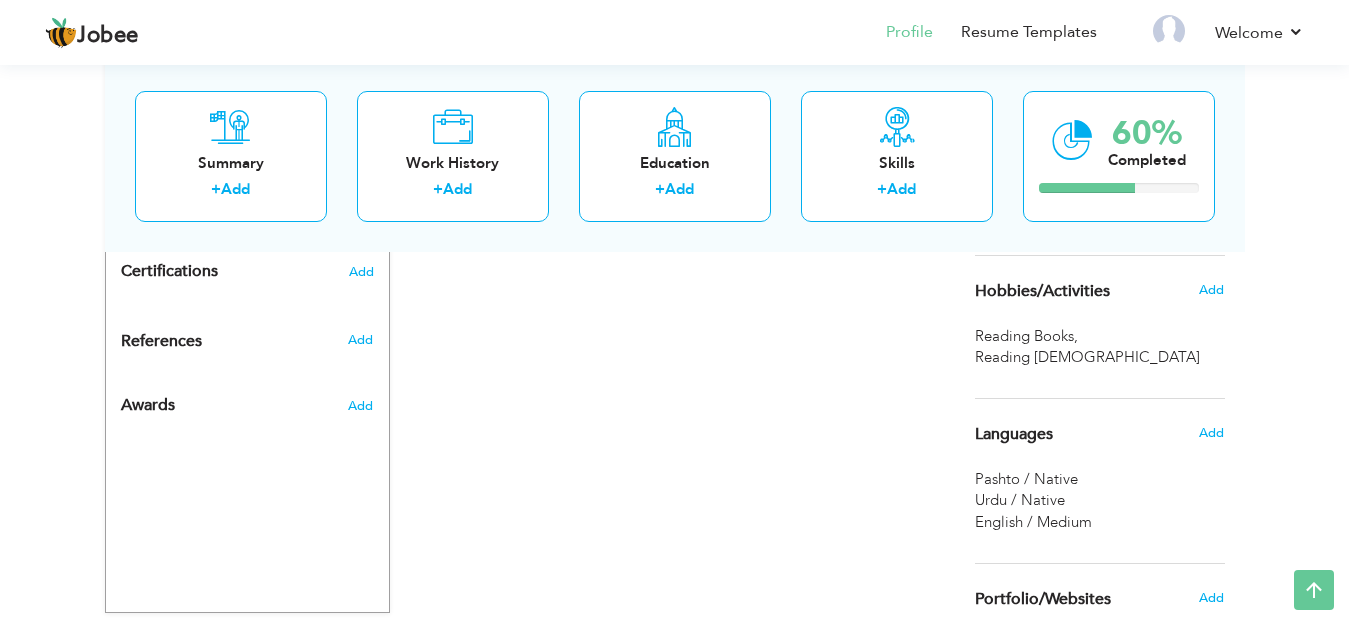 scroll, scrollTop: 1016, scrollLeft: 0, axis: vertical 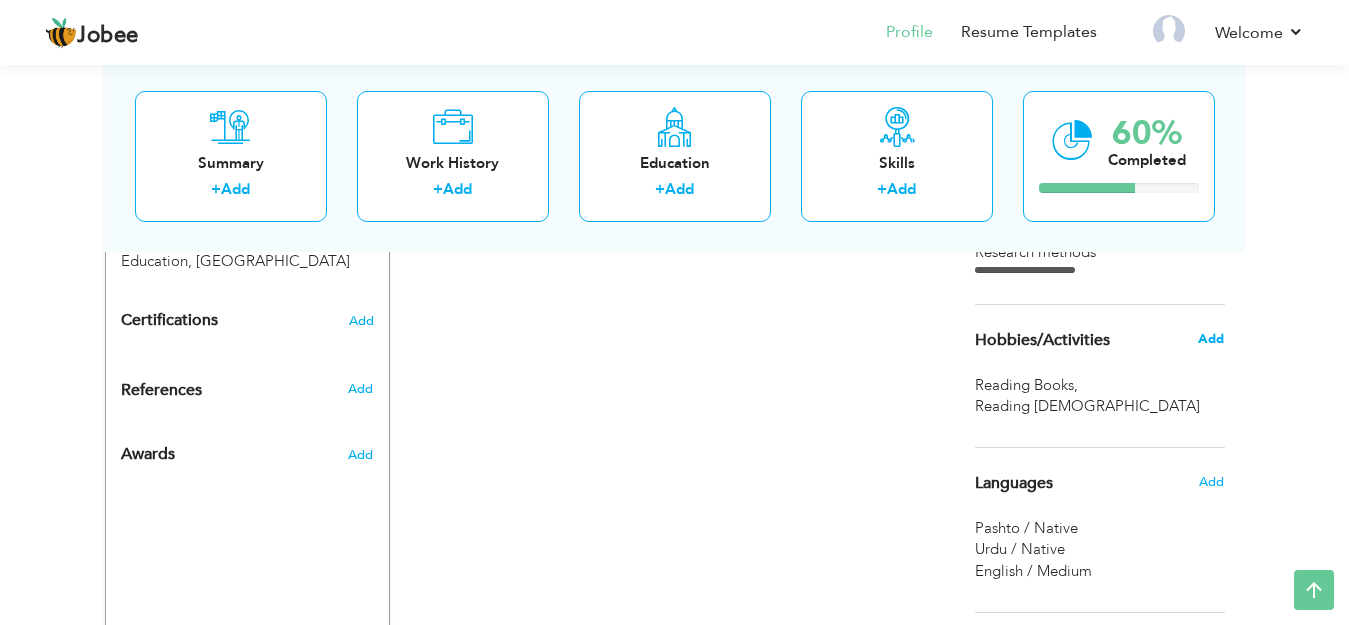 click on "Add" at bounding box center (1211, 339) 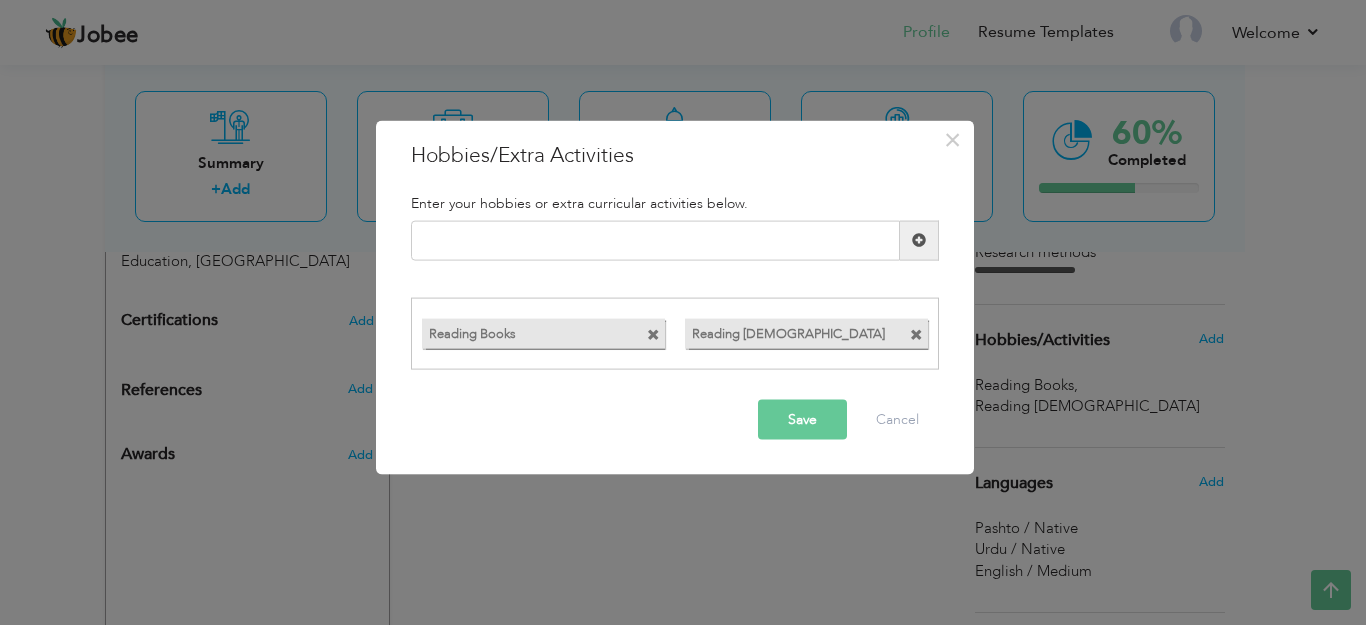 click at bounding box center [916, 335] 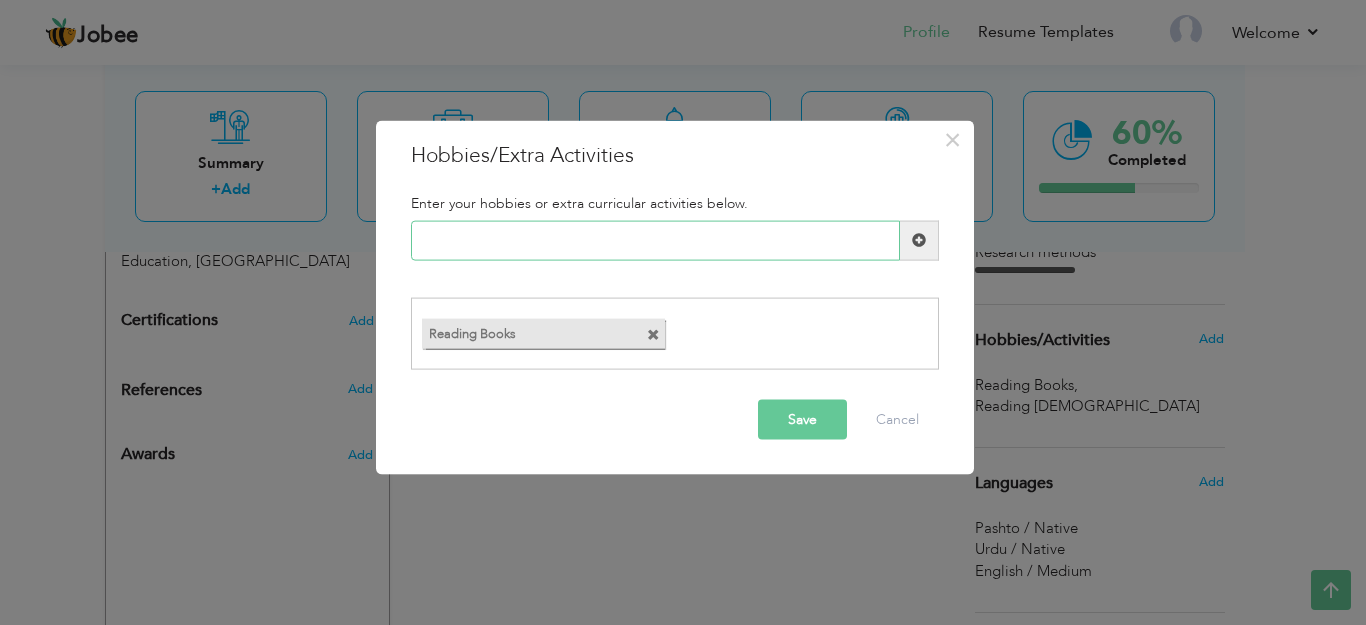 click at bounding box center [655, 240] 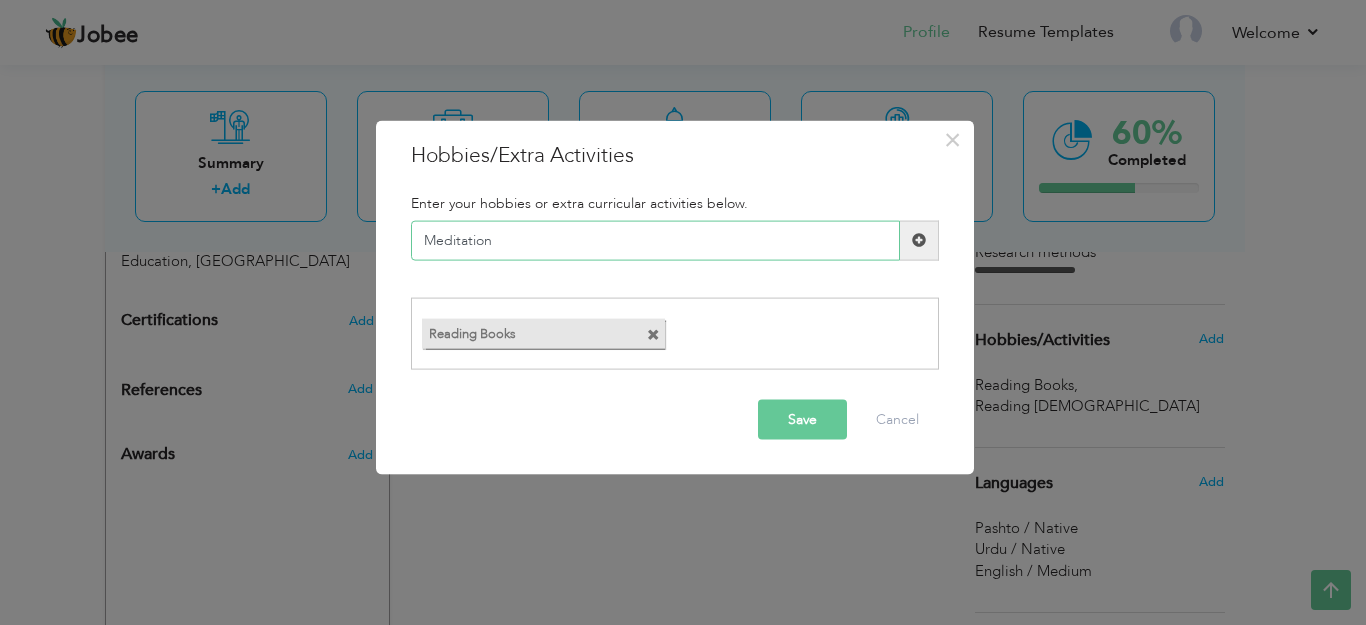 type on "Meditation" 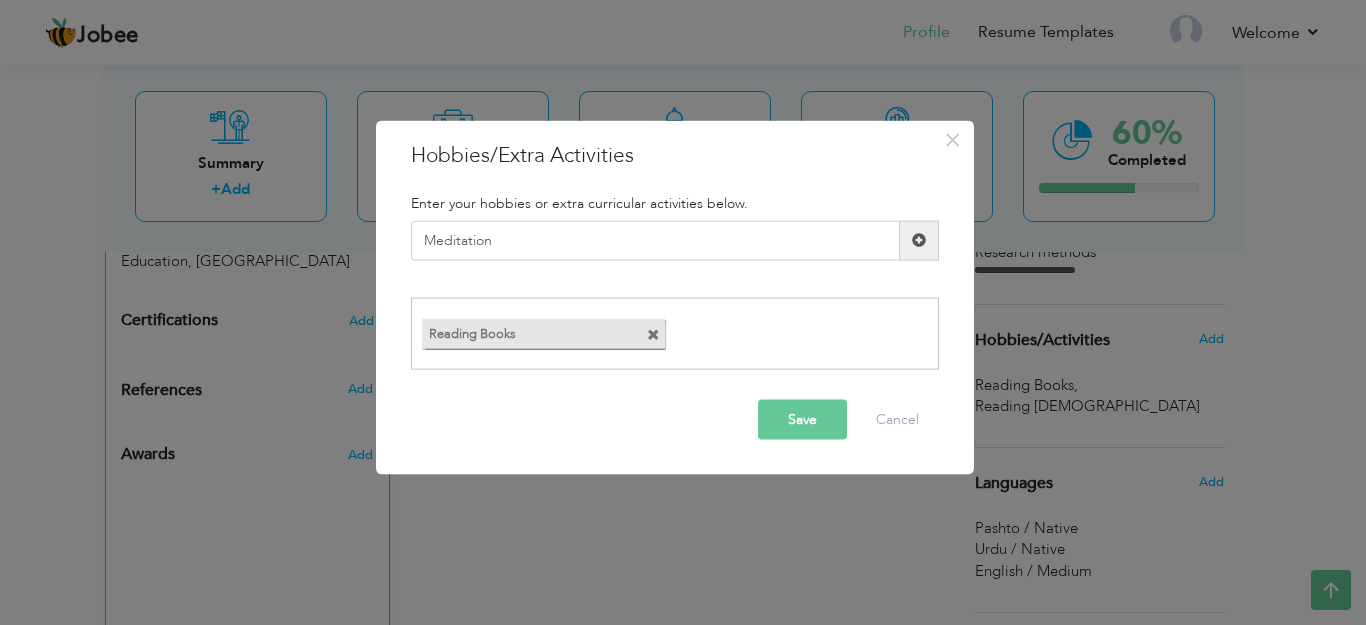 click at bounding box center [919, 240] 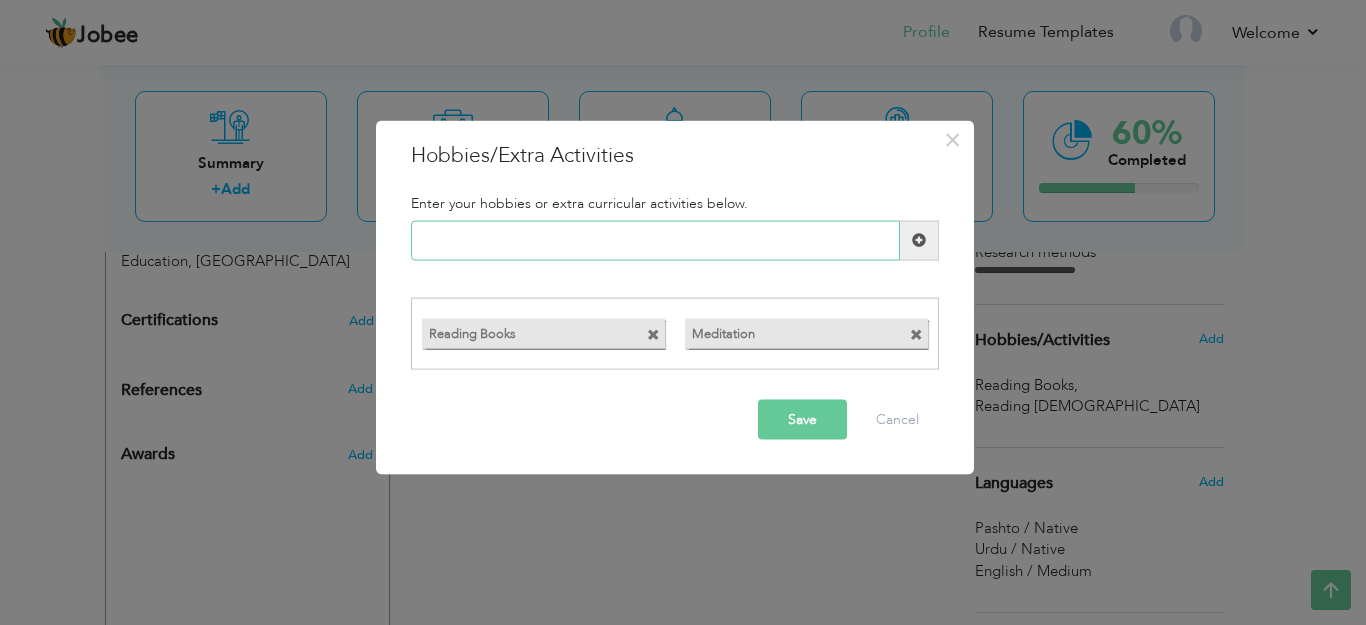 click at bounding box center [655, 240] 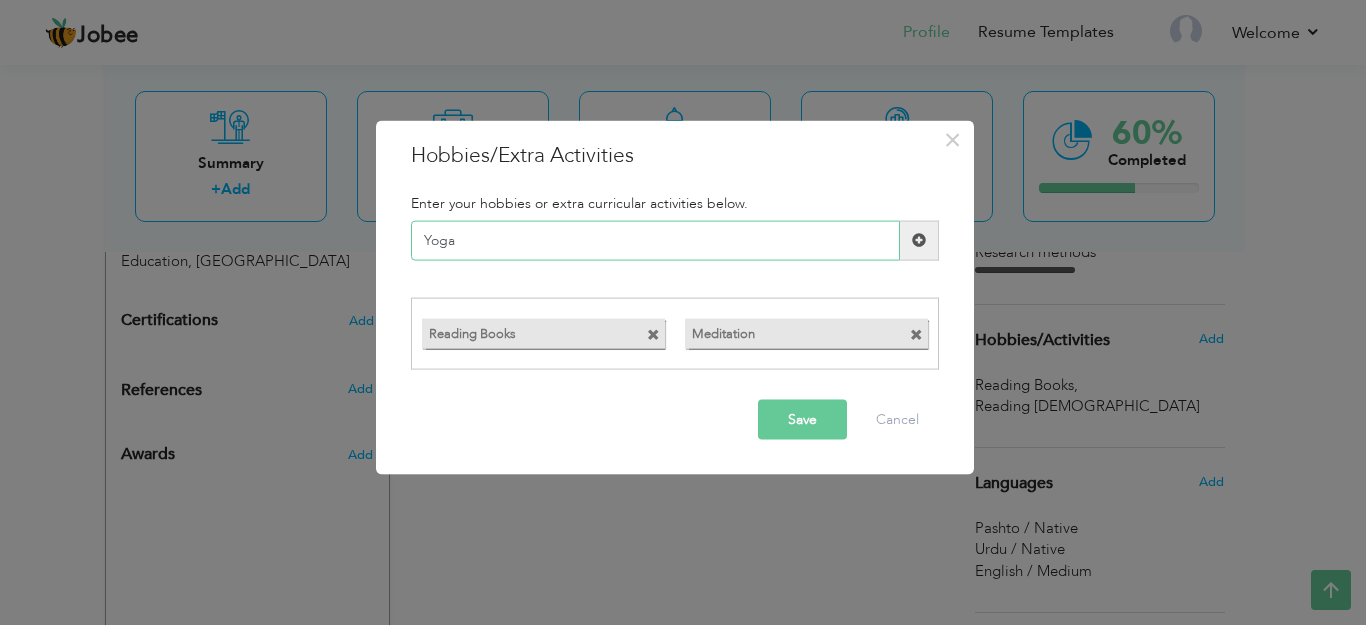 type on "Yoga" 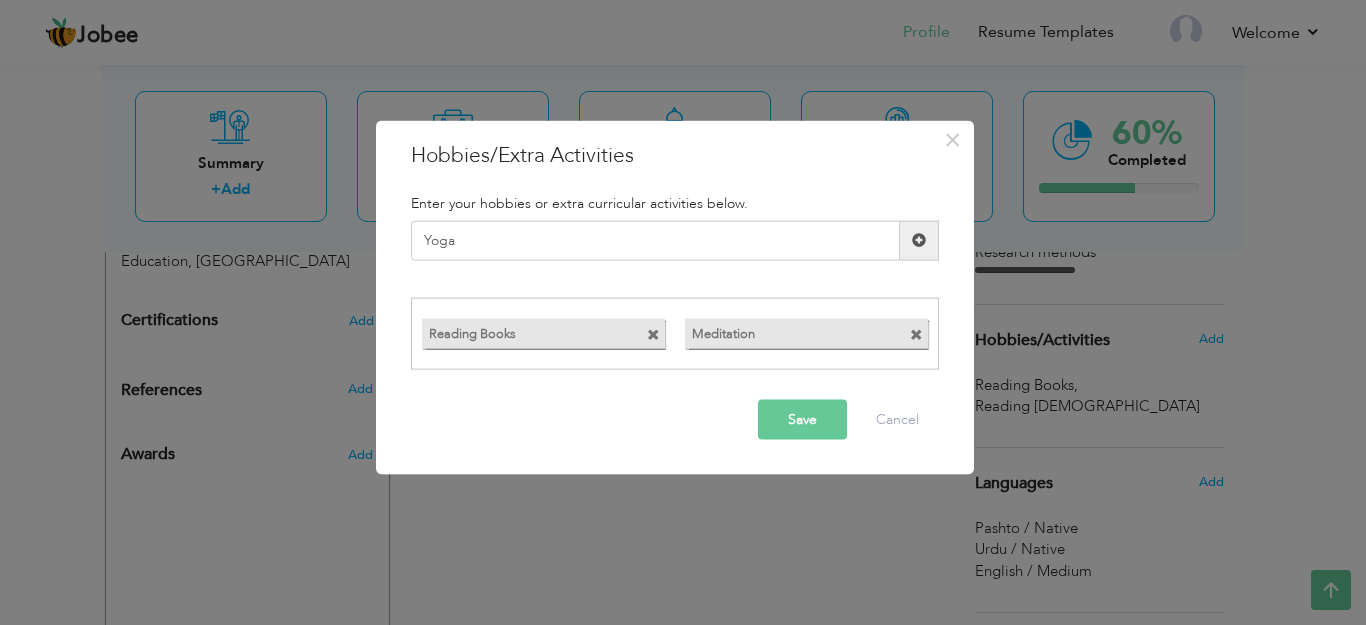 click at bounding box center (919, 240) 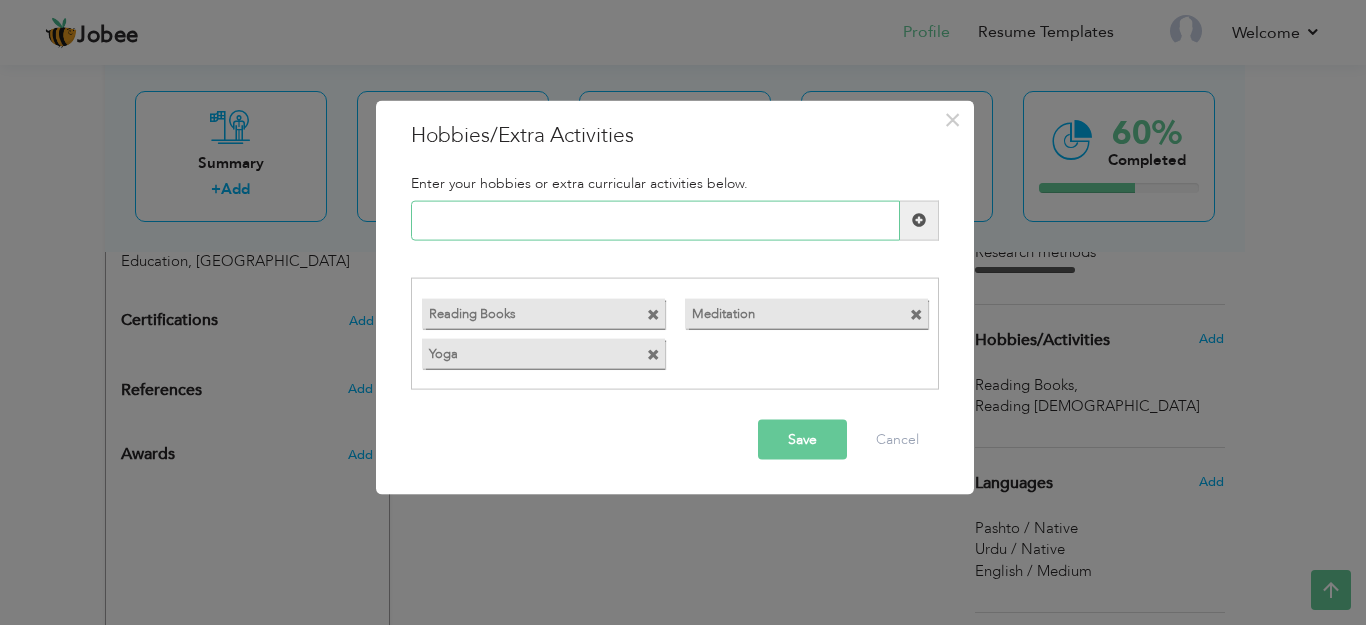 click at bounding box center [655, 220] 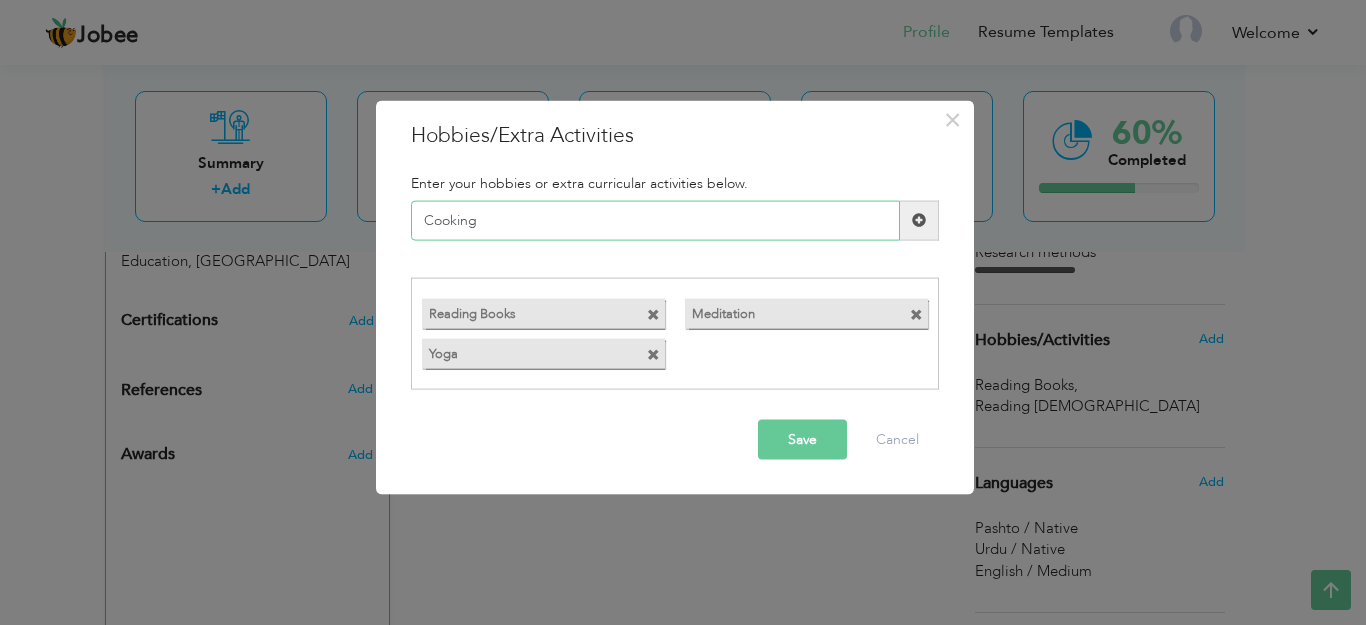 type on "Cooking" 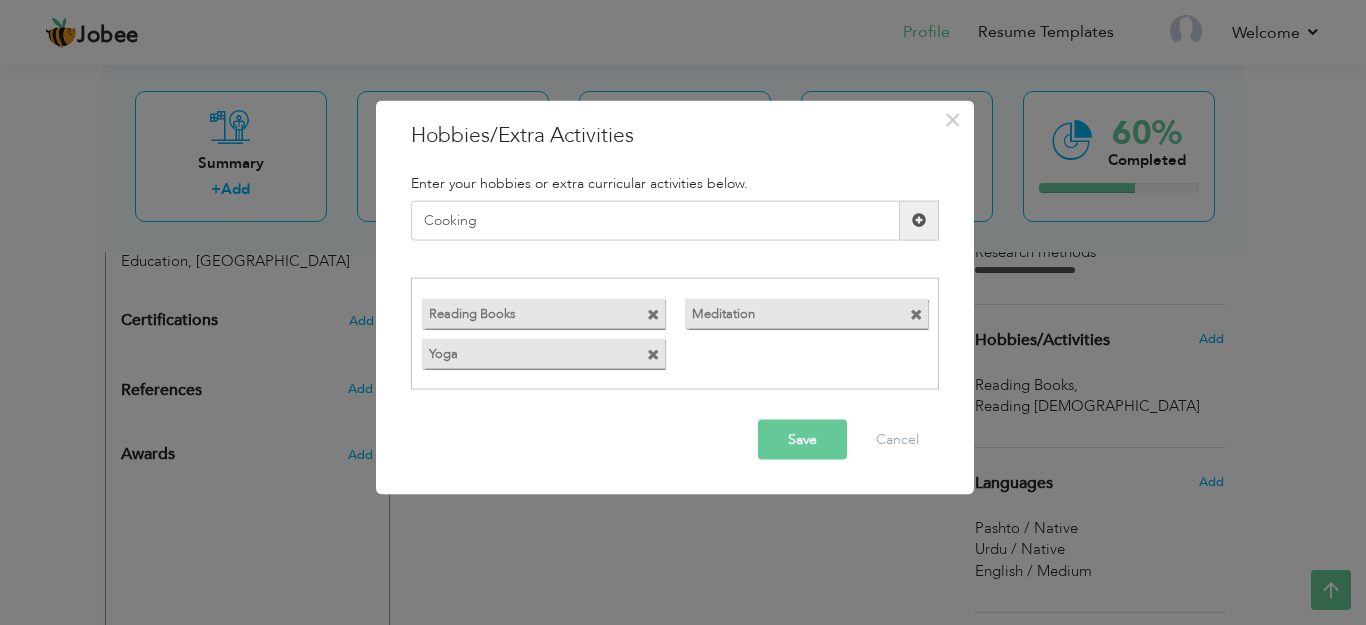 click at bounding box center [919, 220] 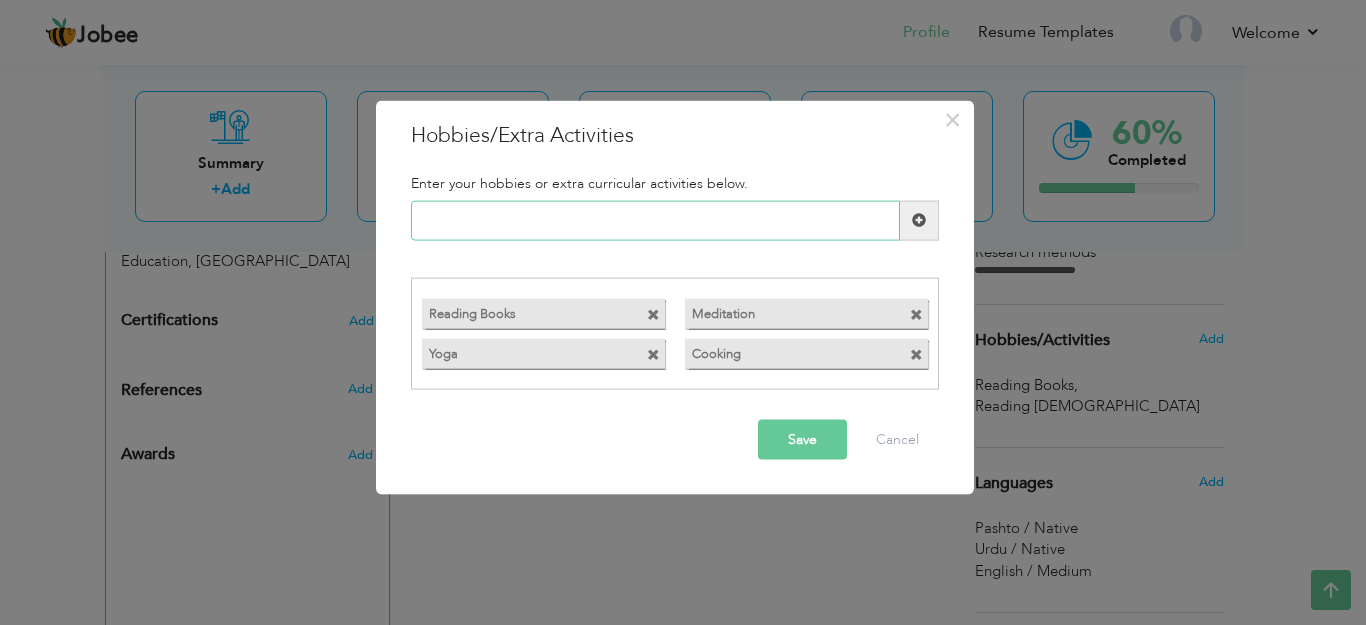 click at bounding box center (655, 220) 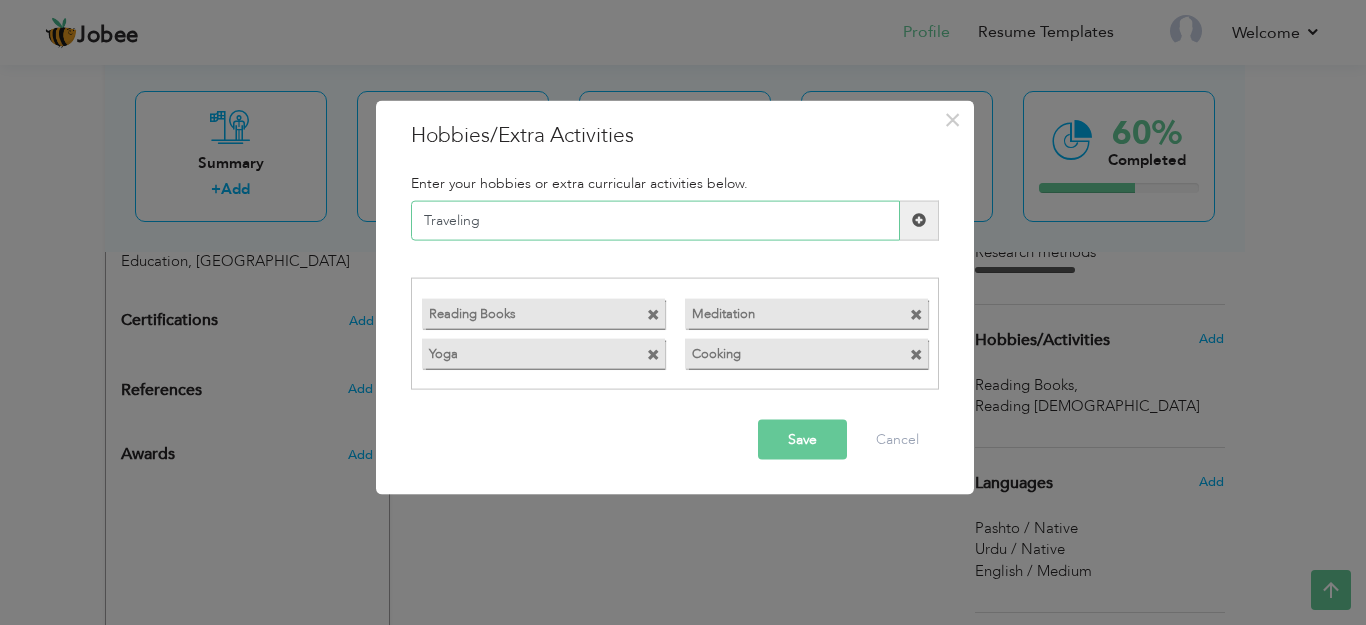 type on "Traveling" 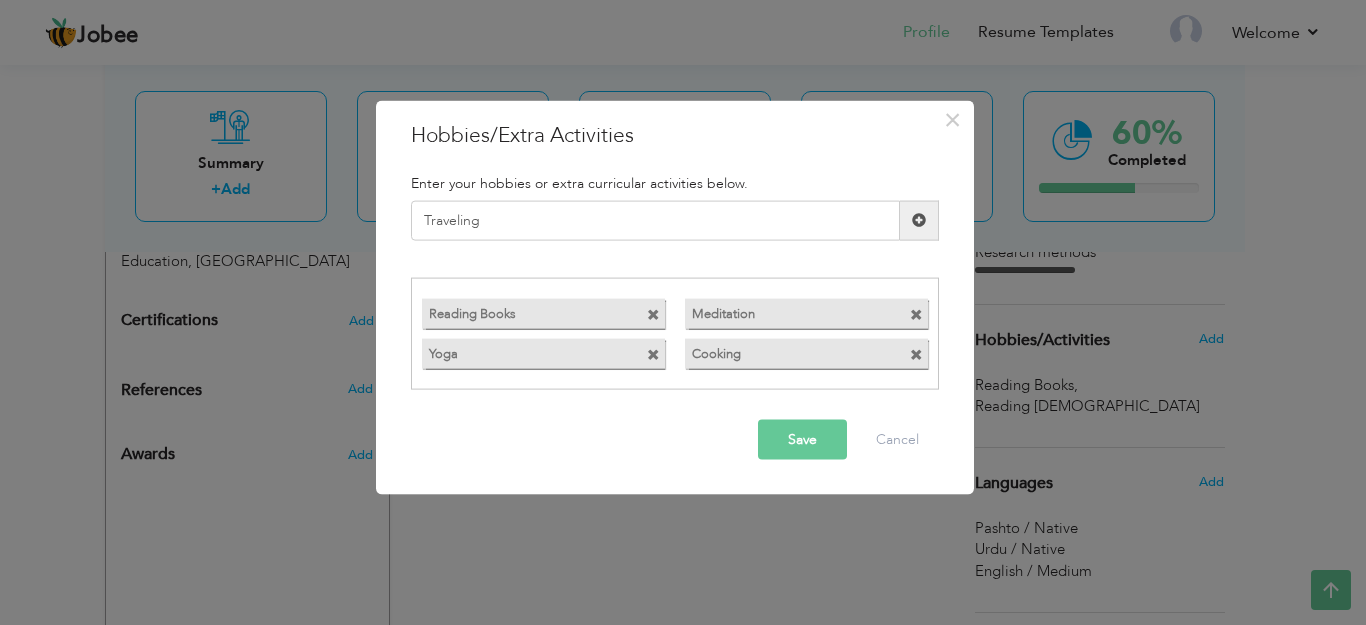 click at bounding box center [919, 220] 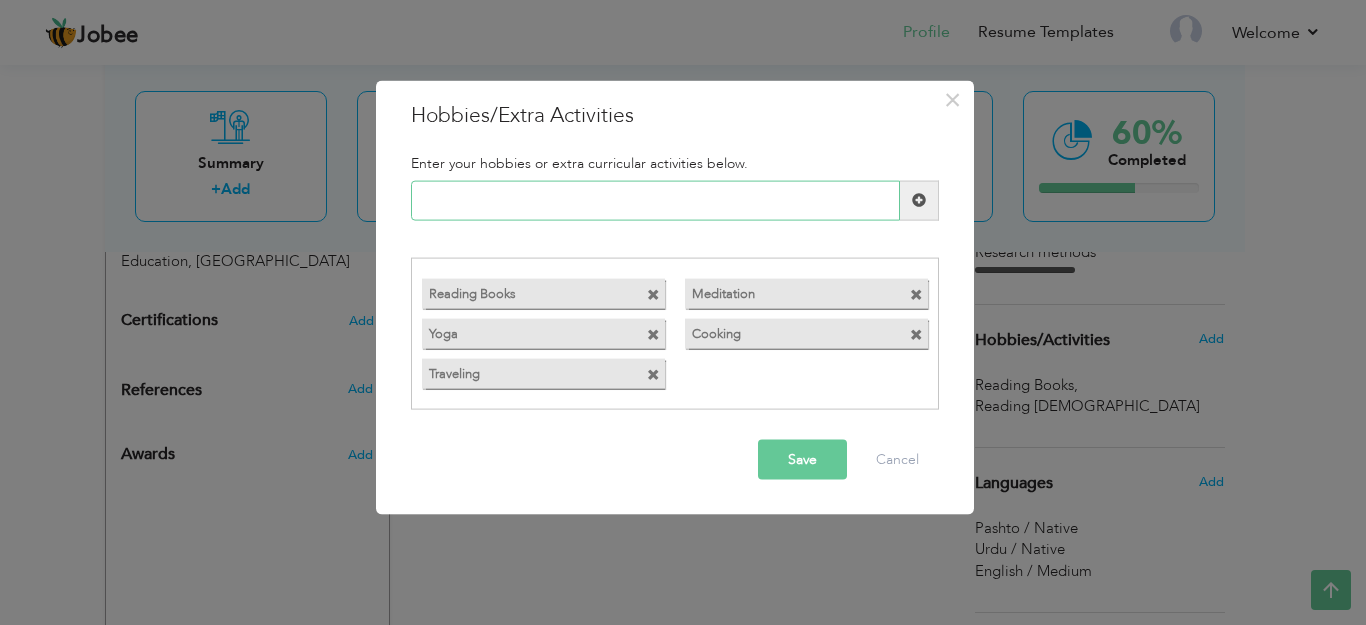 click at bounding box center (655, 200) 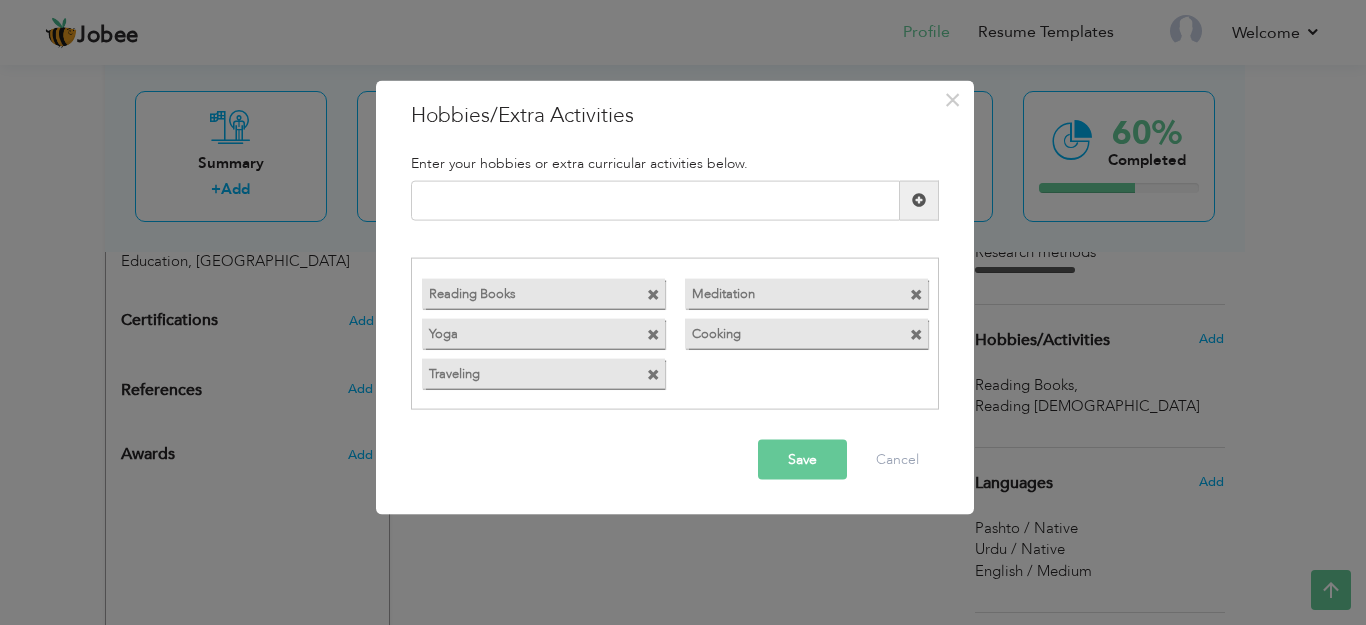 click on "Save" at bounding box center (802, 460) 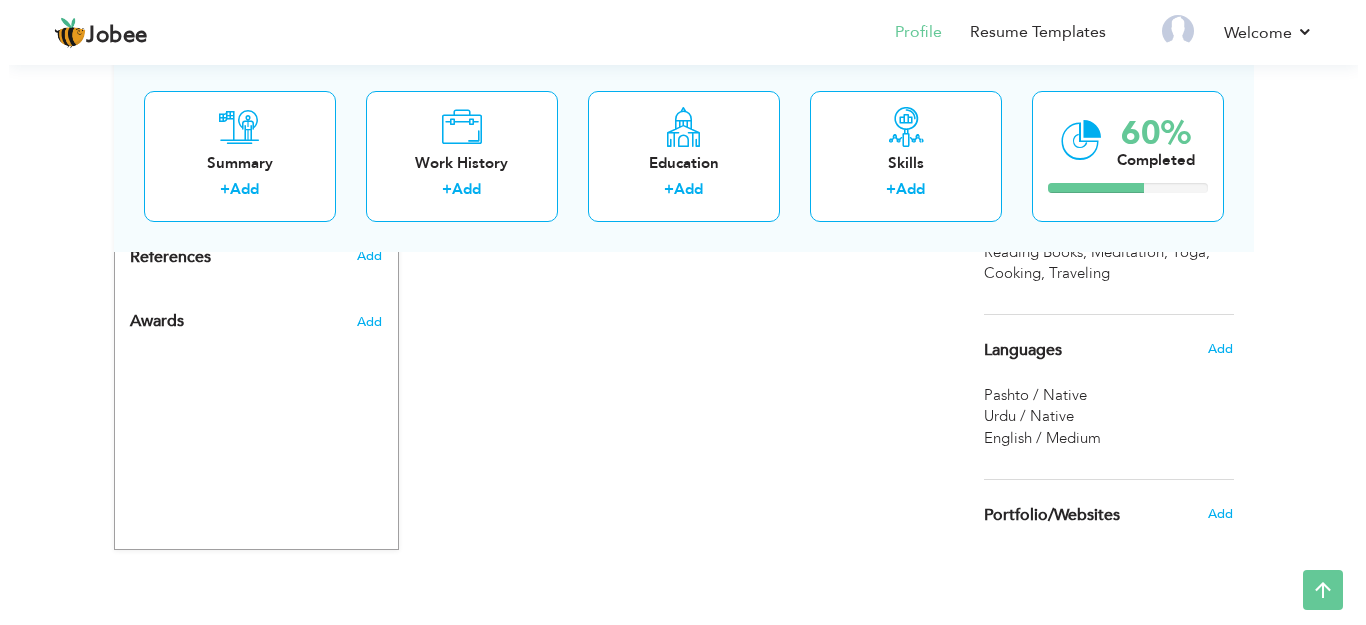 scroll, scrollTop: 1159, scrollLeft: 0, axis: vertical 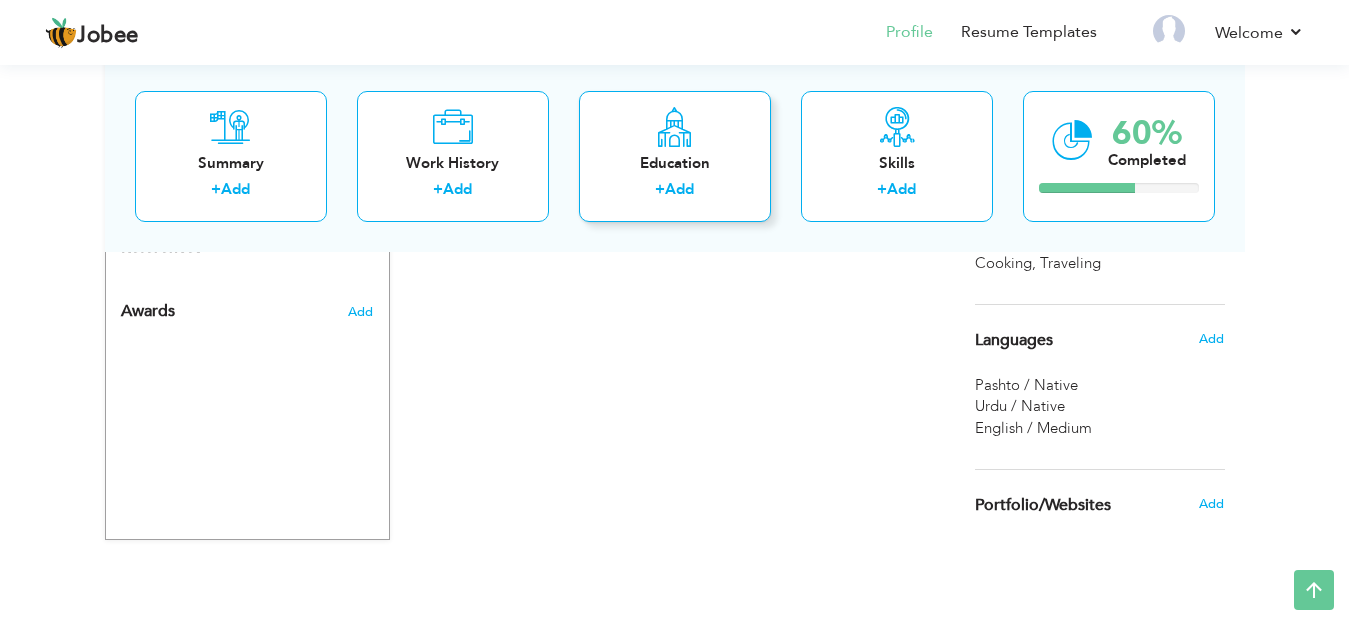 click on "Add" at bounding box center [679, 189] 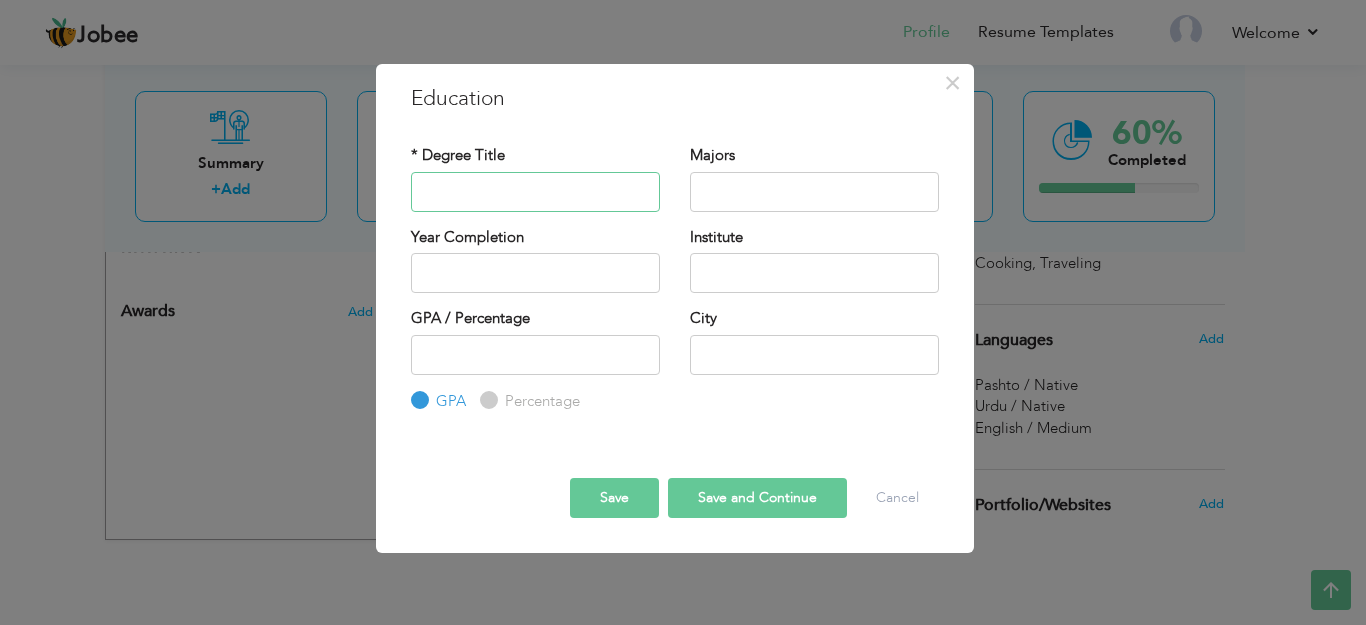 click at bounding box center (535, 192) 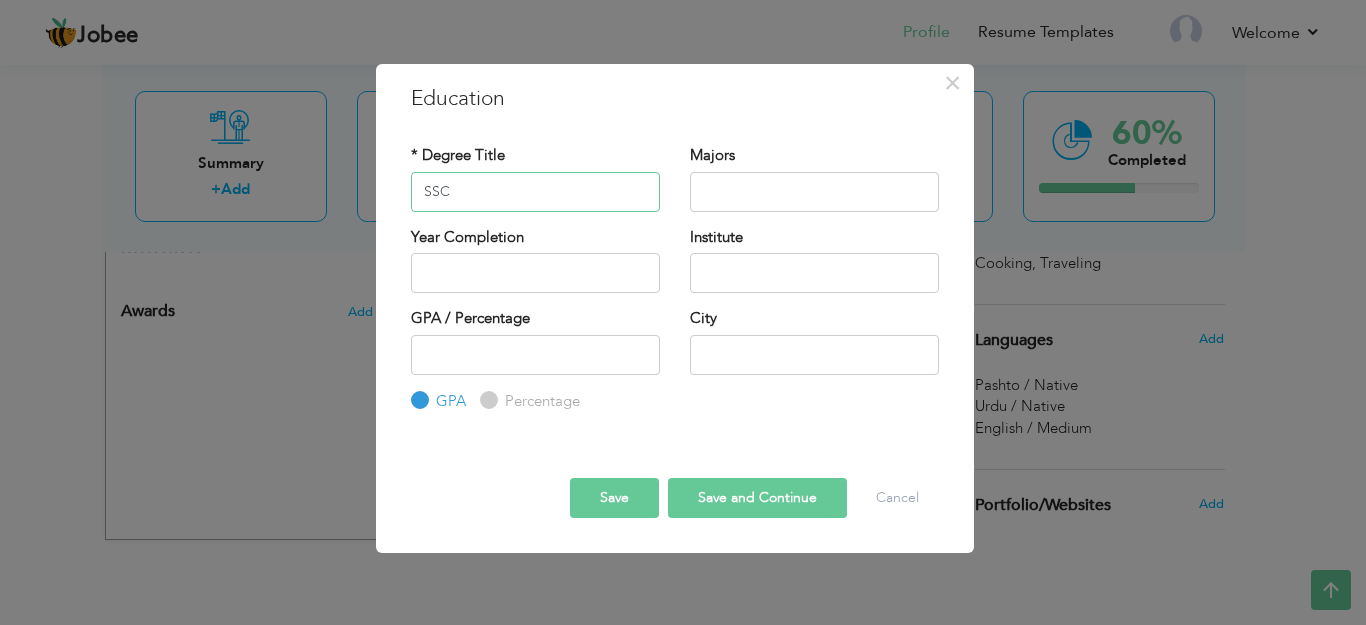 type on "SSC" 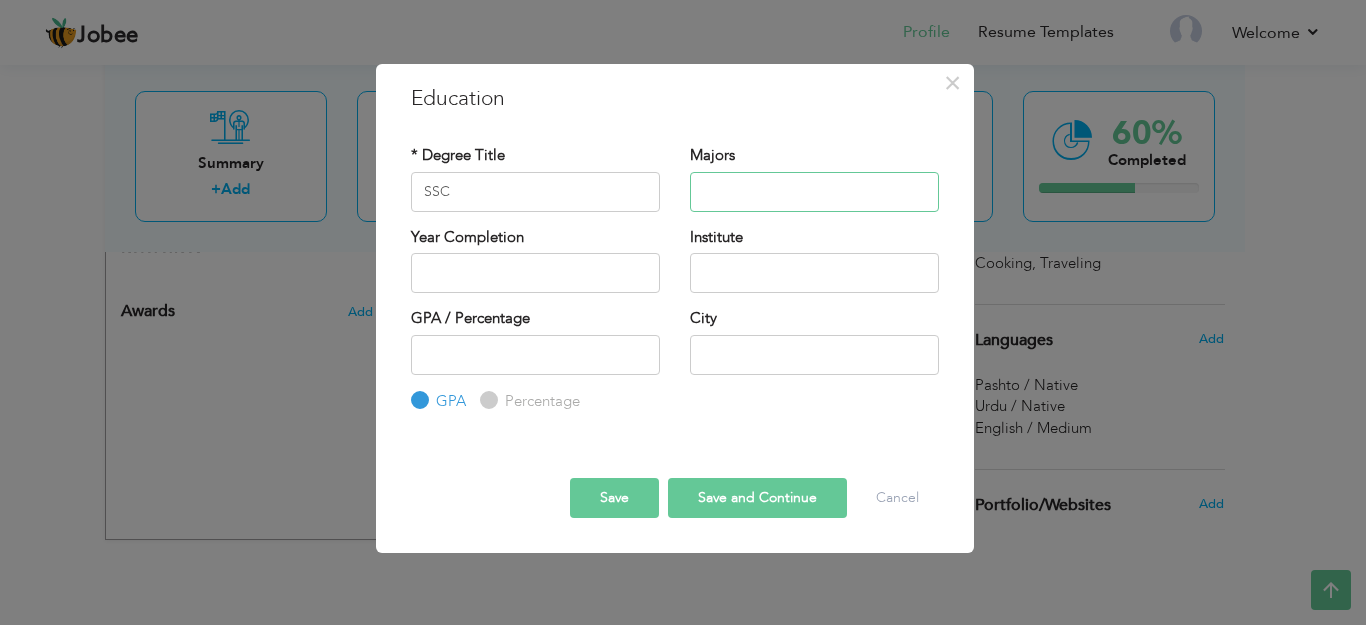 click at bounding box center [814, 192] 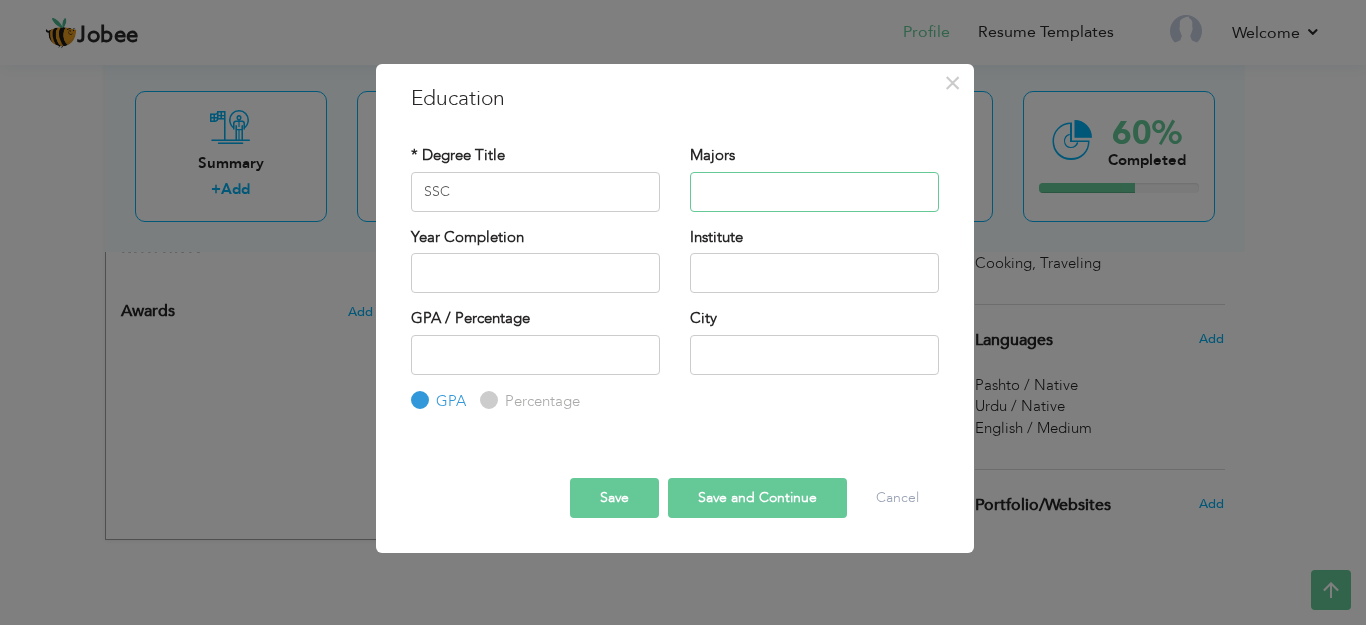 type on "P" 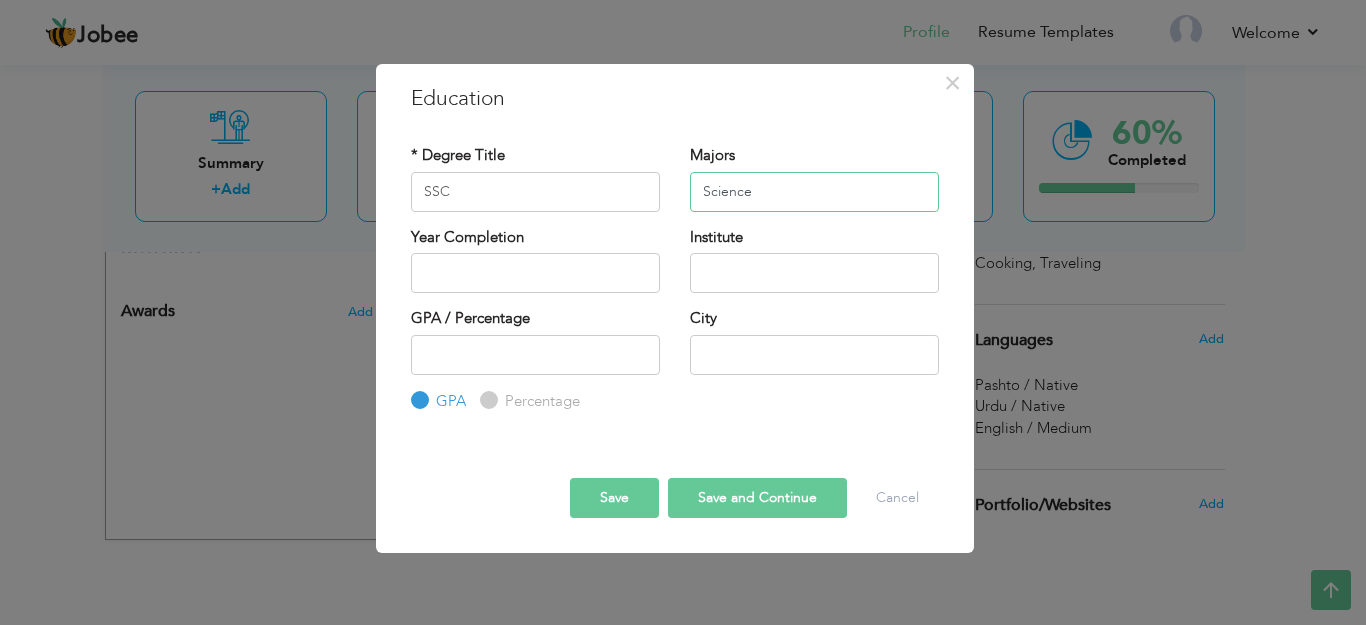 type on "Science" 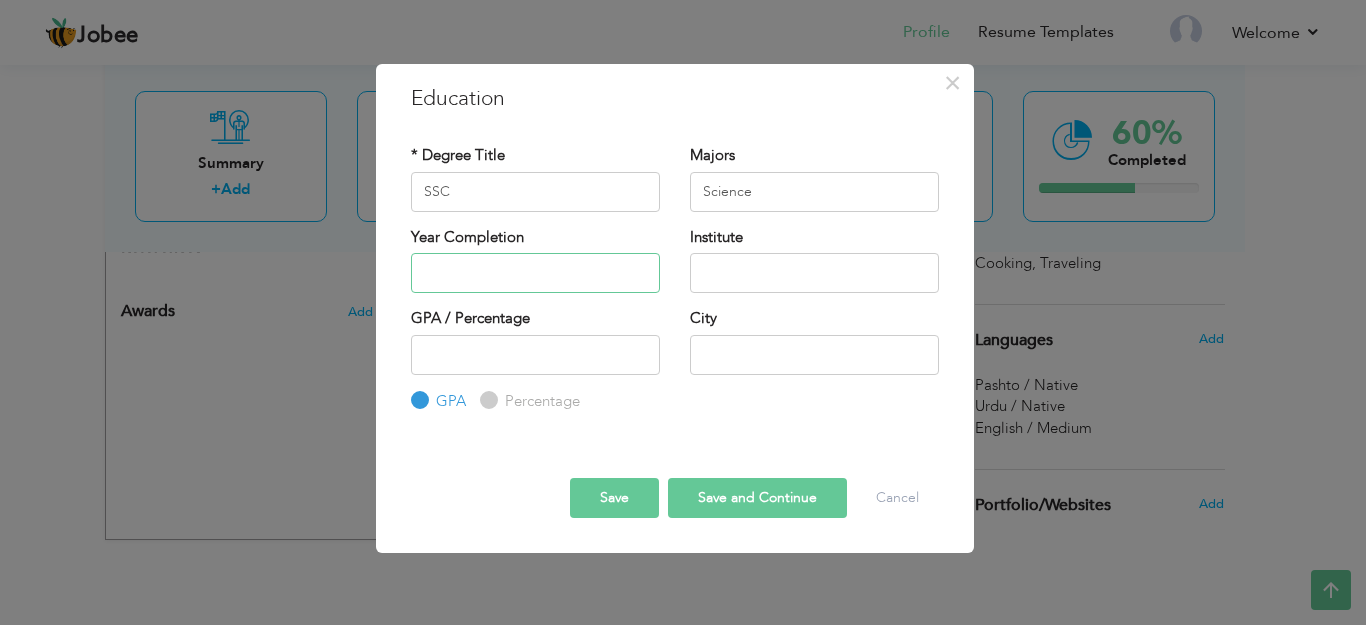 click at bounding box center (535, 273) 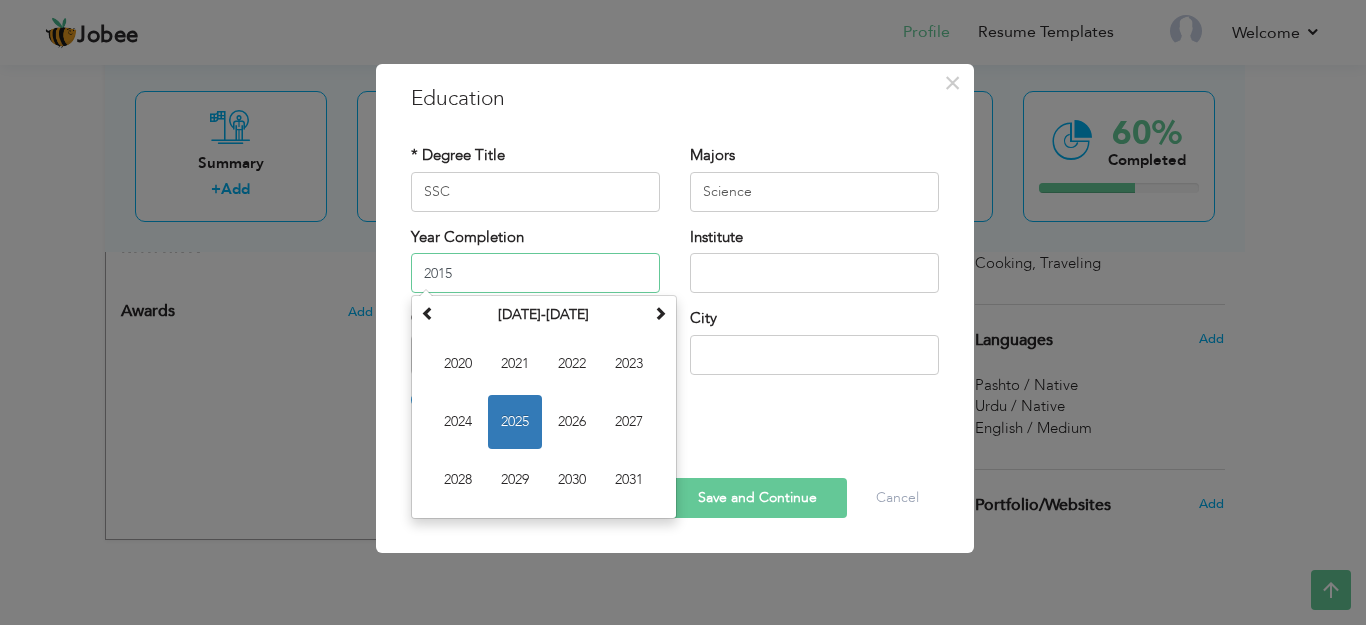 type on "2015" 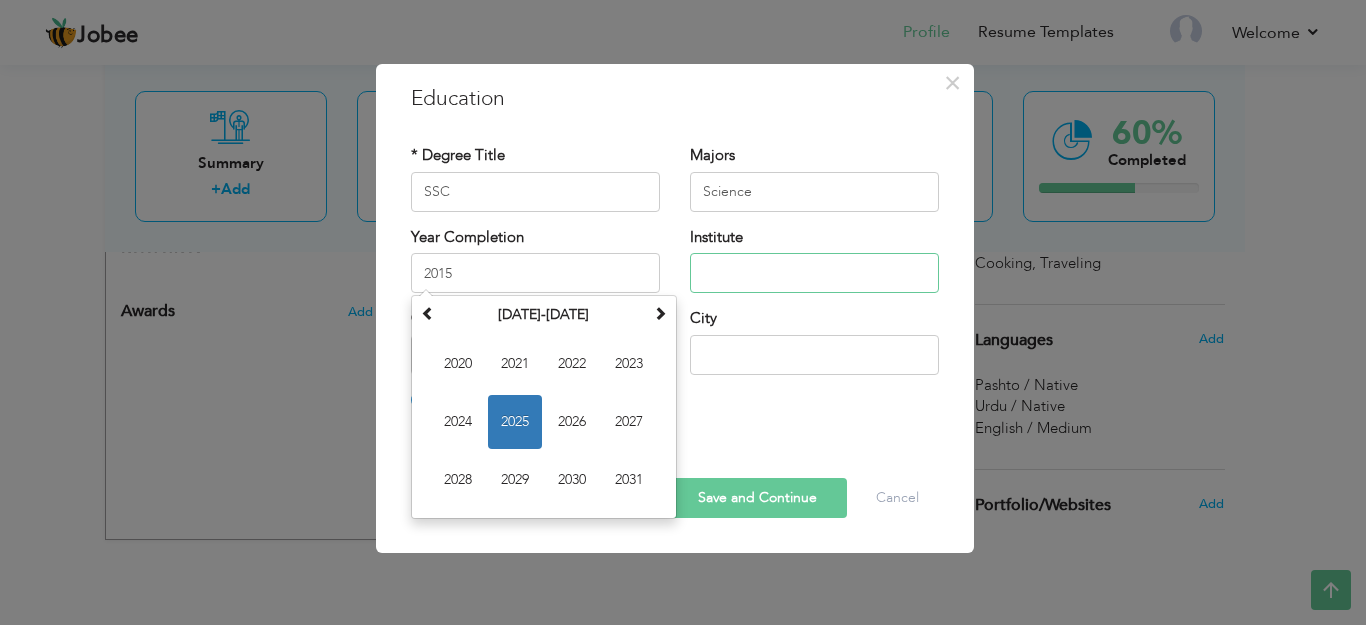 click at bounding box center (814, 273) 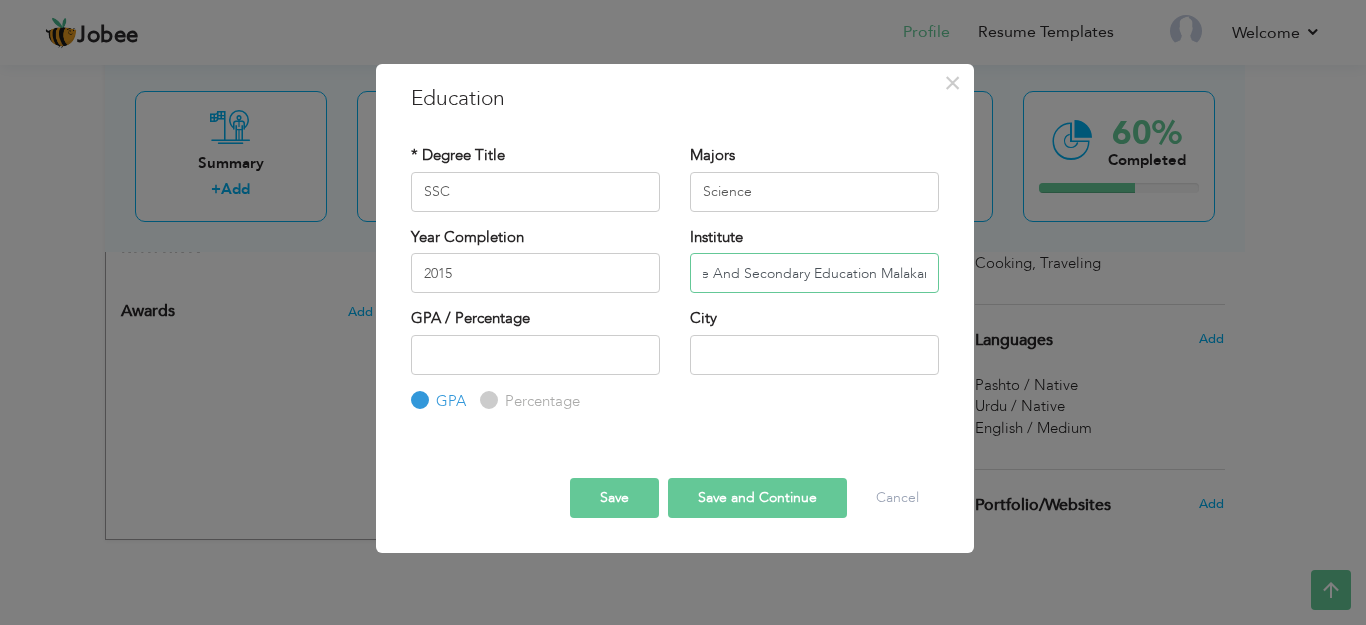 scroll, scrollTop: 0, scrollLeft: 147, axis: horizontal 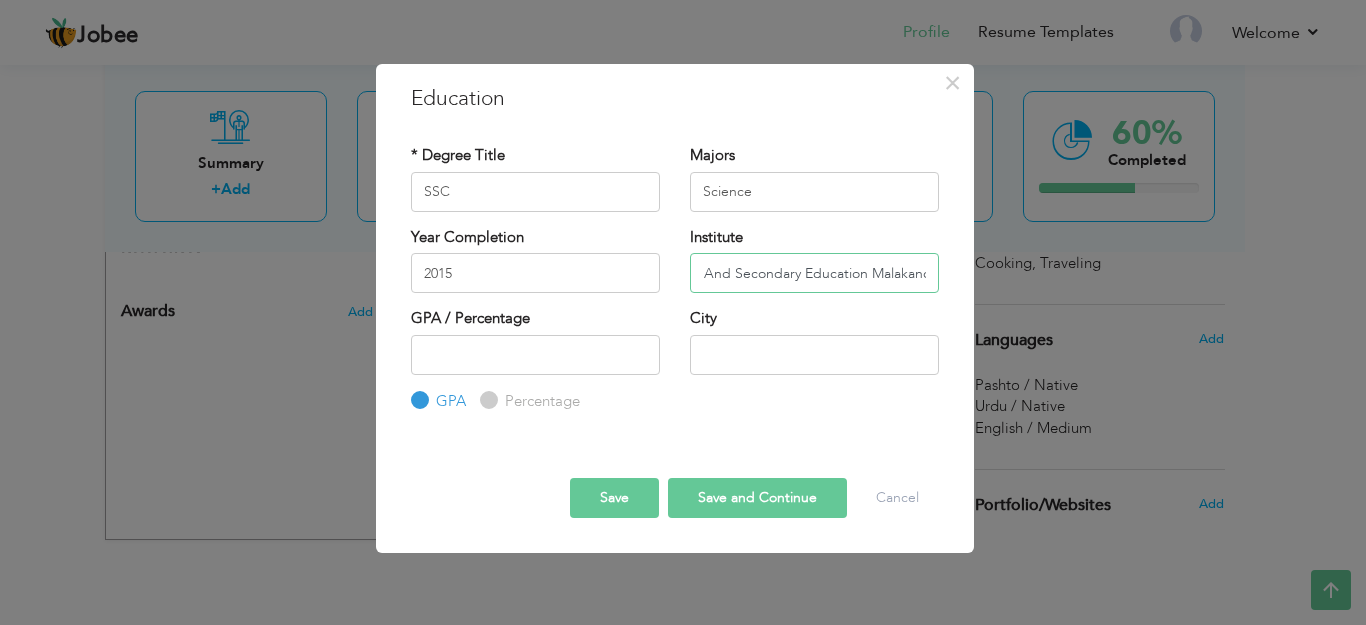 type on "Board Of Intermediate And Secondary Education Malakand" 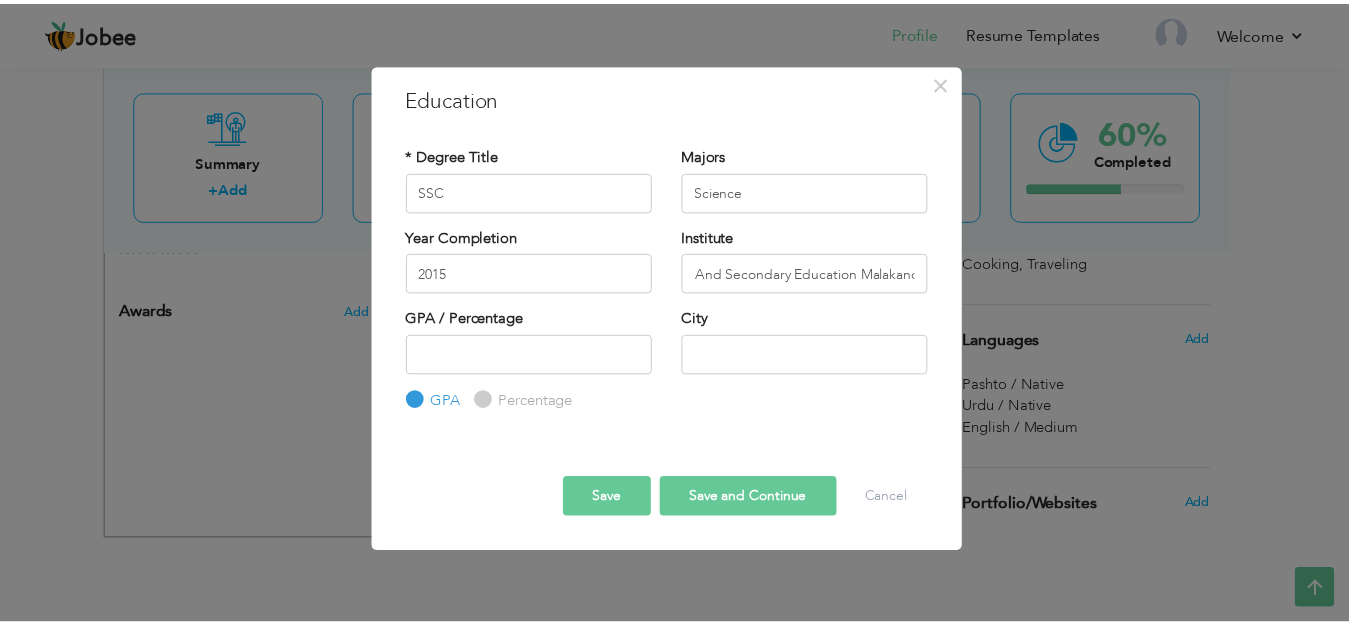 scroll, scrollTop: 0, scrollLeft: 0, axis: both 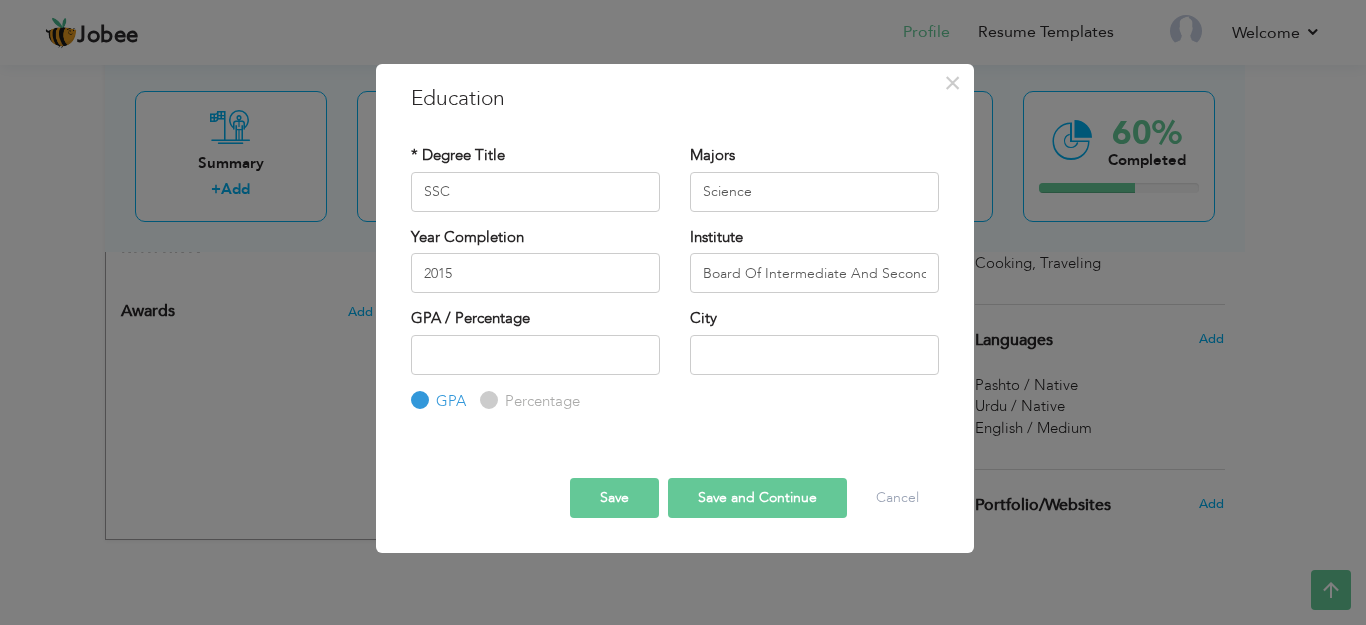 click on "Percentage" at bounding box center (486, 400) 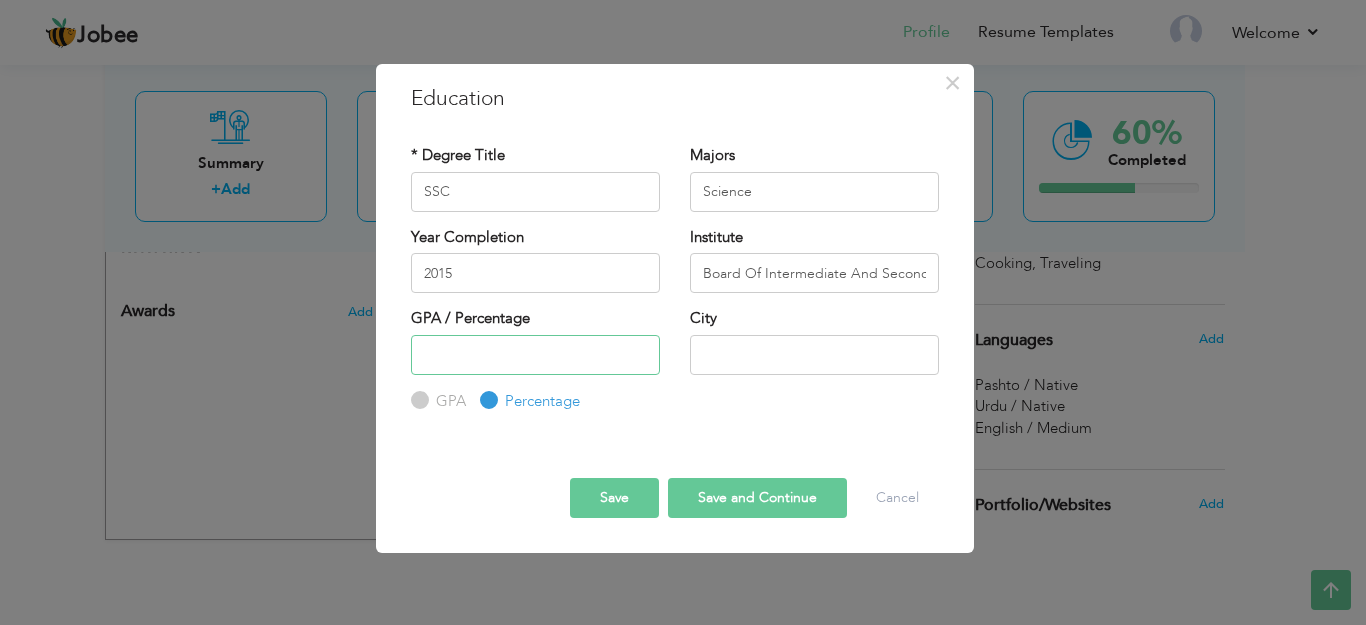 click at bounding box center [535, 355] 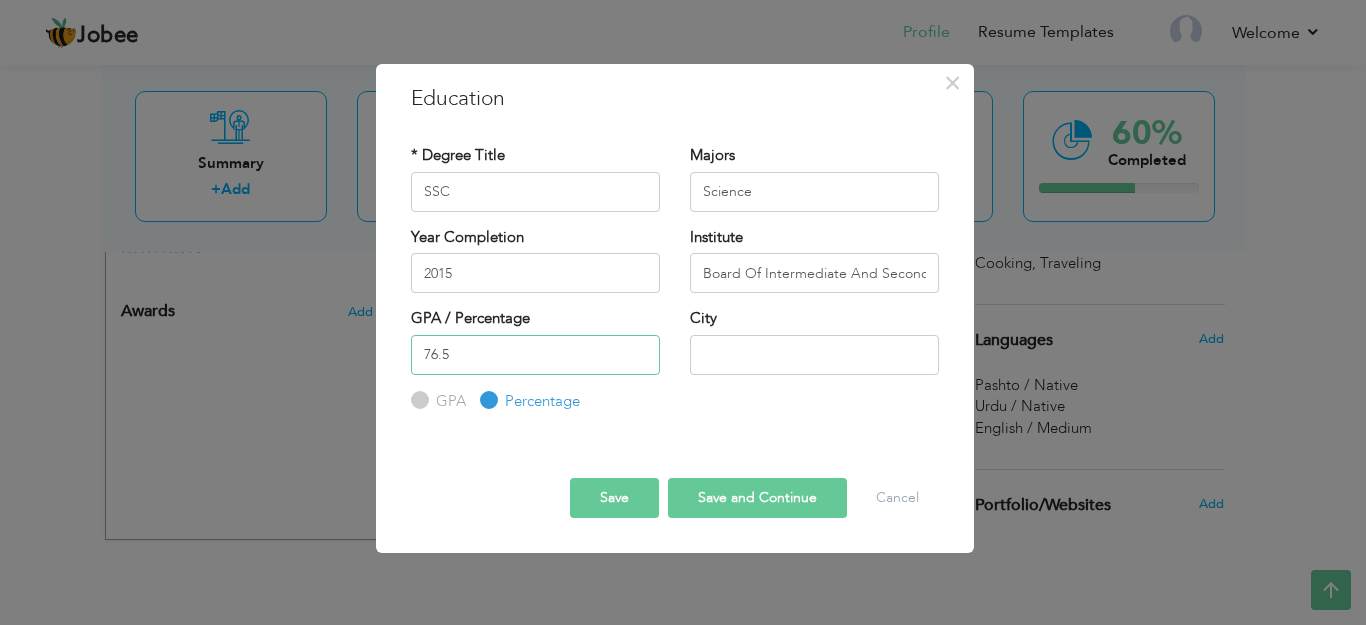 type on "76.5" 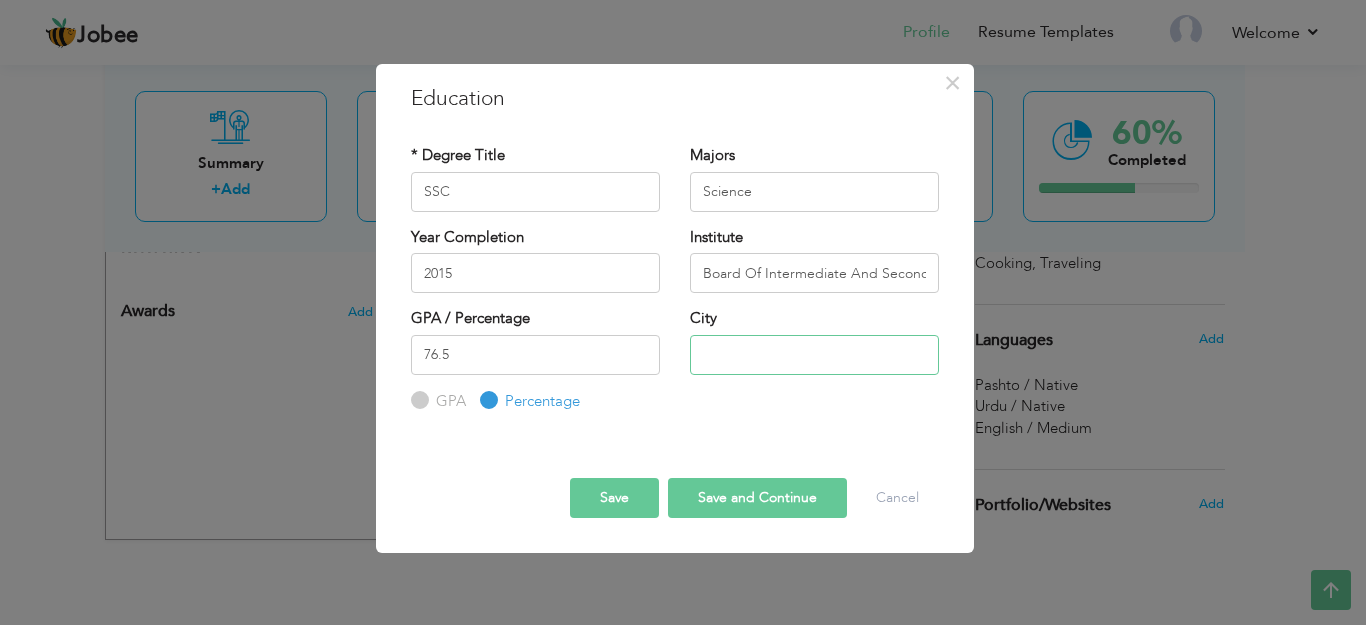 click at bounding box center [814, 355] 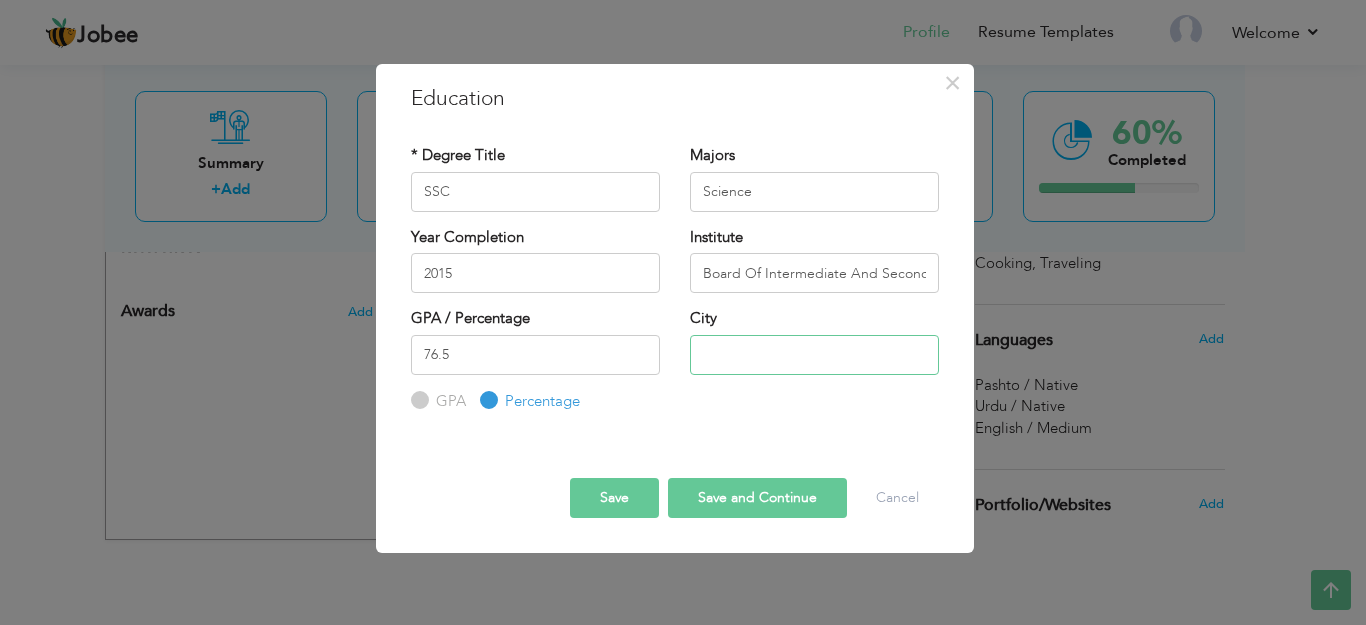 type on "Lower Dir" 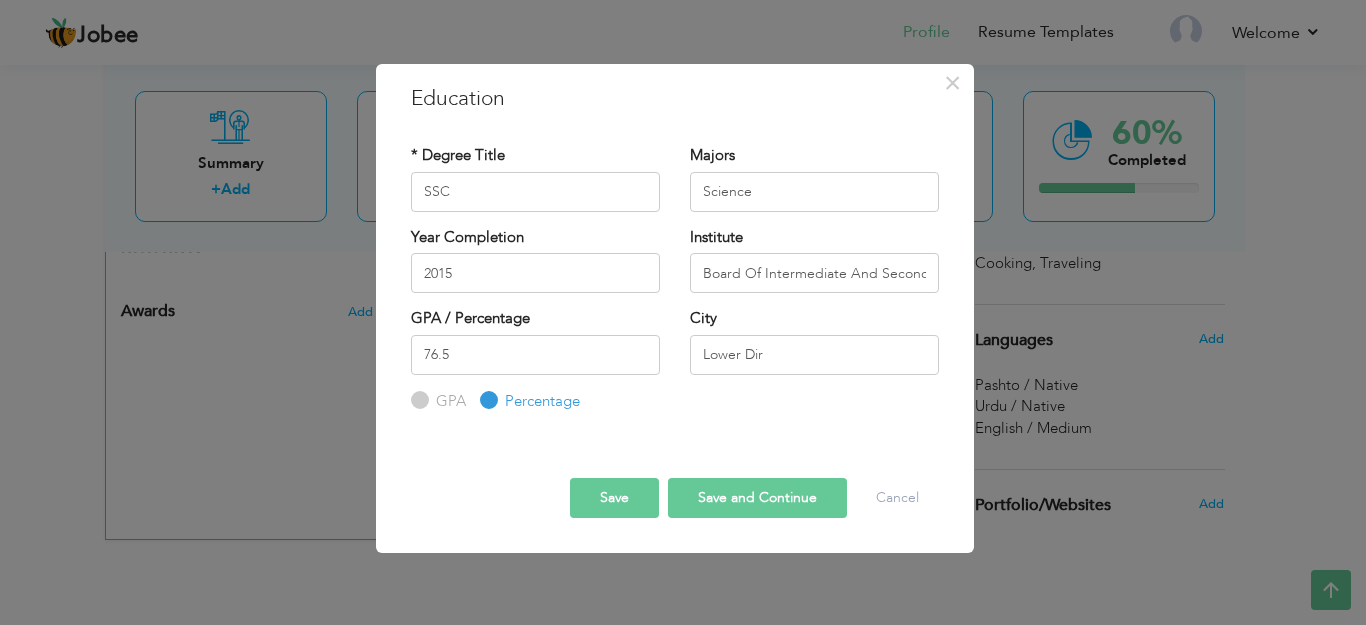 click on "Save" at bounding box center [614, 498] 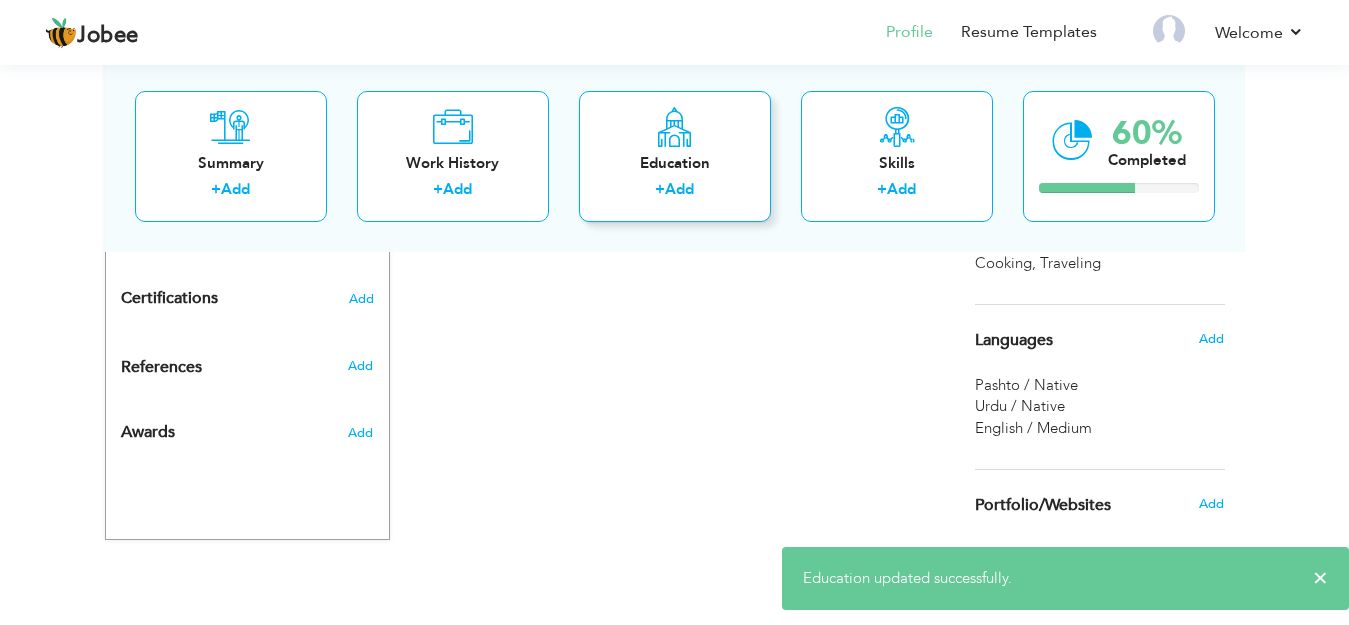 click on "Add" at bounding box center (679, 189) 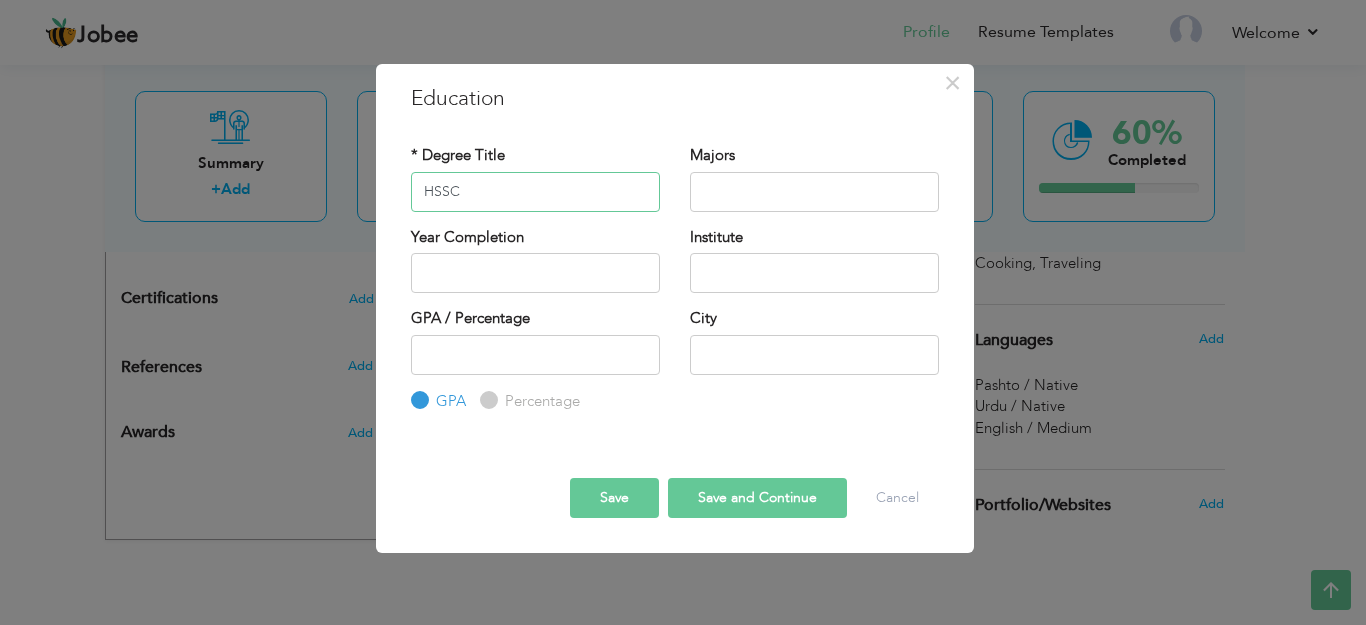 type on "HSSC" 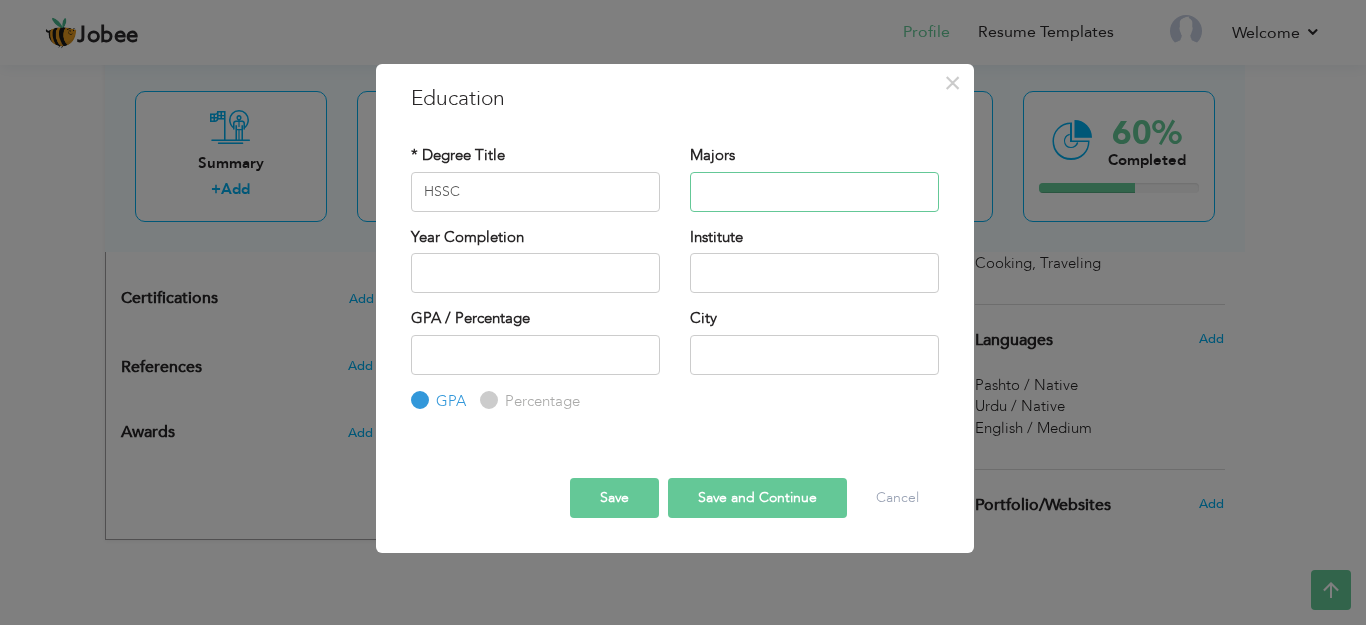 click at bounding box center [814, 192] 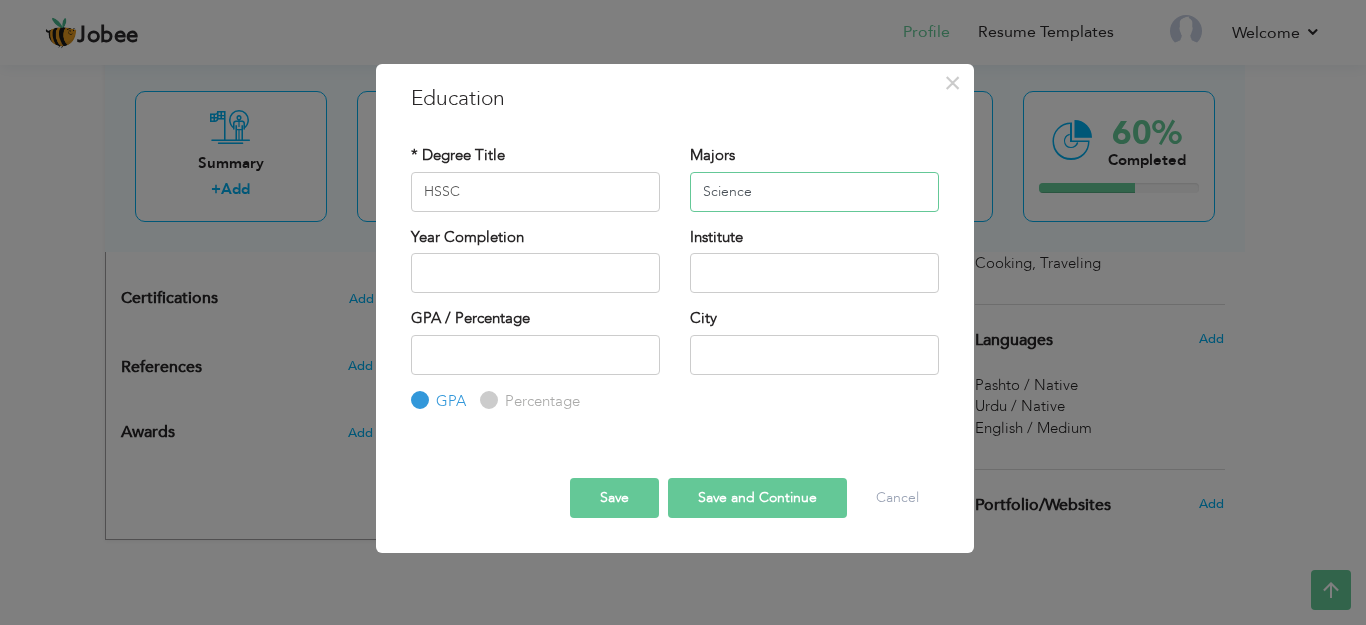 drag, startPoint x: 769, startPoint y: 196, endPoint x: 682, endPoint y: 182, distance: 88.11924 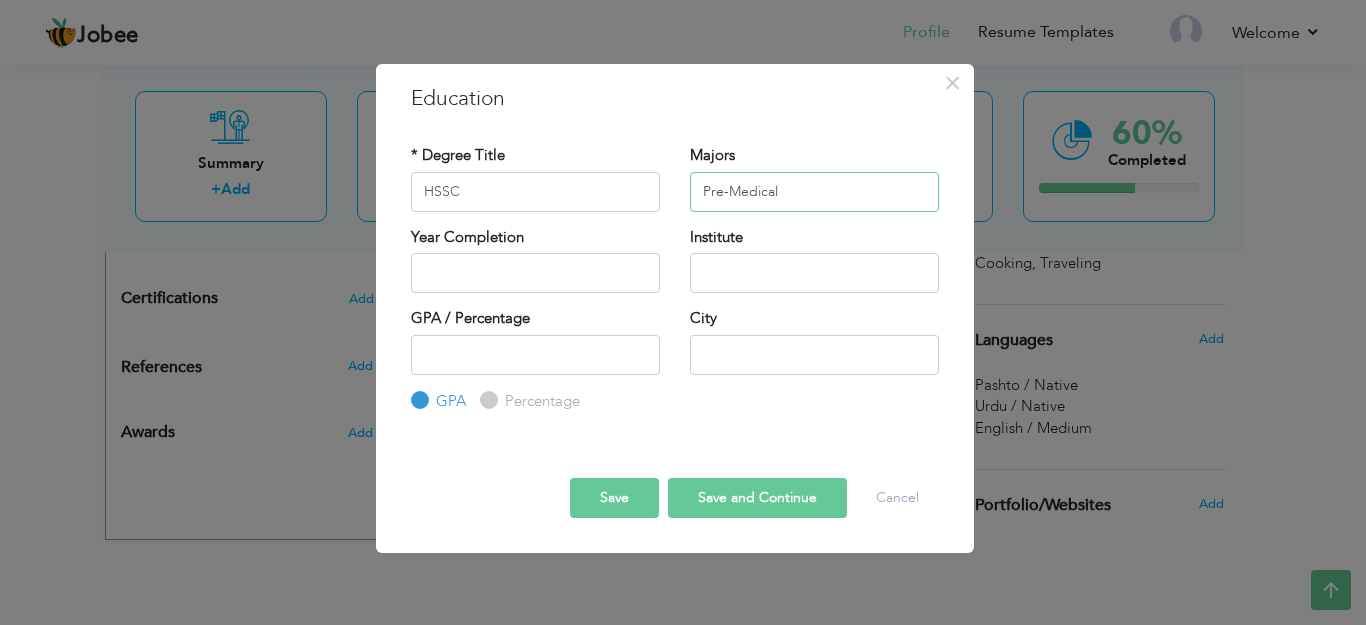 type on "Pre-Medical" 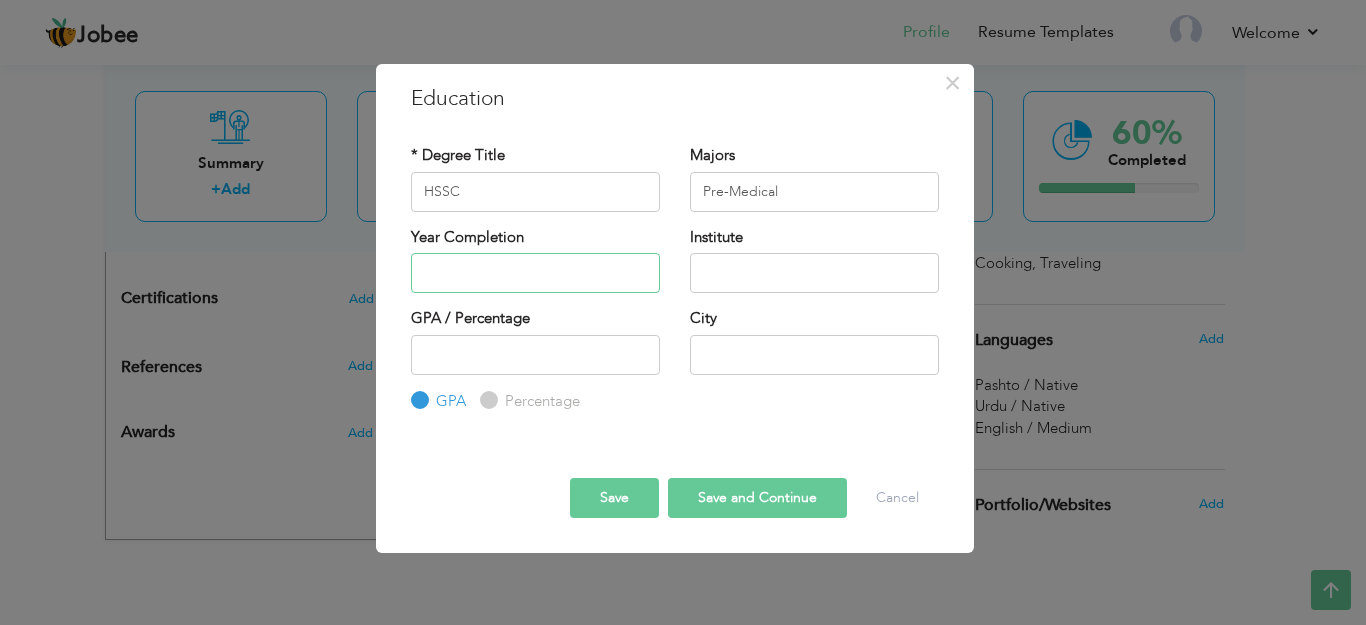click at bounding box center (535, 273) 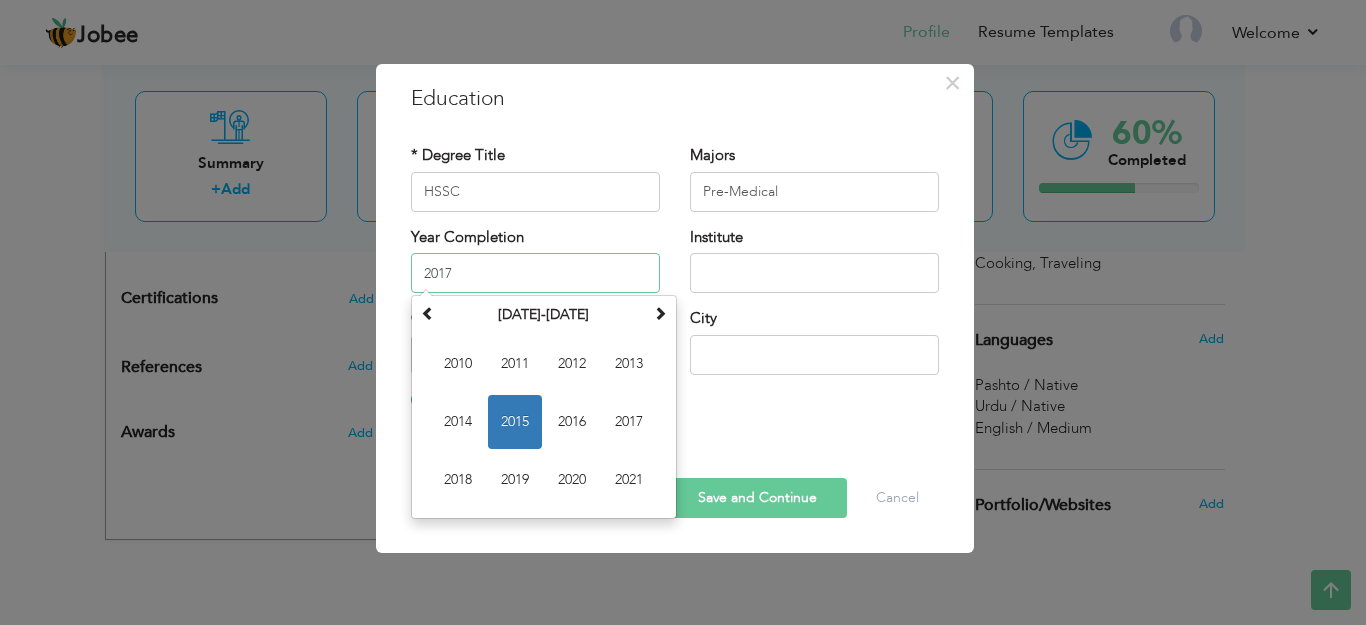 type on "2017" 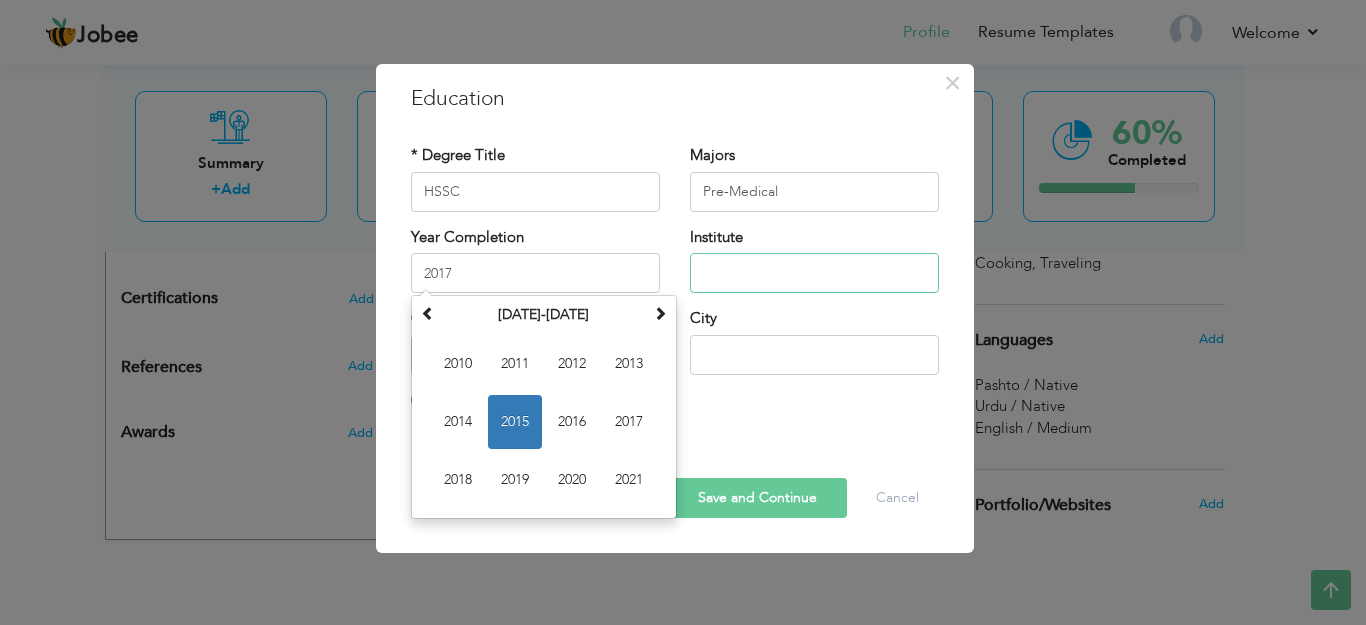 click at bounding box center [814, 273] 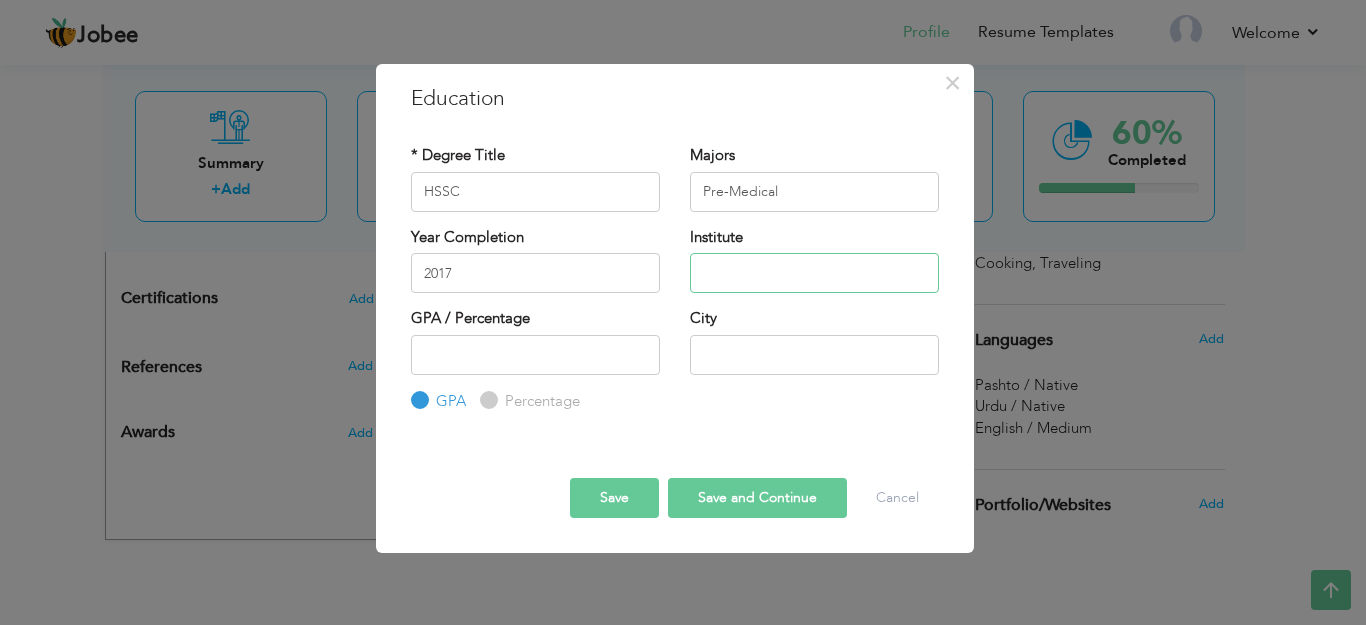 type on "Board Of Intermediate And Secondary Education Malakand" 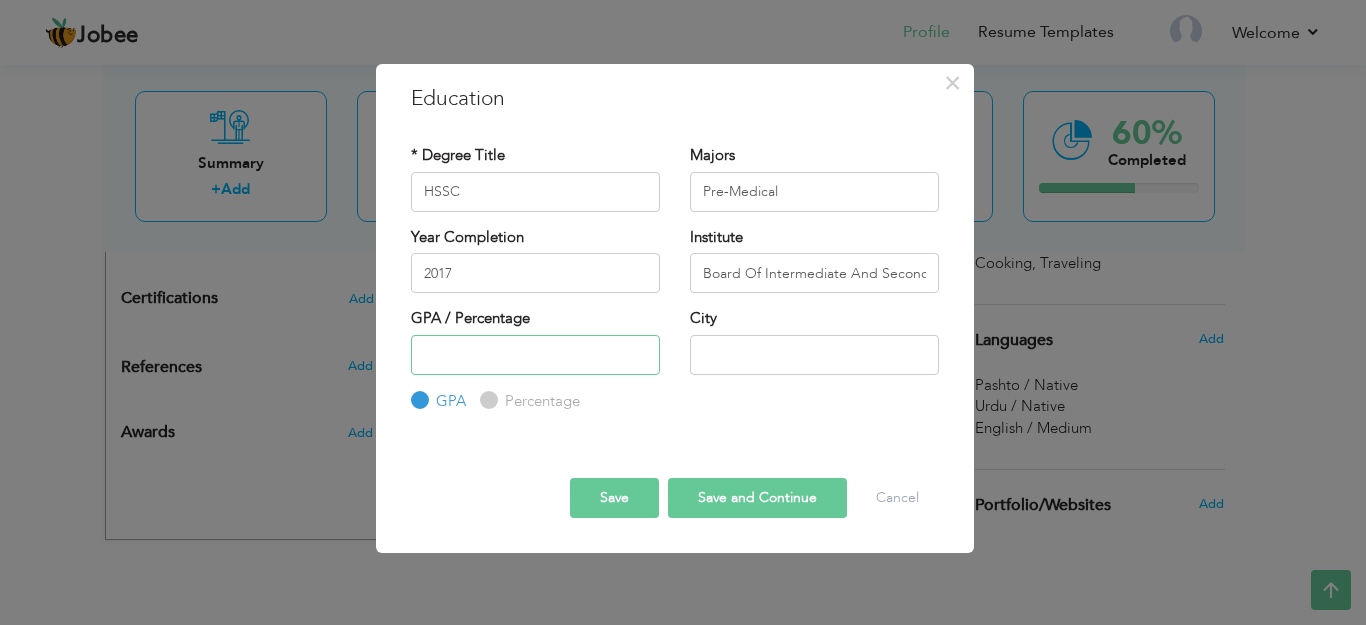 click at bounding box center (535, 355) 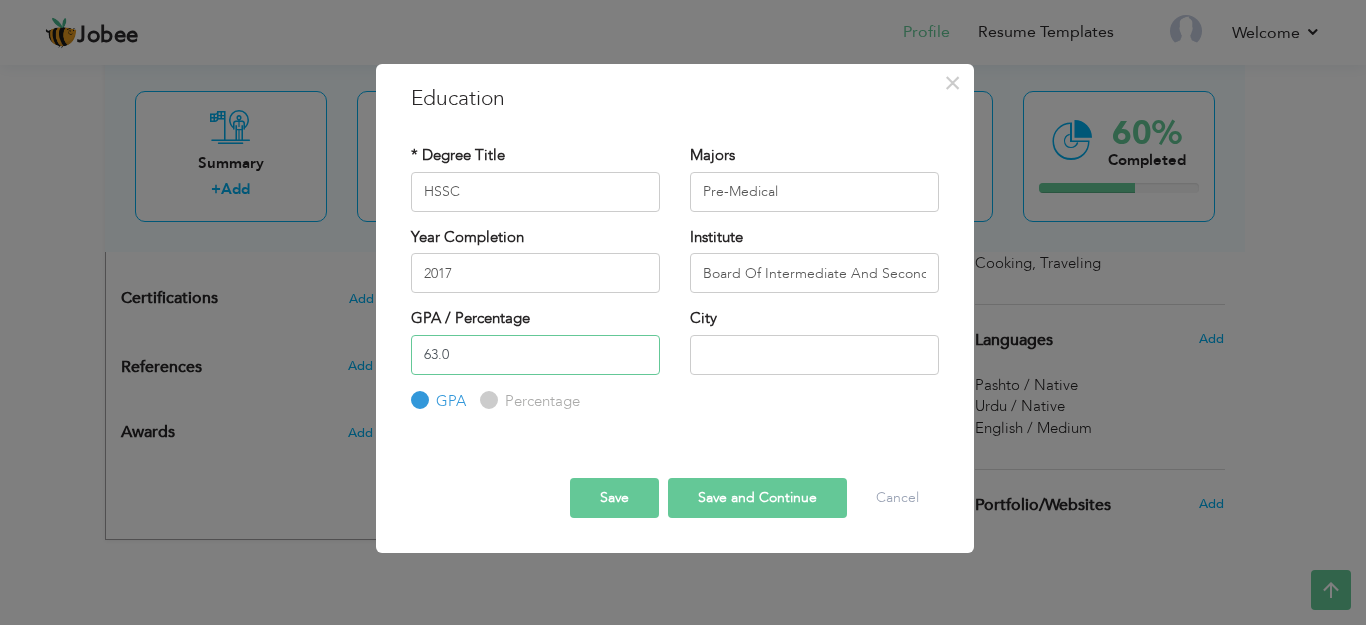 type on "63.0" 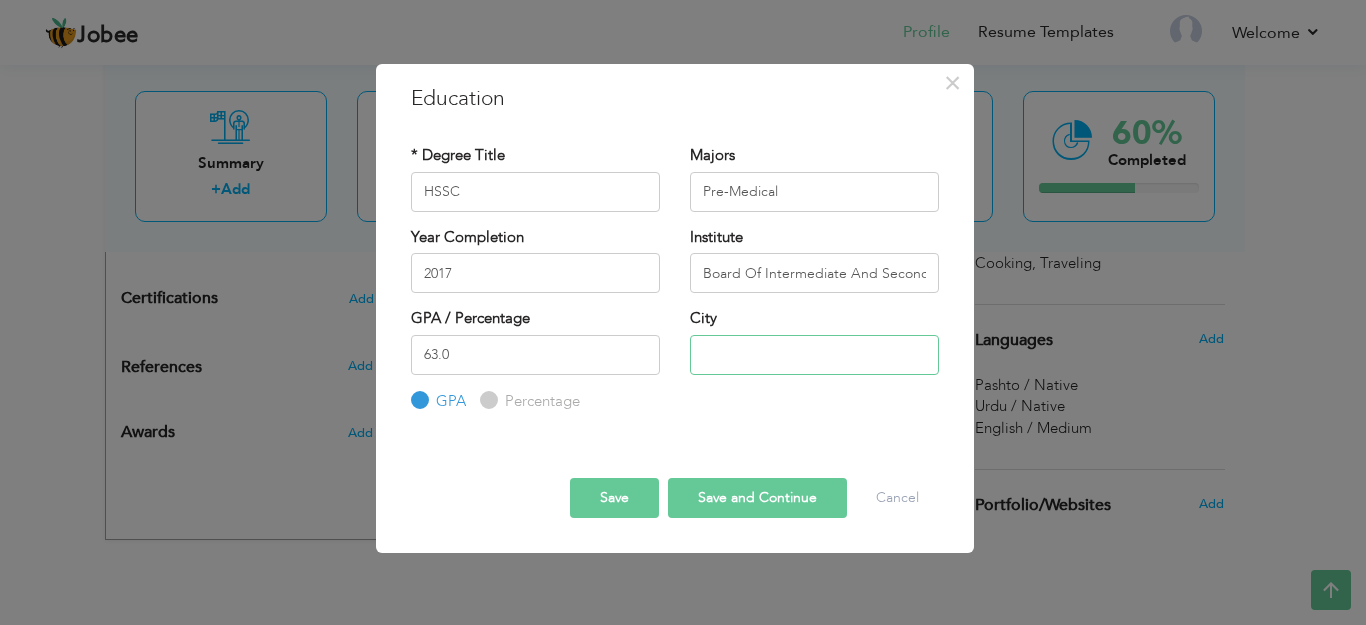 click at bounding box center [814, 355] 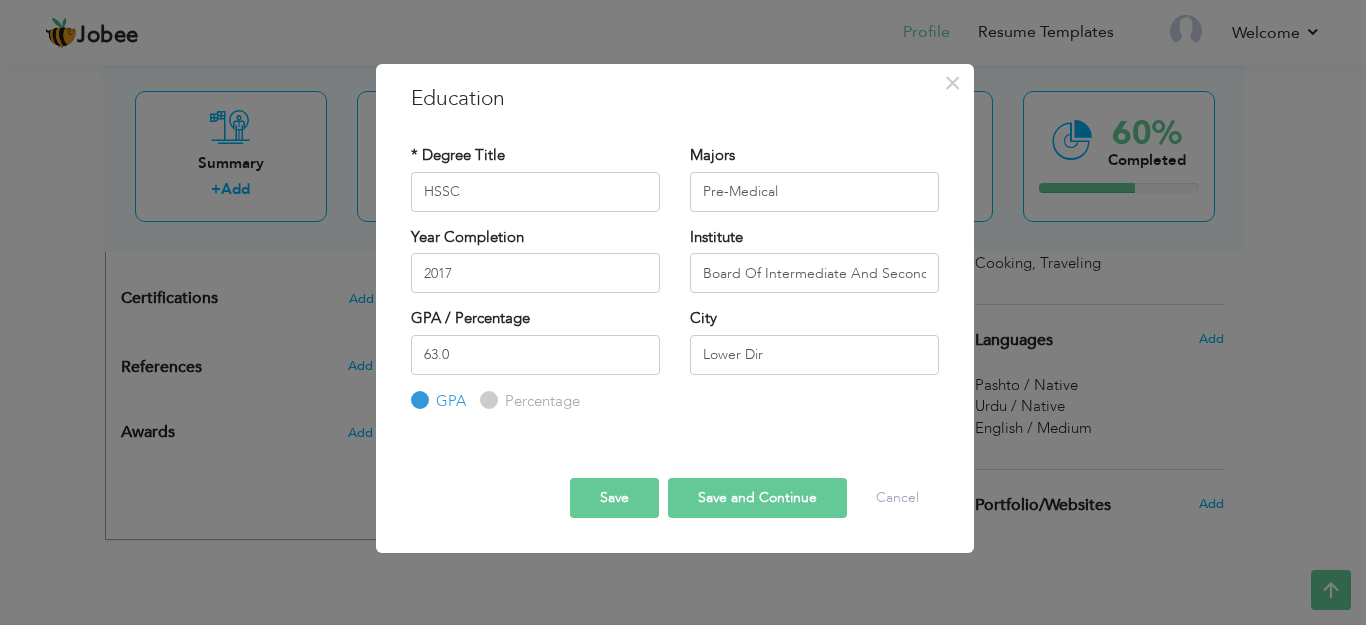 click on "Save" at bounding box center [614, 498] 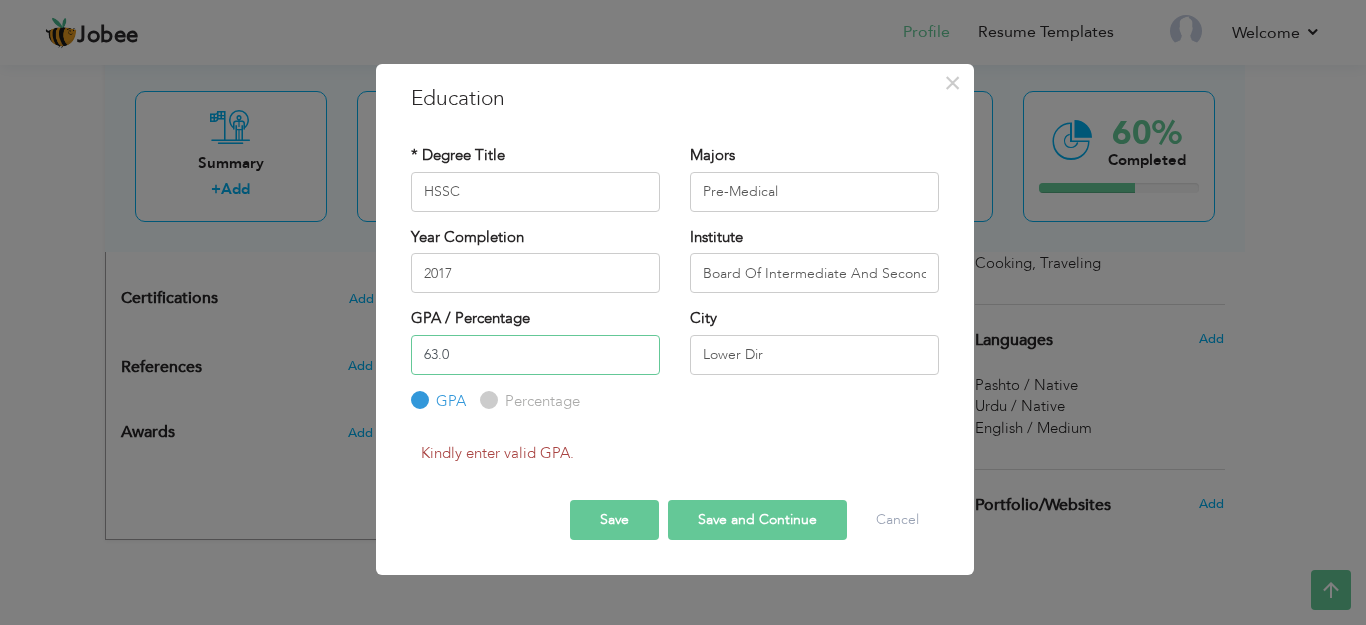 click on "63.0" at bounding box center [535, 355] 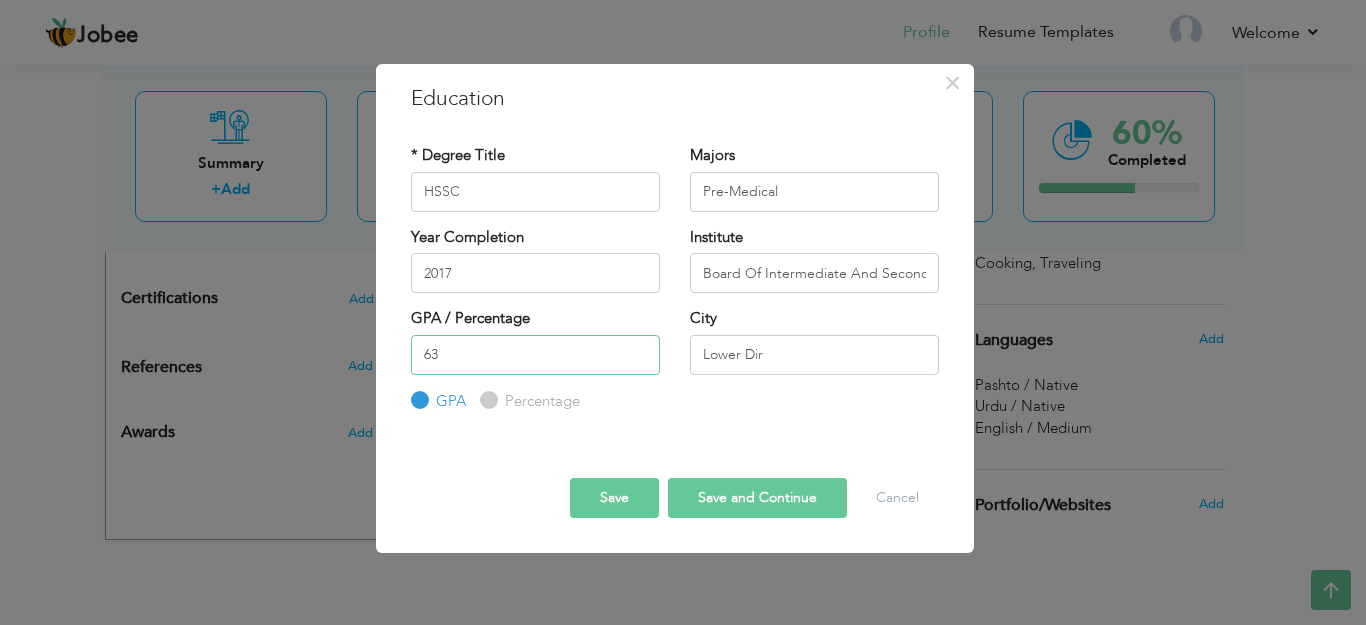 type on "63" 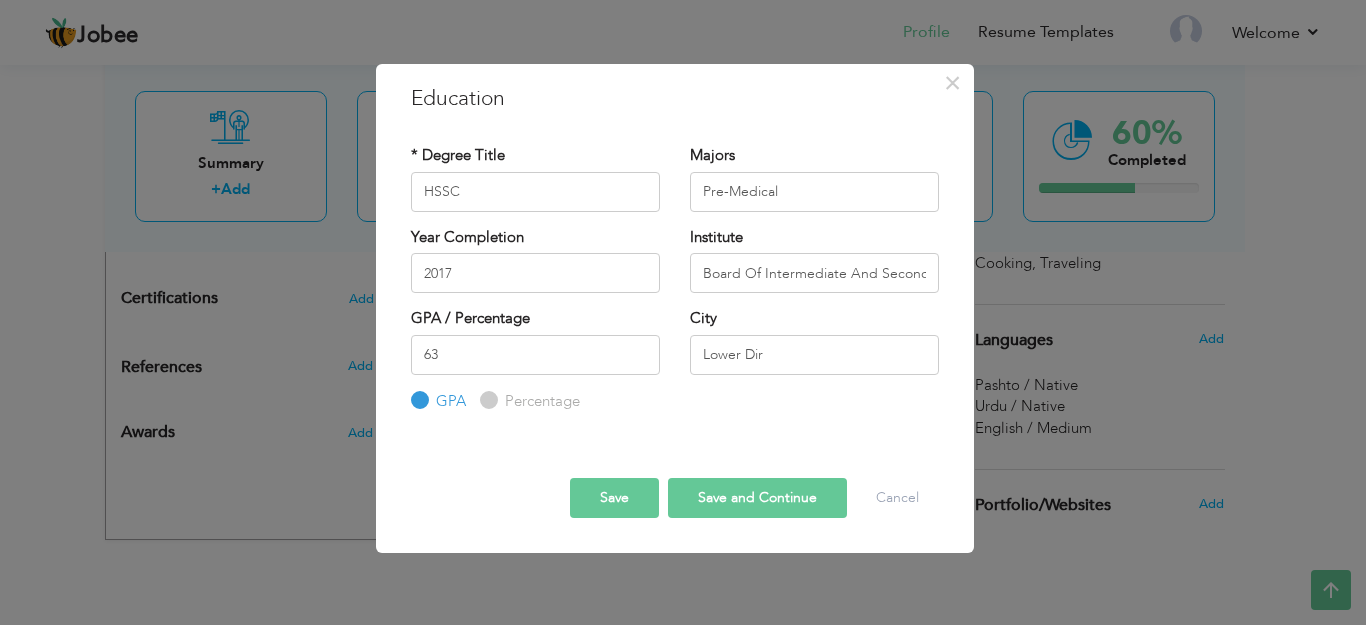 click on "Save" at bounding box center (614, 498) 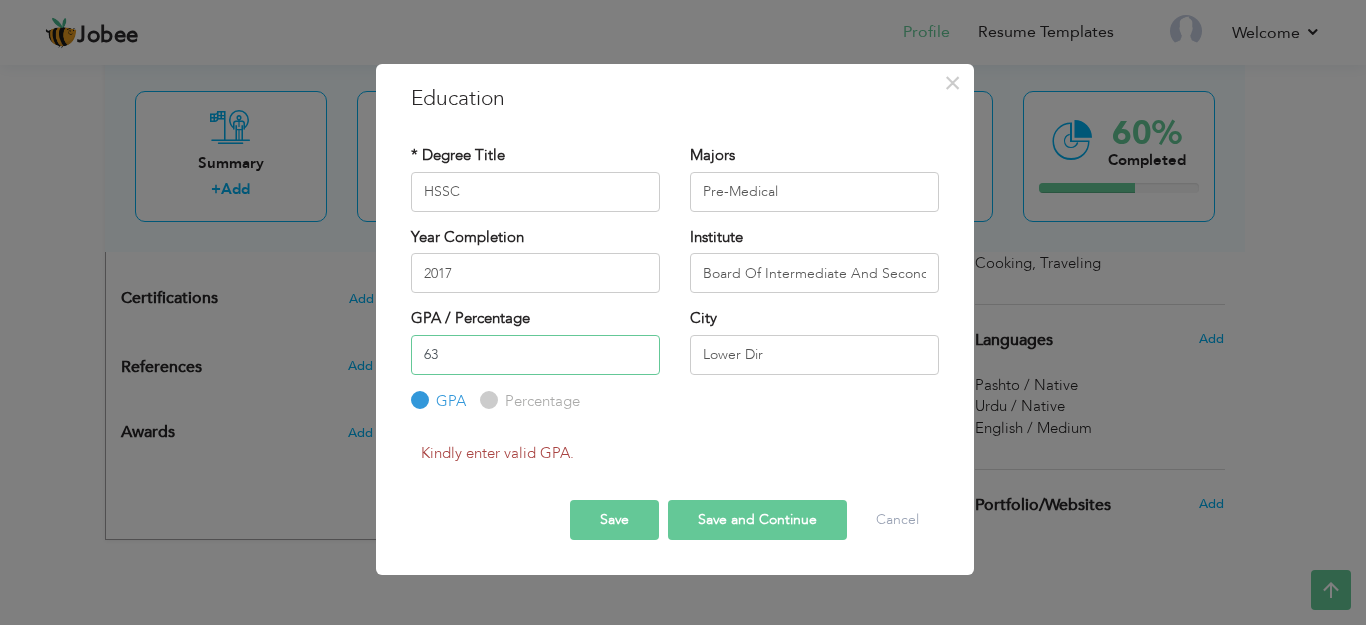 click on "63" at bounding box center [535, 355] 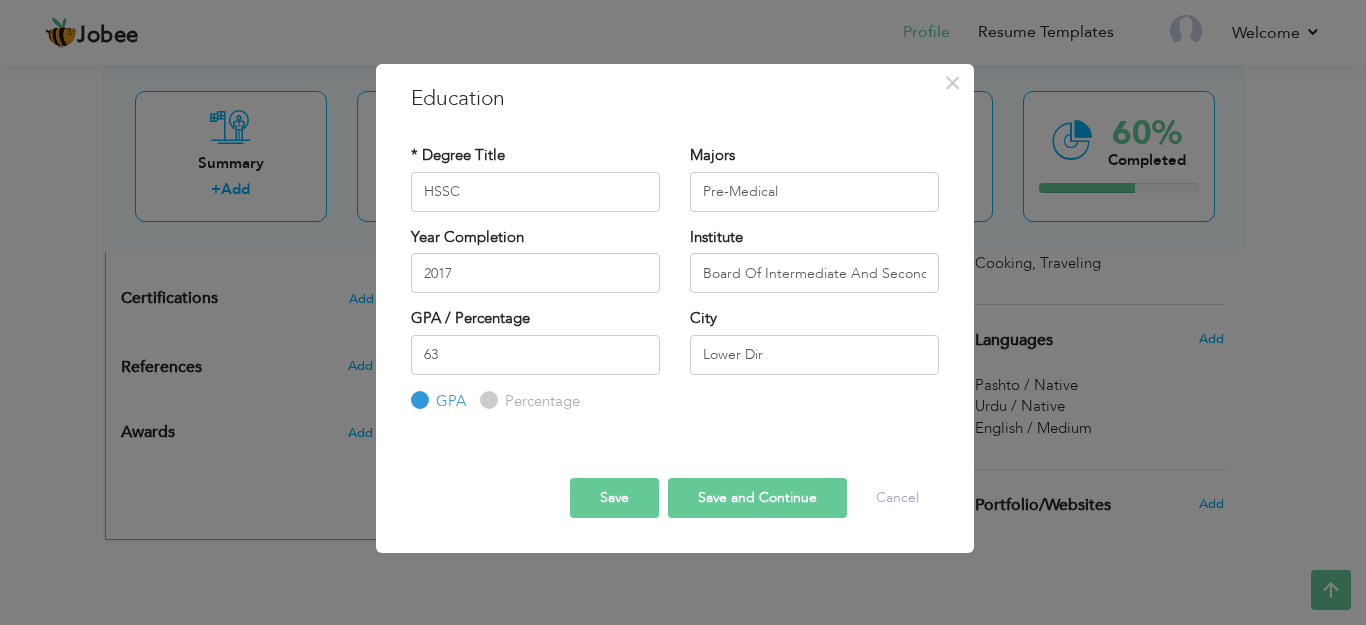click on "Save" at bounding box center [614, 498] 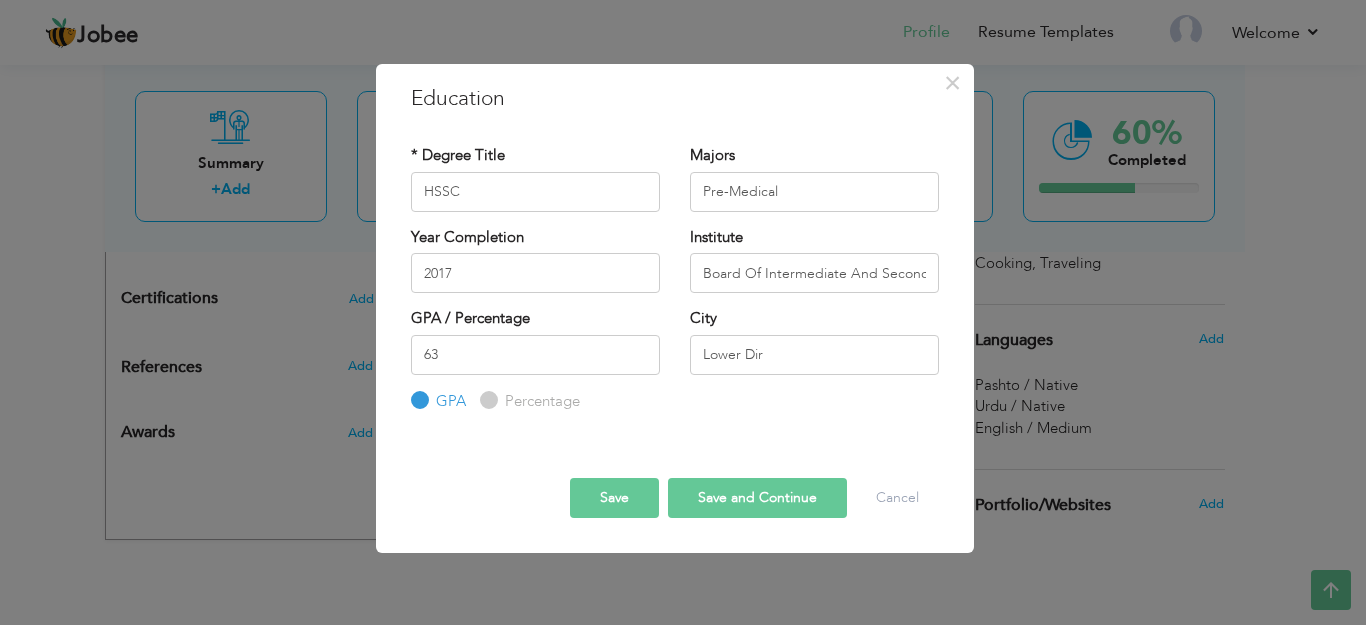 click on "Percentage" at bounding box center (540, 401) 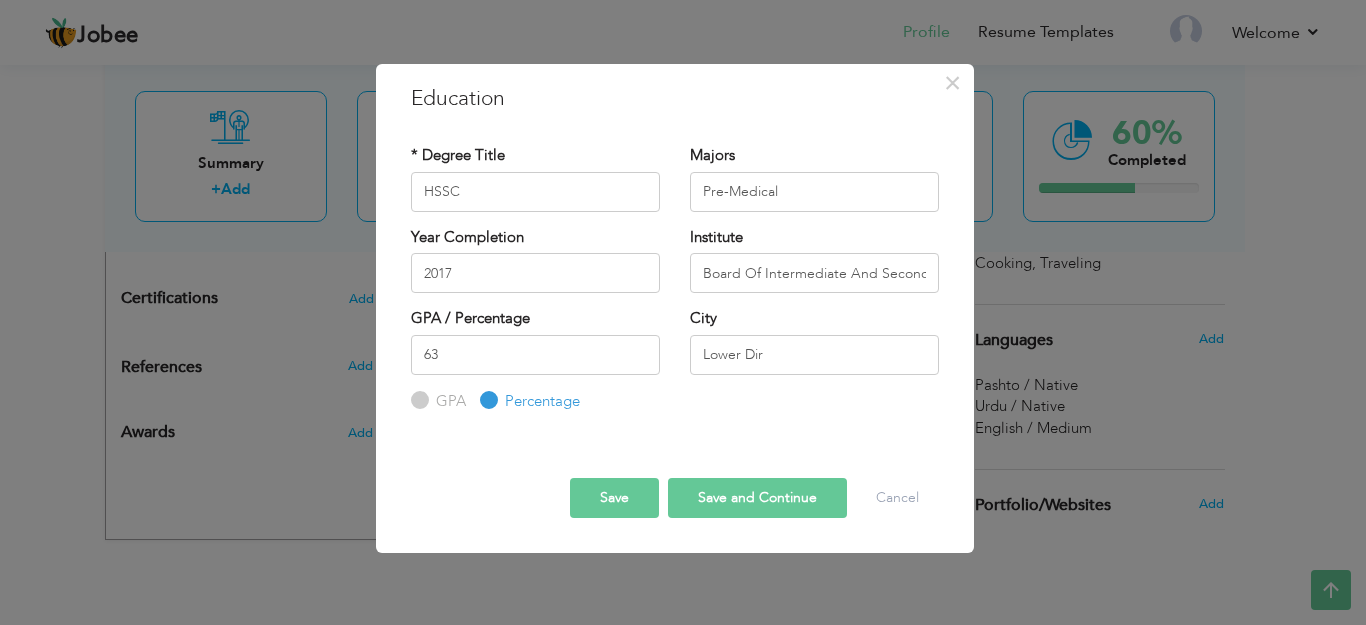 click on "Save" at bounding box center (614, 498) 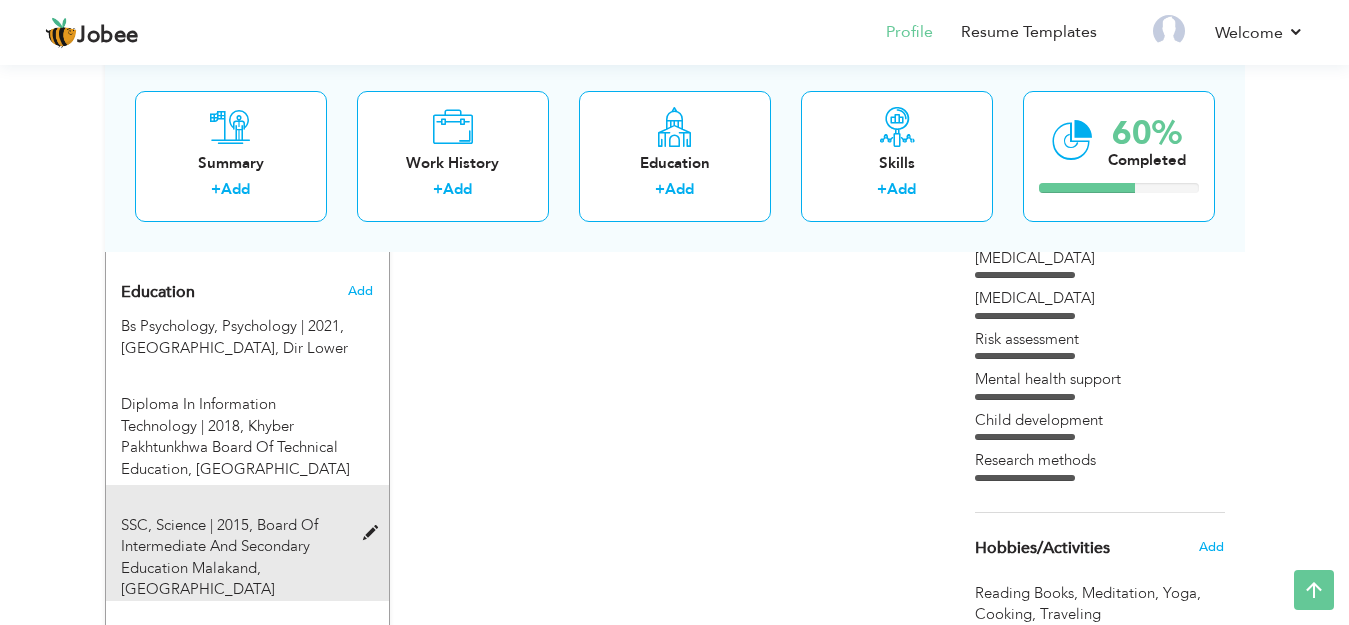 scroll, scrollTop: 659, scrollLeft: 0, axis: vertical 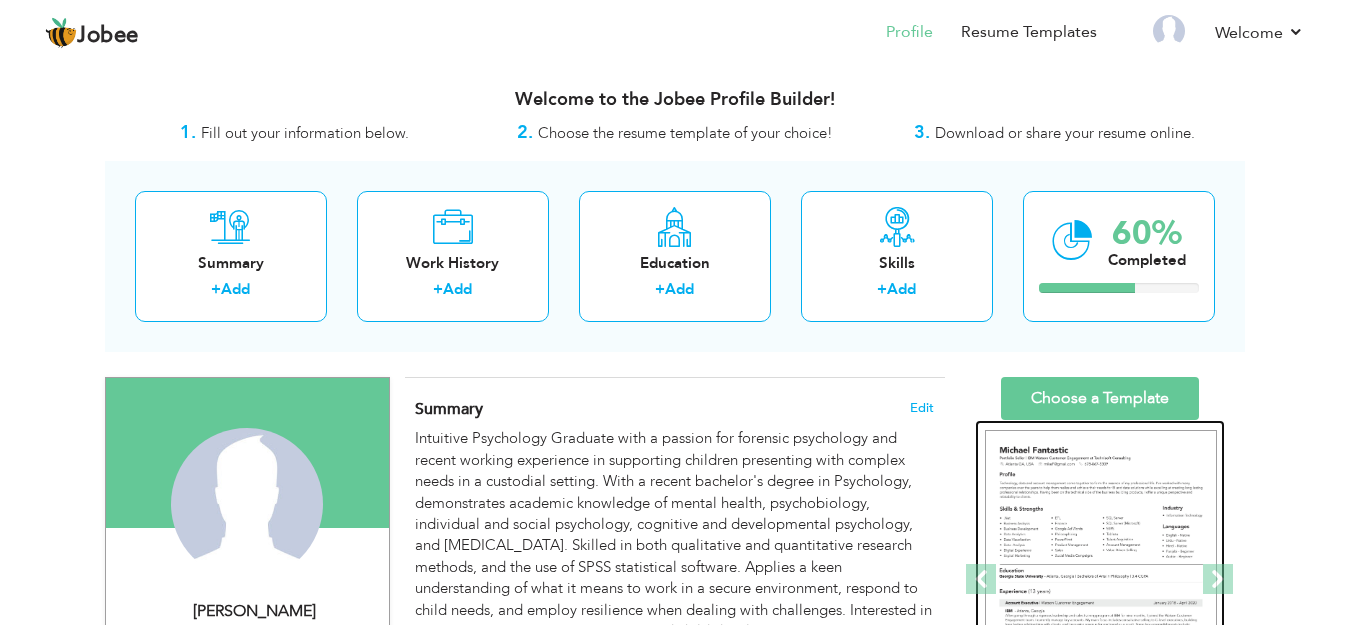 click at bounding box center (1101, 580) 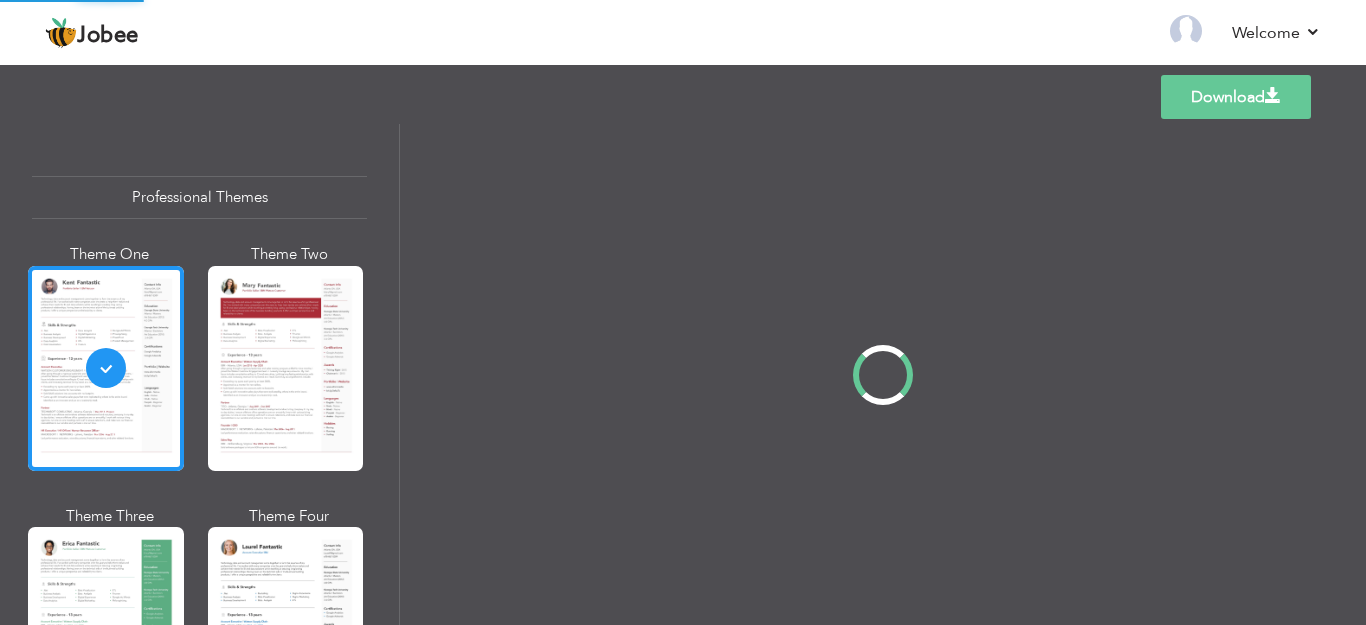 scroll, scrollTop: 0, scrollLeft: 0, axis: both 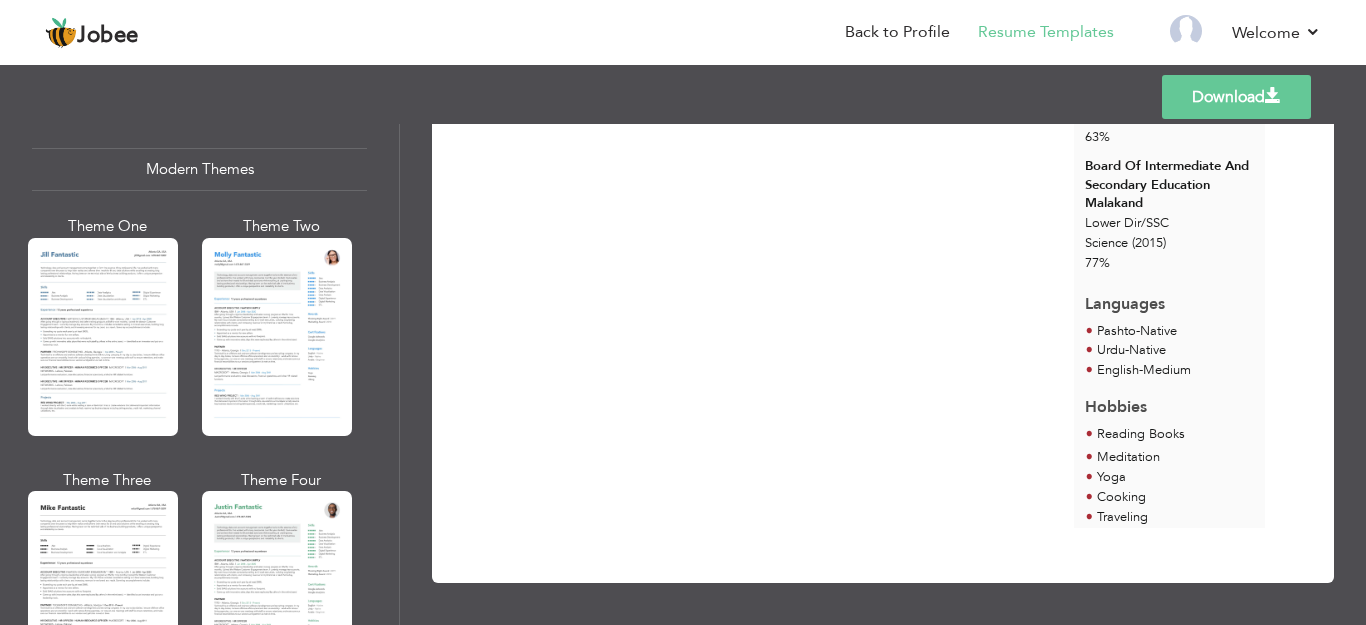 click at bounding box center (277, 337) 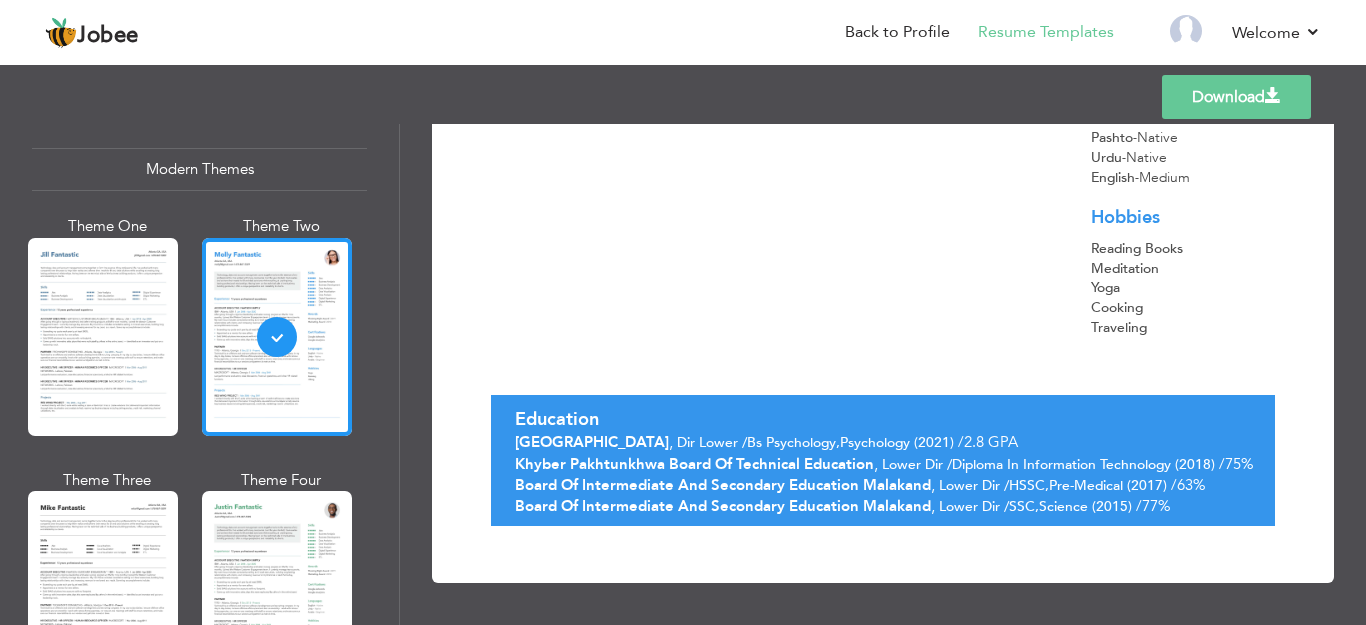 scroll, scrollTop: 667, scrollLeft: 0, axis: vertical 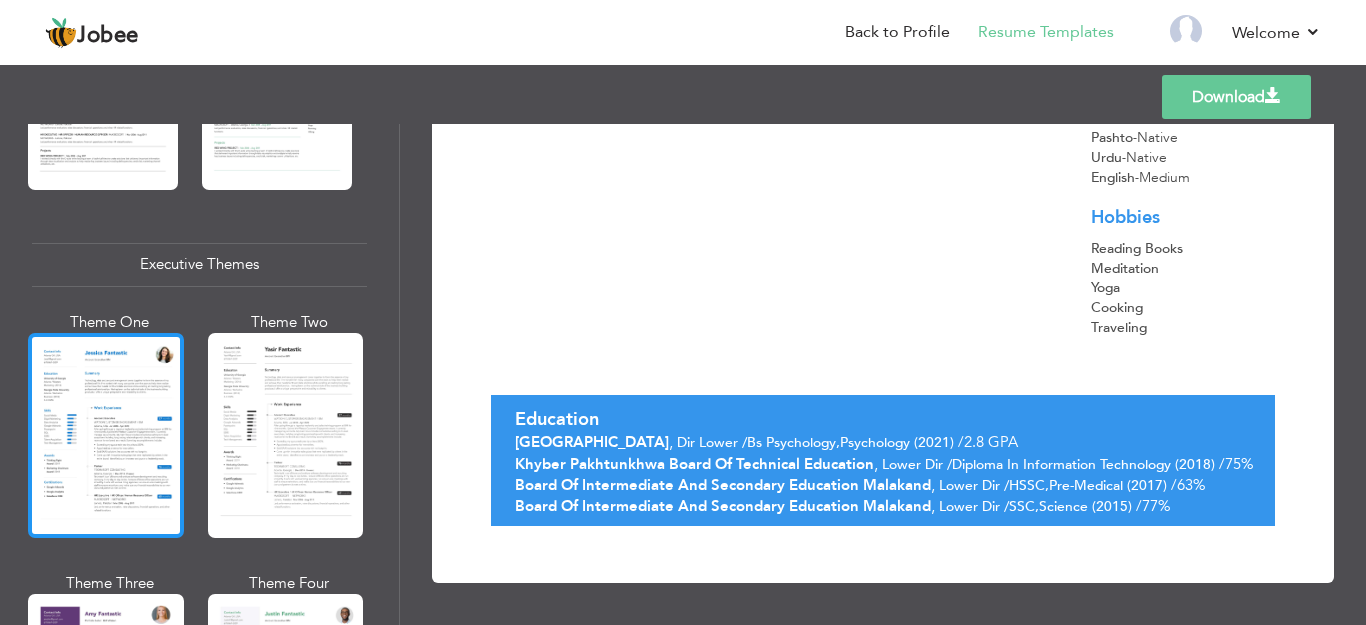 click at bounding box center (106, 435) 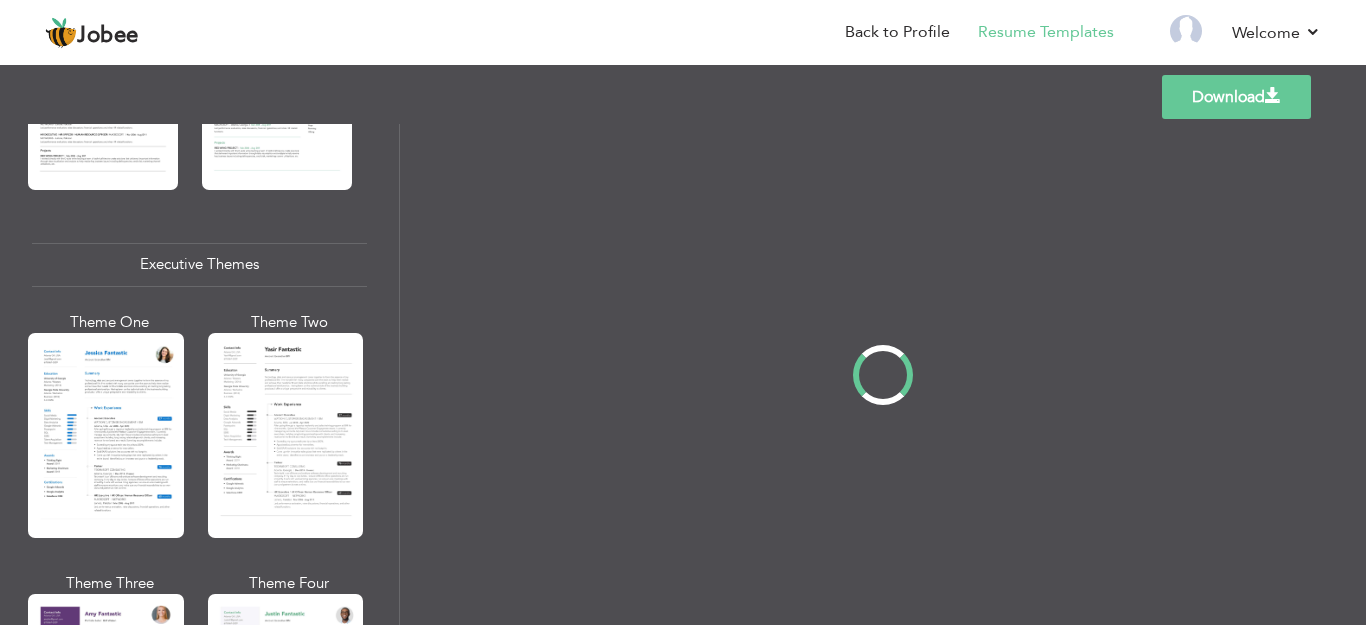 scroll, scrollTop: 0, scrollLeft: 0, axis: both 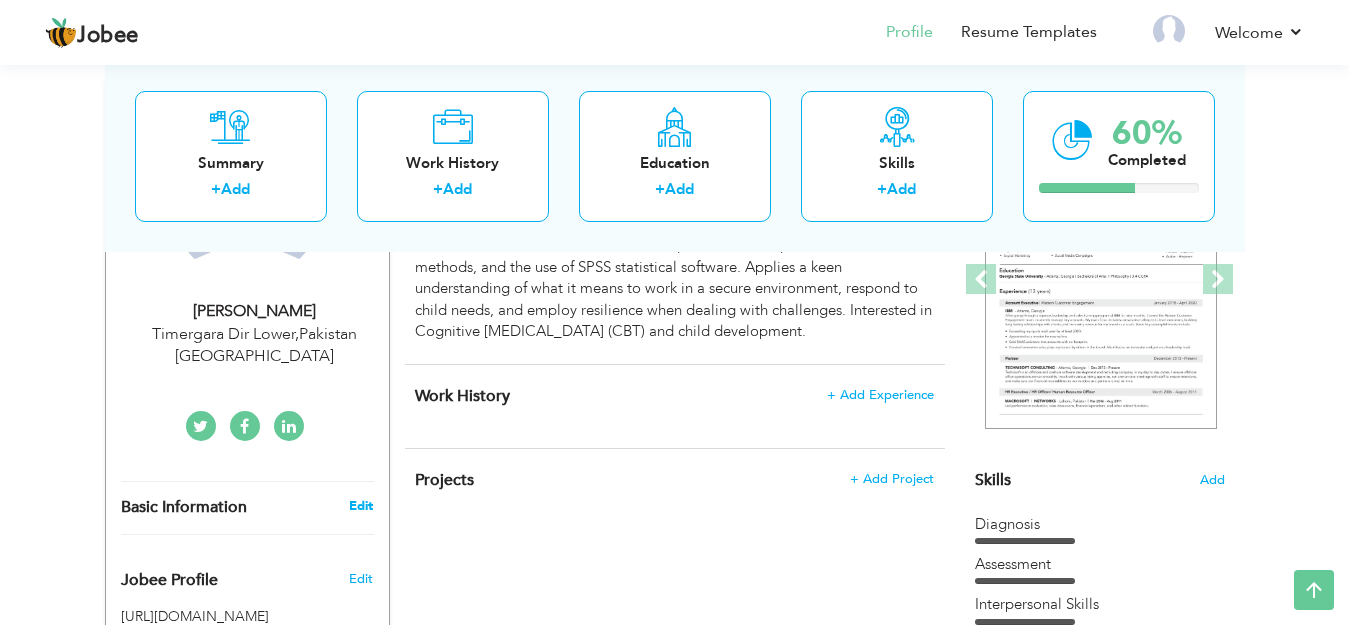 click on "Edit" at bounding box center [361, 506] 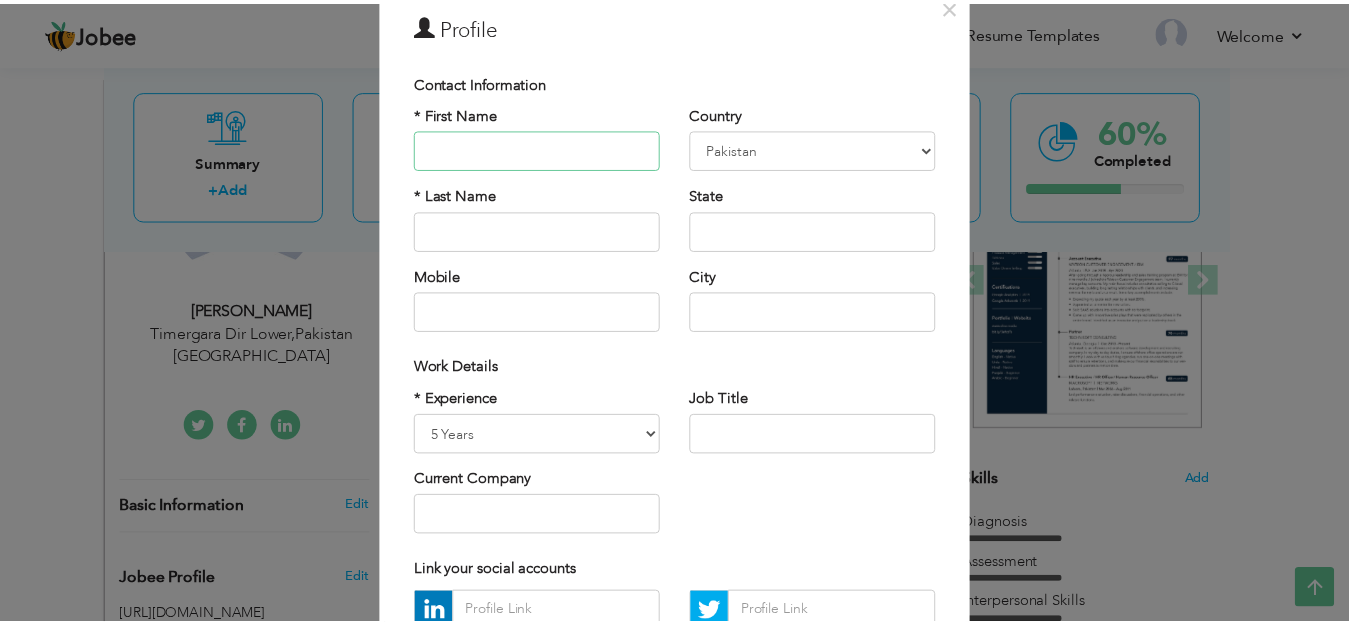 scroll, scrollTop: 76, scrollLeft: 0, axis: vertical 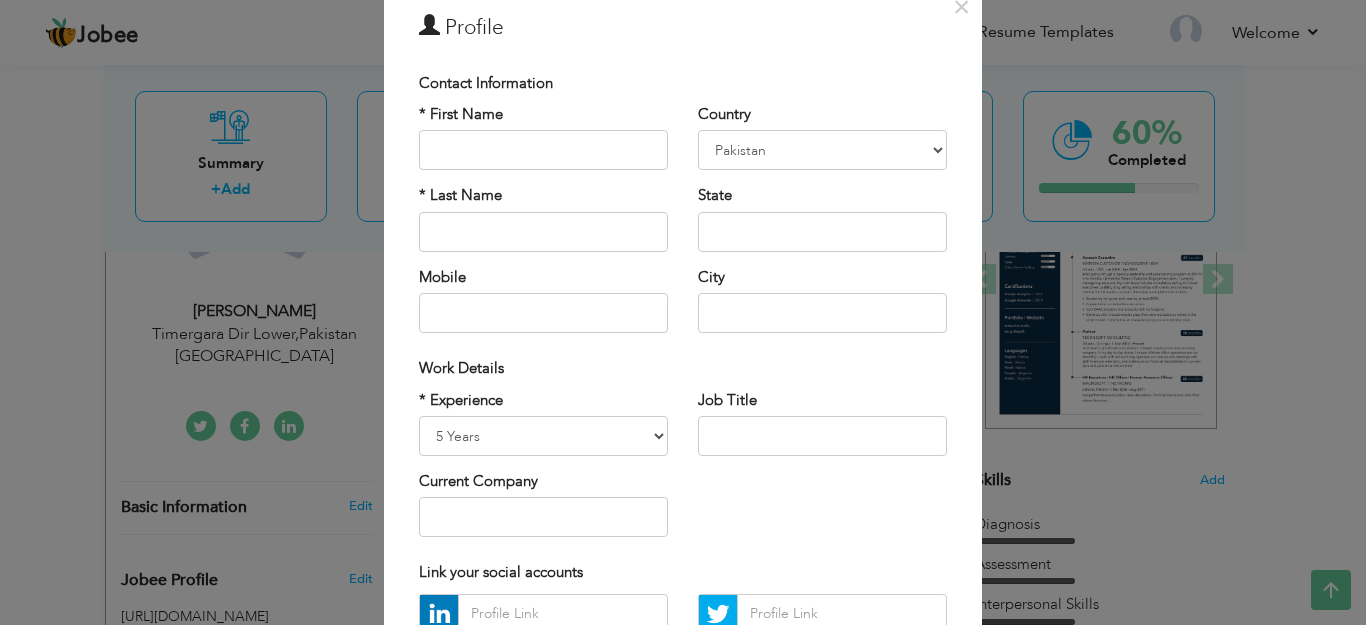 click on "×
Profile
Contact Information
* First Name
* Last Name
Mobile  Aruba" at bounding box center [683, 312] 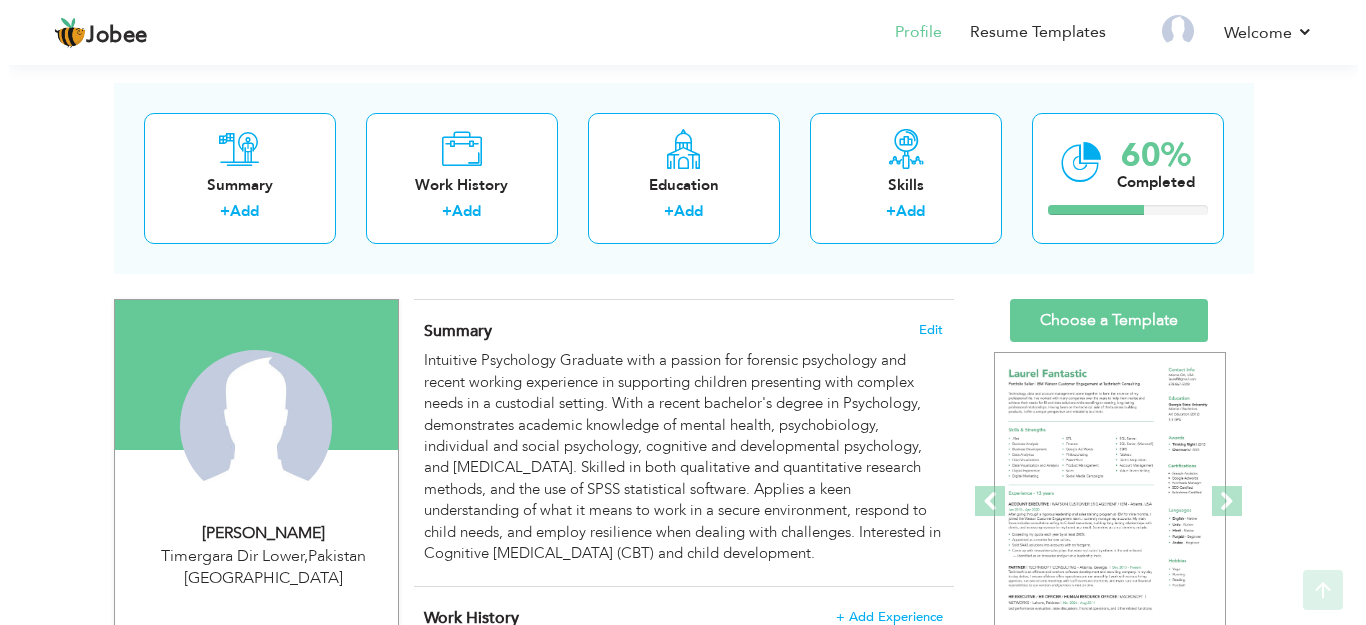 scroll, scrollTop: 200, scrollLeft: 0, axis: vertical 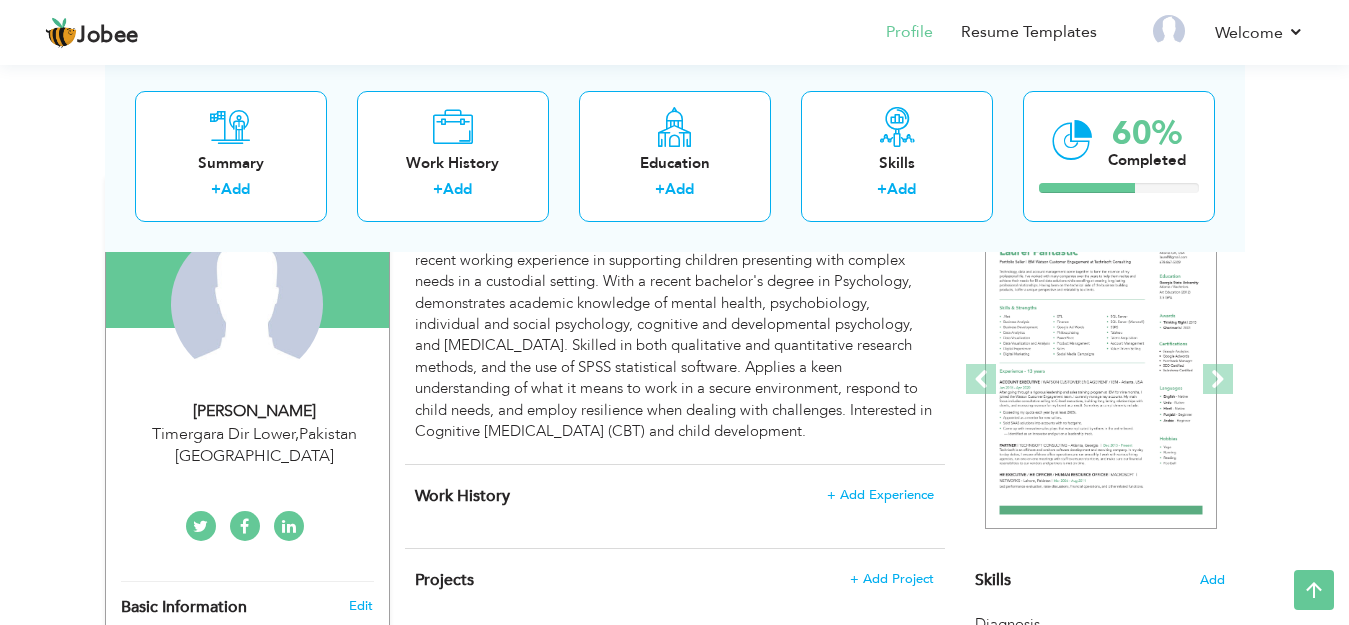 click on "[PERSON_NAME]" at bounding box center (255, 411) 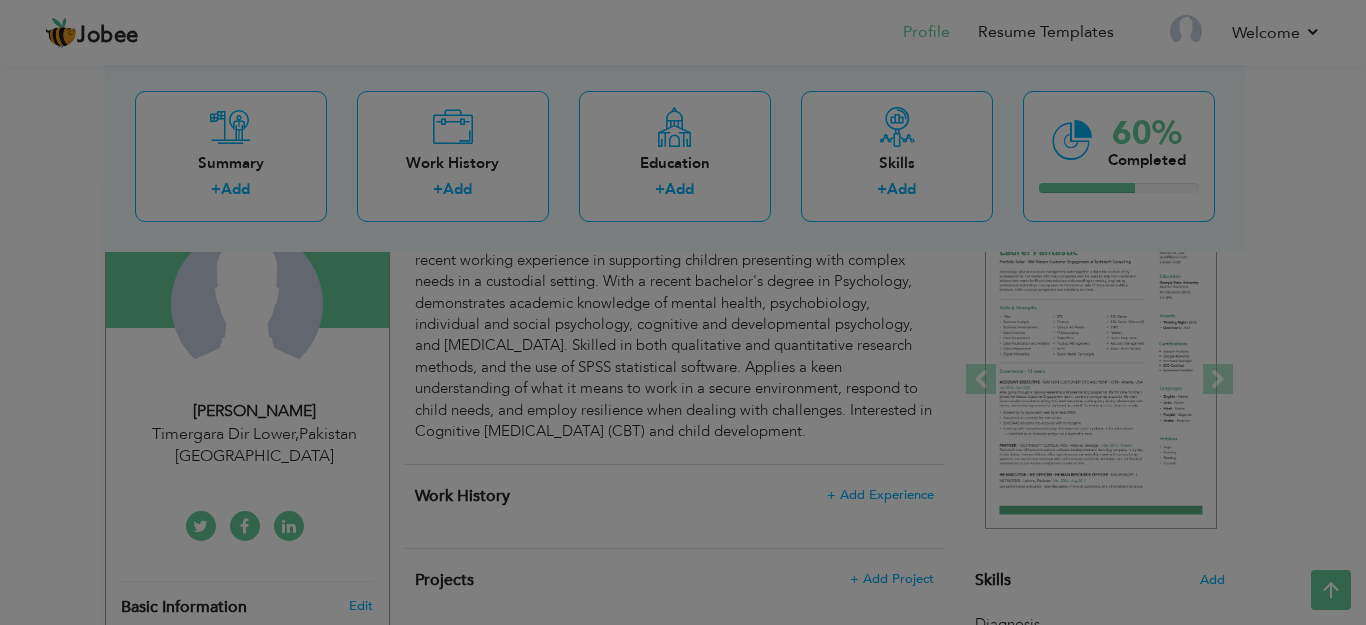 scroll, scrollTop: 0, scrollLeft: 0, axis: both 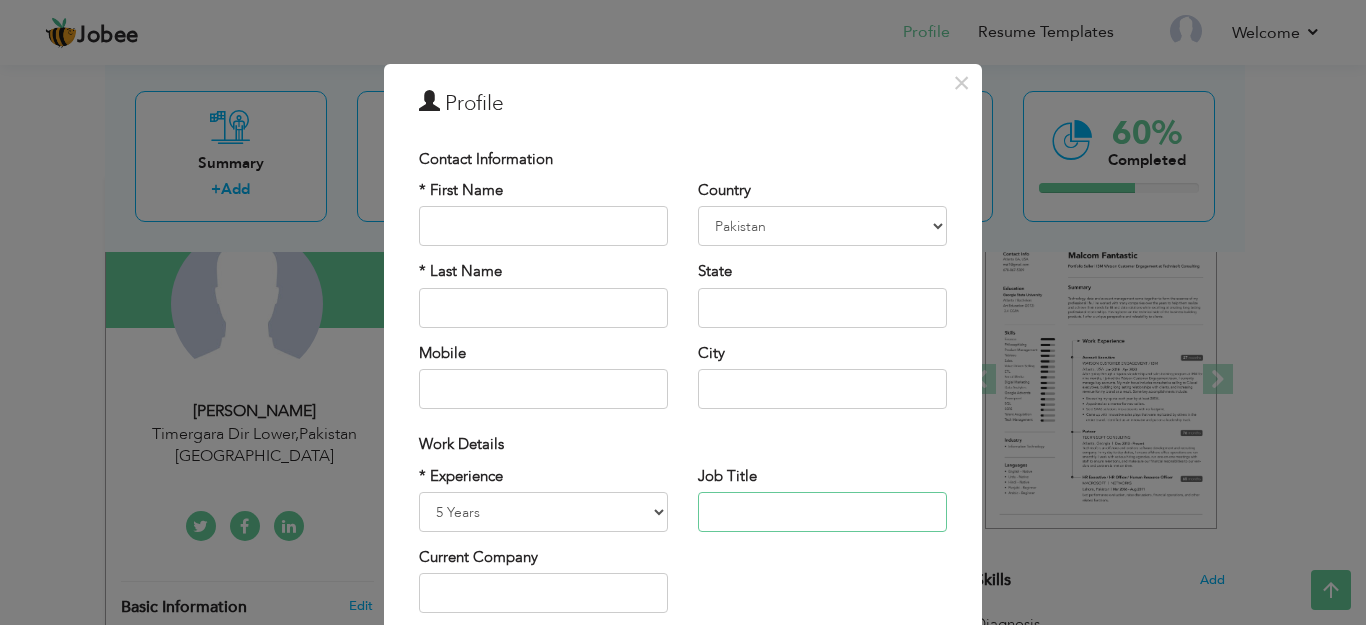 paste on "PSYCHOLOGIST" 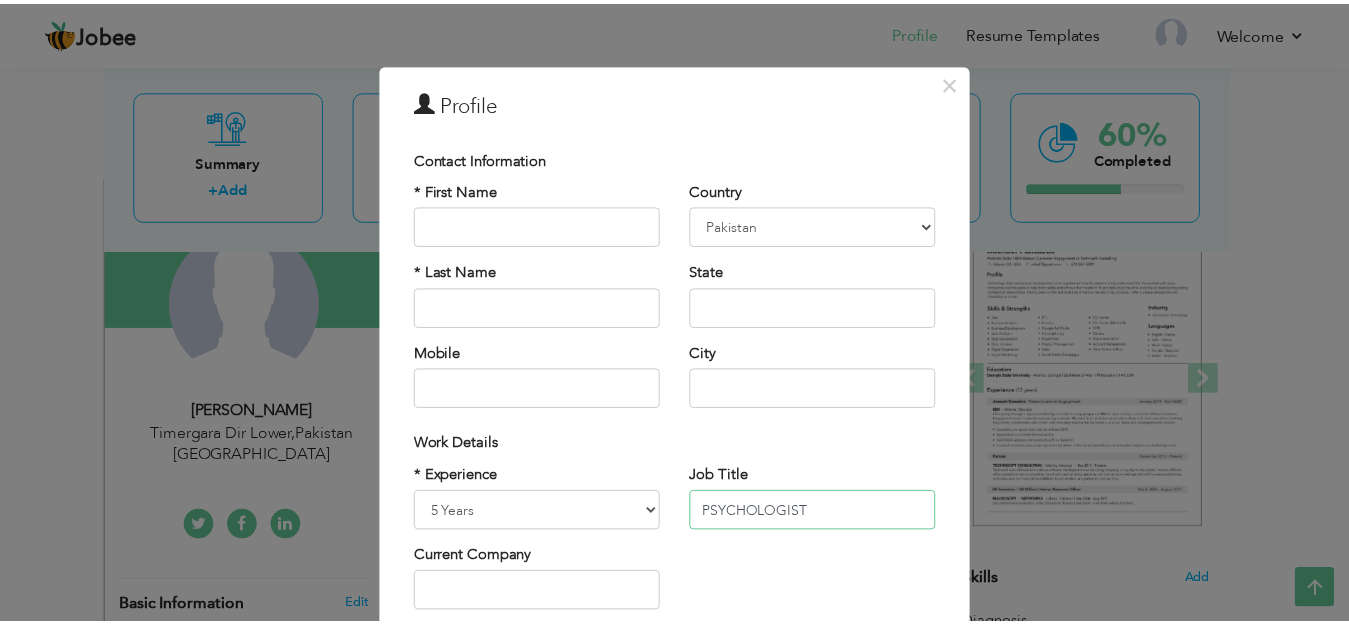 scroll, scrollTop: 276, scrollLeft: 0, axis: vertical 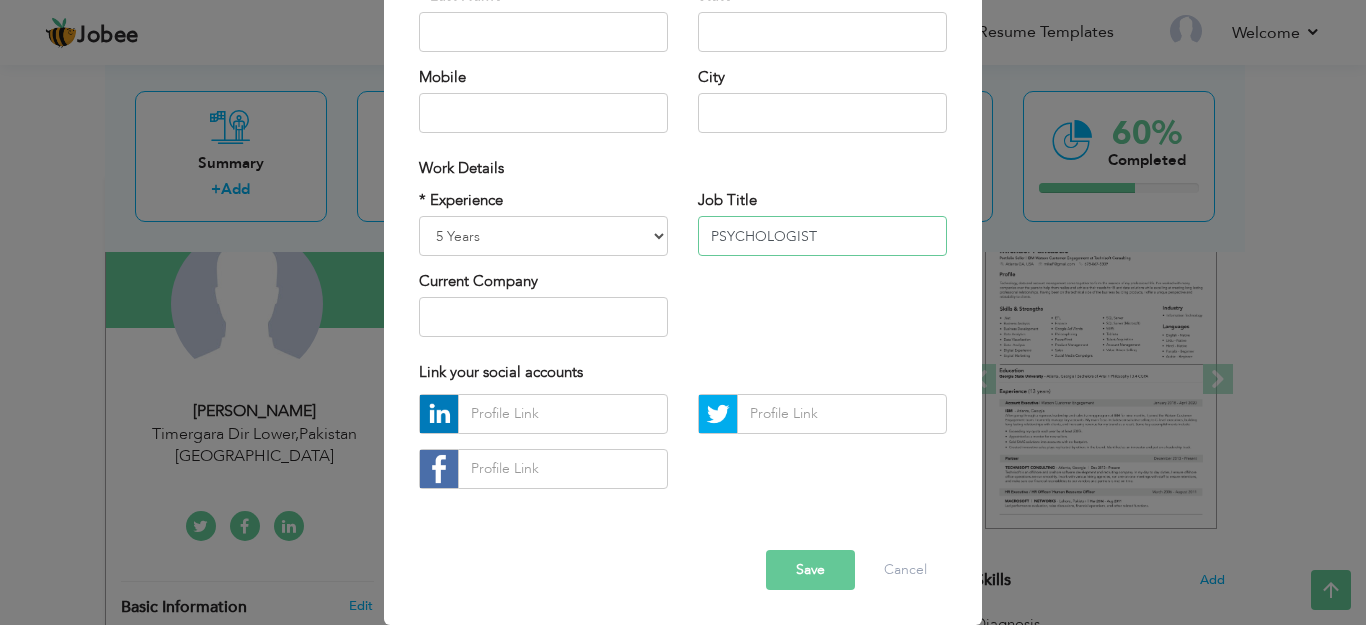 type on "PSYCHOLOGIST" 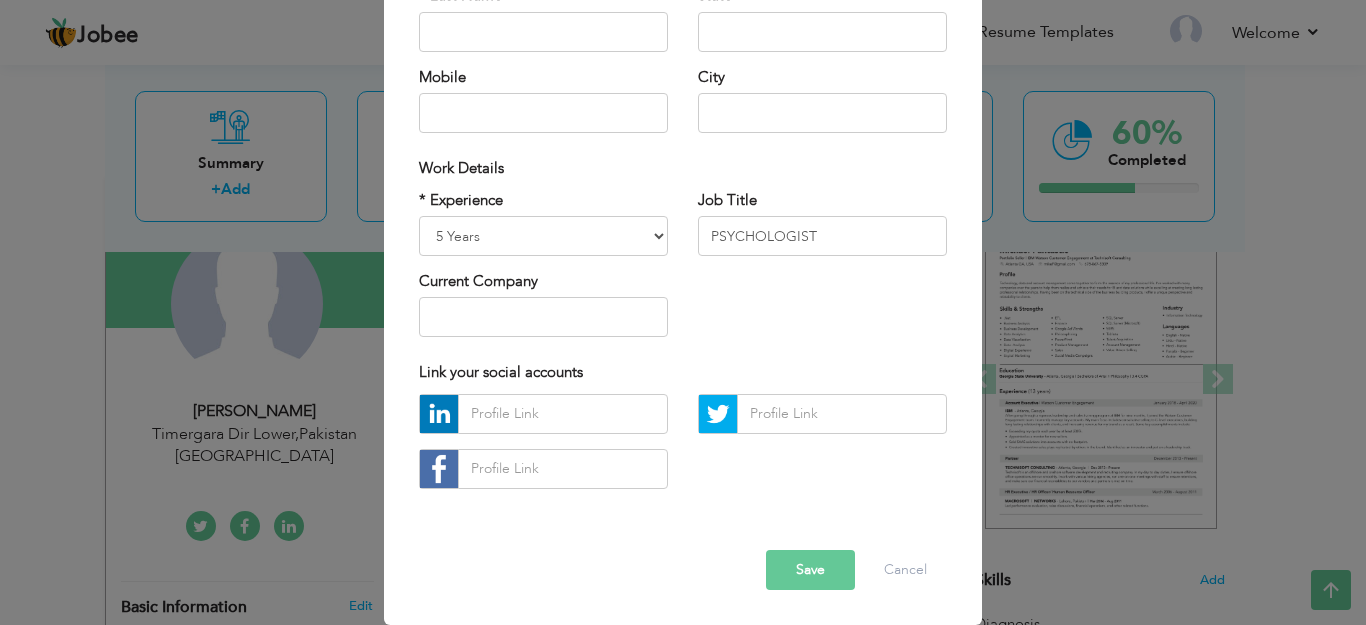 click on "Save" at bounding box center [810, 570] 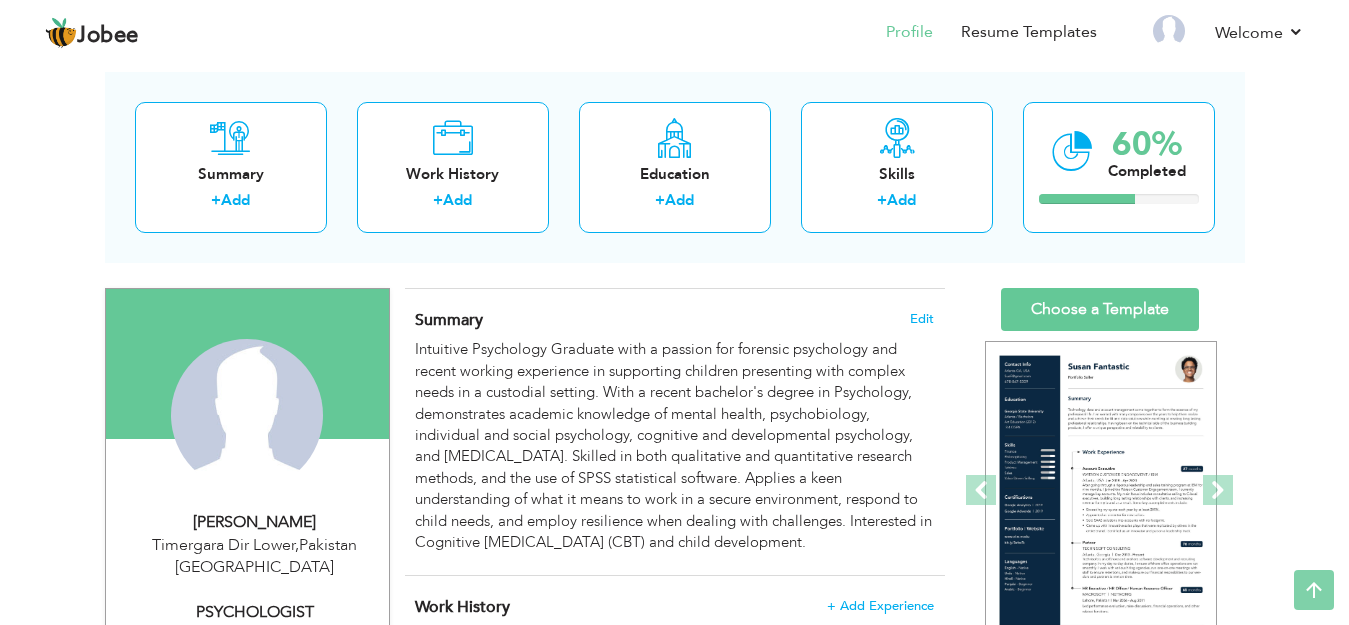 scroll, scrollTop: 0, scrollLeft: 0, axis: both 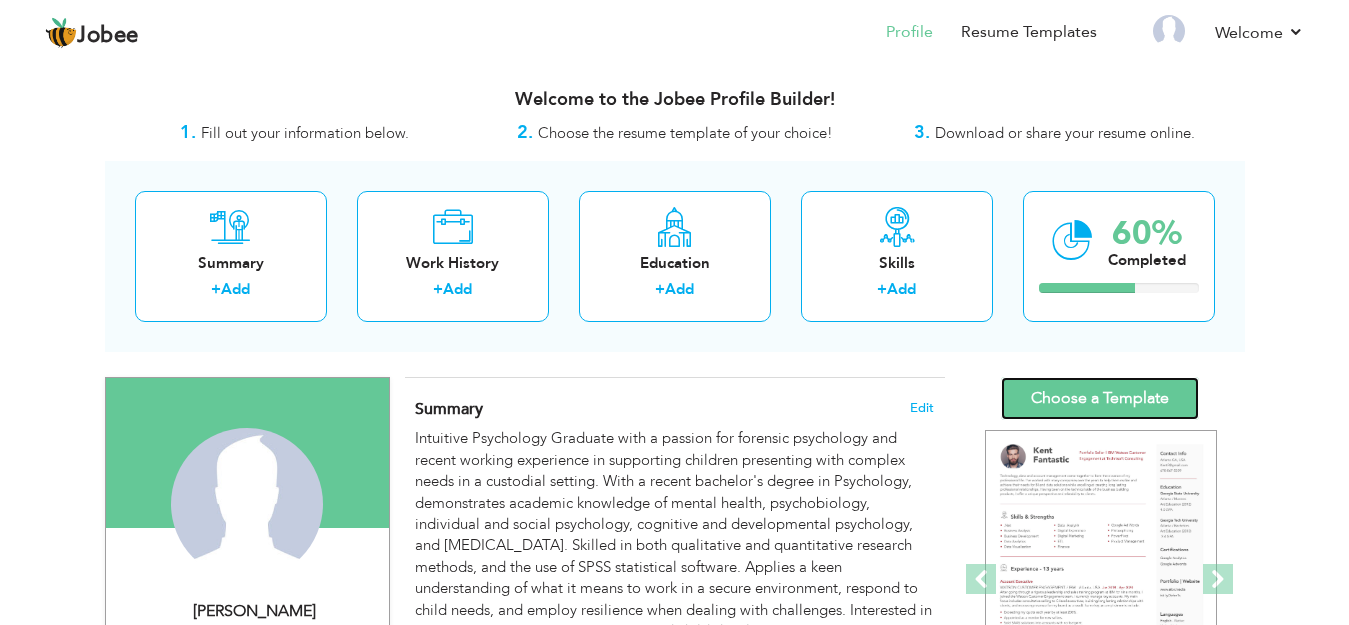 click on "Choose a Template" at bounding box center (1100, 398) 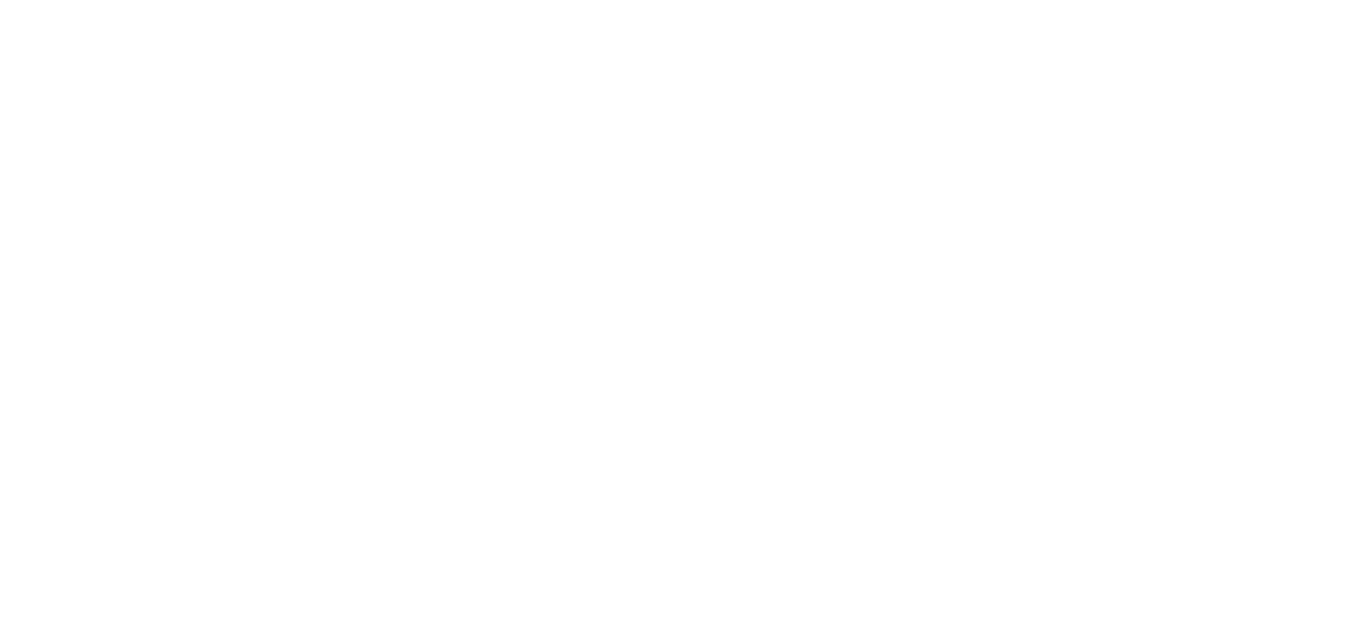 scroll, scrollTop: 0, scrollLeft: 0, axis: both 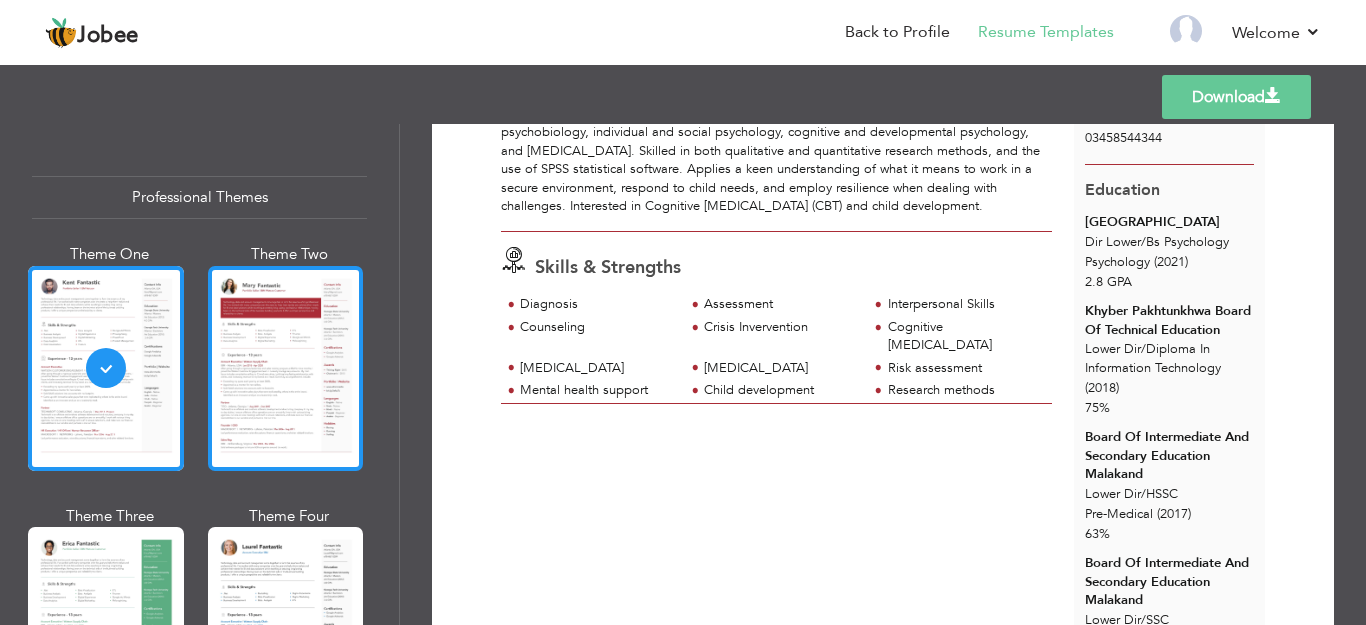 click at bounding box center [286, 368] 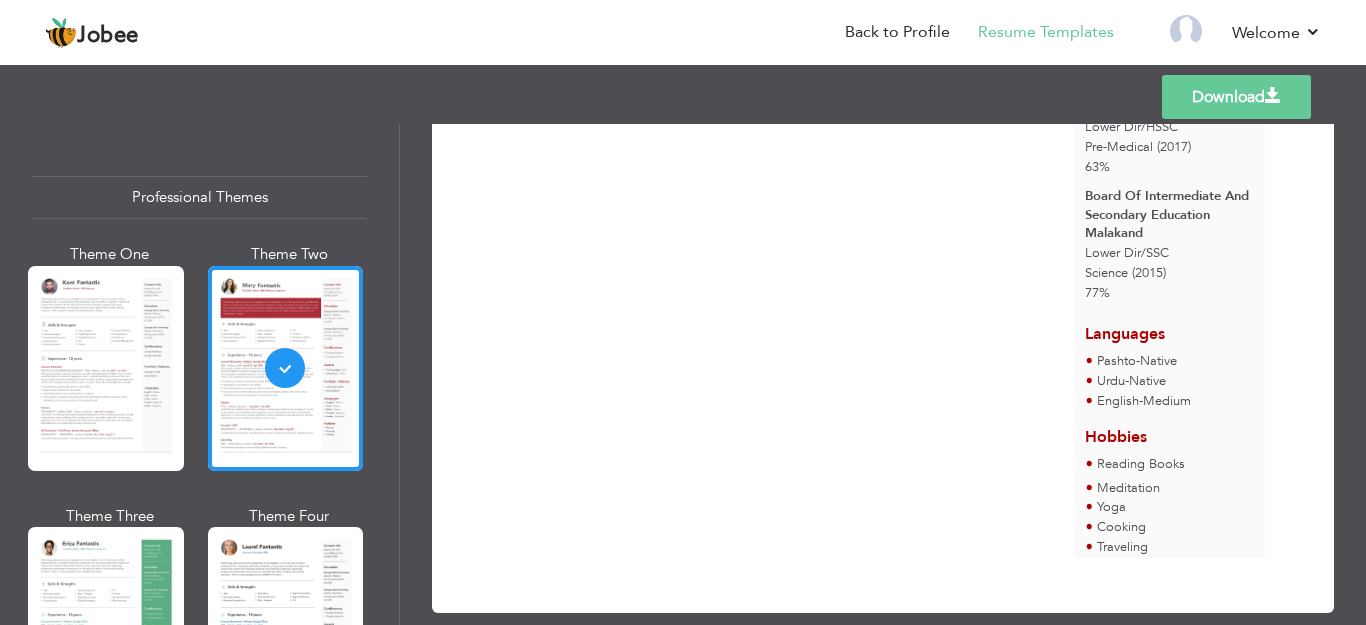 scroll, scrollTop: 582, scrollLeft: 0, axis: vertical 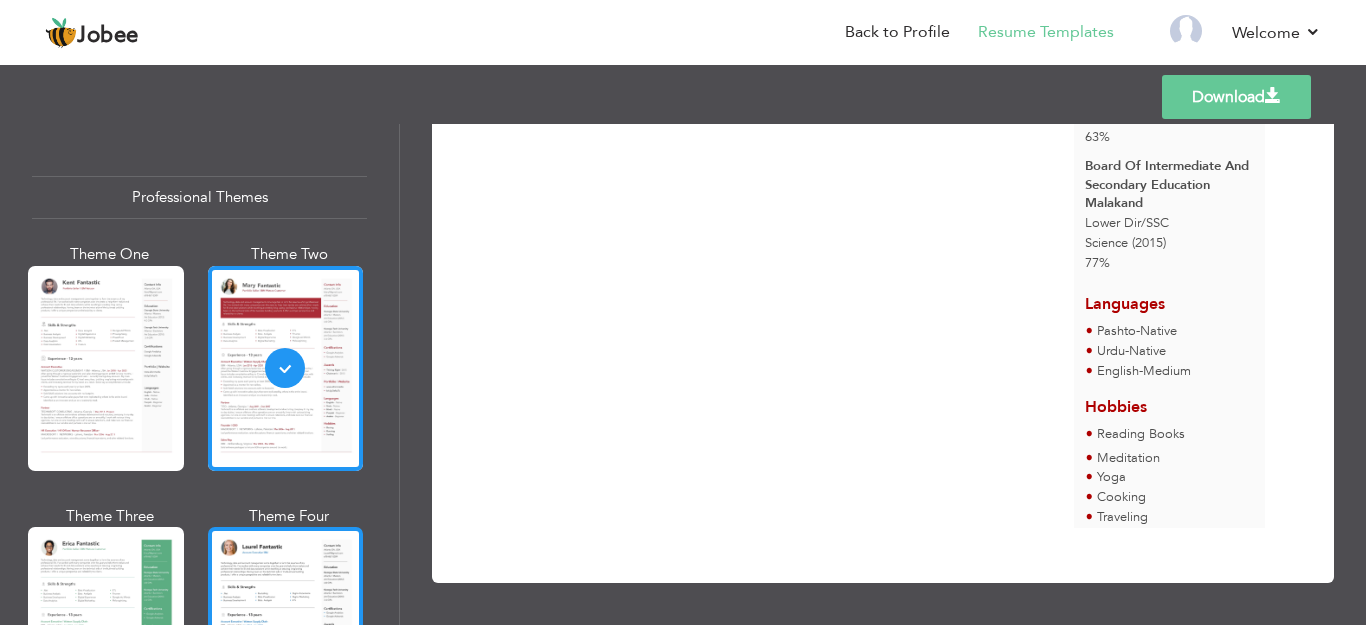 click at bounding box center [286, 629] 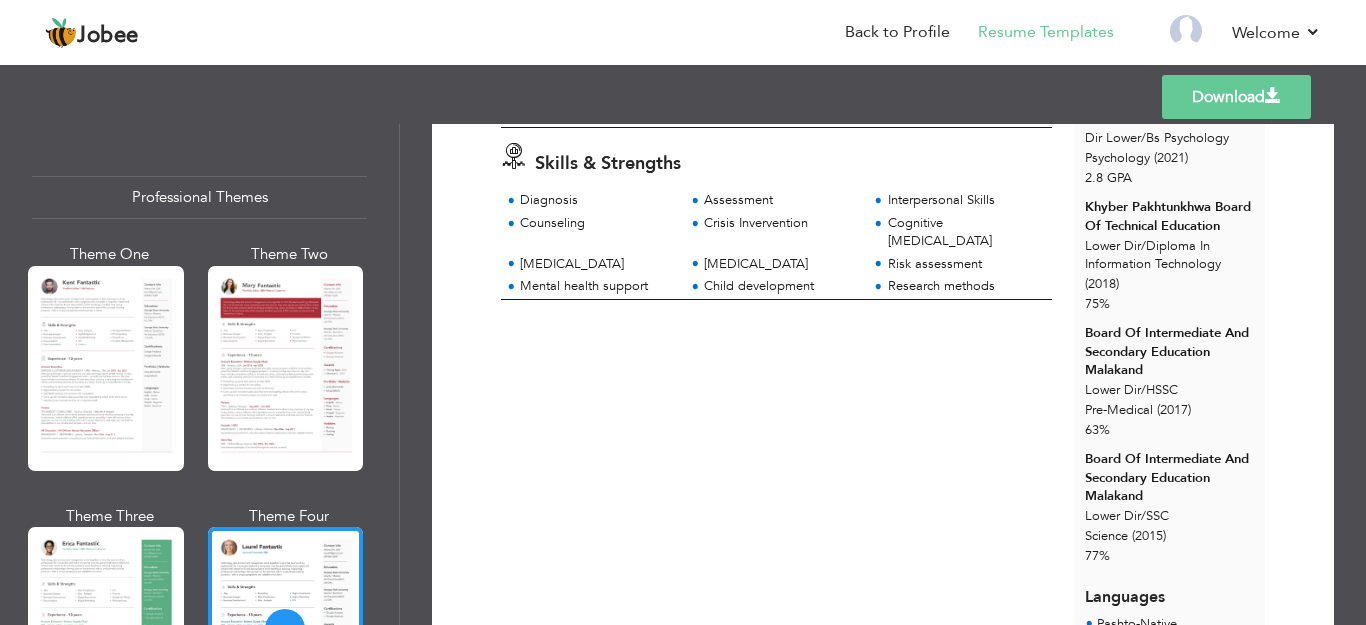 scroll, scrollTop: 597, scrollLeft: 0, axis: vertical 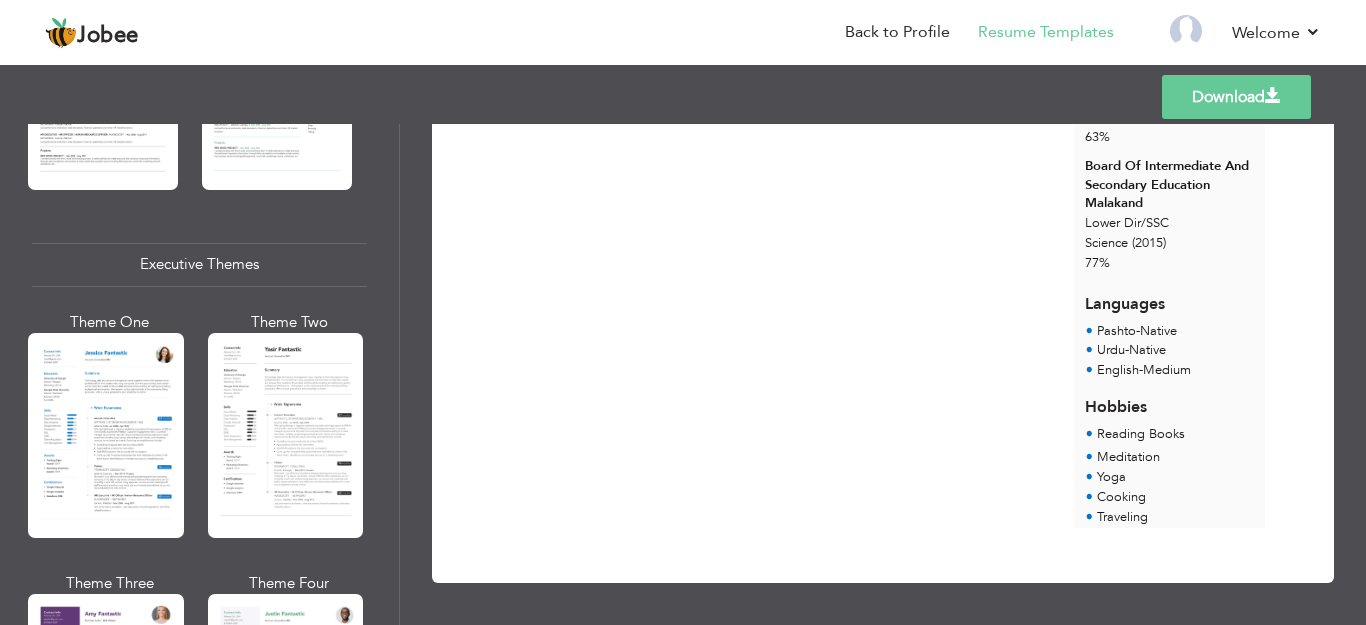 click at bounding box center (286, 435) 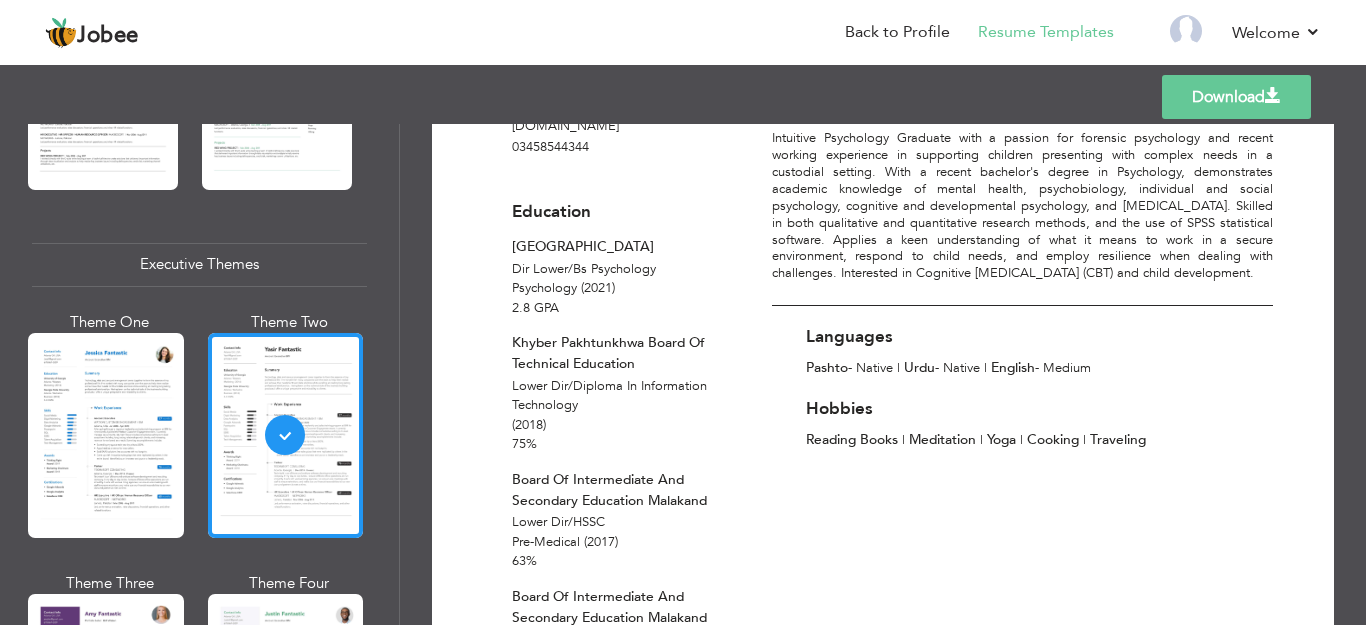 scroll, scrollTop: 80, scrollLeft: 0, axis: vertical 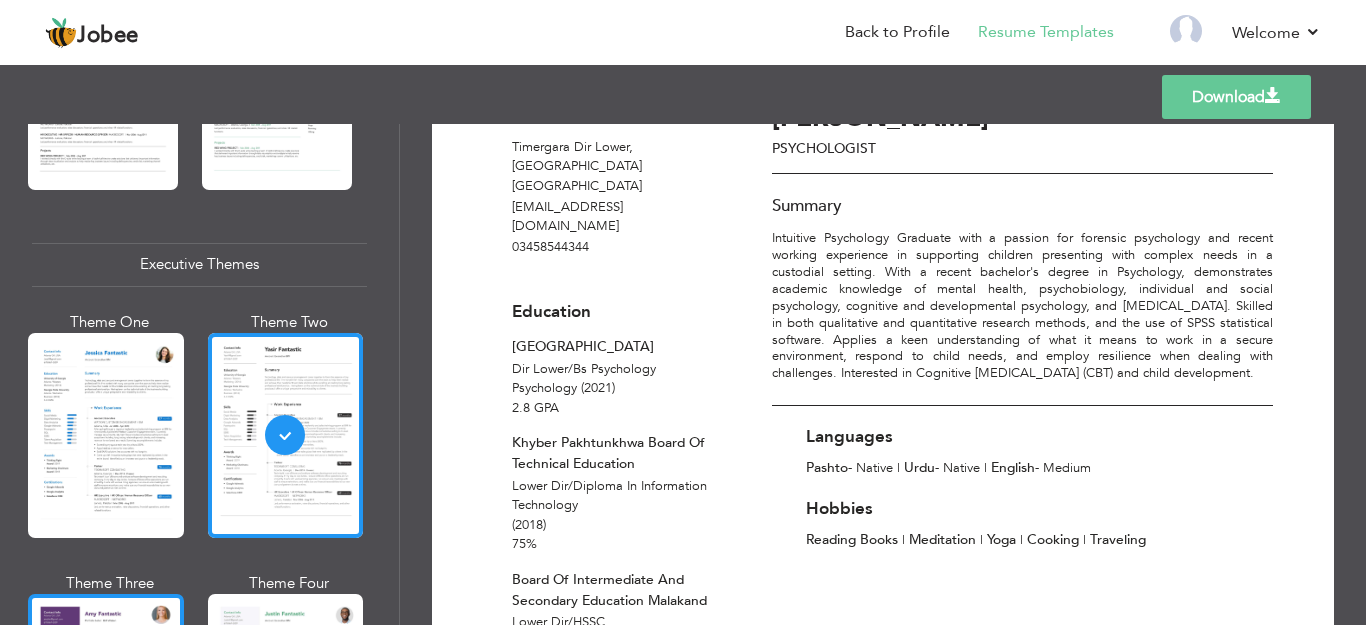 click at bounding box center [106, 696] 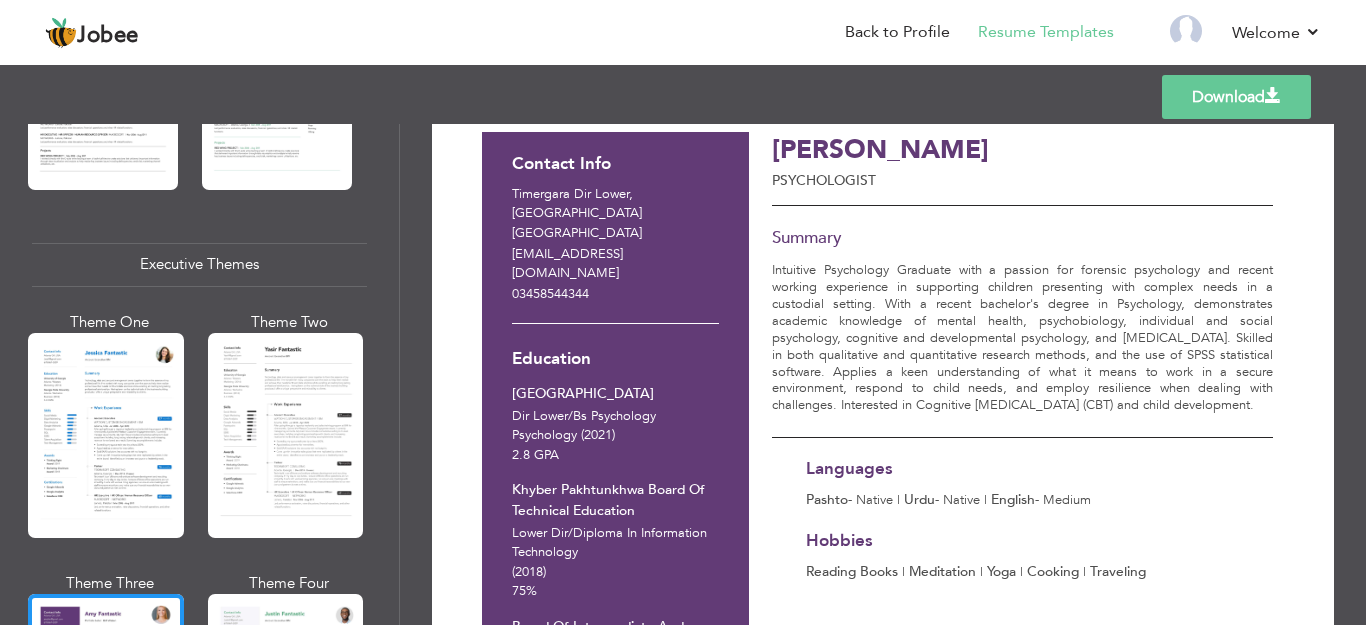 scroll, scrollTop: 0, scrollLeft: 0, axis: both 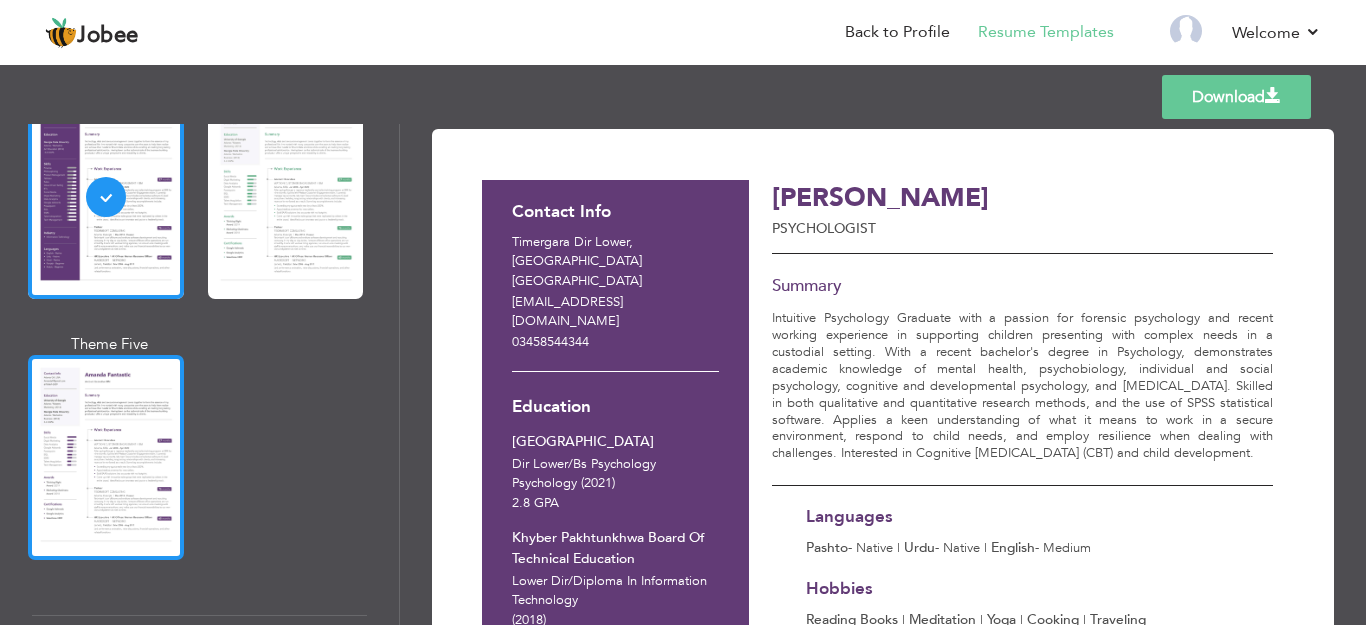 click at bounding box center [106, 457] 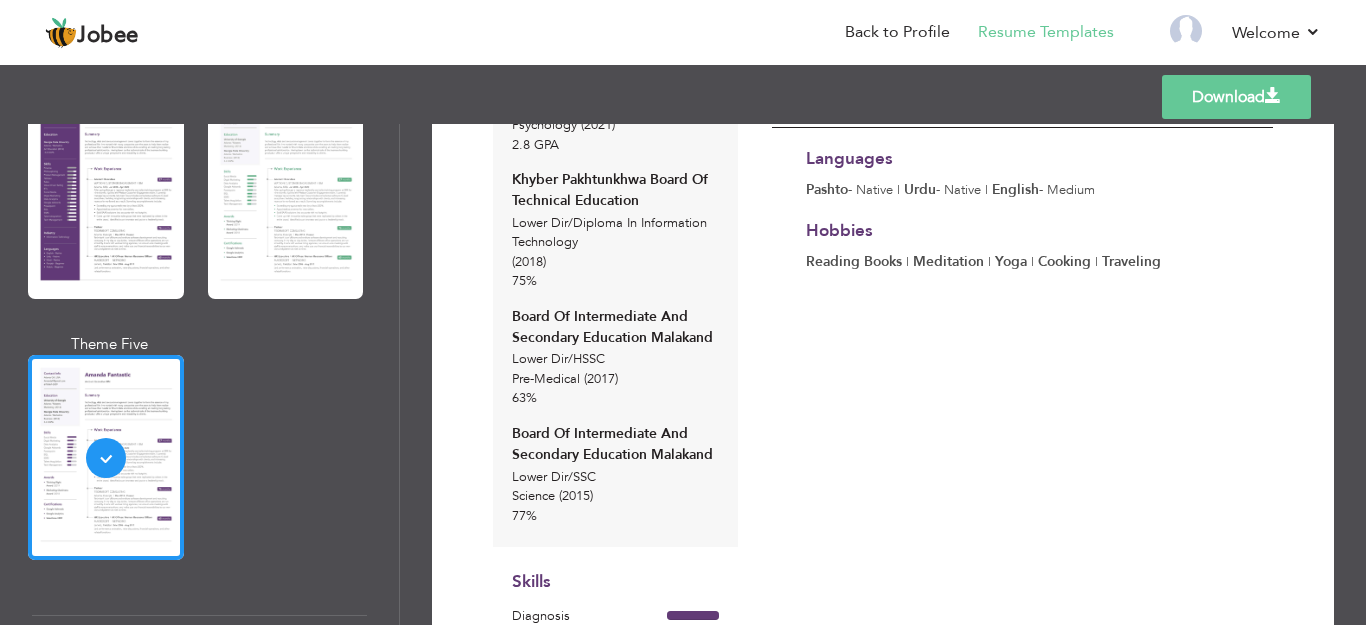scroll, scrollTop: 100, scrollLeft: 0, axis: vertical 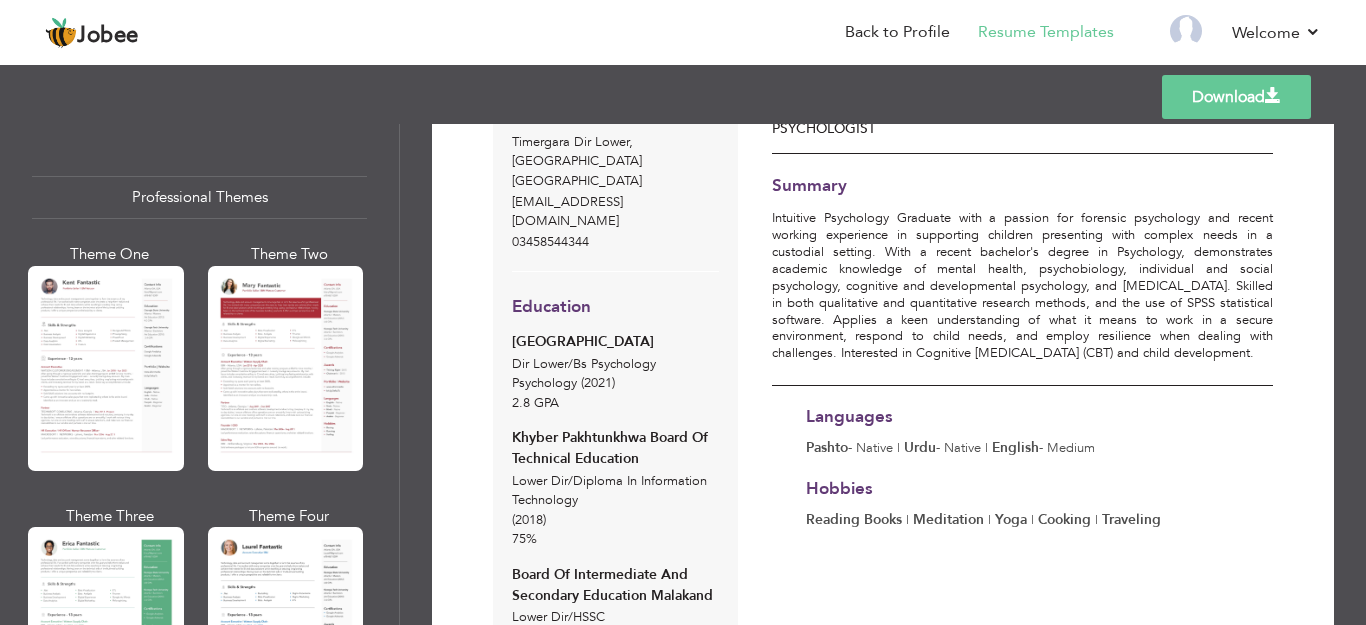 click at bounding box center (286, 368) 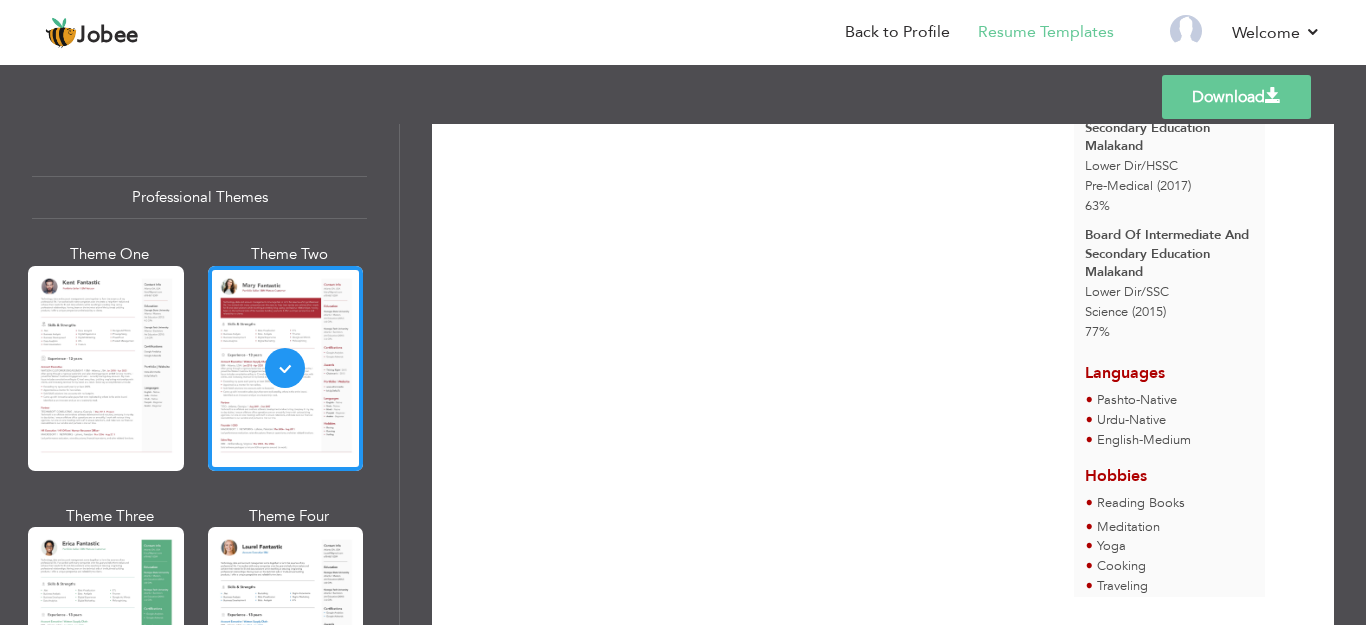 scroll, scrollTop: 582, scrollLeft: 0, axis: vertical 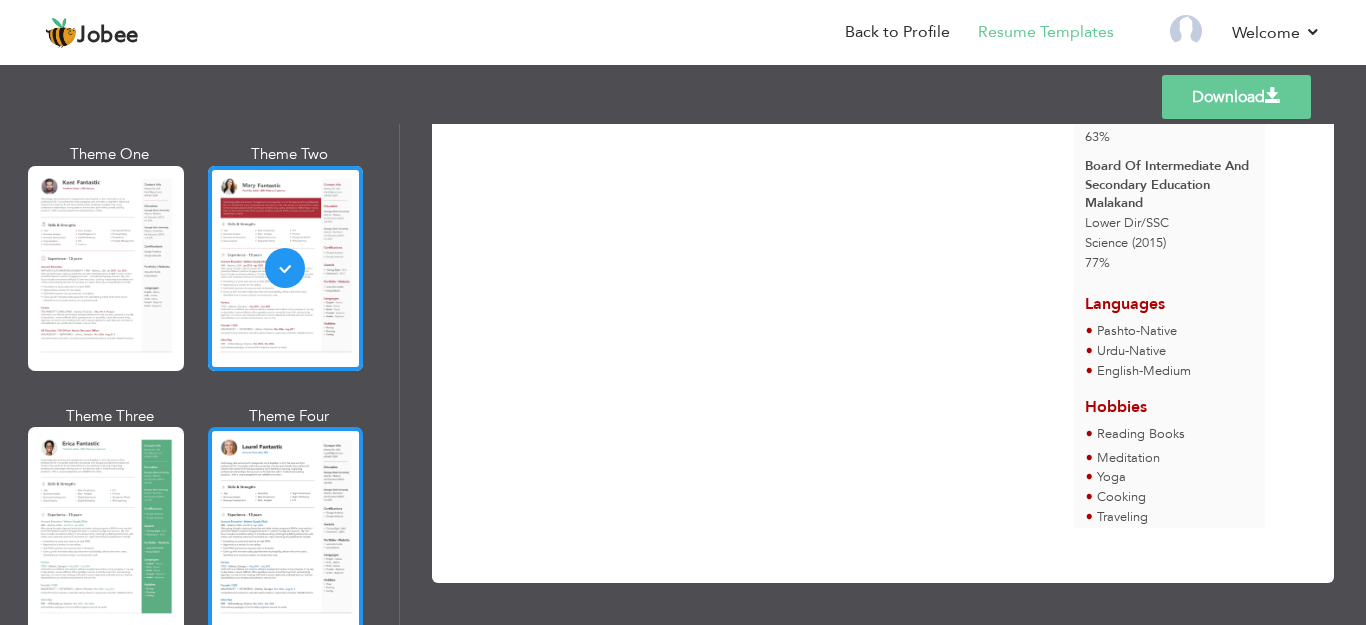 click at bounding box center [286, 529] 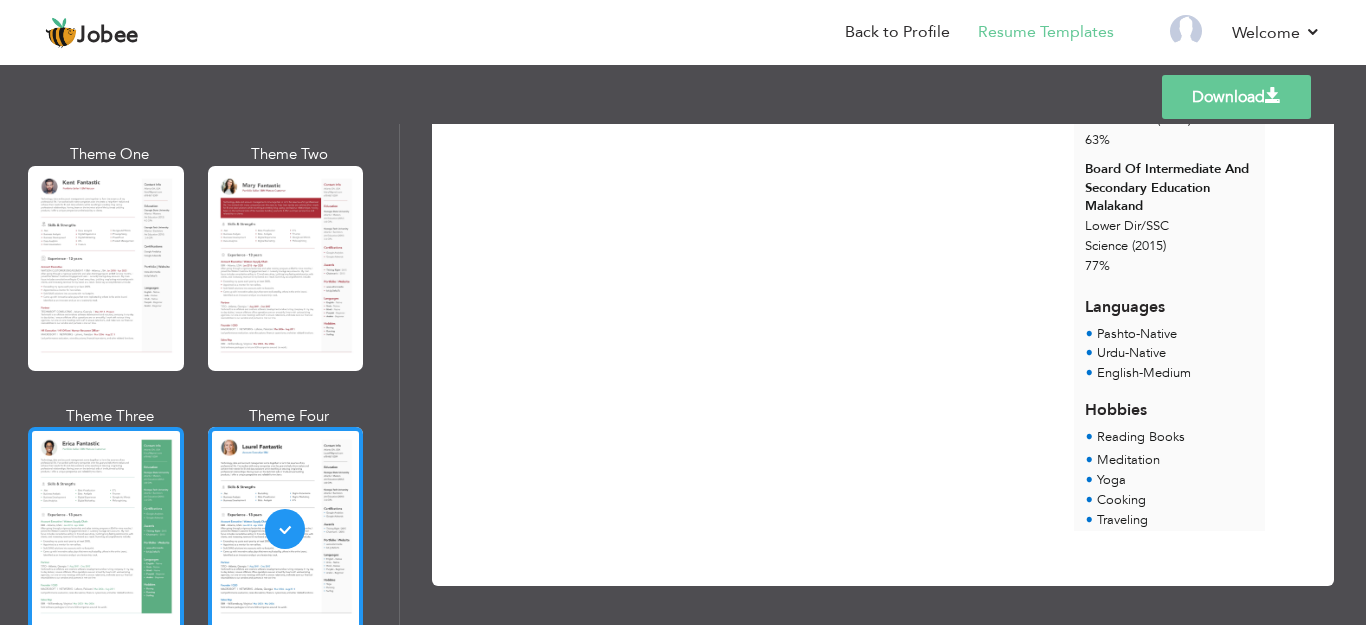 scroll, scrollTop: 597, scrollLeft: 0, axis: vertical 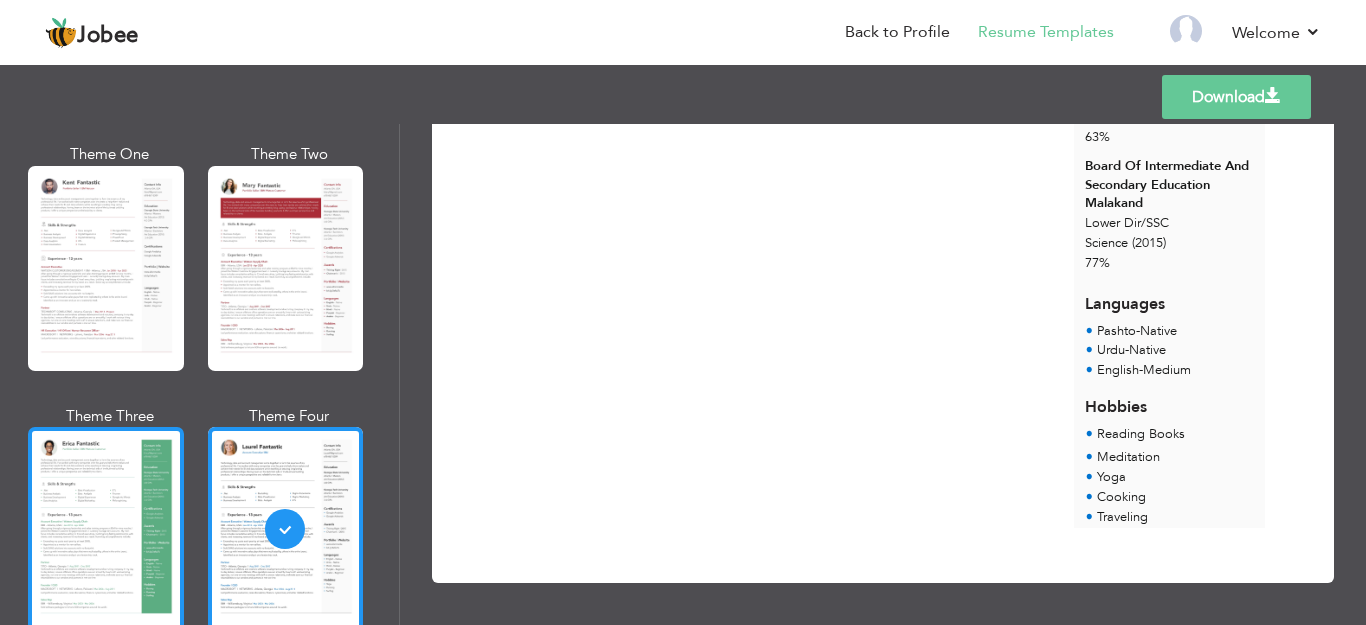 click at bounding box center (106, 529) 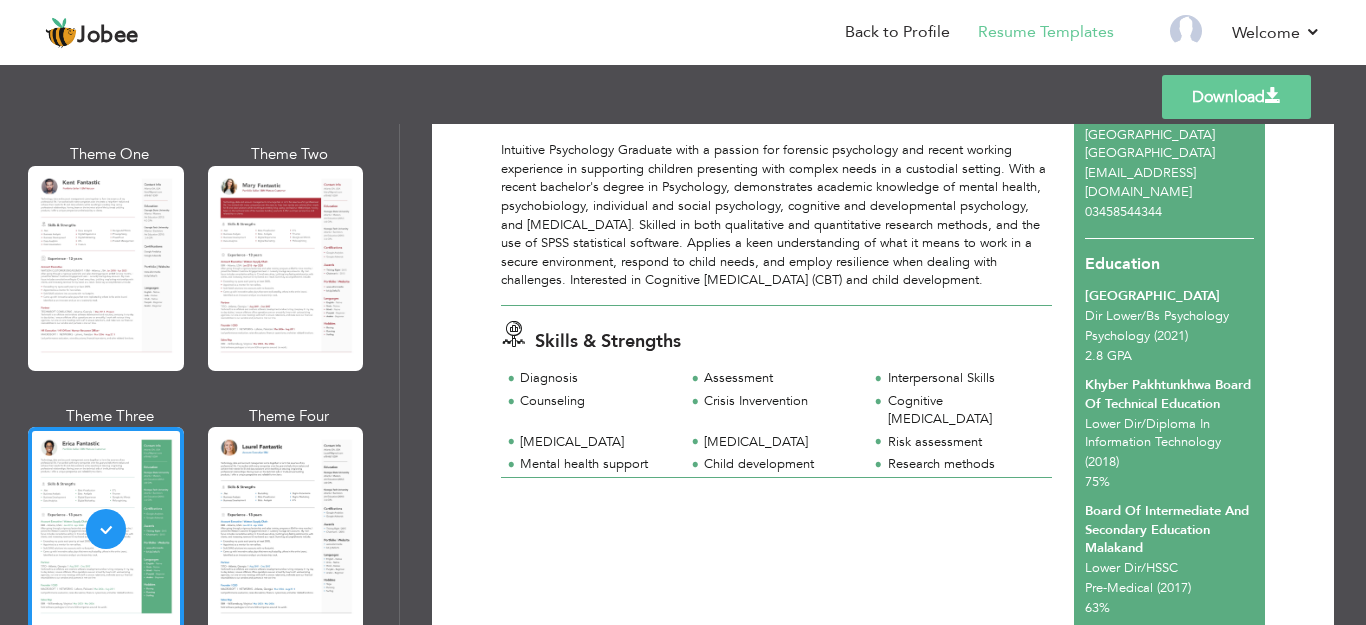 scroll, scrollTop: 597, scrollLeft: 0, axis: vertical 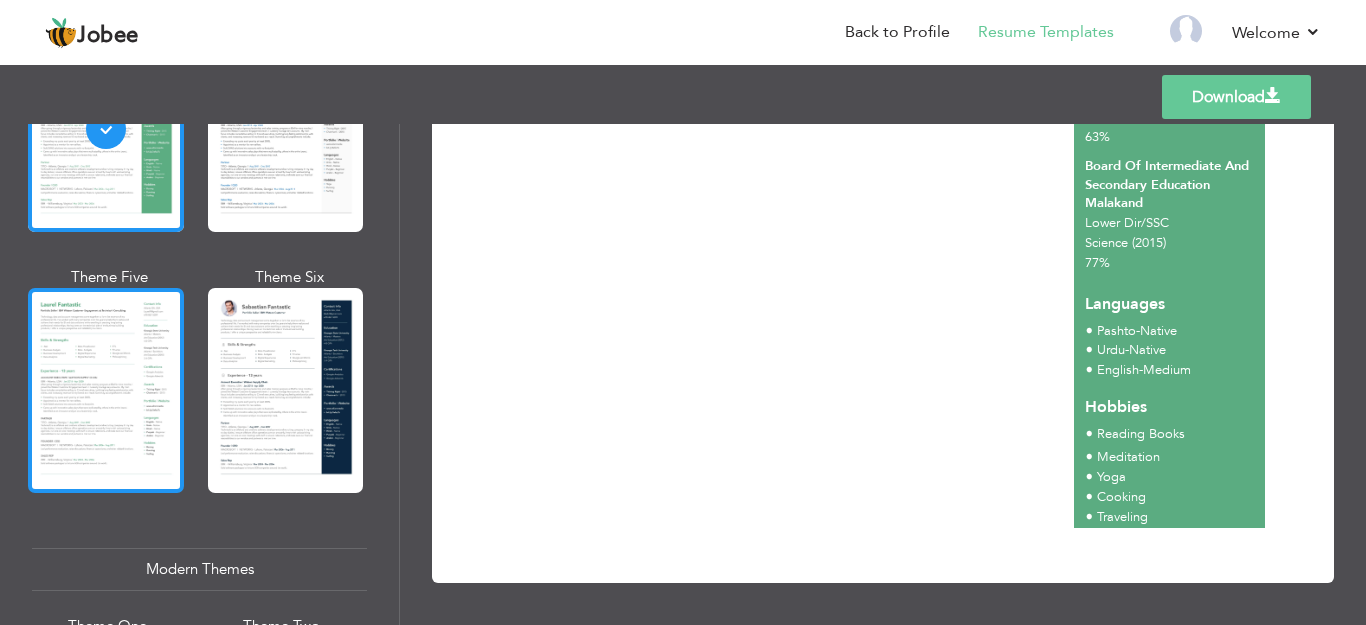 click at bounding box center (106, 390) 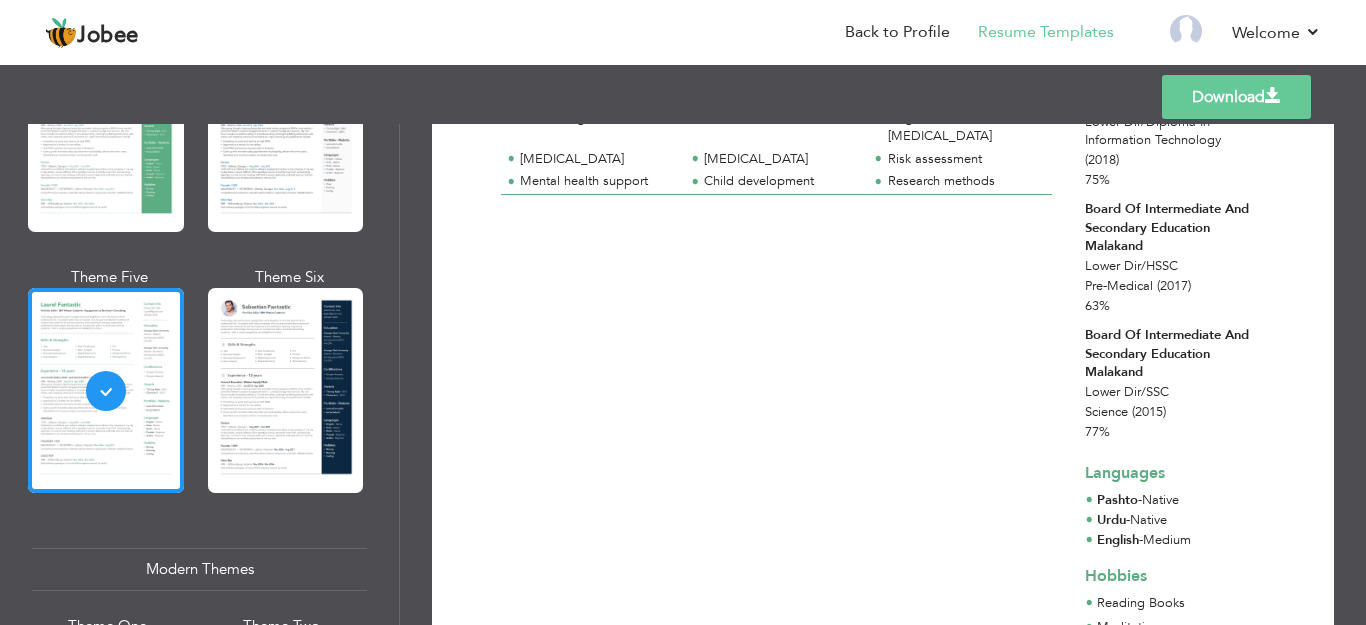 scroll, scrollTop: 400, scrollLeft: 0, axis: vertical 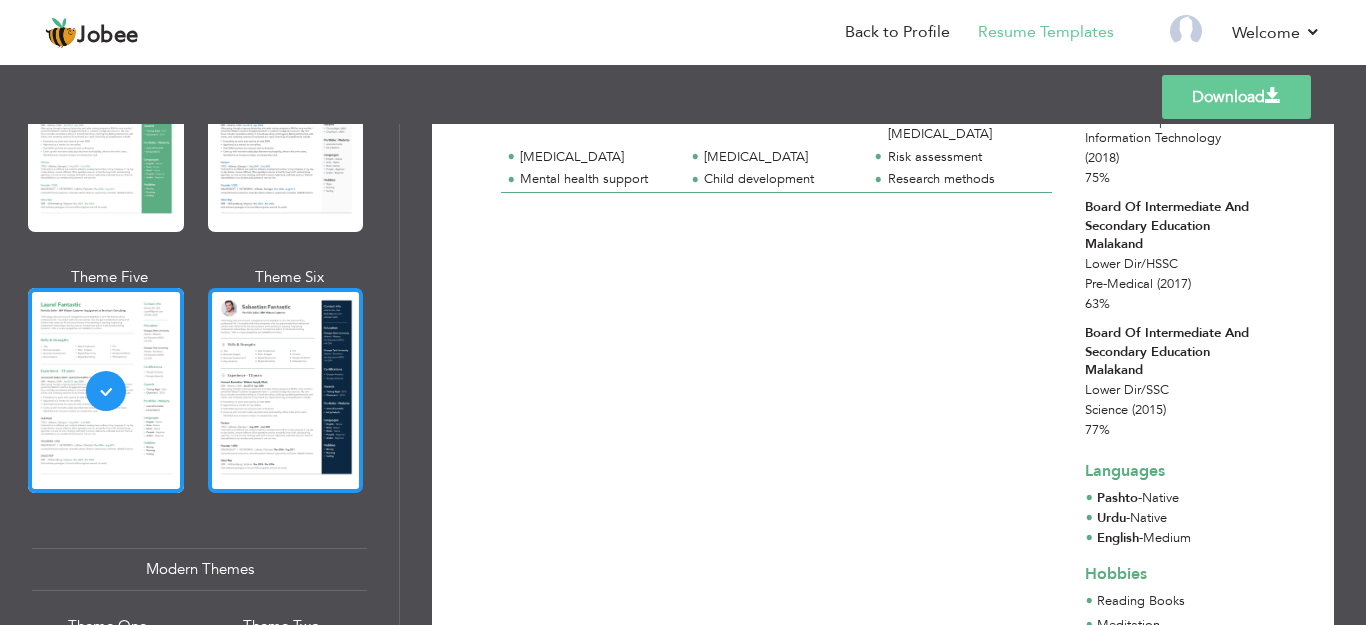 click at bounding box center [286, 390] 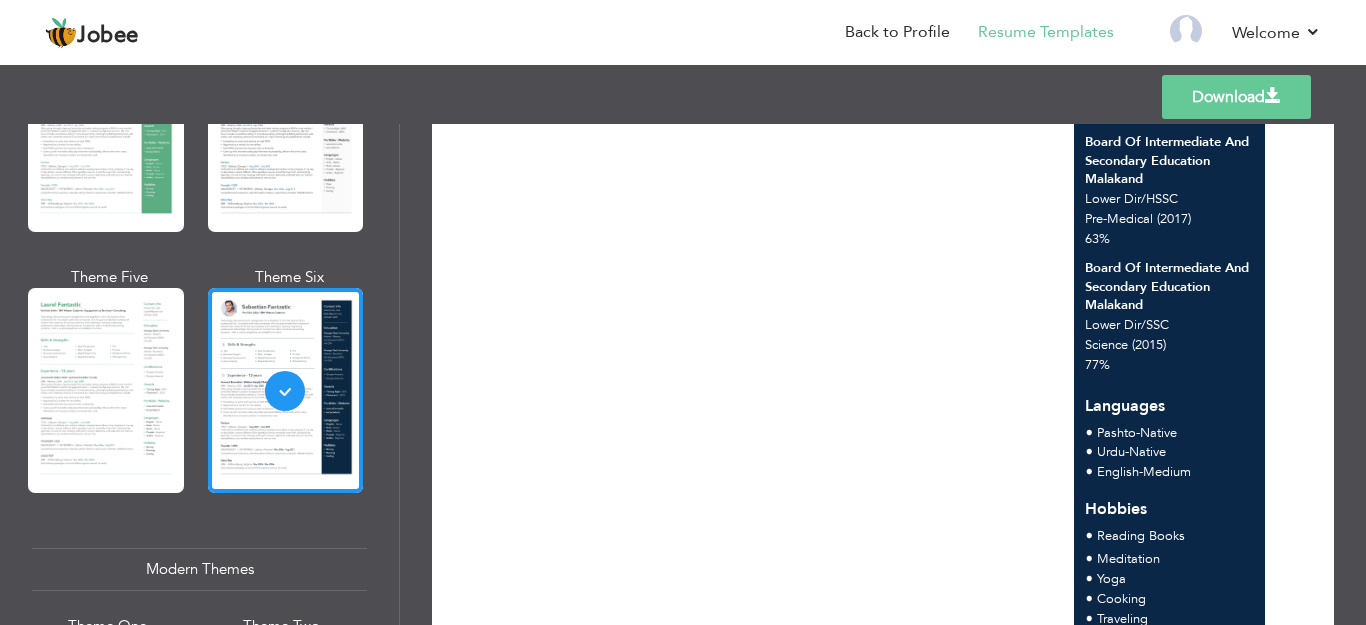scroll, scrollTop: 597, scrollLeft: 0, axis: vertical 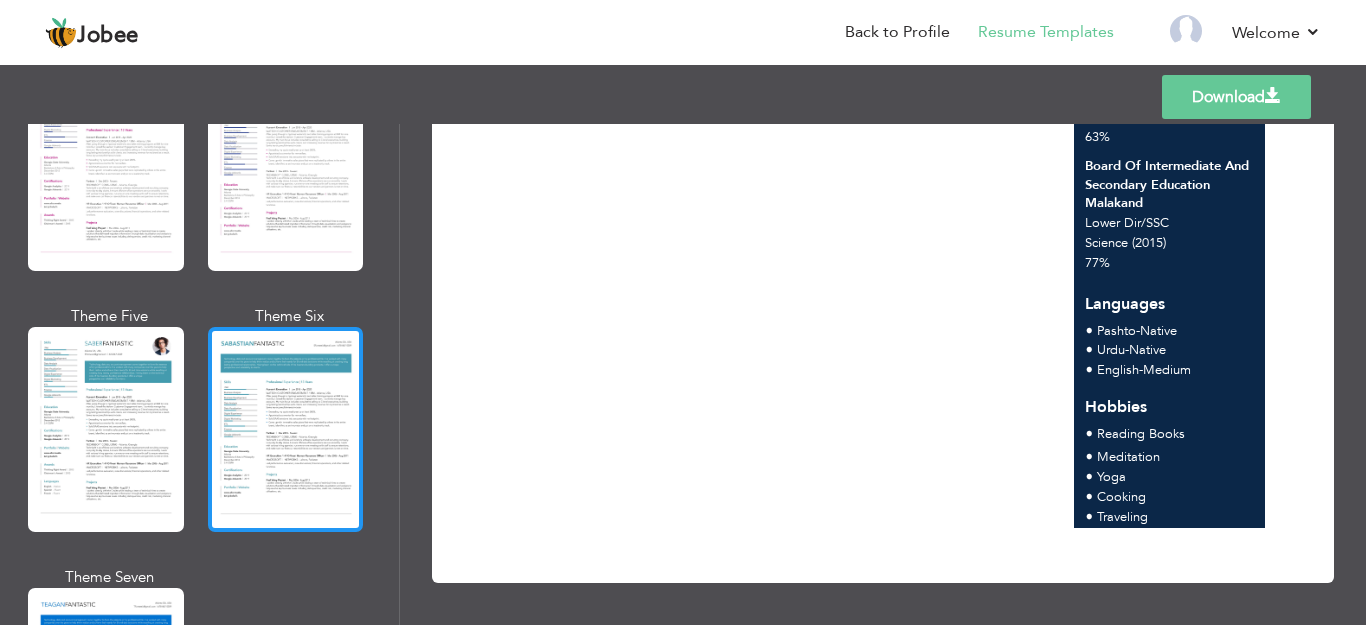 click at bounding box center [286, 429] 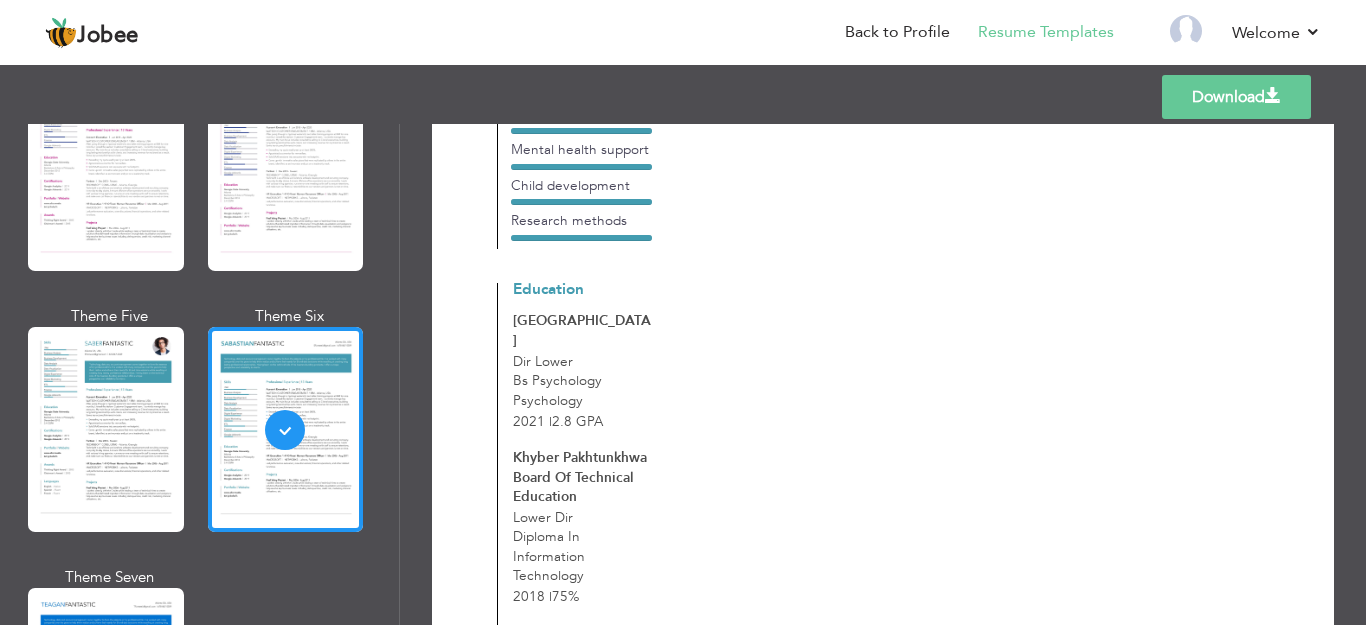 scroll, scrollTop: 1100, scrollLeft: 0, axis: vertical 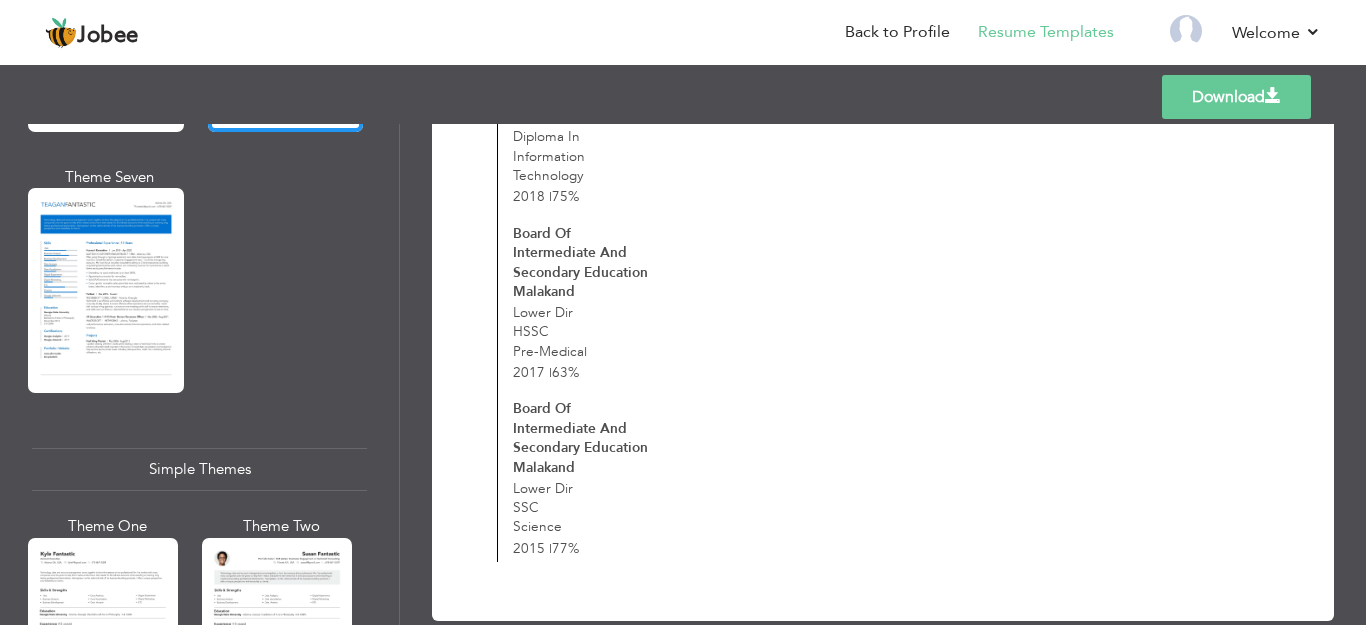 click at bounding box center [277, 637] 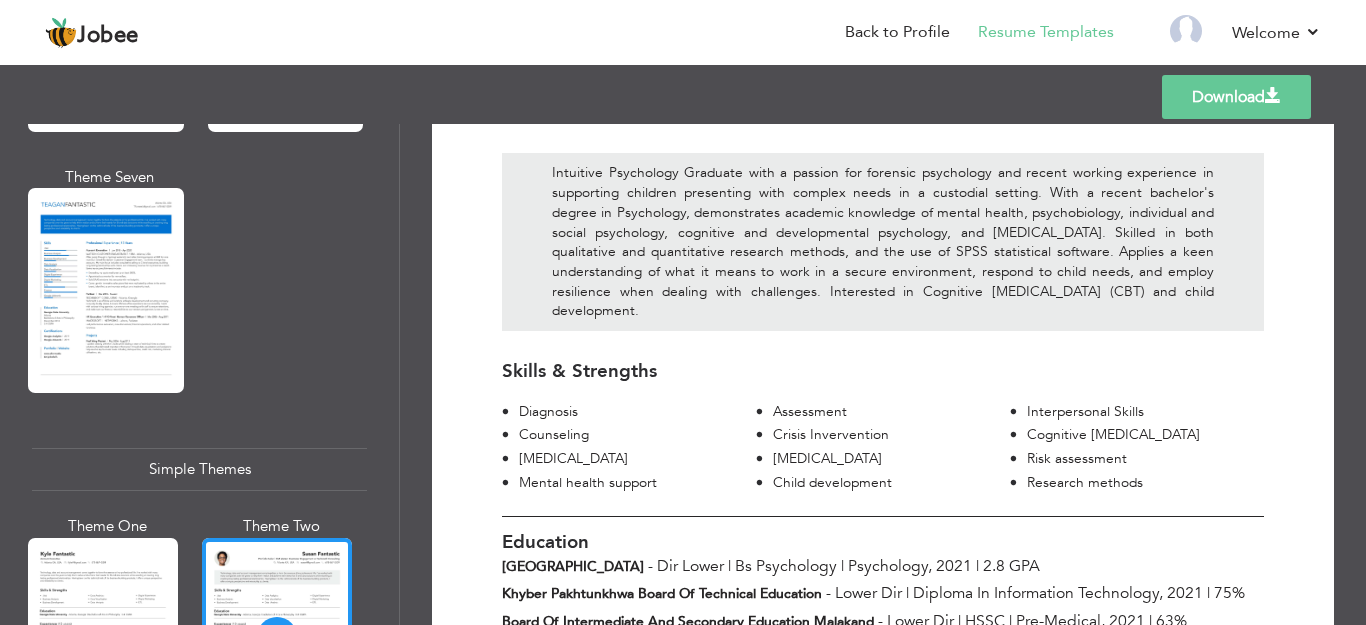 scroll, scrollTop: 8, scrollLeft: 0, axis: vertical 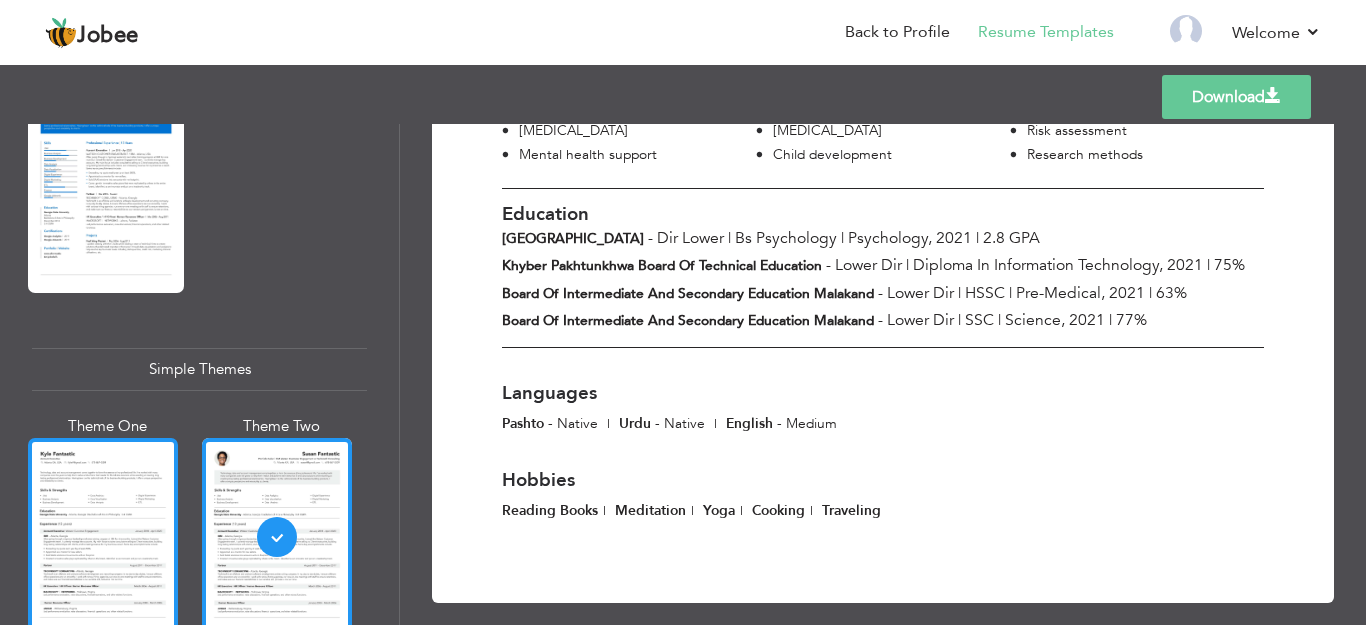 click at bounding box center (103, 537) 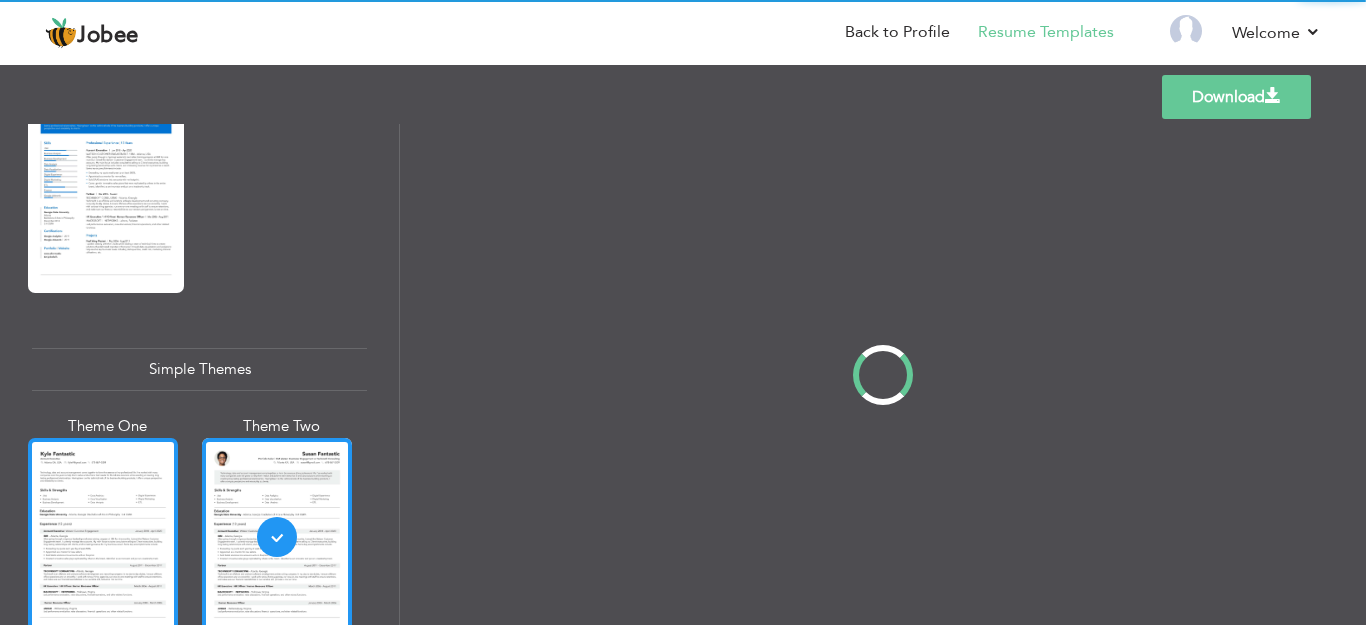 scroll, scrollTop: 506, scrollLeft: 0, axis: vertical 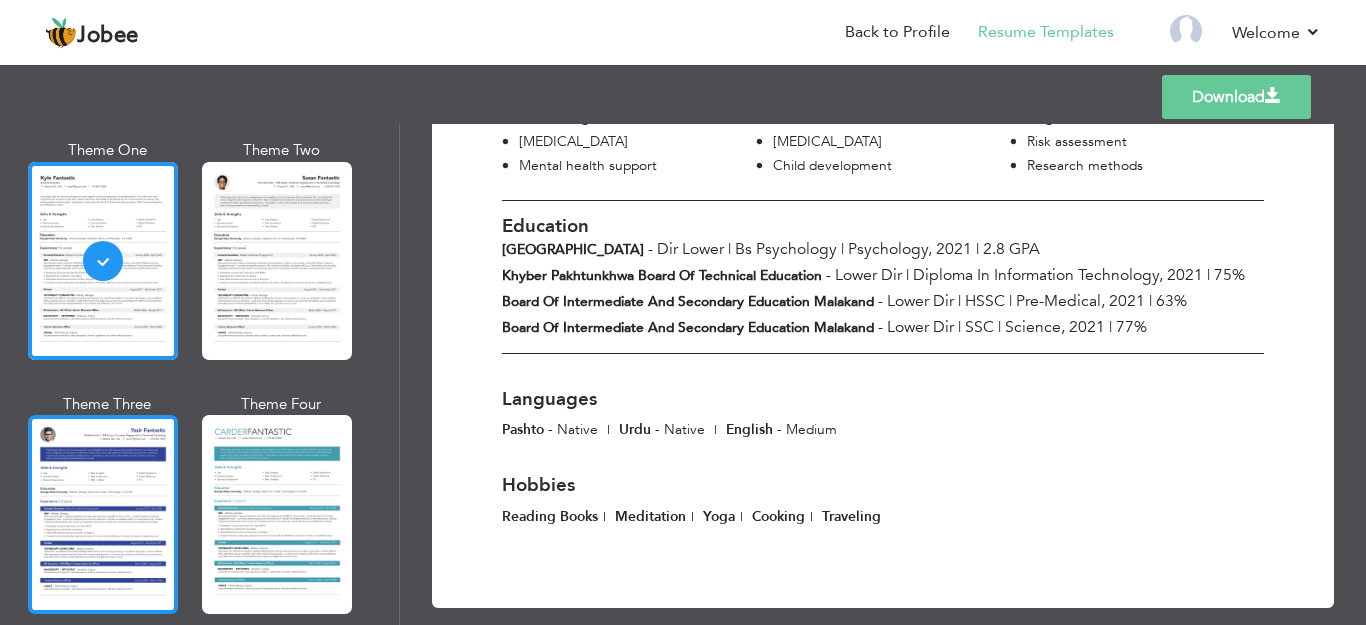 click at bounding box center [103, 514] 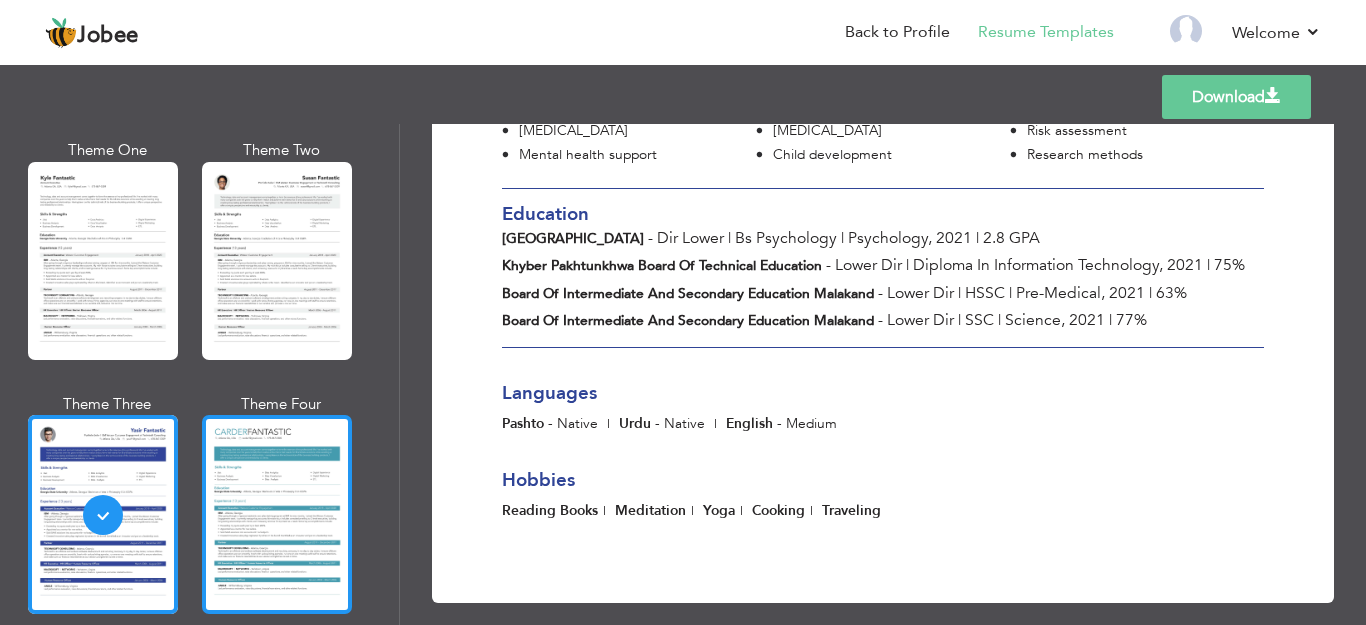 click at bounding box center (277, 514) 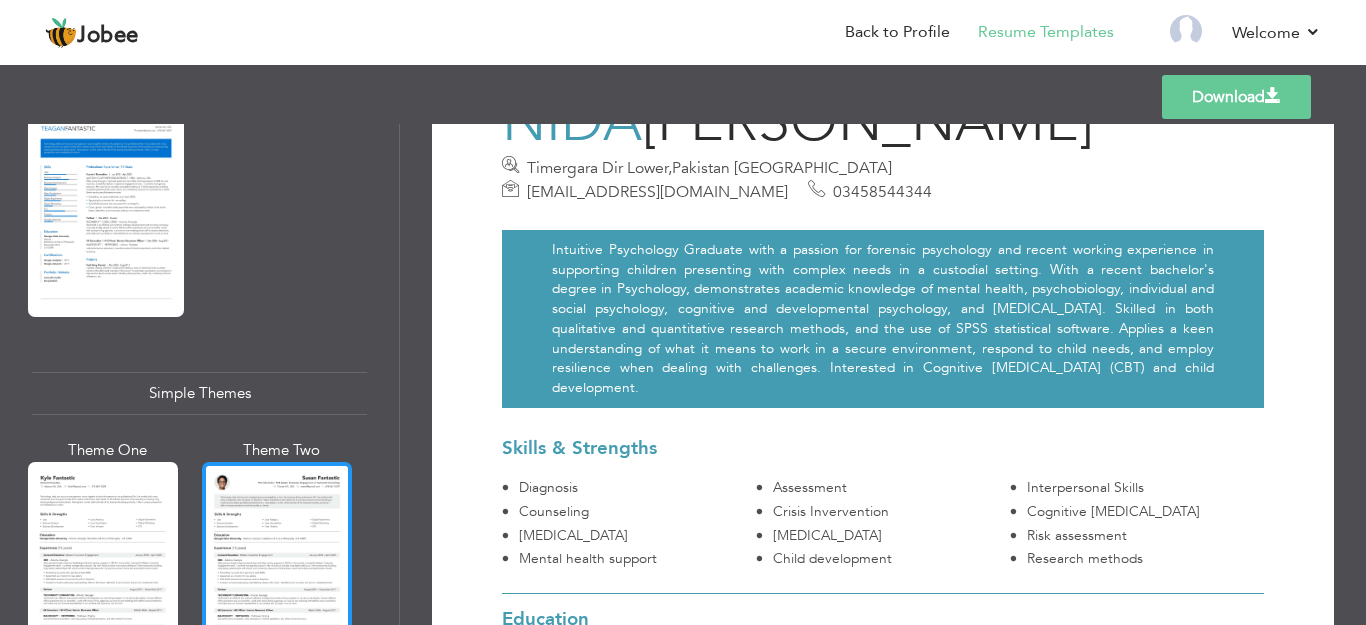 click at bounding box center (277, 561) 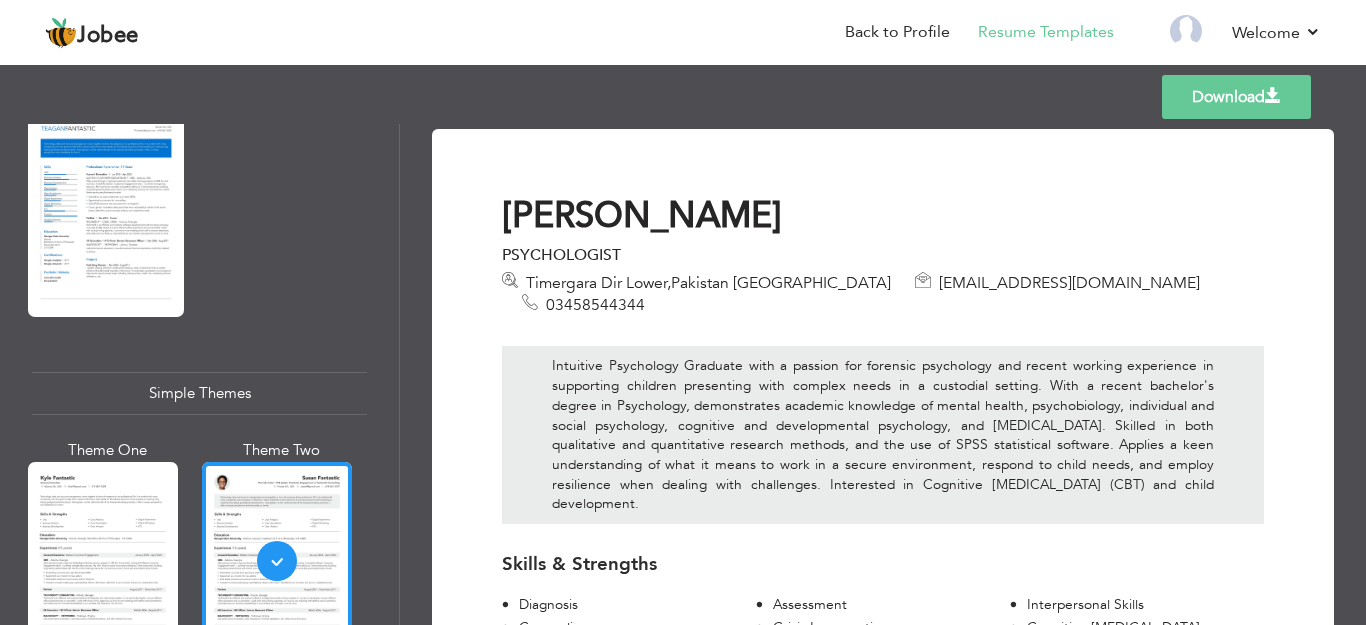 click at bounding box center [106, 214] 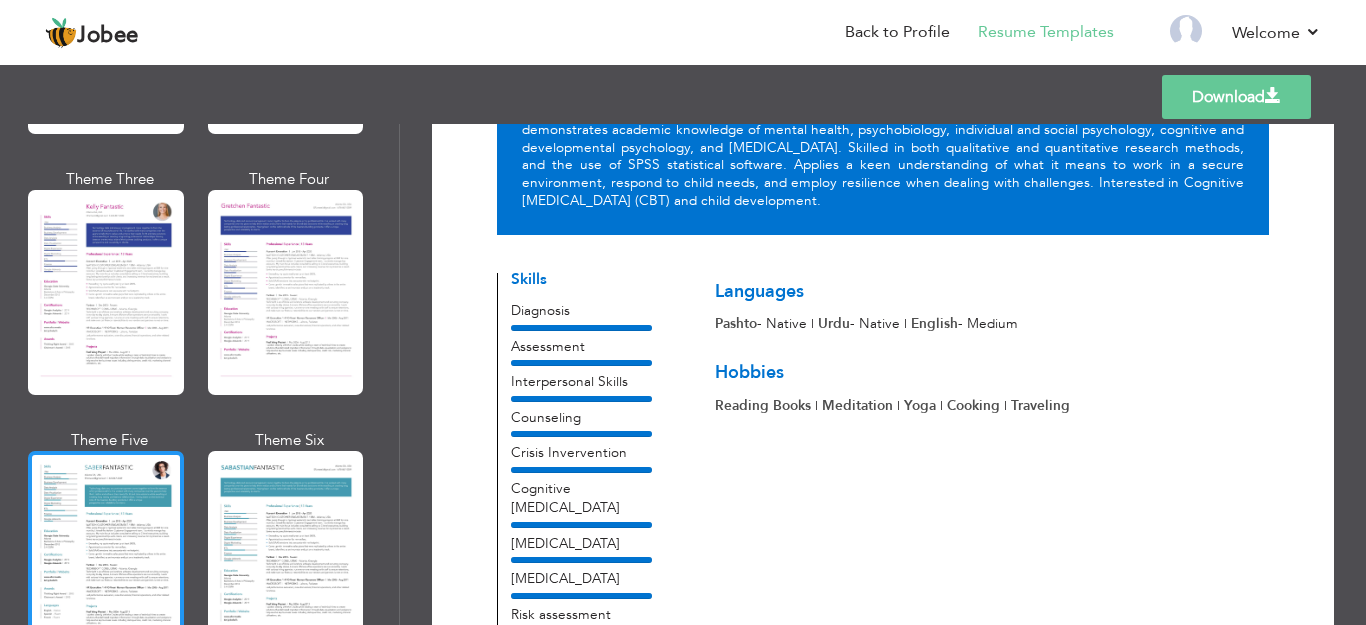 click at bounding box center (106, 553) 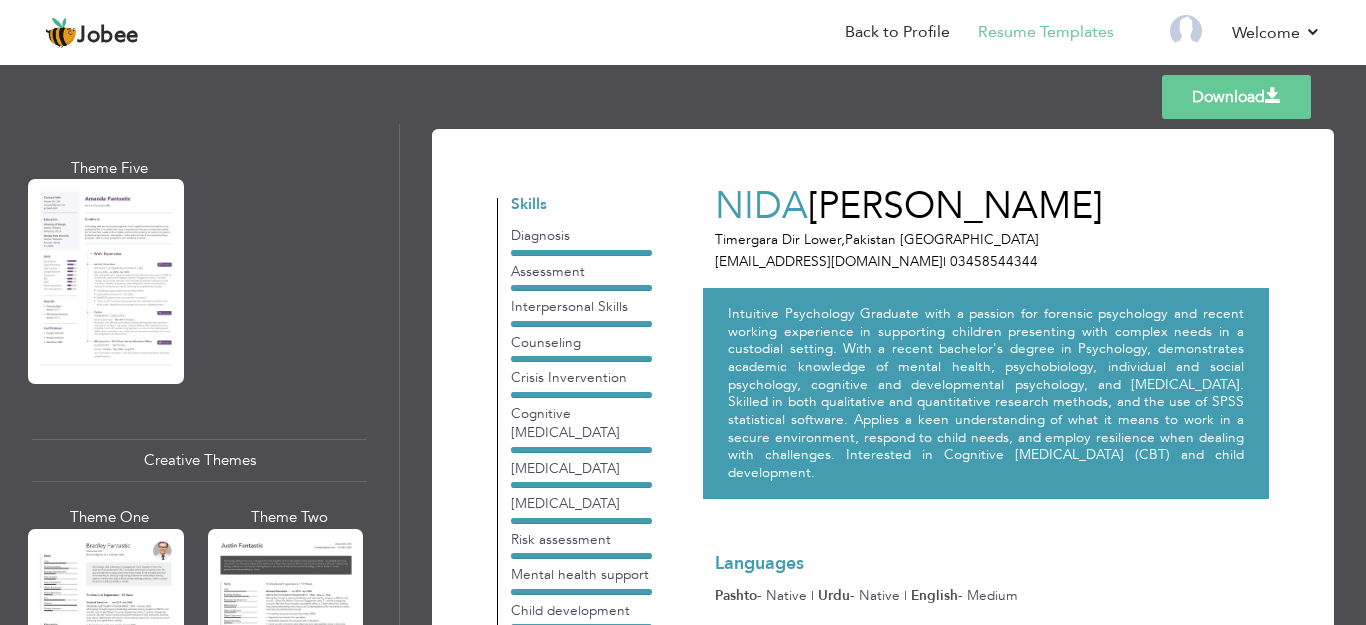 click at bounding box center (106, 281) 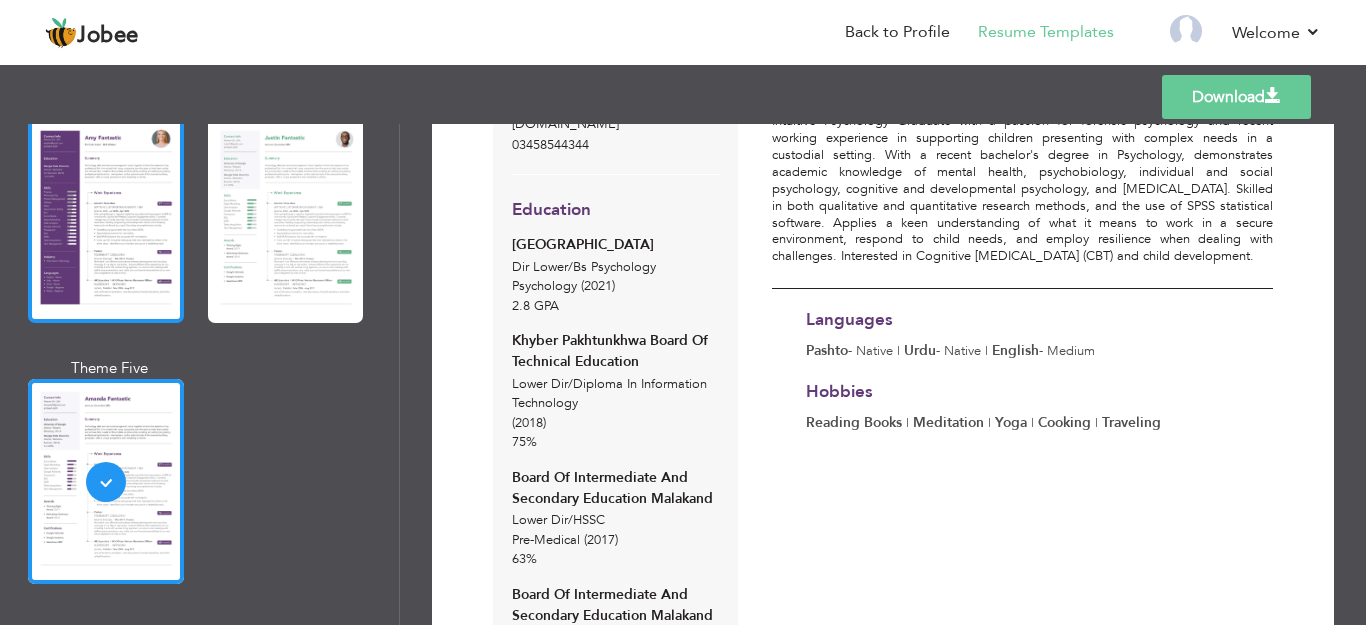 click at bounding box center [106, 220] 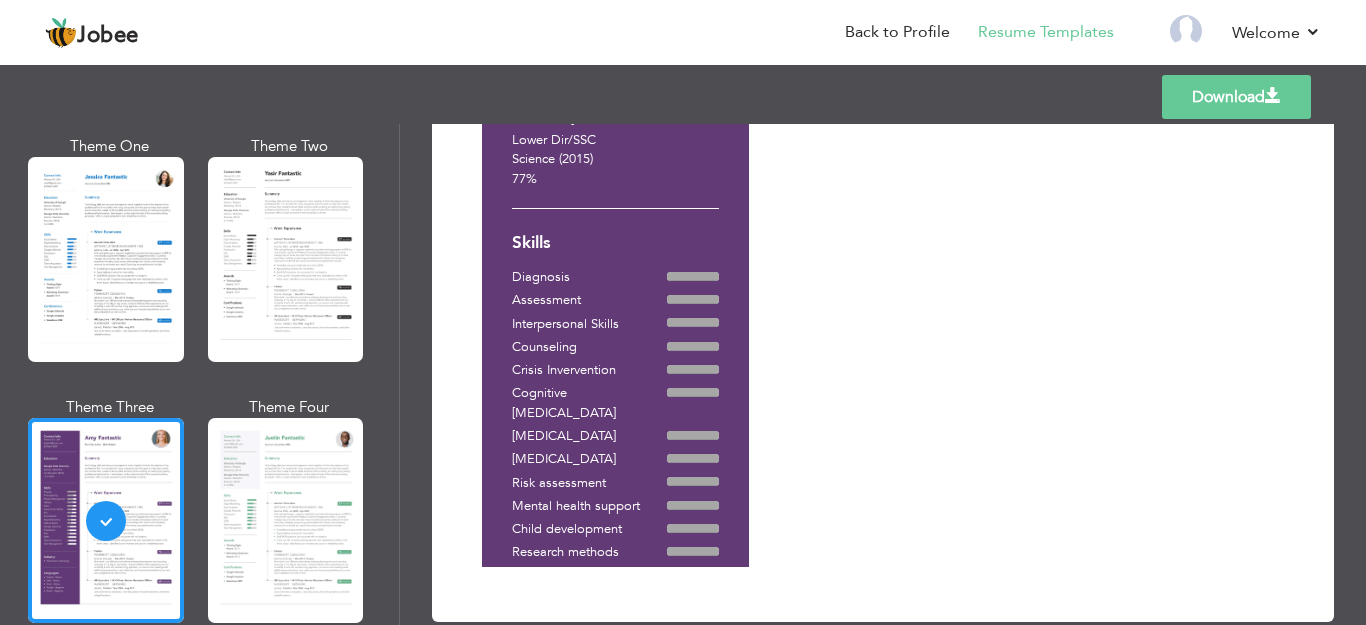 click on "Download" at bounding box center (1236, 97) 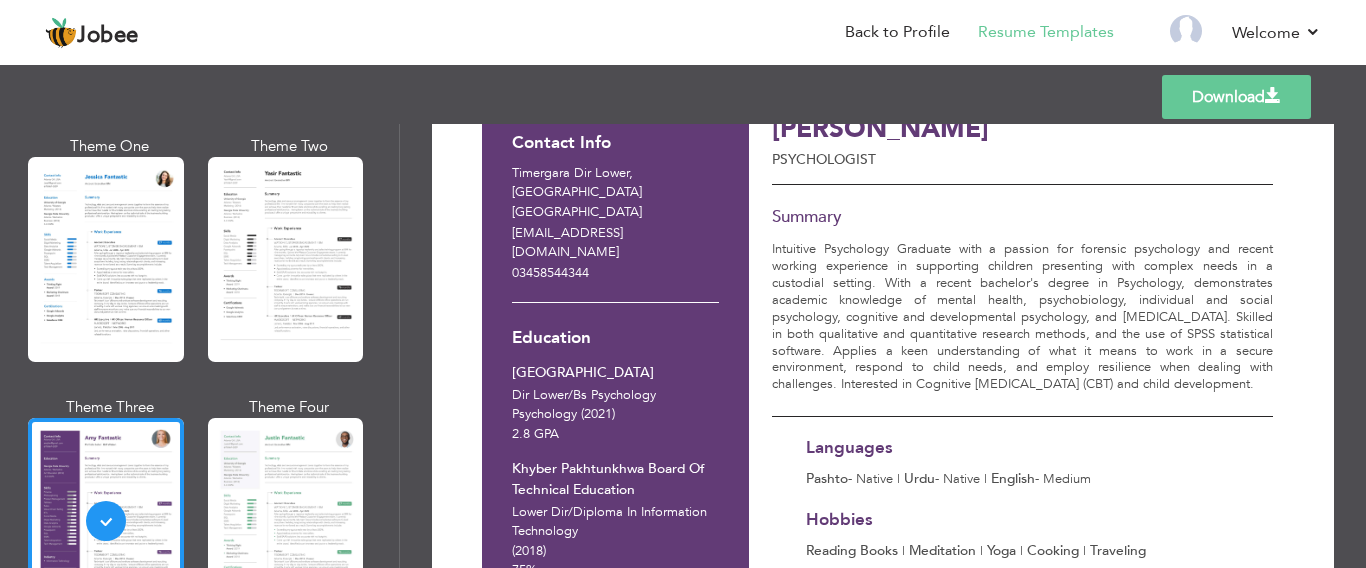 scroll, scrollTop: 0, scrollLeft: 0, axis: both 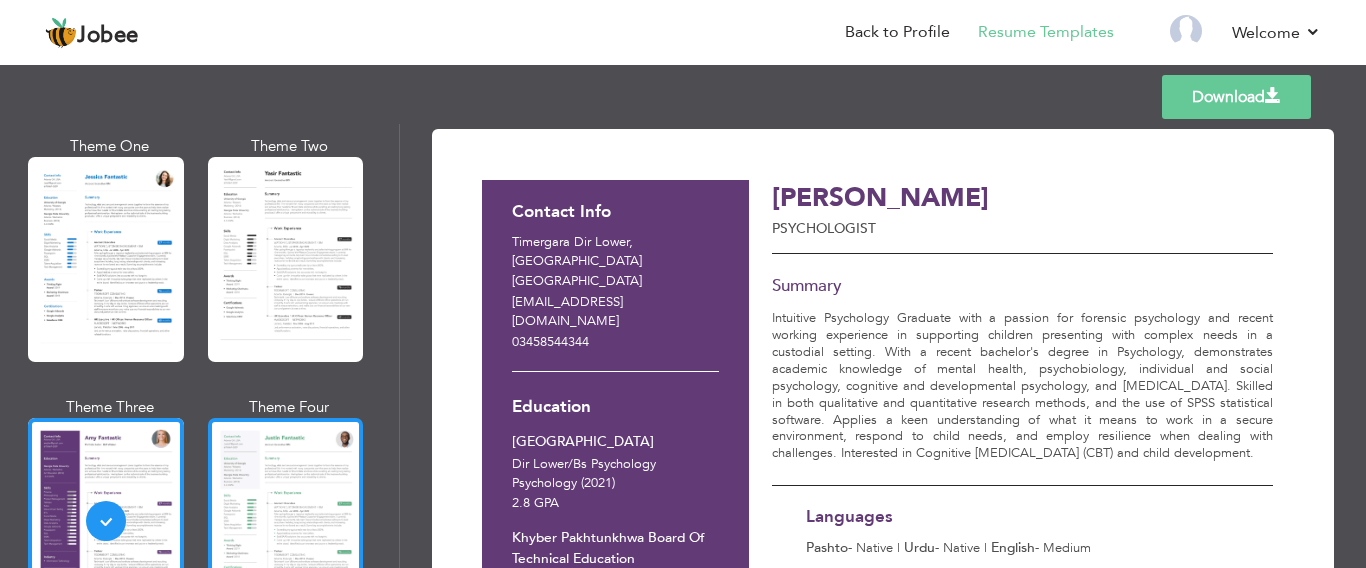 click at bounding box center [286, 520] 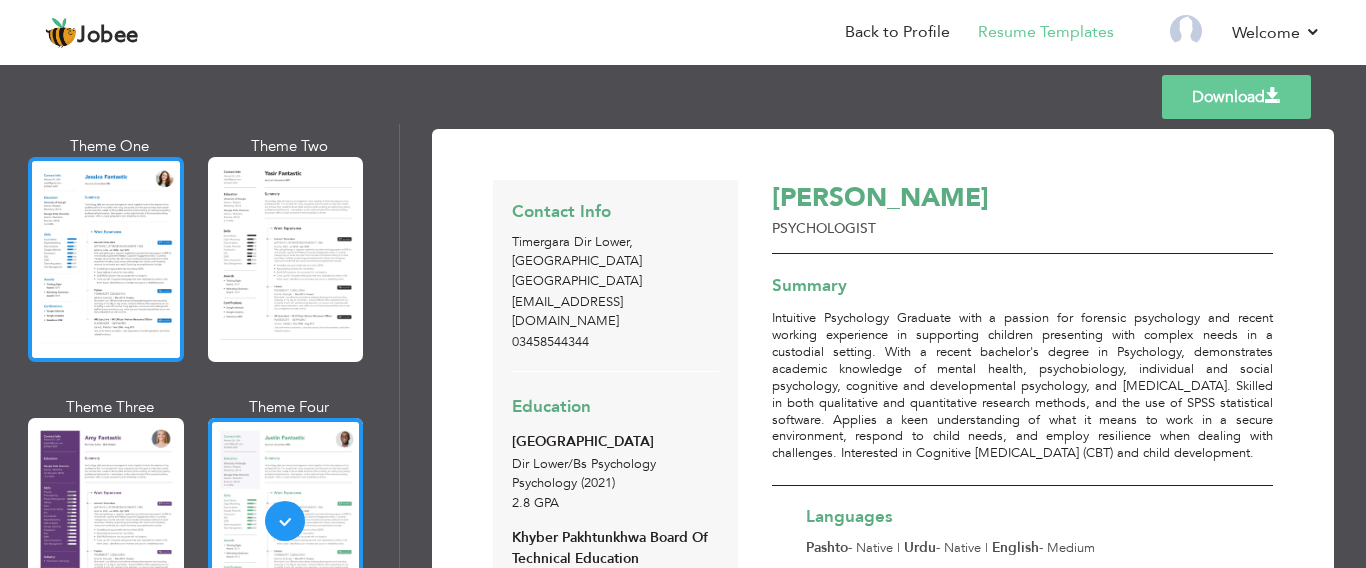 click at bounding box center (106, 259) 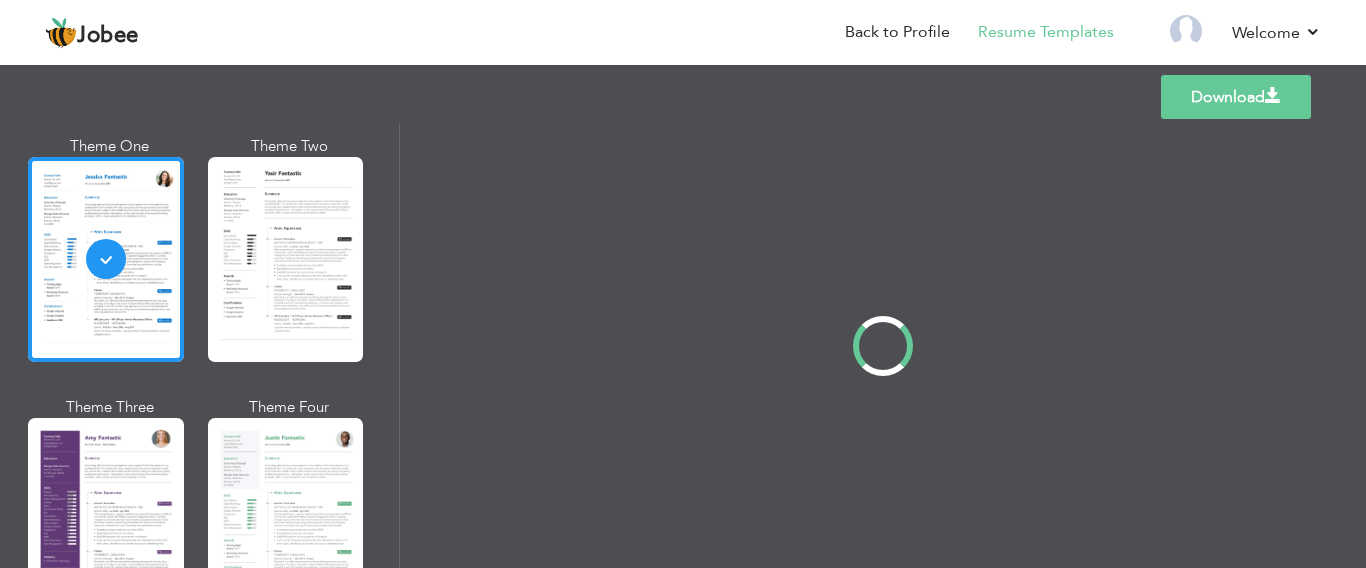 scroll, scrollTop: 1574, scrollLeft: 0, axis: vertical 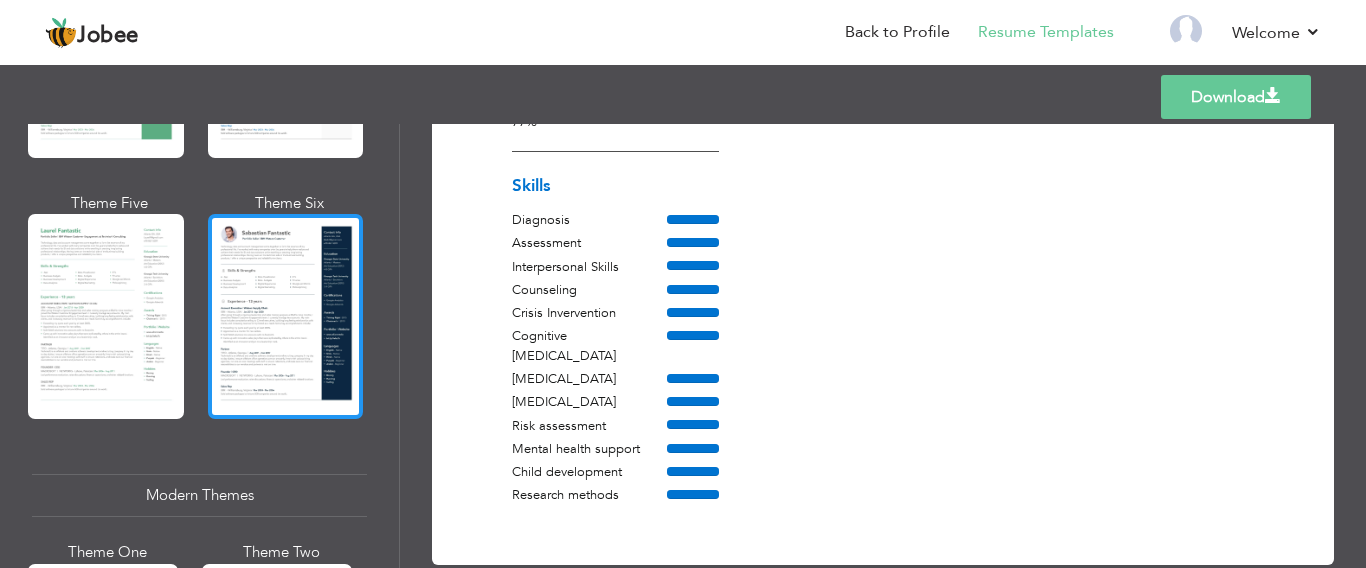 click at bounding box center (286, 316) 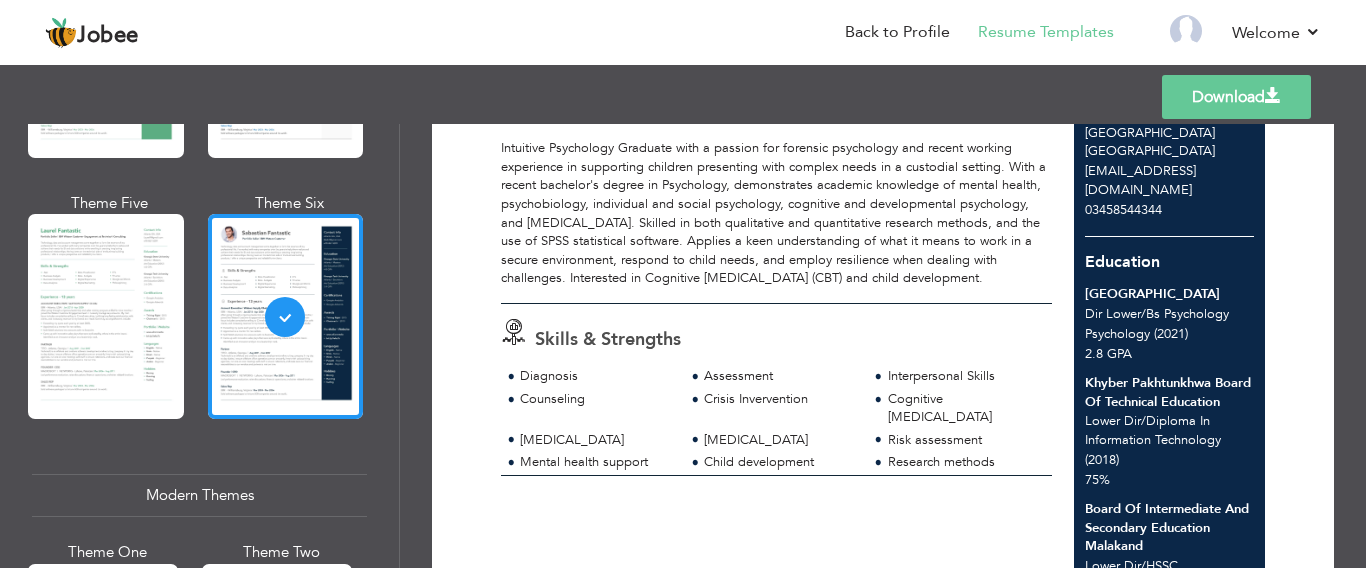 scroll, scrollTop: 0, scrollLeft: 0, axis: both 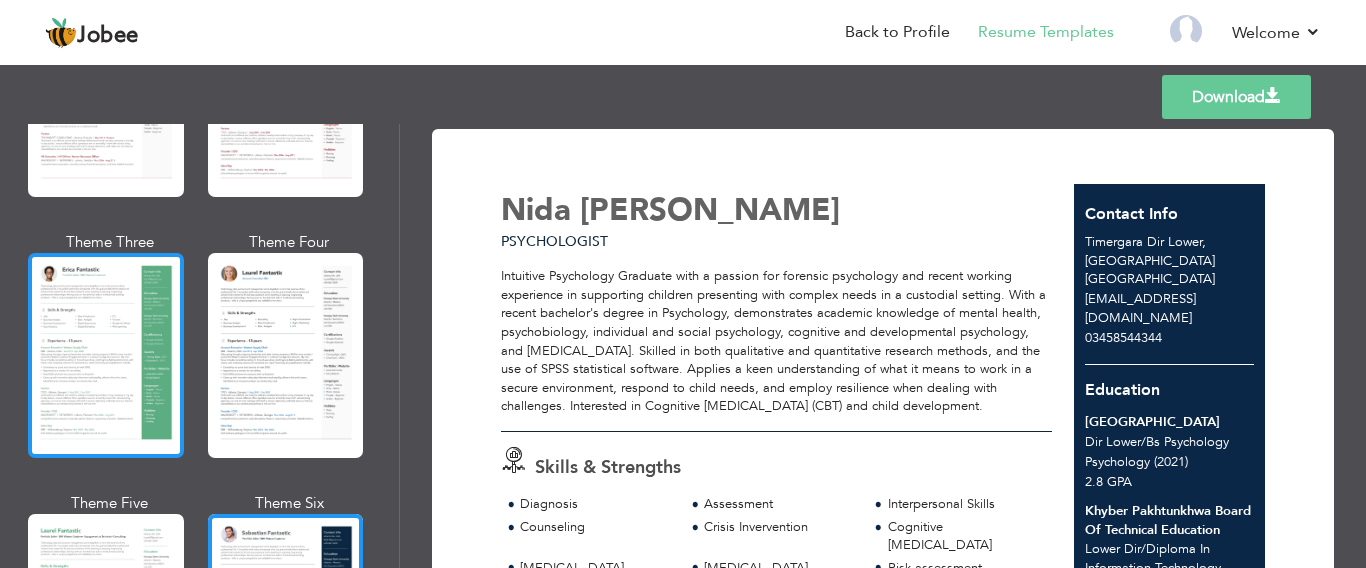 click at bounding box center (106, 355) 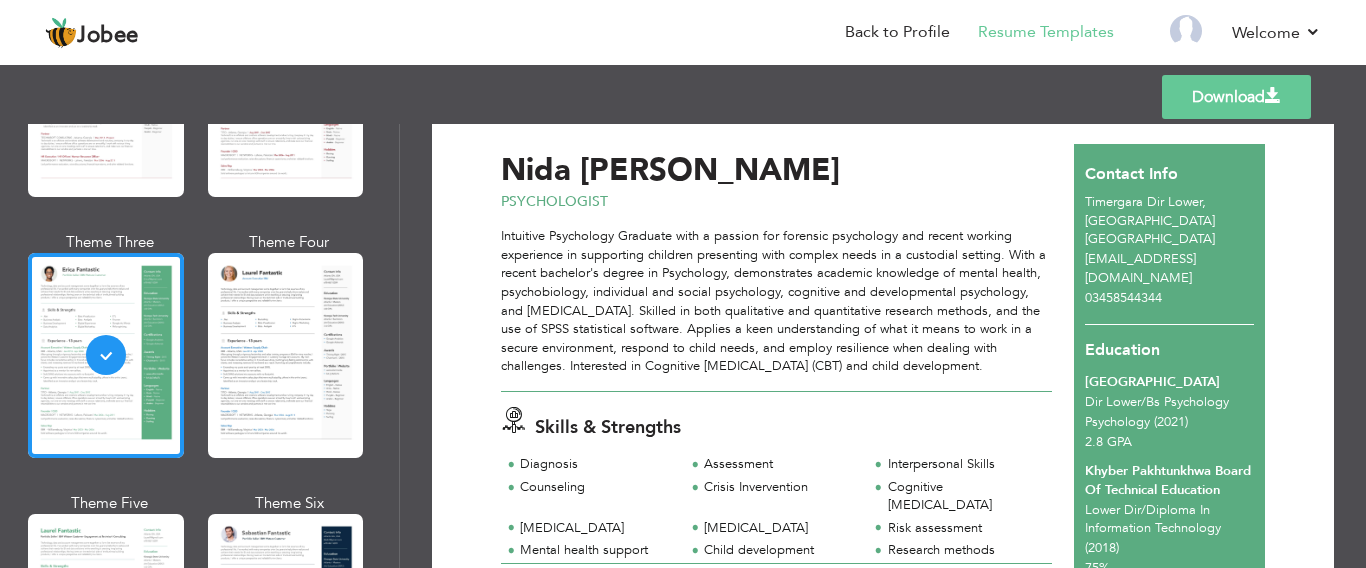 scroll, scrollTop: 0, scrollLeft: 0, axis: both 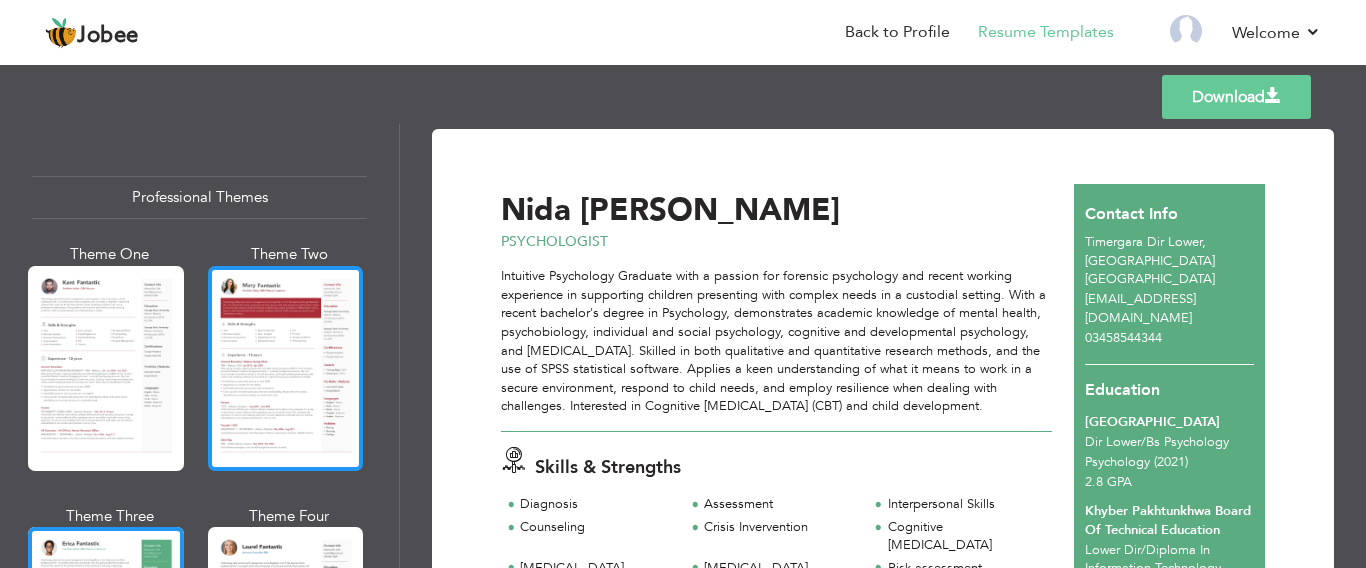 click at bounding box center [286, 368] 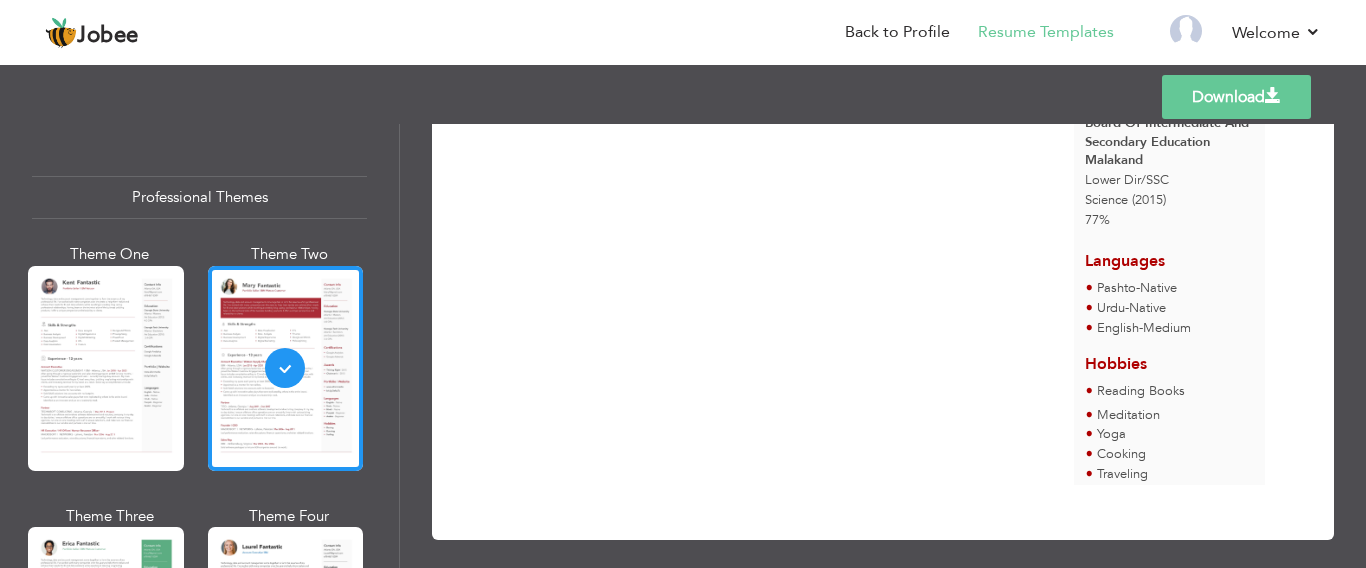 scroll, scrollTop: 639, scrollLeft: 0, axis: vertical 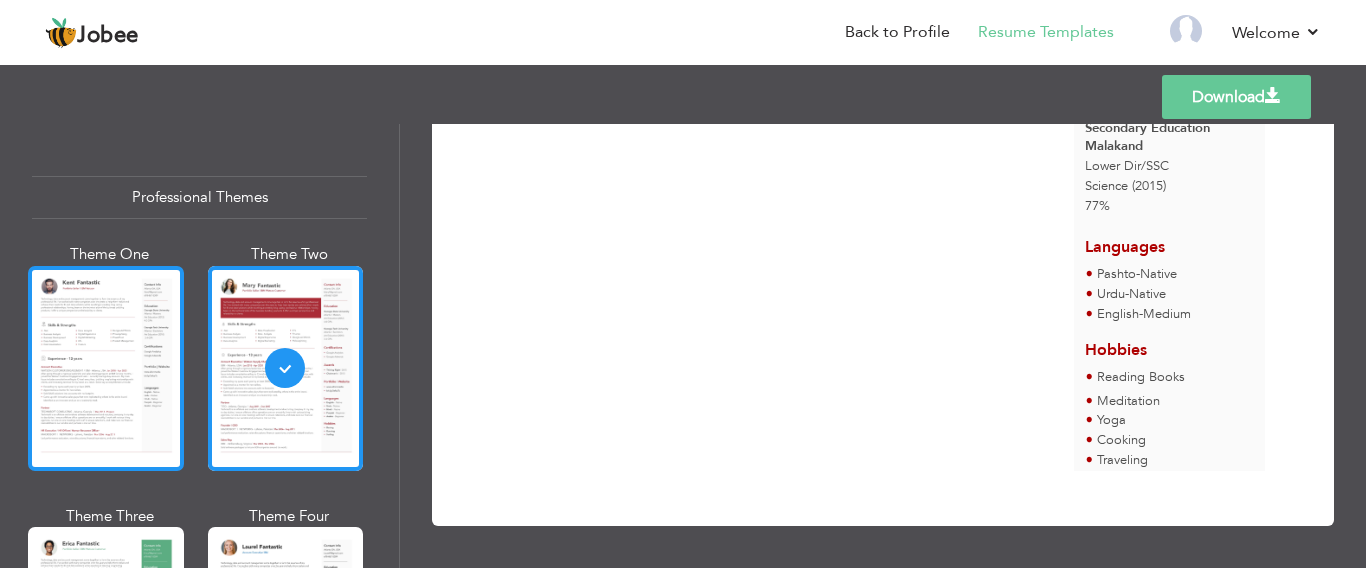 click at bounding box center [106, 368] 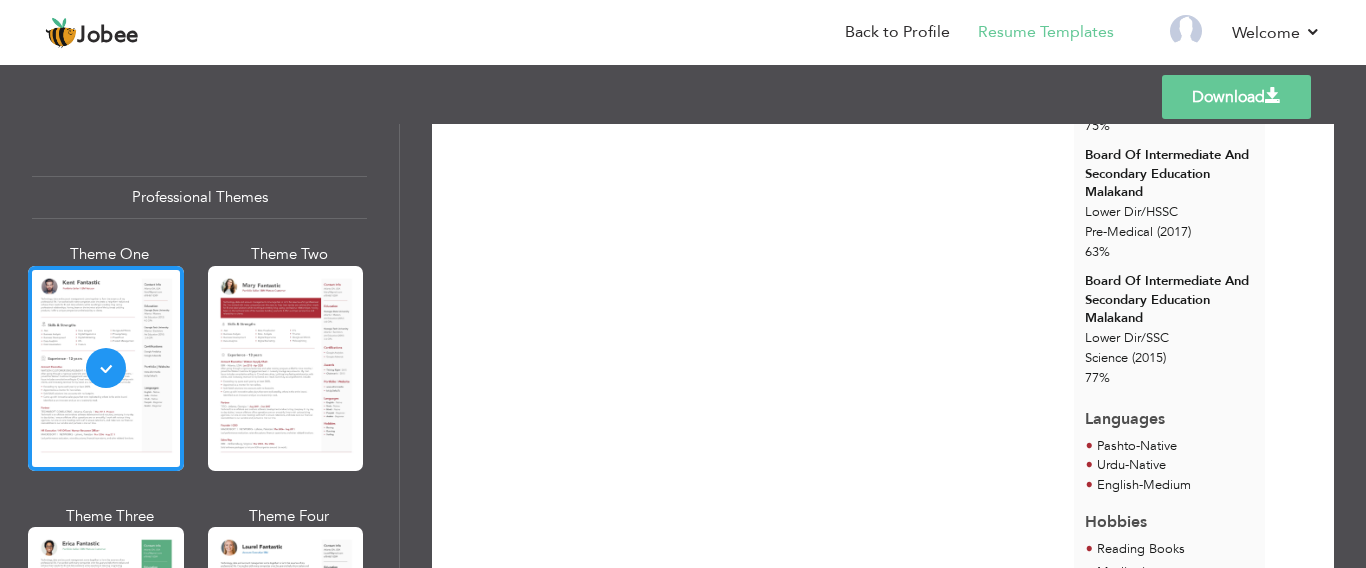 scroll, scrollTop: 654, scrollLeft: 0, axis: vertical 